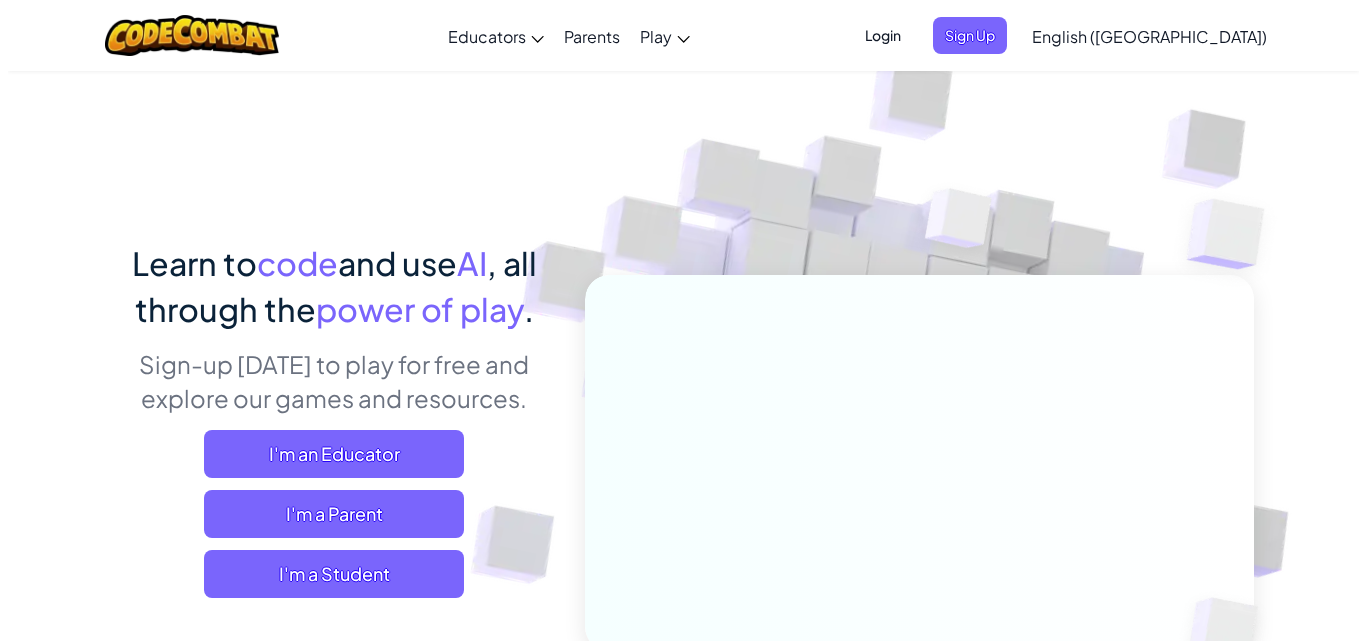 scroll, scrollTop: 0, scrollLeft: 0, axis: both 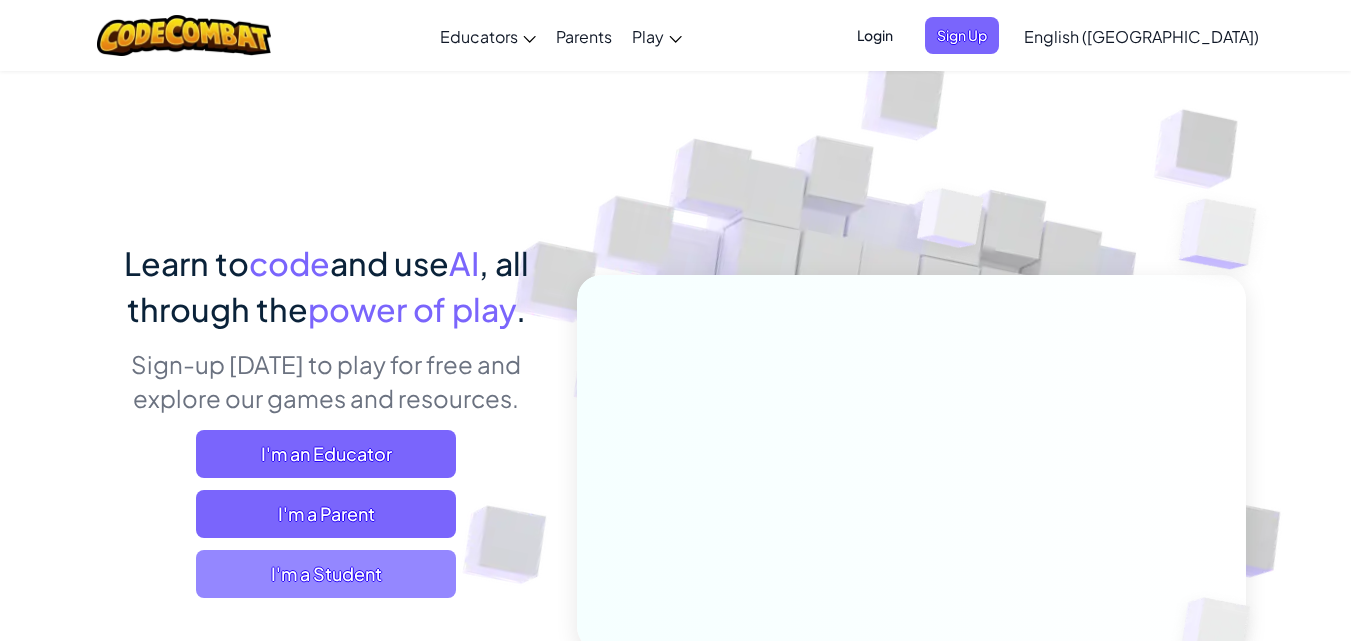click on "I'm a Student" at bounding box center [326, 574] 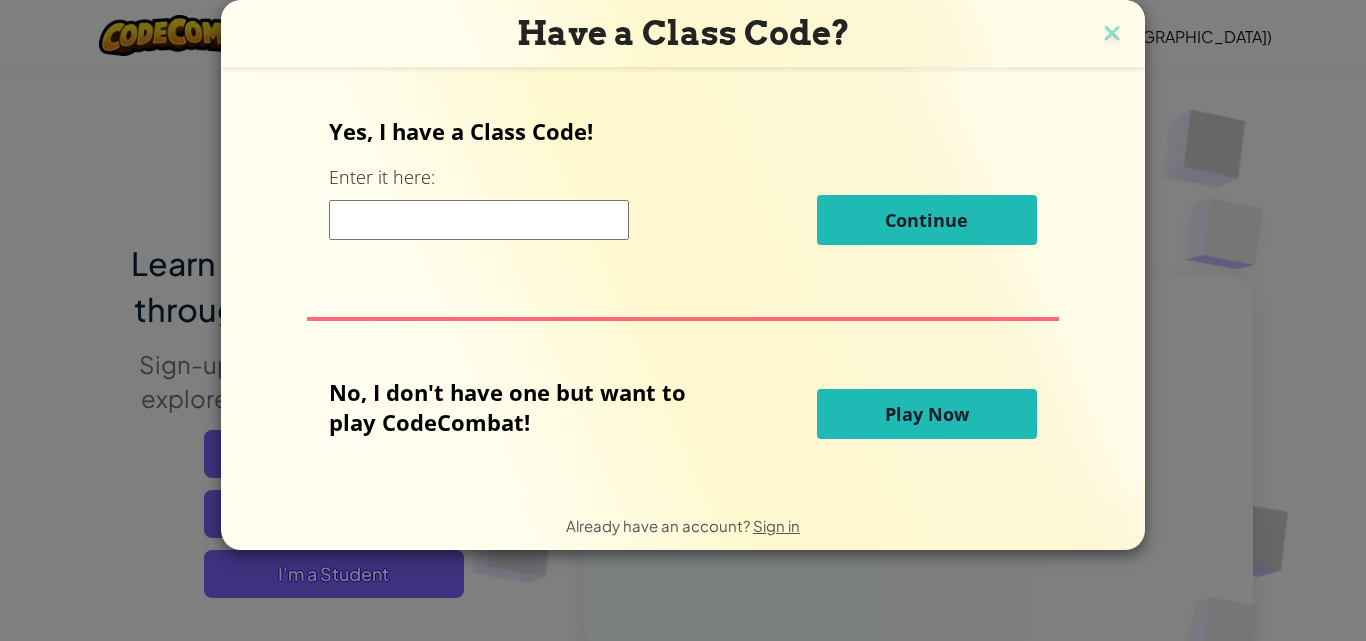click at bounding box center [479, 220] 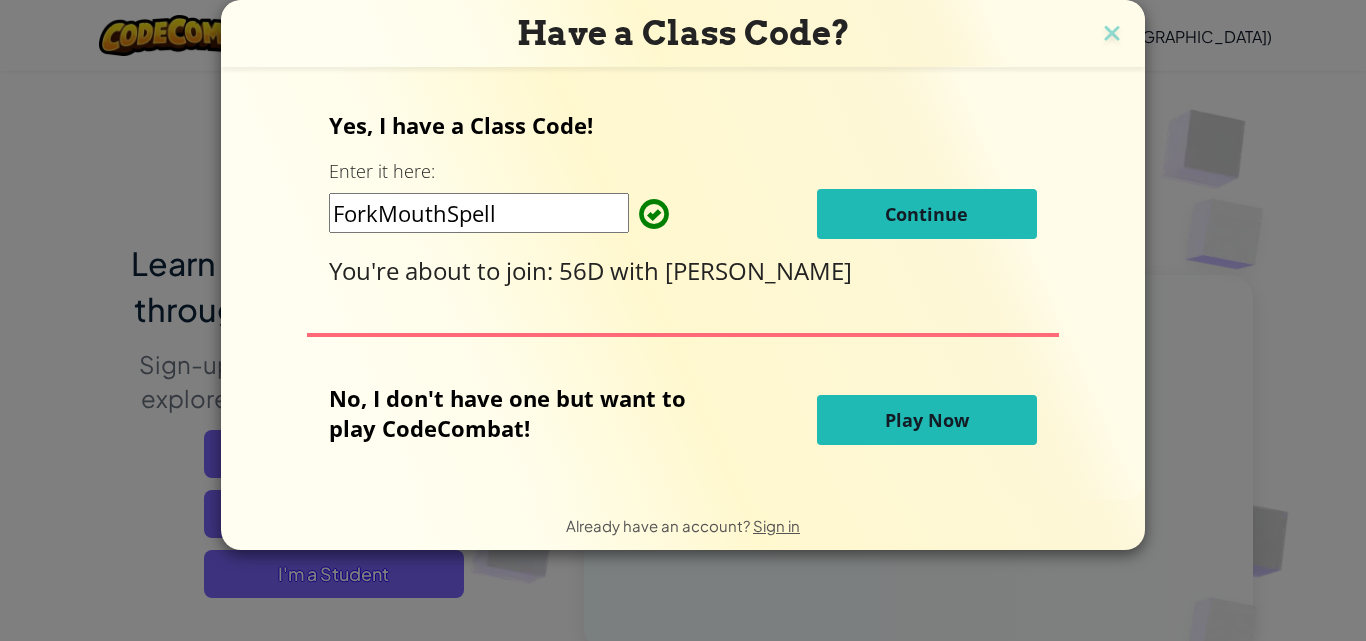 type on "ForkMouthSpell" 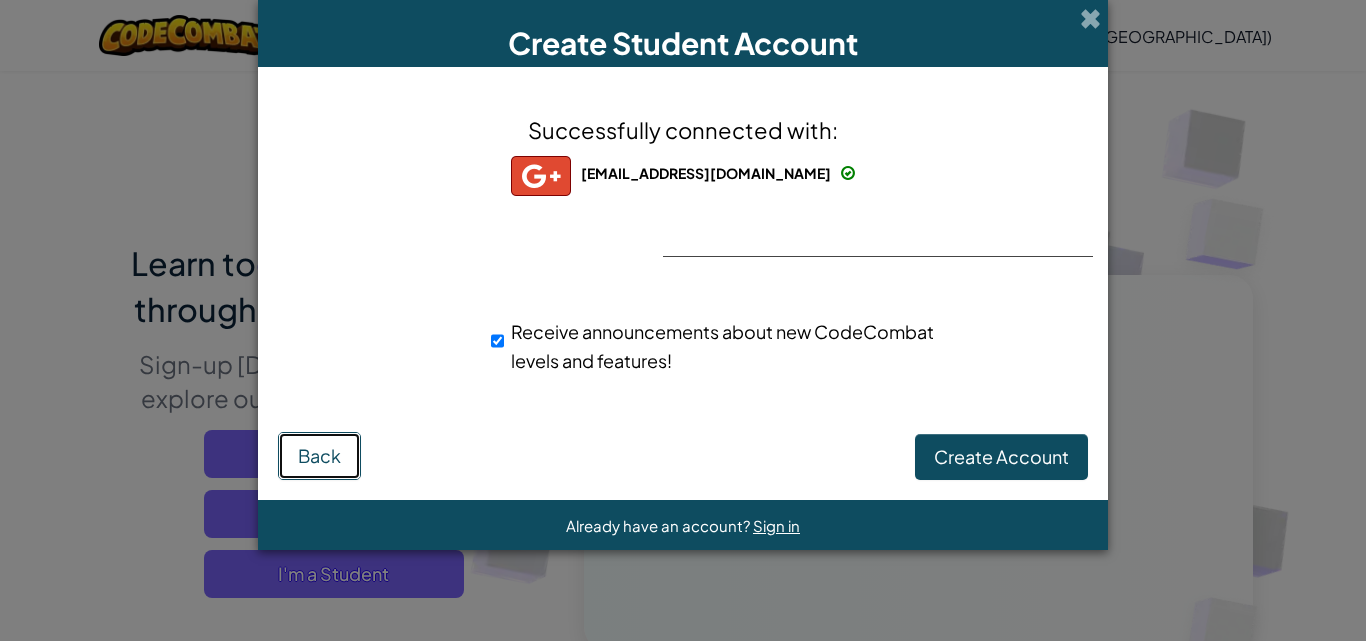 click on "Back" at bounding box center (319, 456) 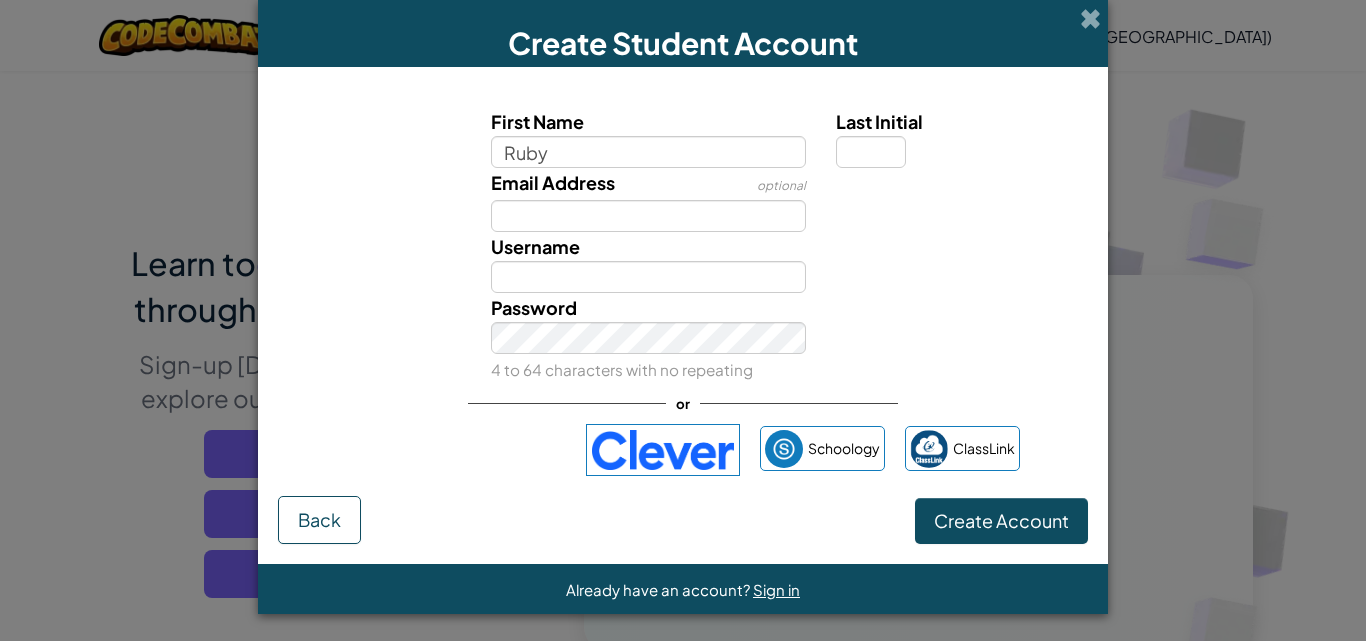 type on "Ruby" 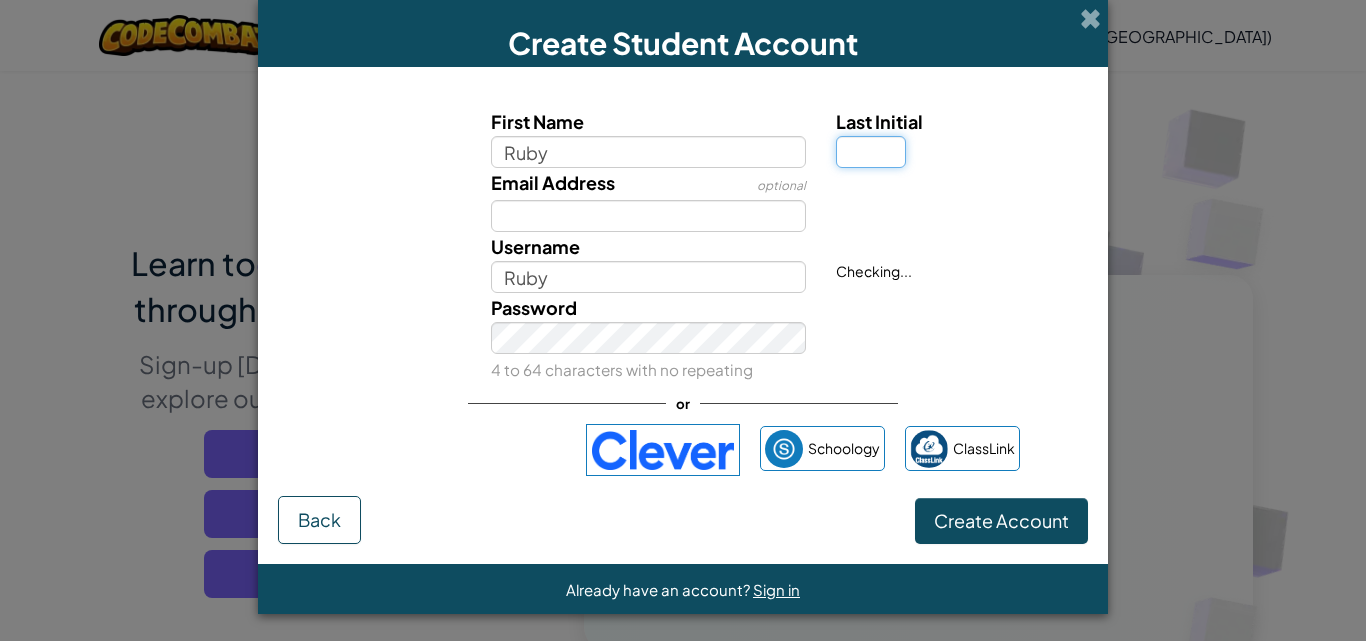 click on "Last Initial" at bounding box center [871, 152] 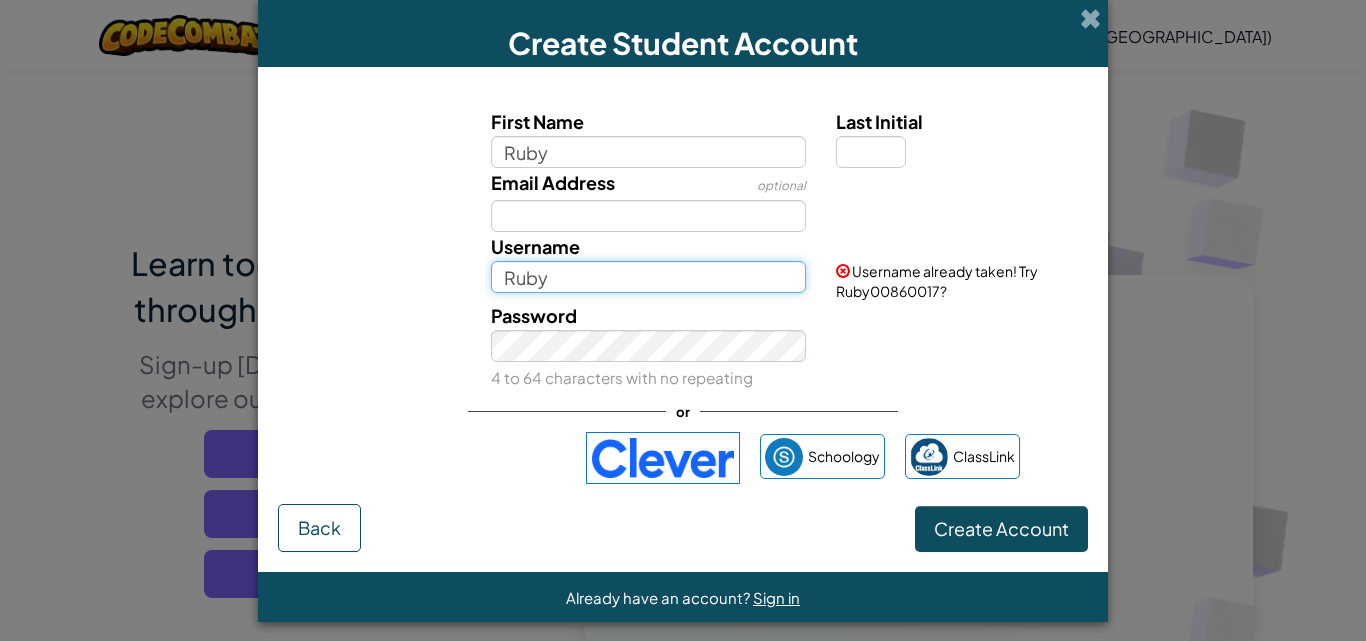 click on "Ruby" at bounding box center [649, 277] 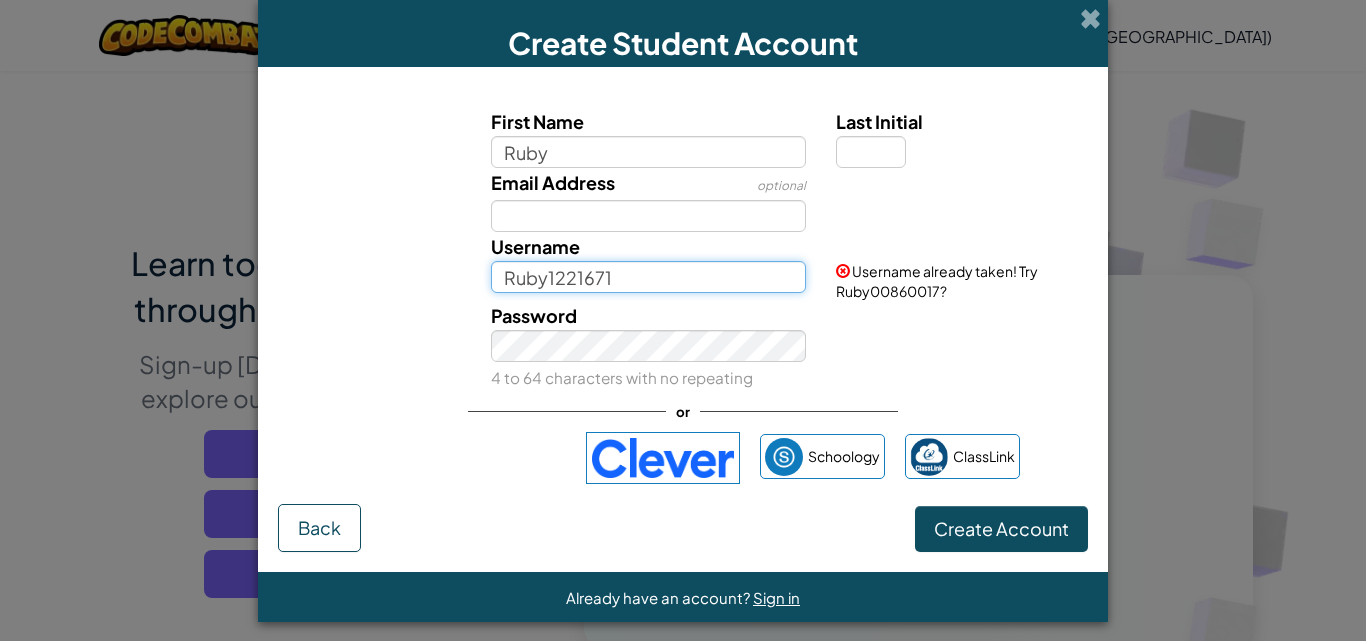 drag, startPoint x: 699, startPoint y: 283, endPoint x: 539, endPoint y: 290, distance: 160.15305 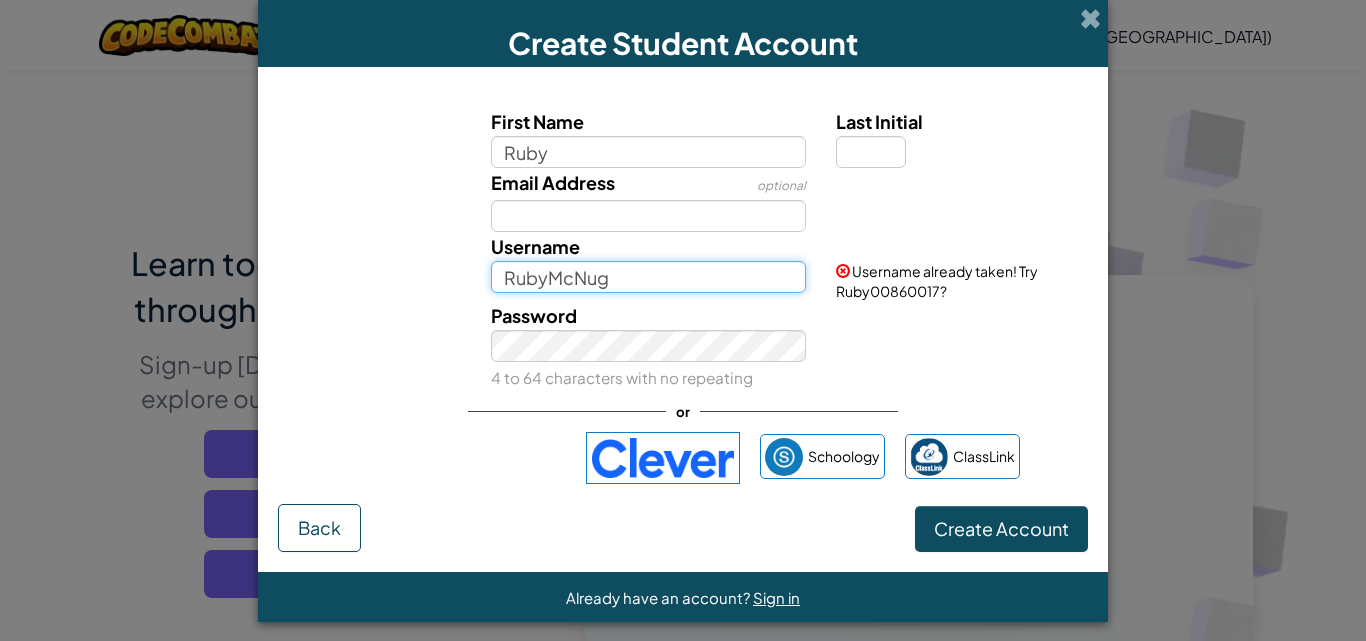 type on "RubyMcNug" 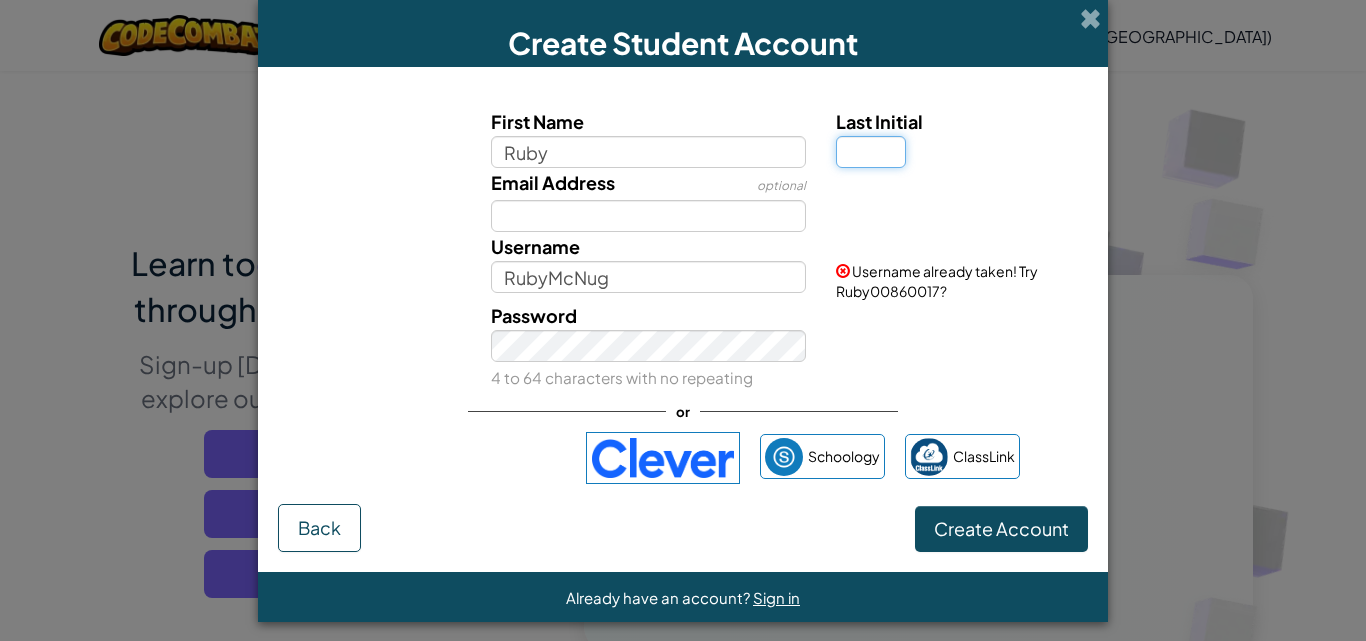 click on "Last Initial" at bounding box center (871, 152) 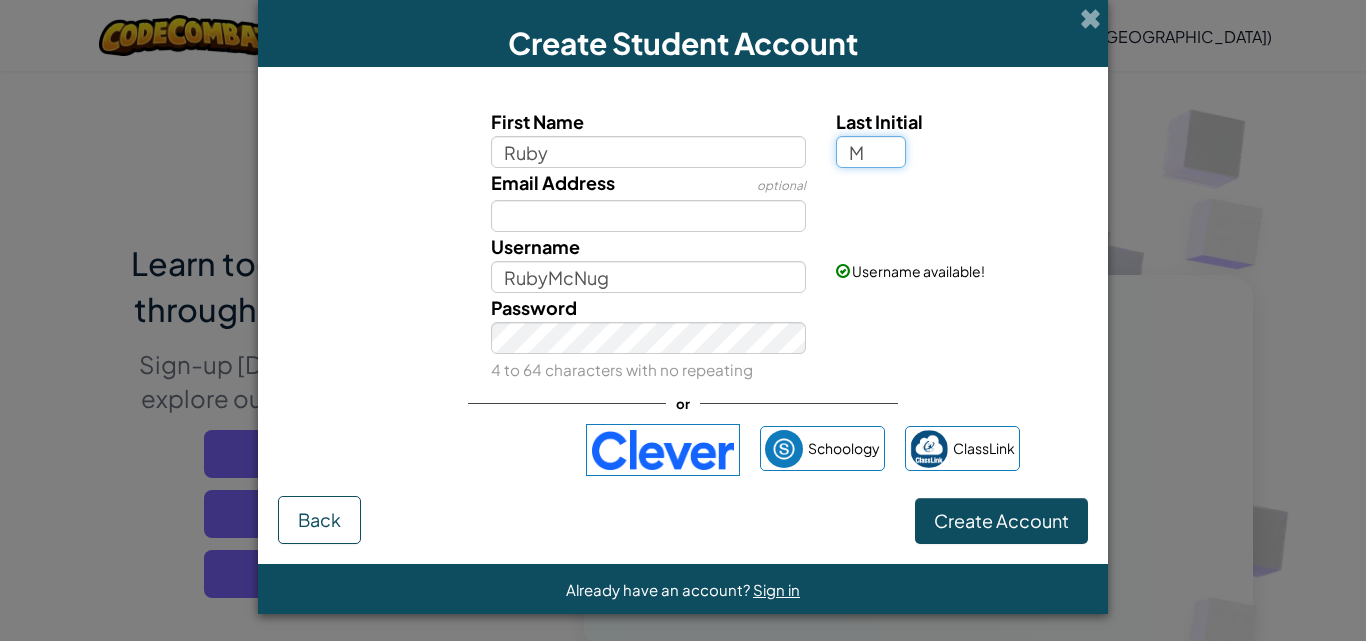 type on "M" 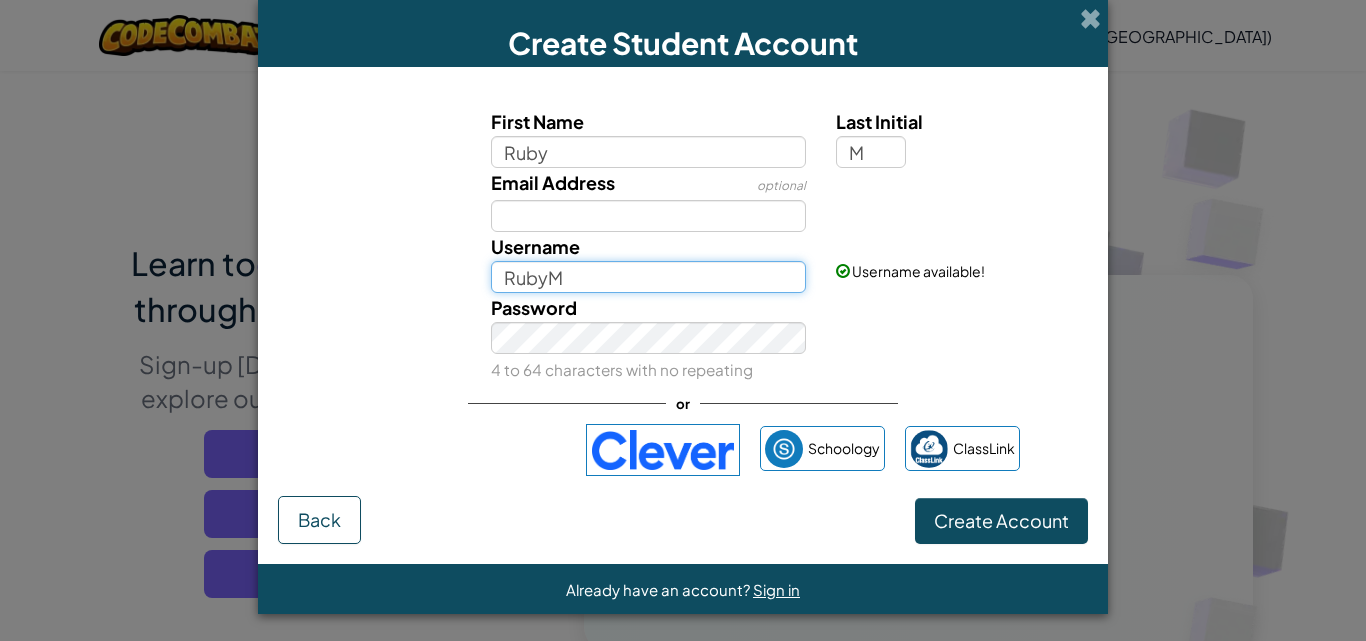 click on "RubyM" at bounding box center (649, 277) 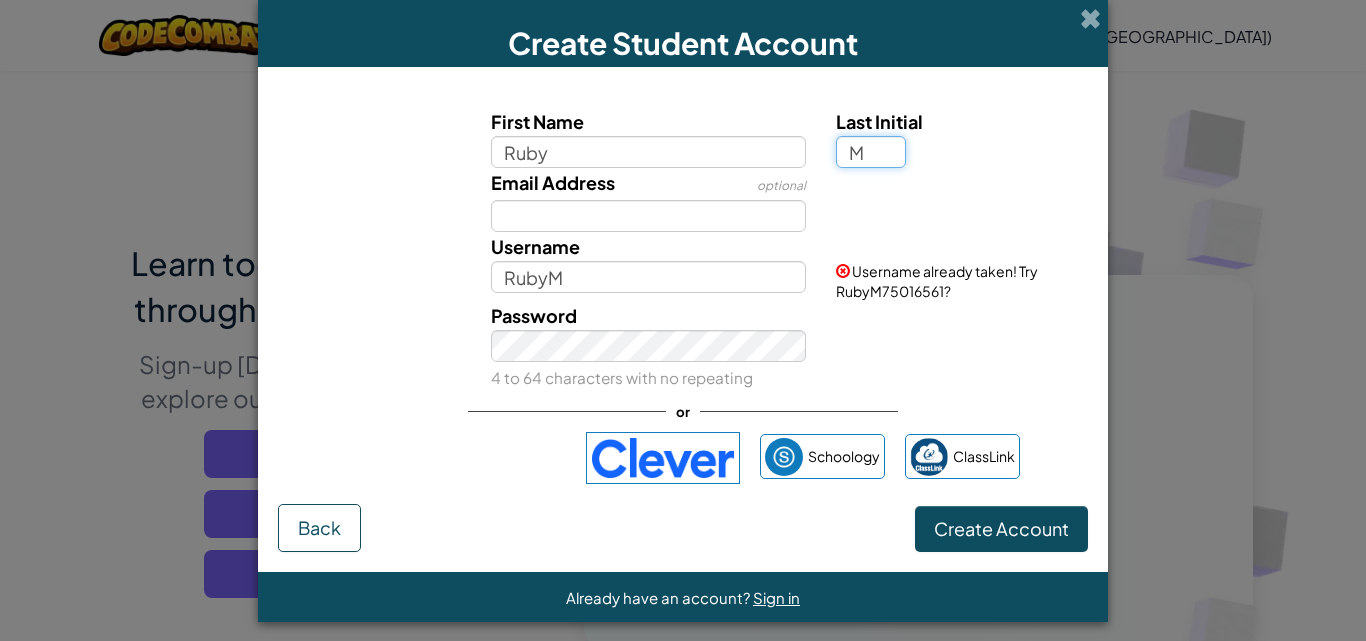 click on "M" at bounding box center (871, 152) 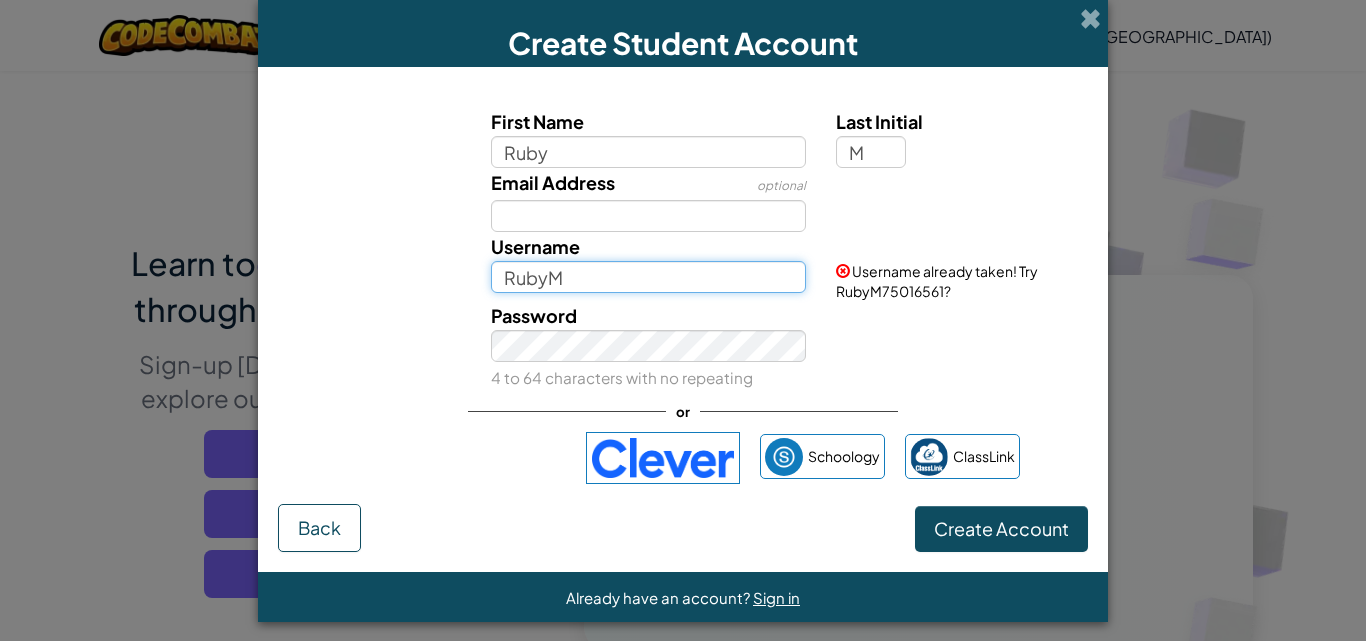 click on "RubyM" at bounding box center [649, 277] 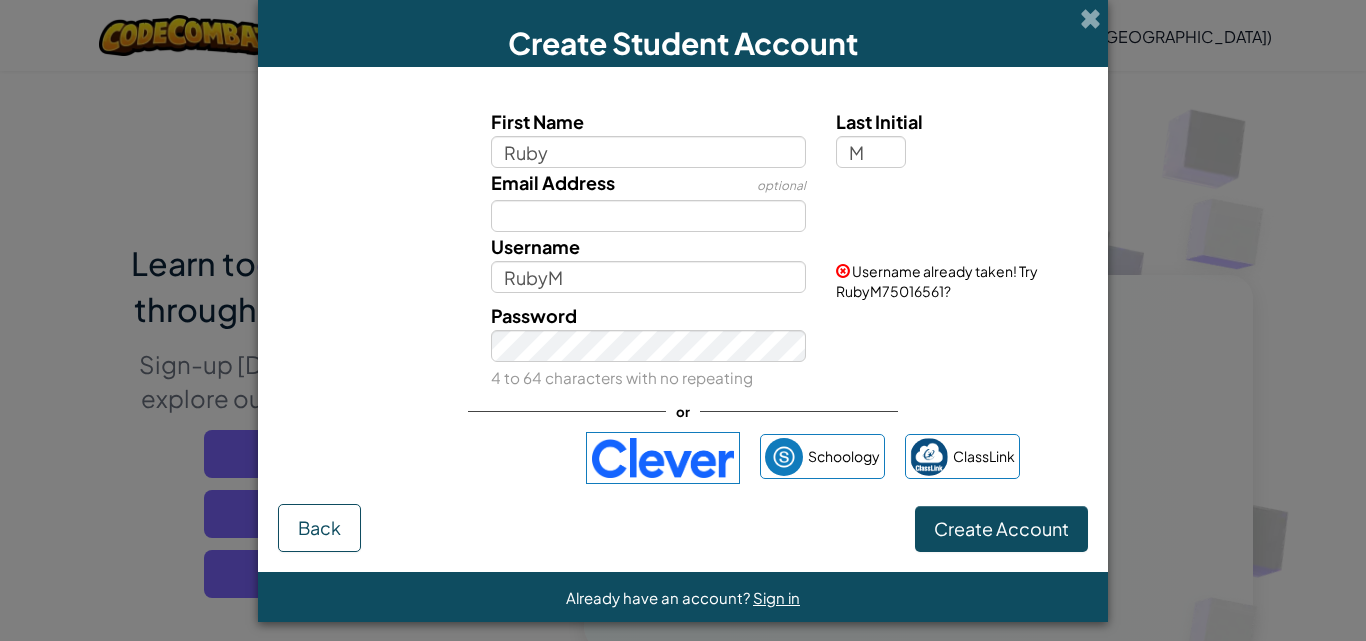 click on "Username RubyM" at bounding box center (649, 262) 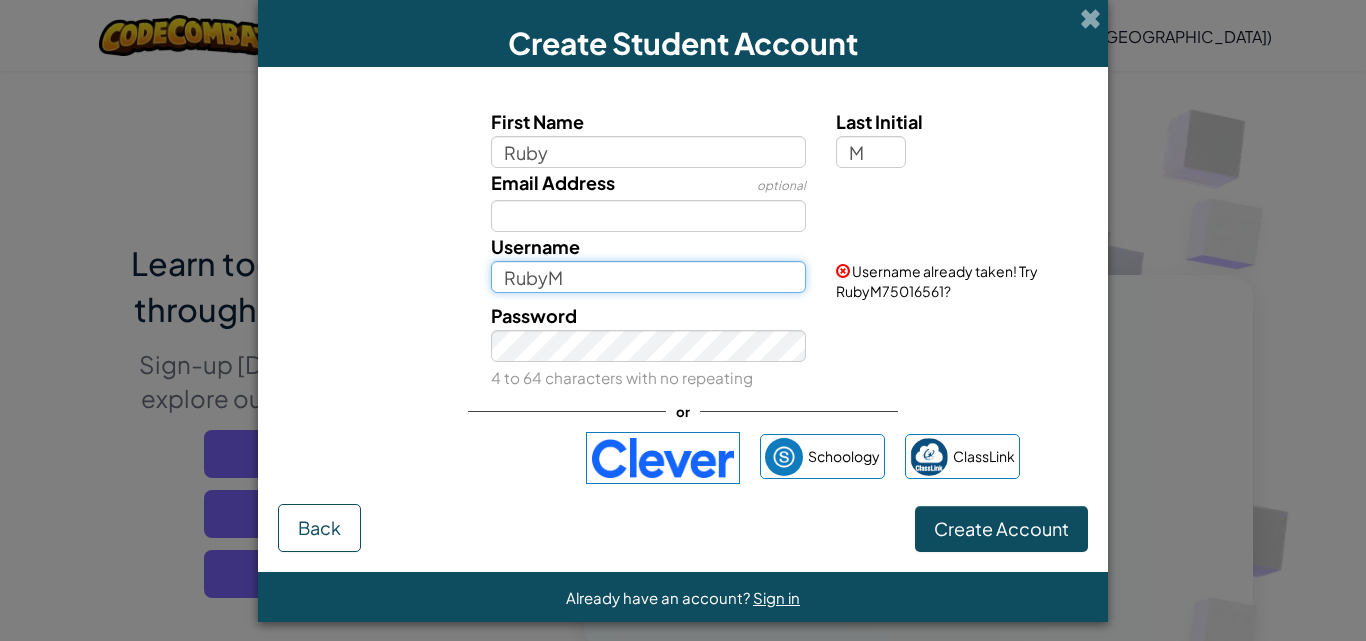 click on "RubyM" at bounding box center (649, 277) 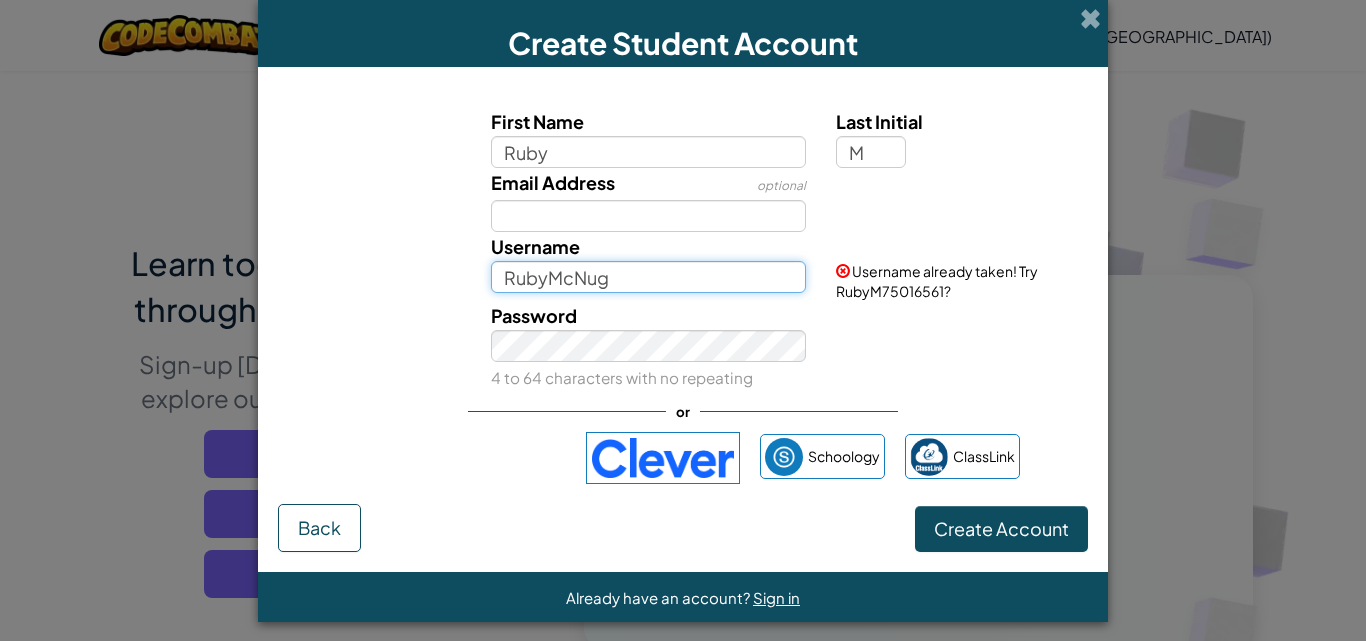 type on "RubyMcNug" 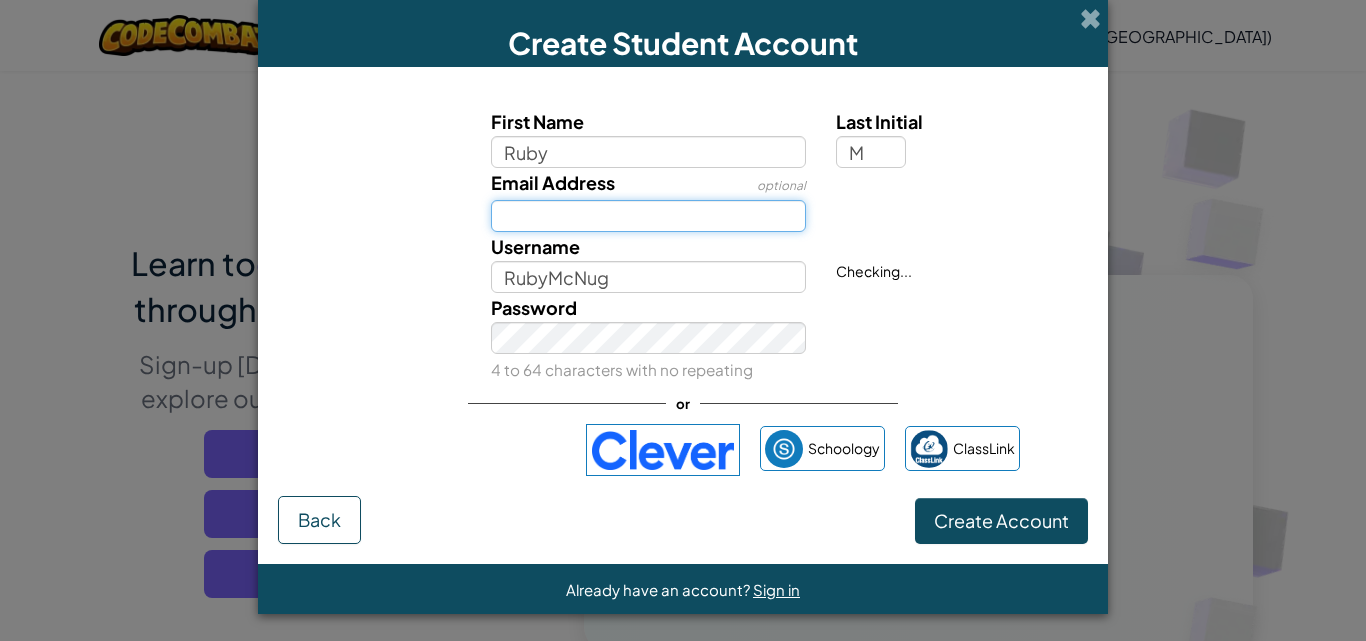 click on "Email Address" at bounding box center [649, 216] 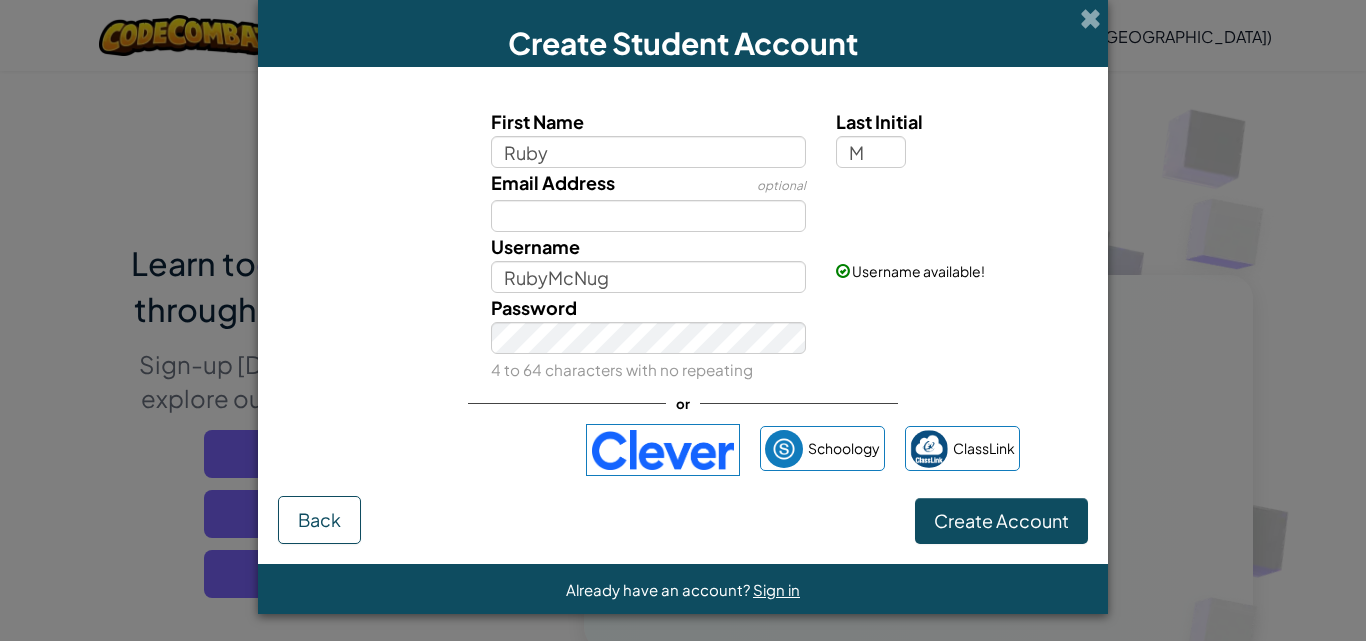 click on "Password 4 to 64 characters with no repeating" at bounding box center (683, 338) 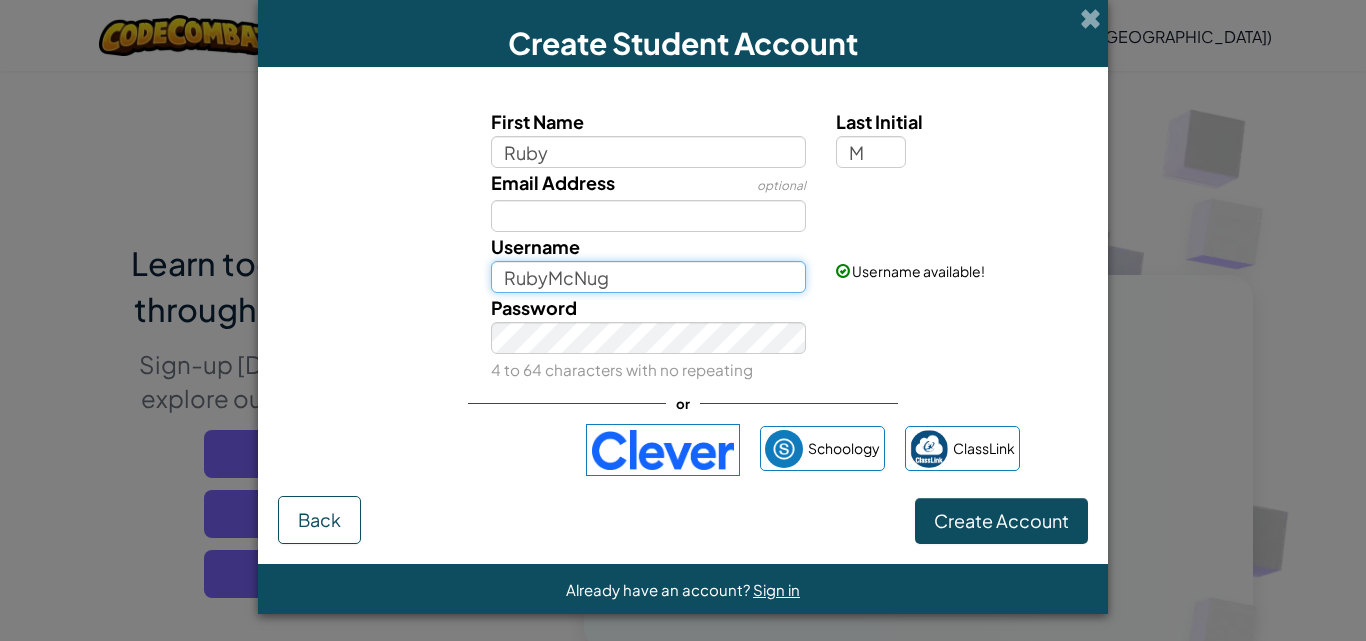 click on "RubyMcNug" at bounding box center [649, 277] 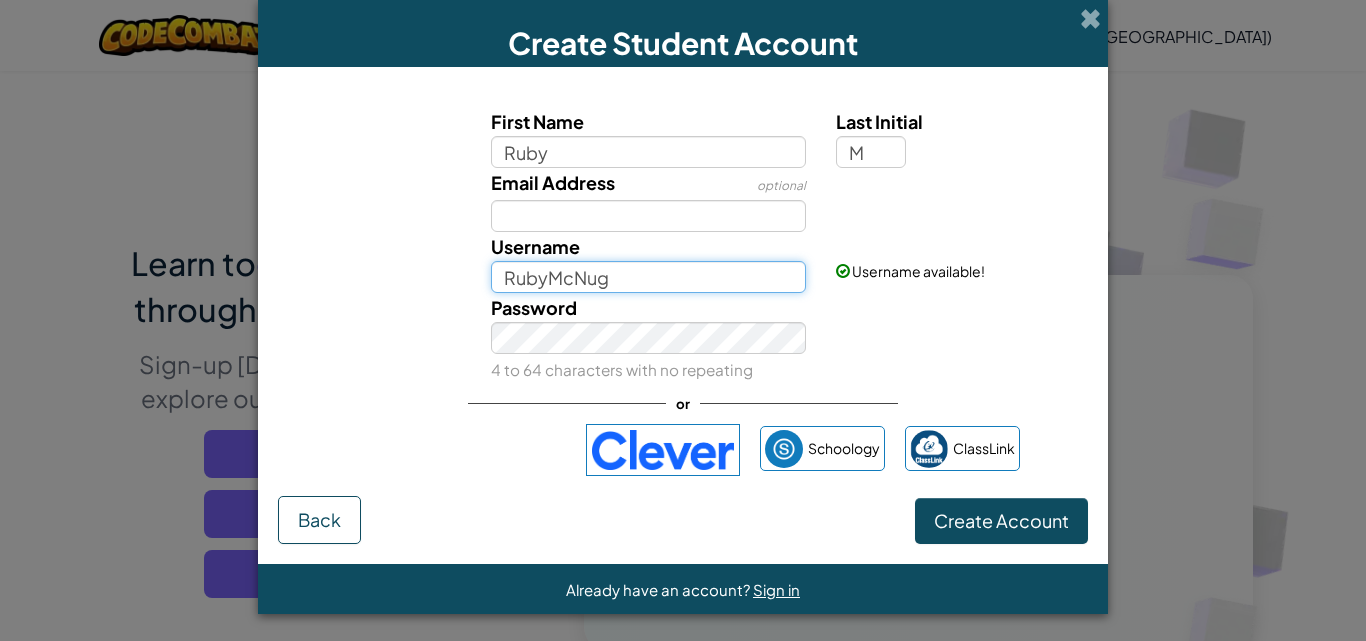 drag, startPoint x: 666, startPoint y: 286, endPoint x: 684, endPoint y: 276, distance: 20.59126 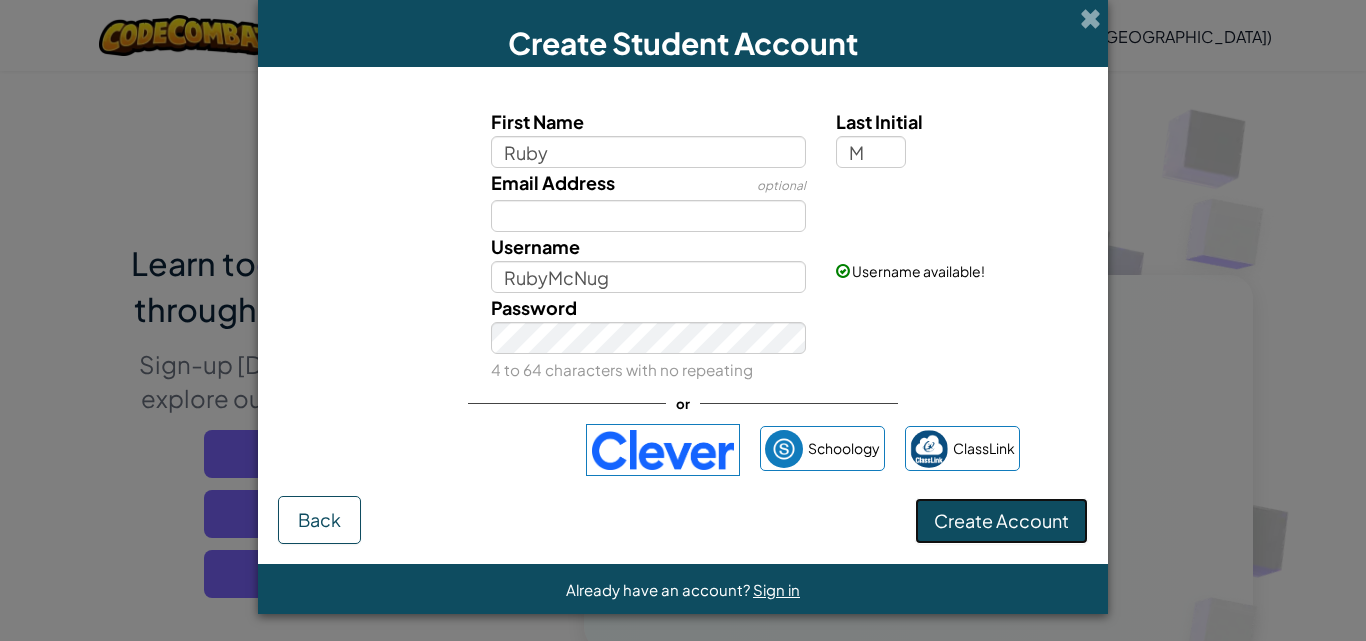 click on "Create Account" at bounding box center [1001, 520] 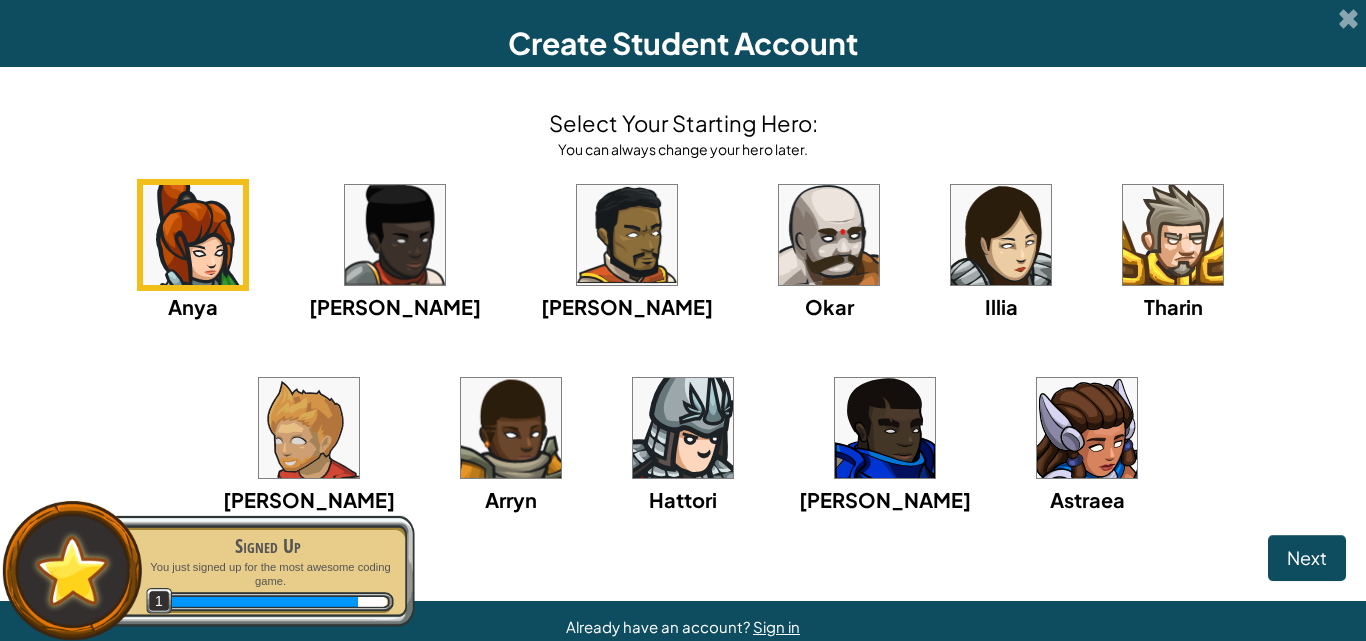 click at bounding box center (829, 235) 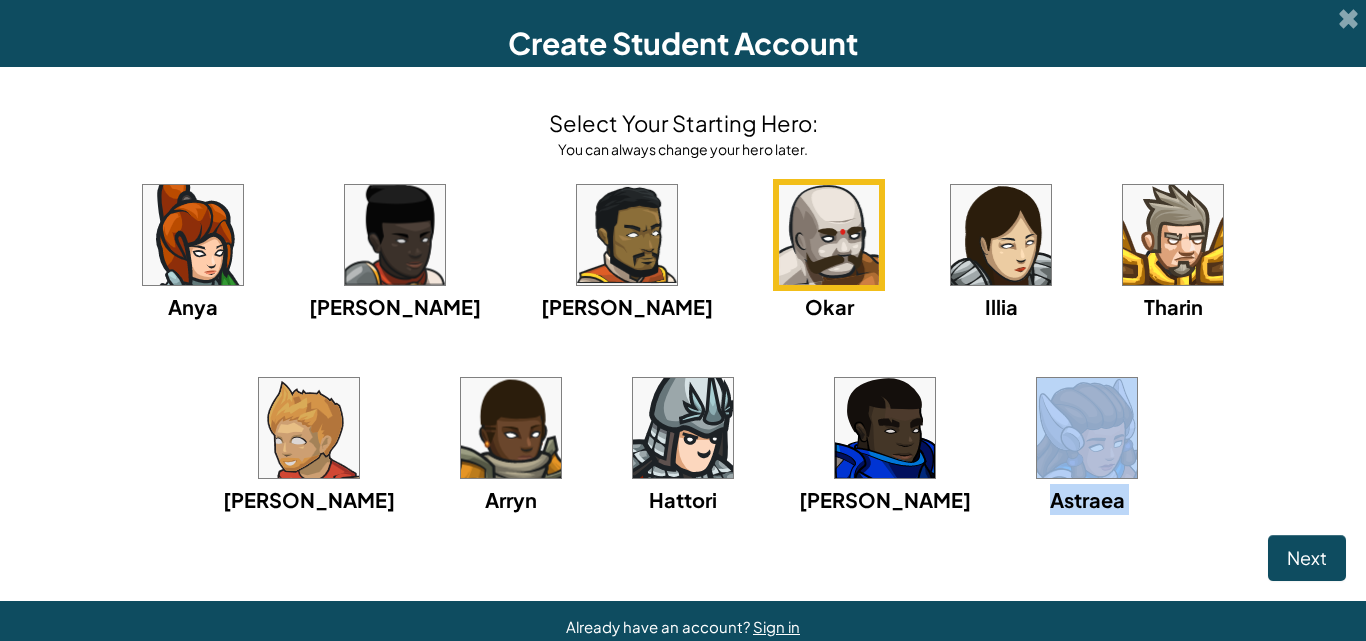 drag, startPoint x: 1127, startPoint y: 467, endPoint x: 1286, endPoint y: 555, distance: 181.72781 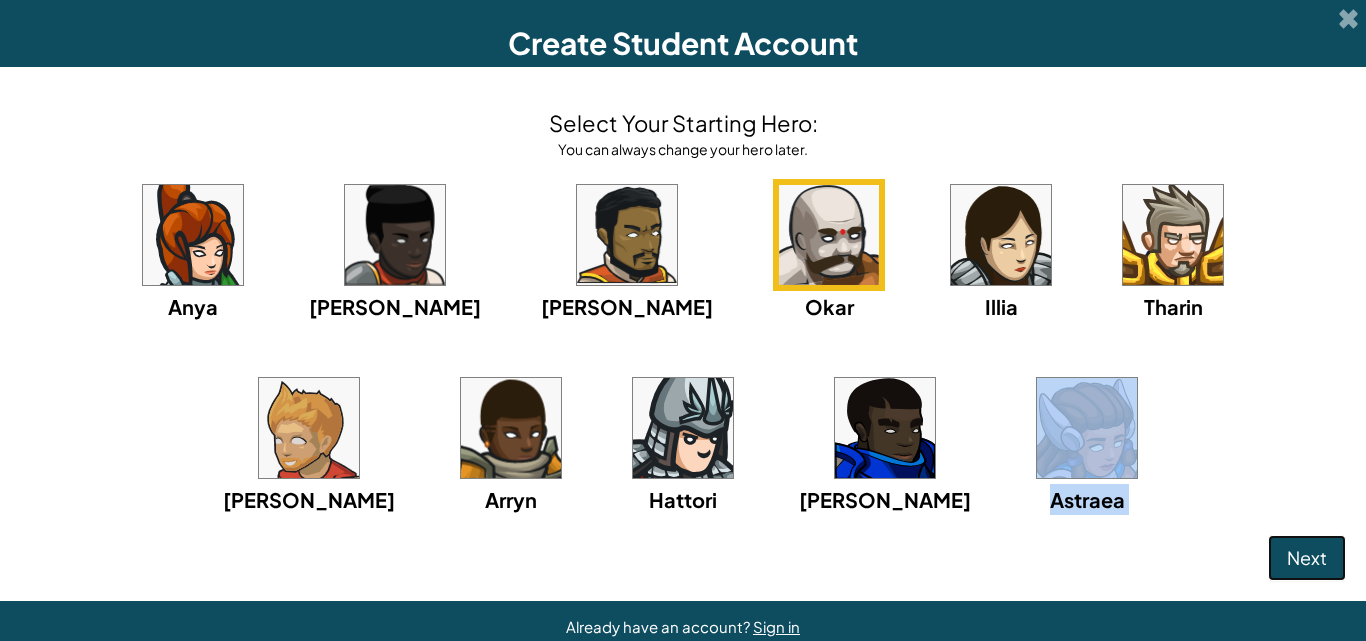 click on "Next" at bounding box center [1307, 557] 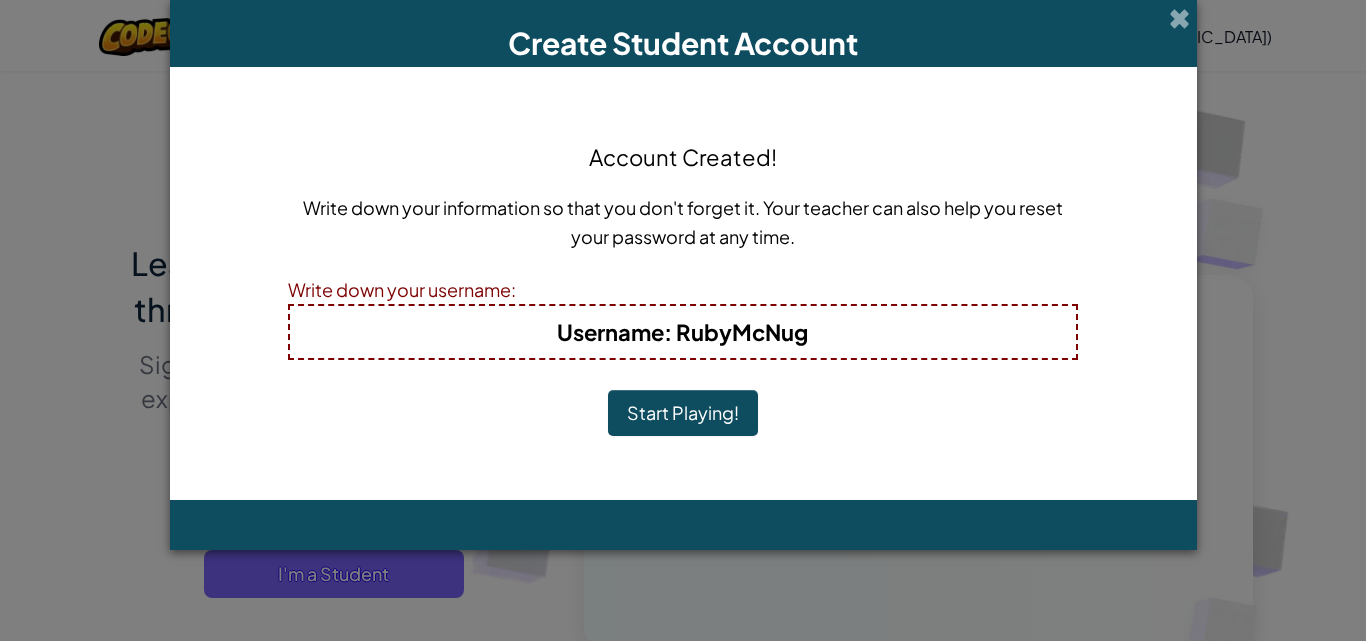 click on "Start Playing!" at bounding box center [683, 413] 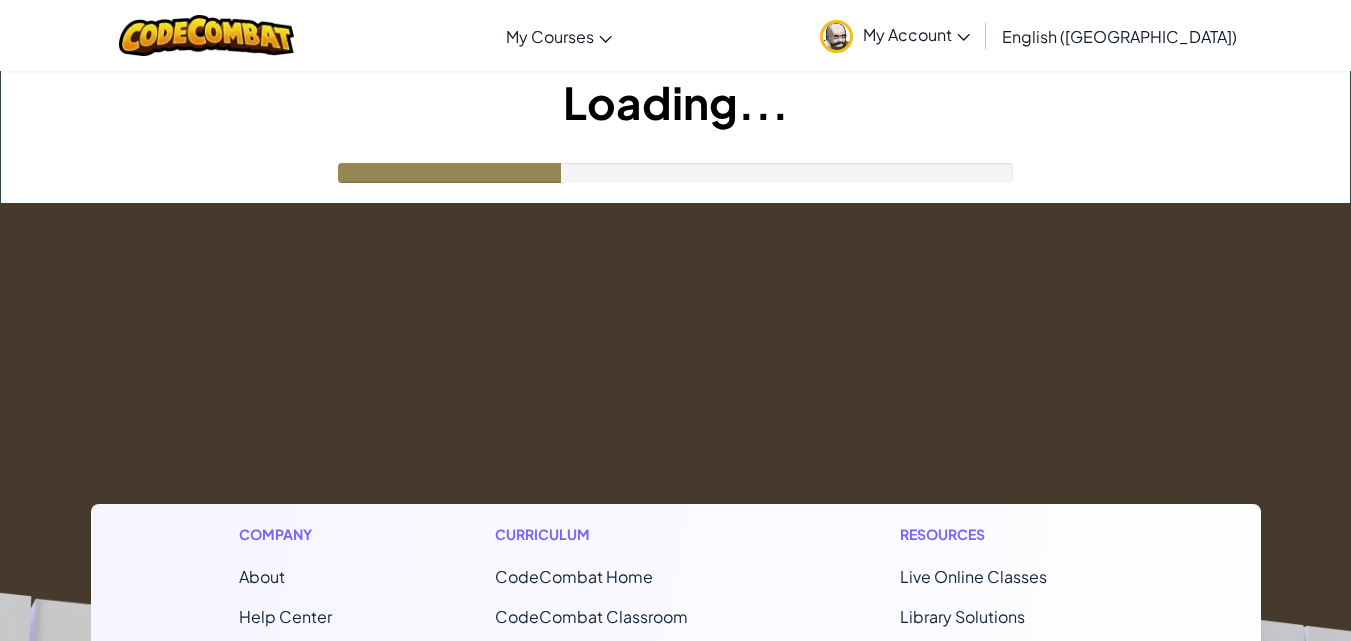 scroll, scrollTop: 0, scrollLeft: 0, axis: both 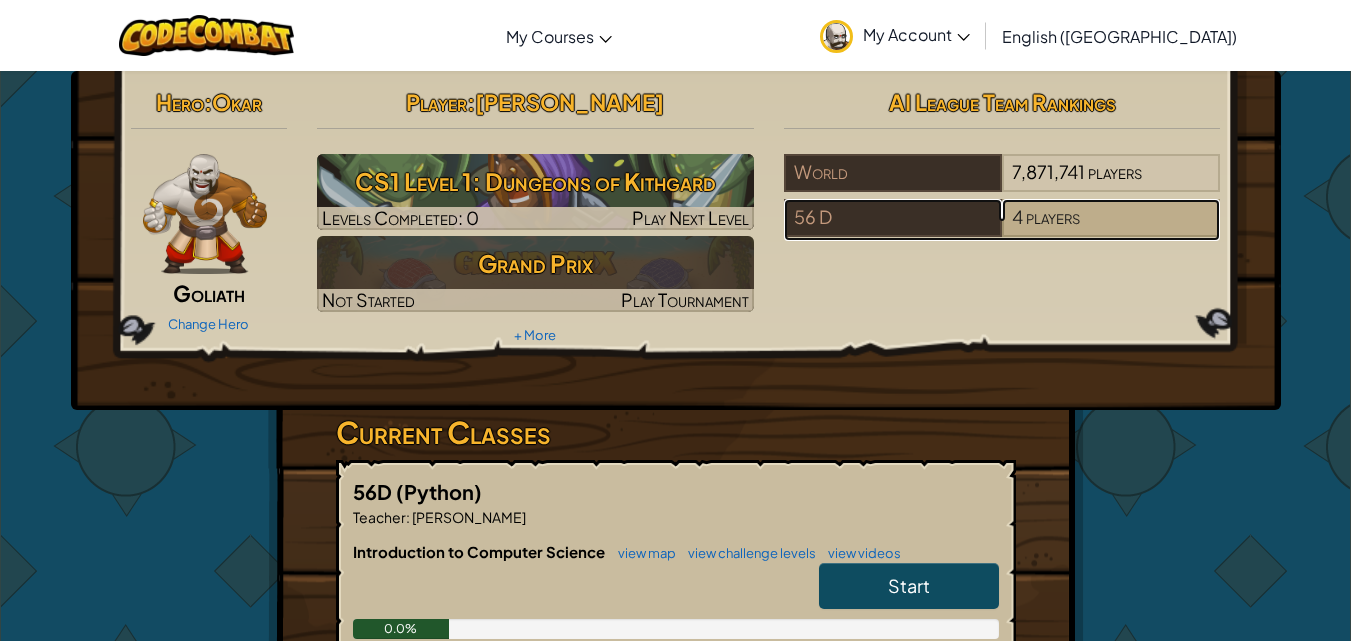 click on "players" at bounding box center [1053, 216] 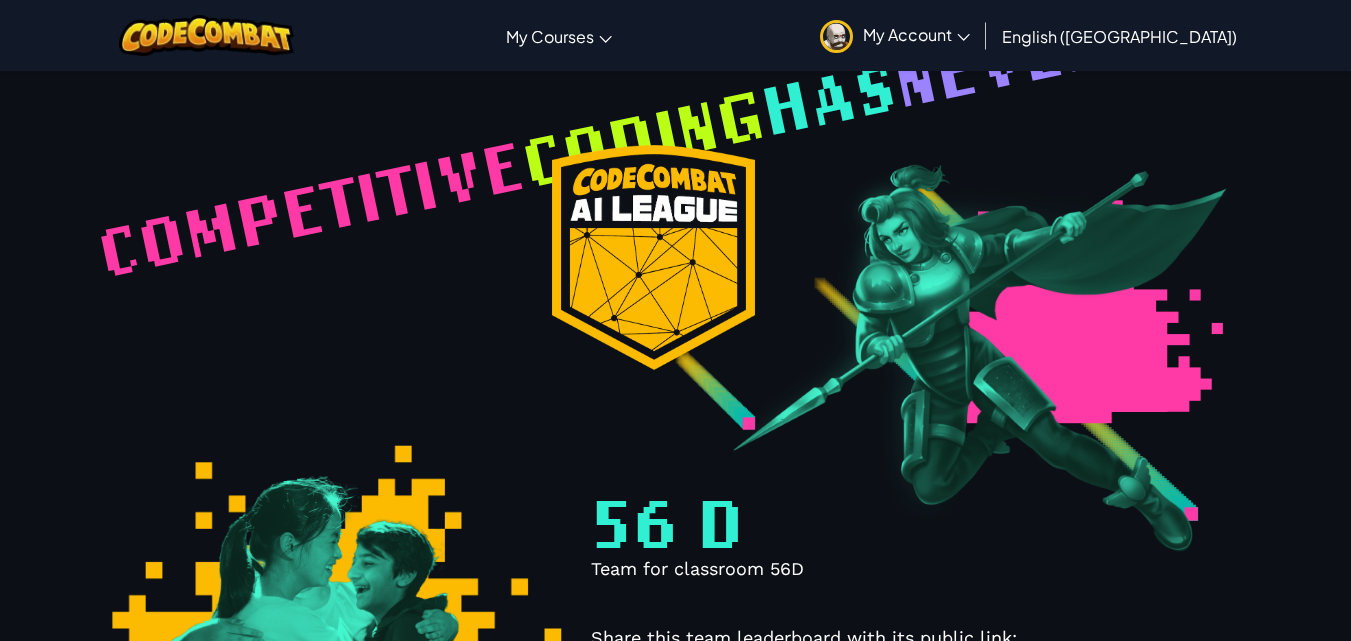 select on "68860a856e5687b323c7b6a1" 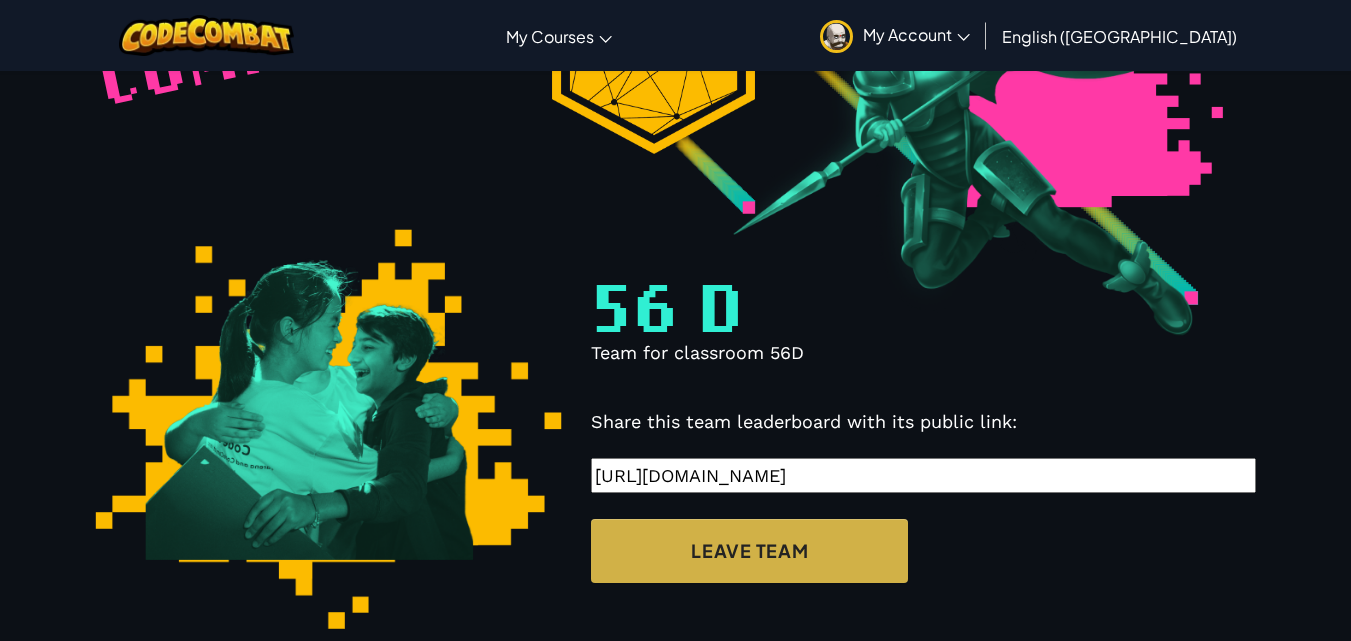 scroll, scrollTop: 674, scrollLeft: 0, axis: vertical 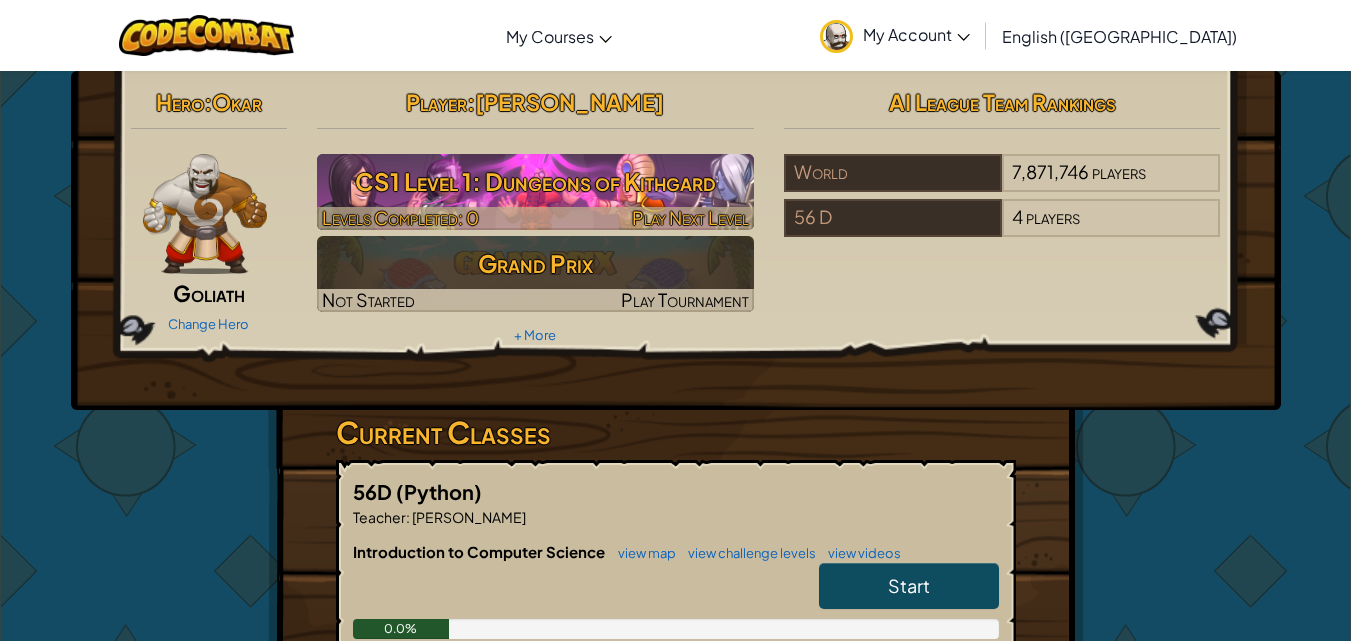 click on "CS1 Level 1: Dungeons of Kithgard" at bounding box center [535, 181] 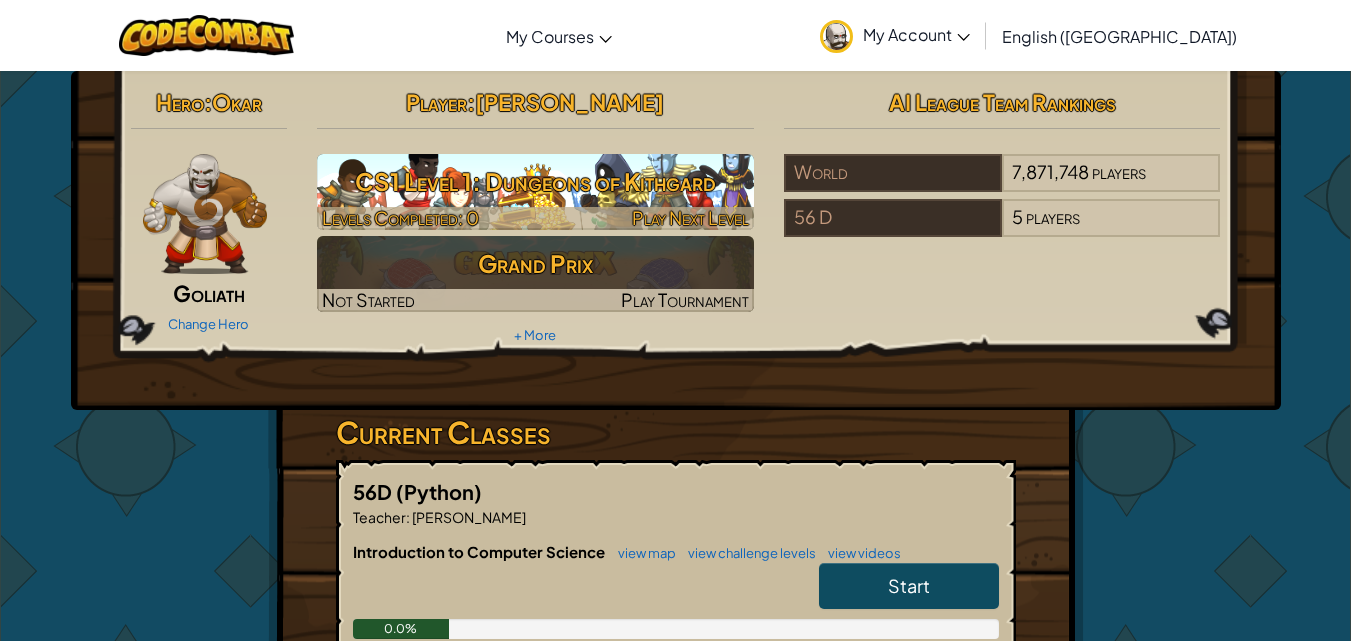 click on "CS1 Level 1: Dungeons of Kithgard" at bounding box center [535, 181] 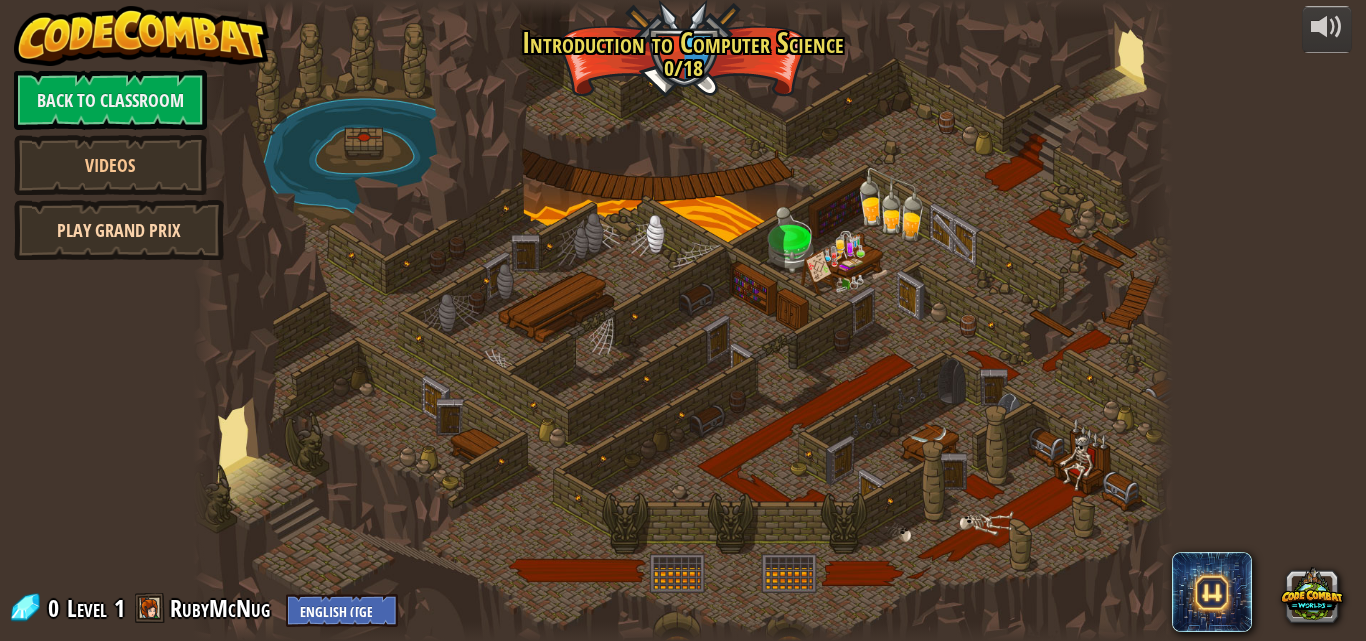 click on "Play Grand Prix" at bounding box center [119, 230] 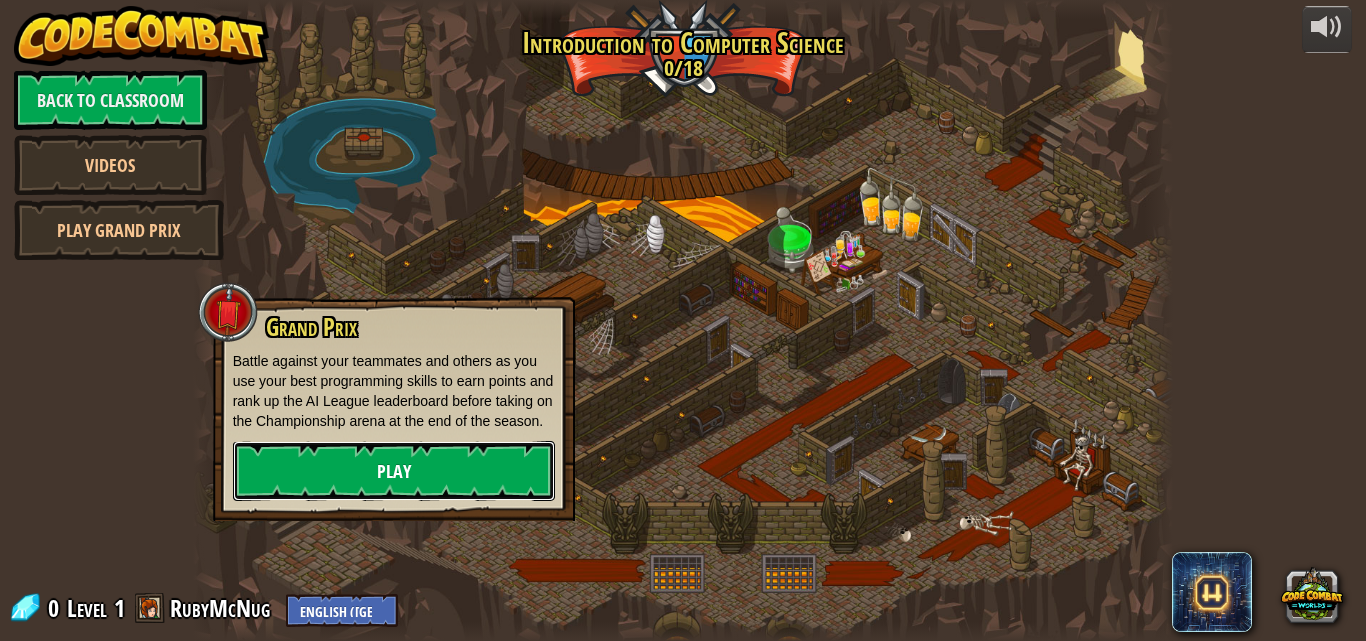 click on "Play" at bounding box center (394, 471) 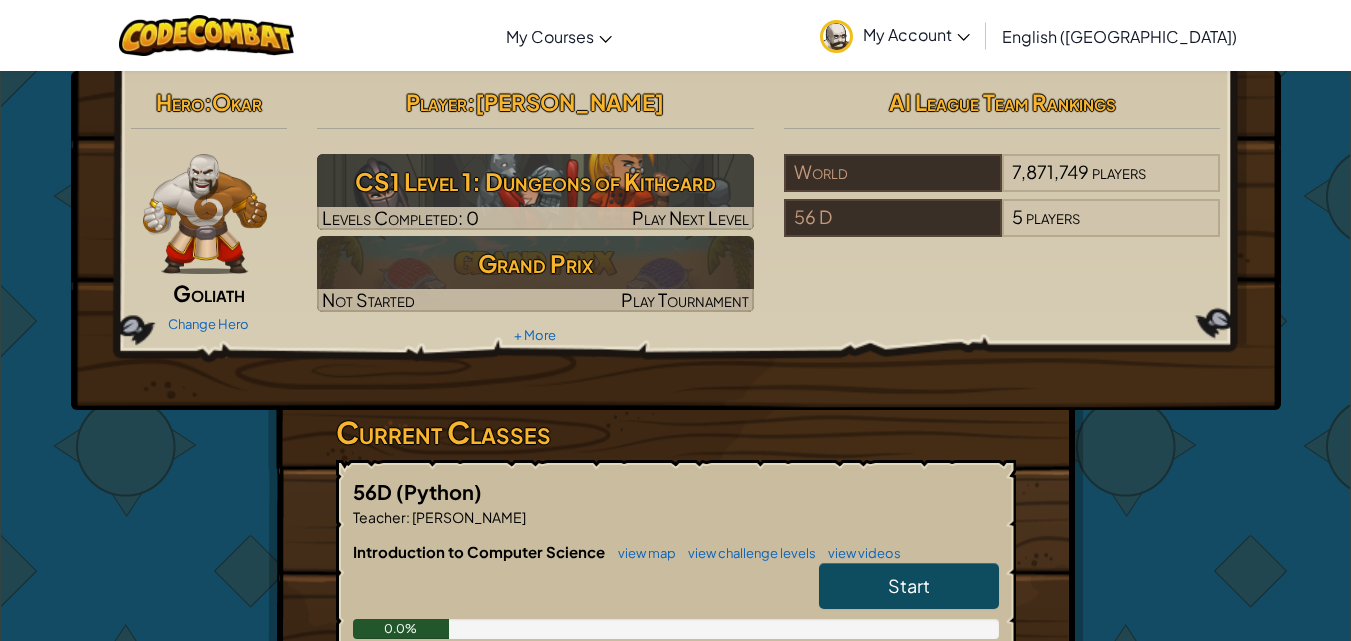 click on "Start" at bounding box center (909, 585) 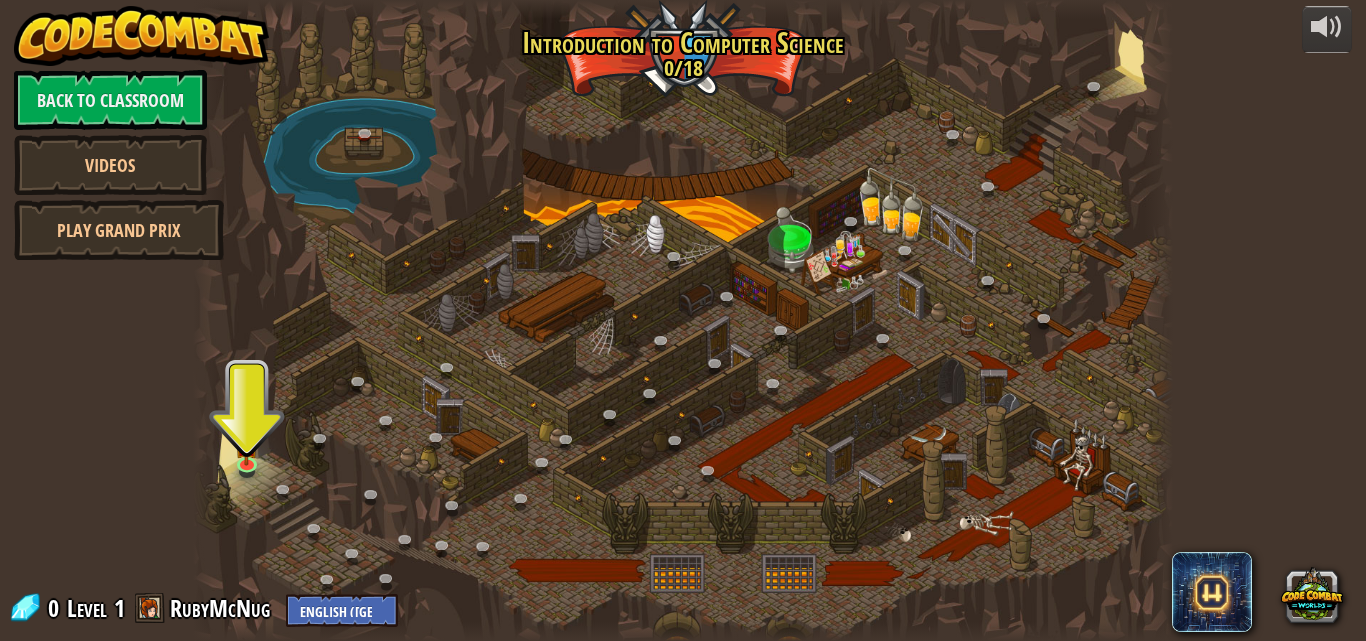 click 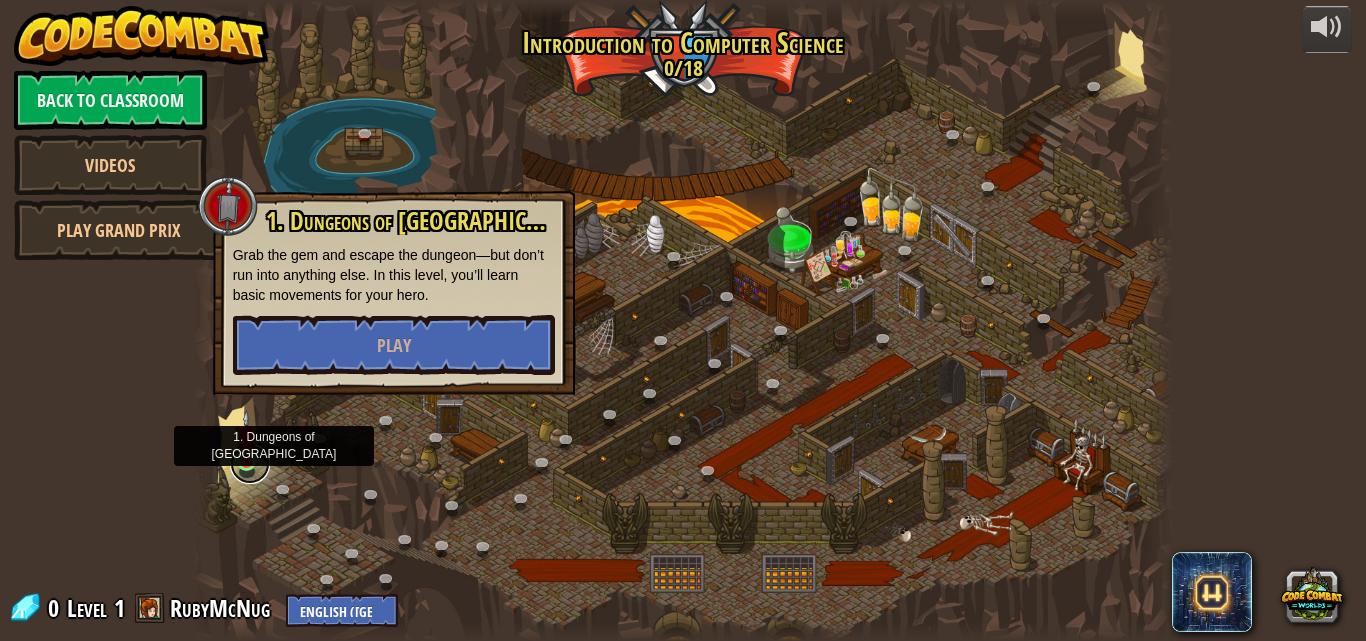 click at bounding box center [250, 464] 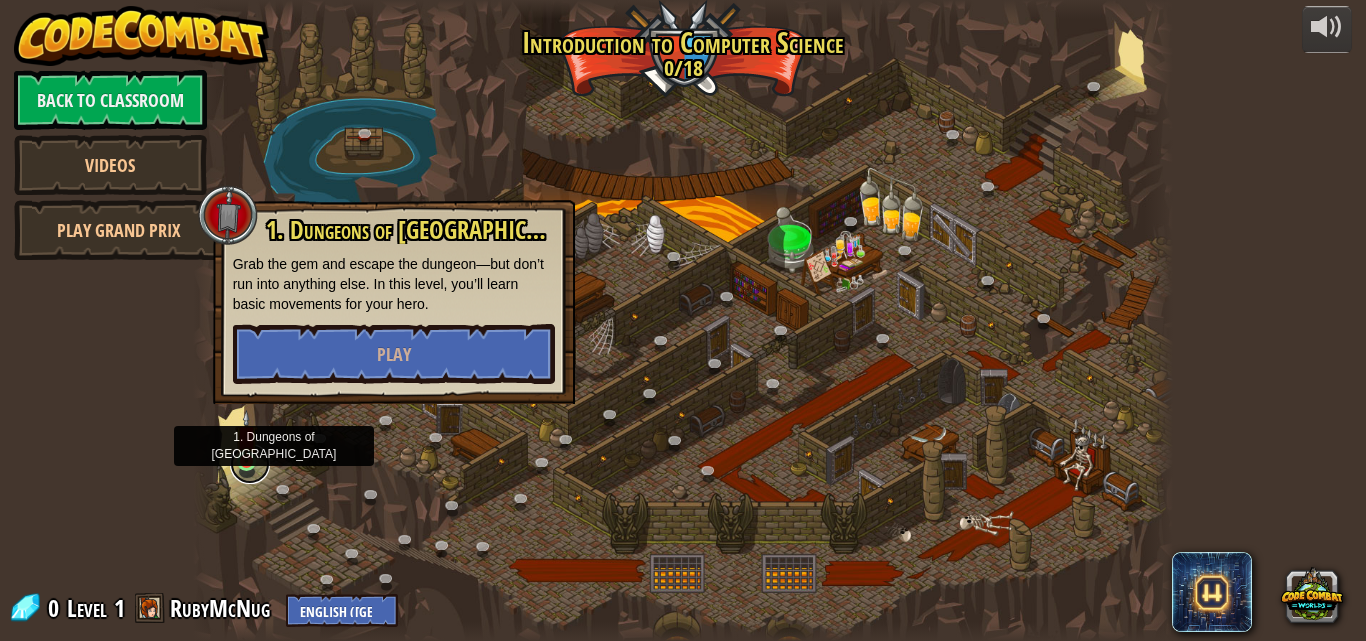 click at bounding box center [250, 464] 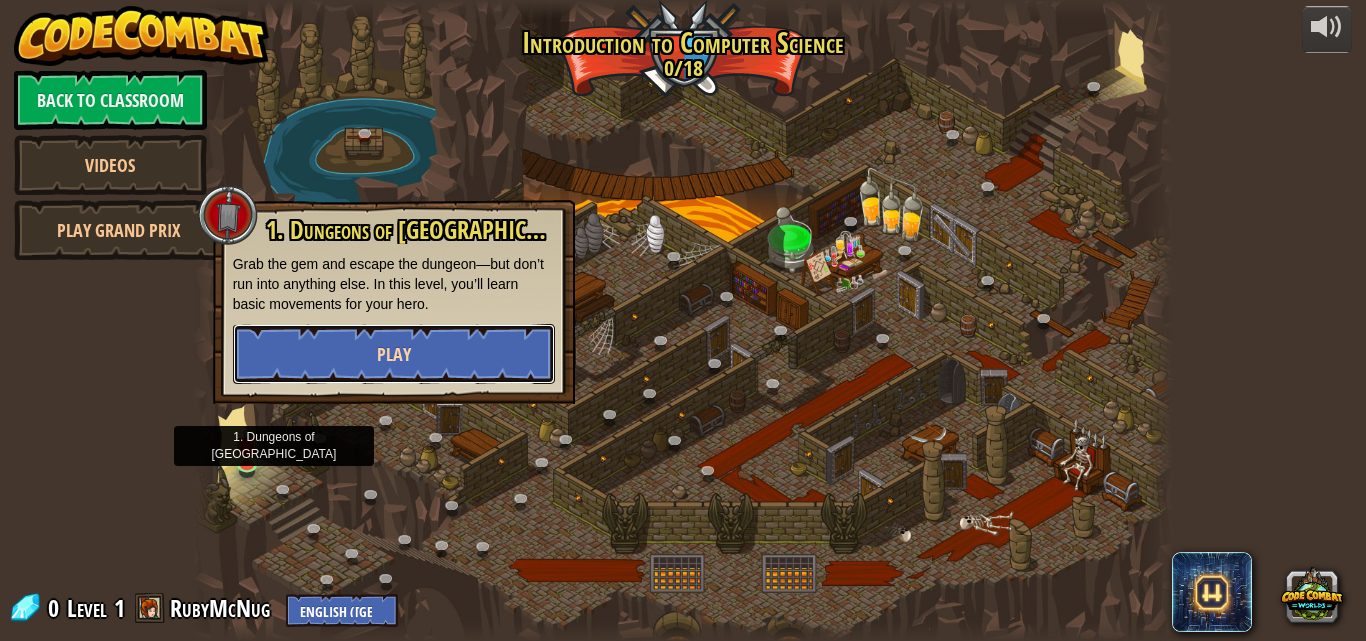 click on "Play" at bounding box center [394, 354] 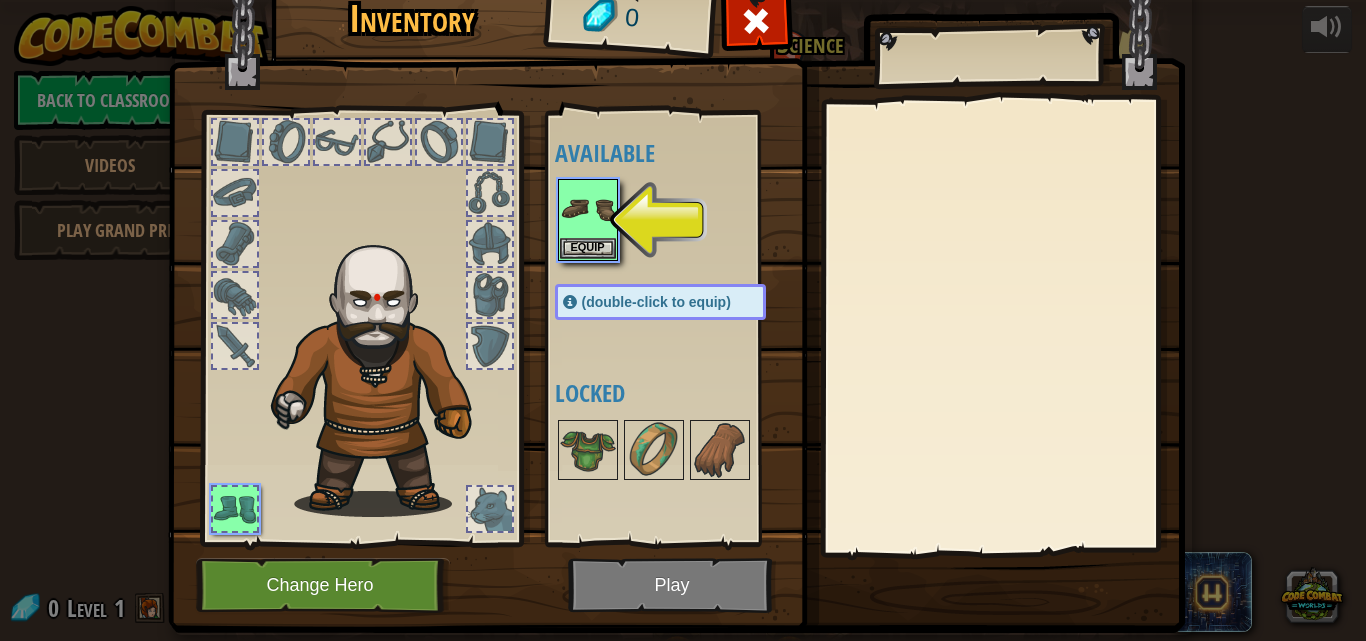 click at bounding box center [676, 270] 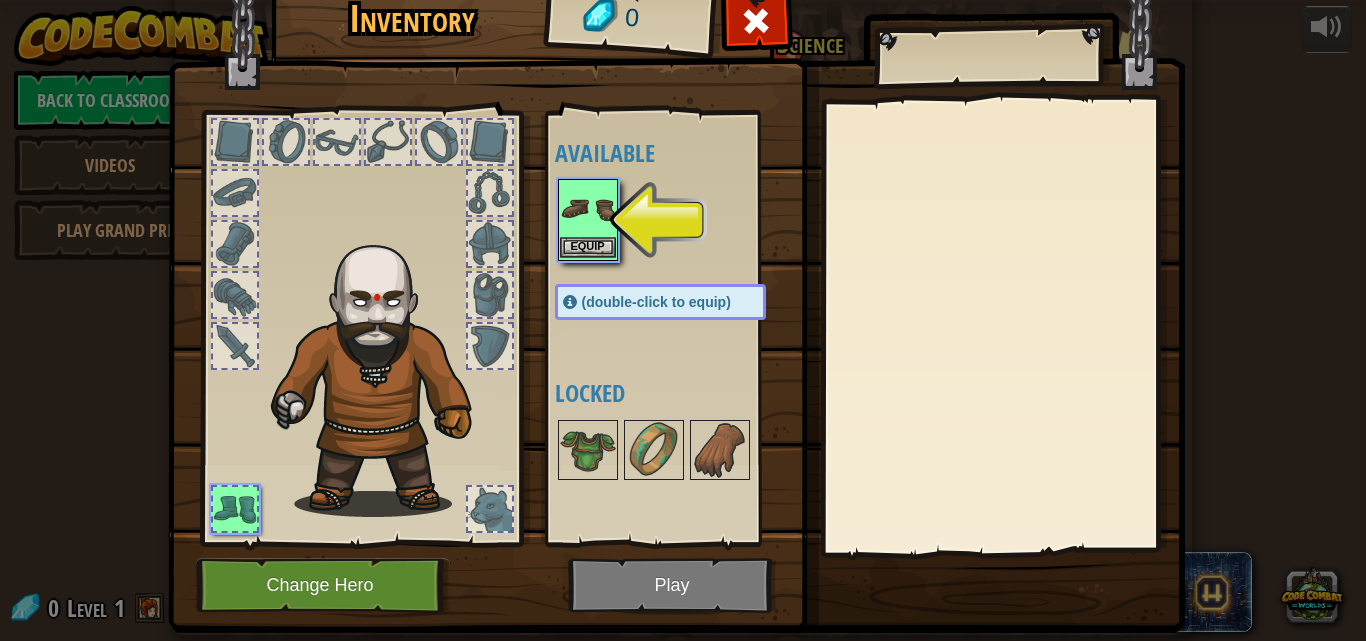 click at bounding box center [588, 209] 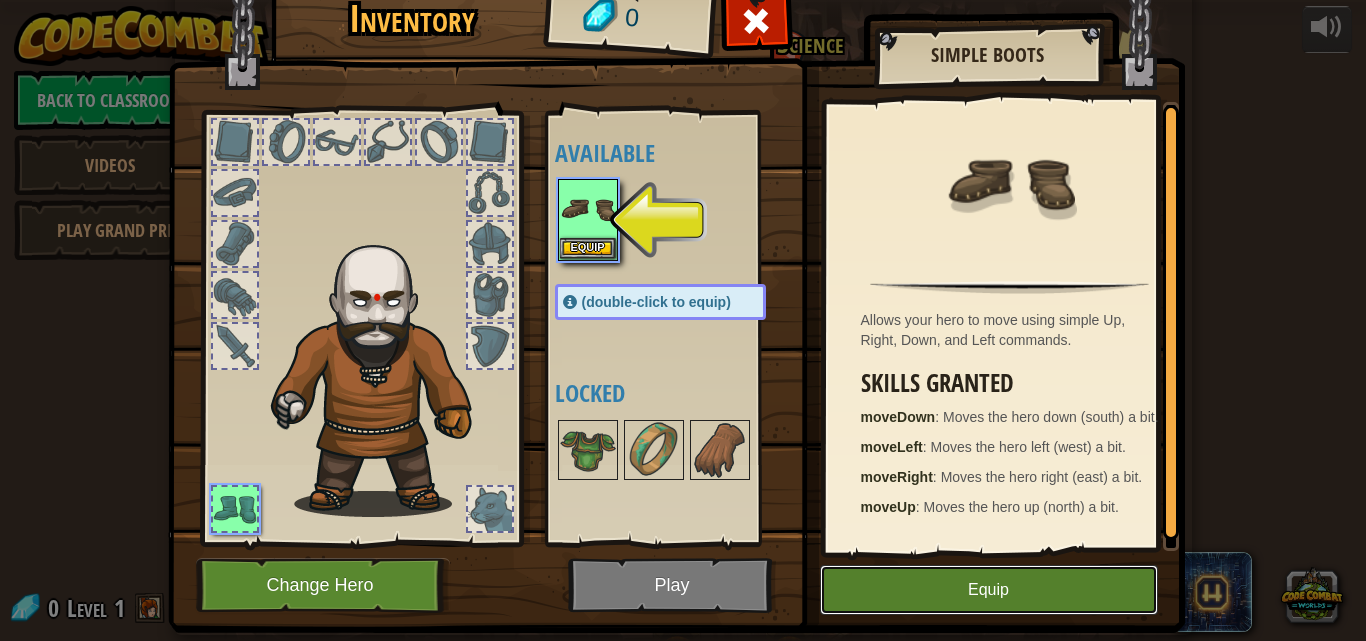 click on "Equip" at bounding box center [989, 590] 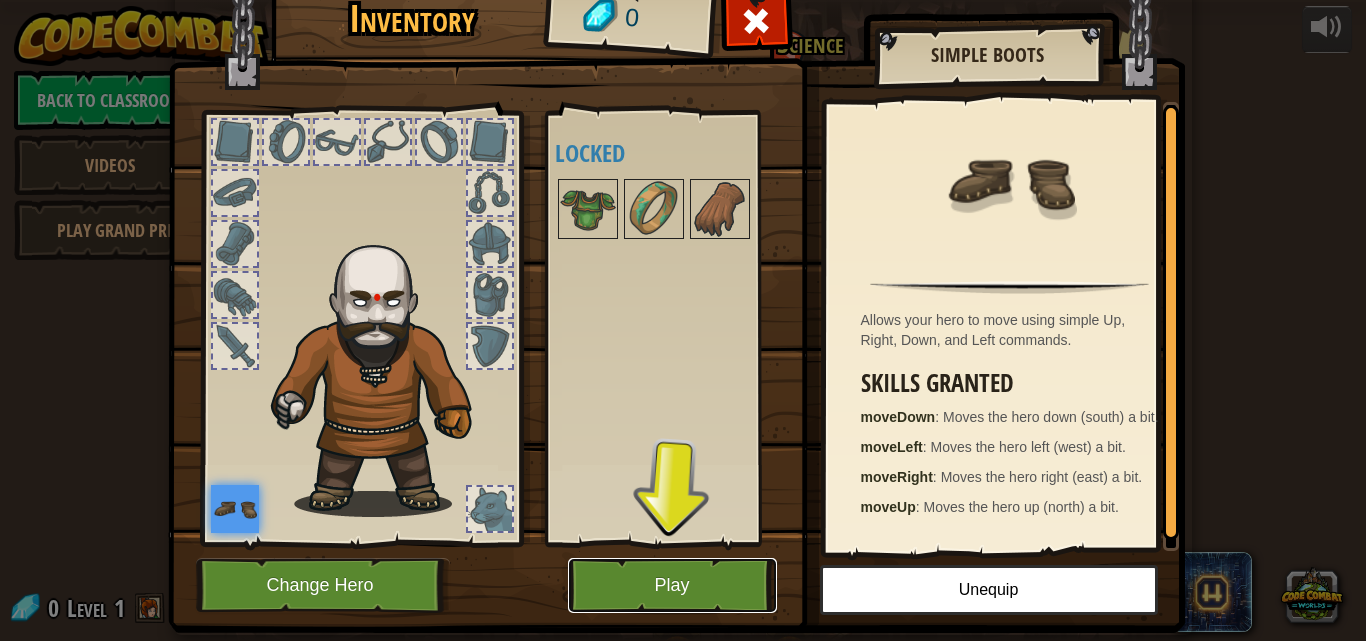click on "Play" at bounding box center (672, 585) 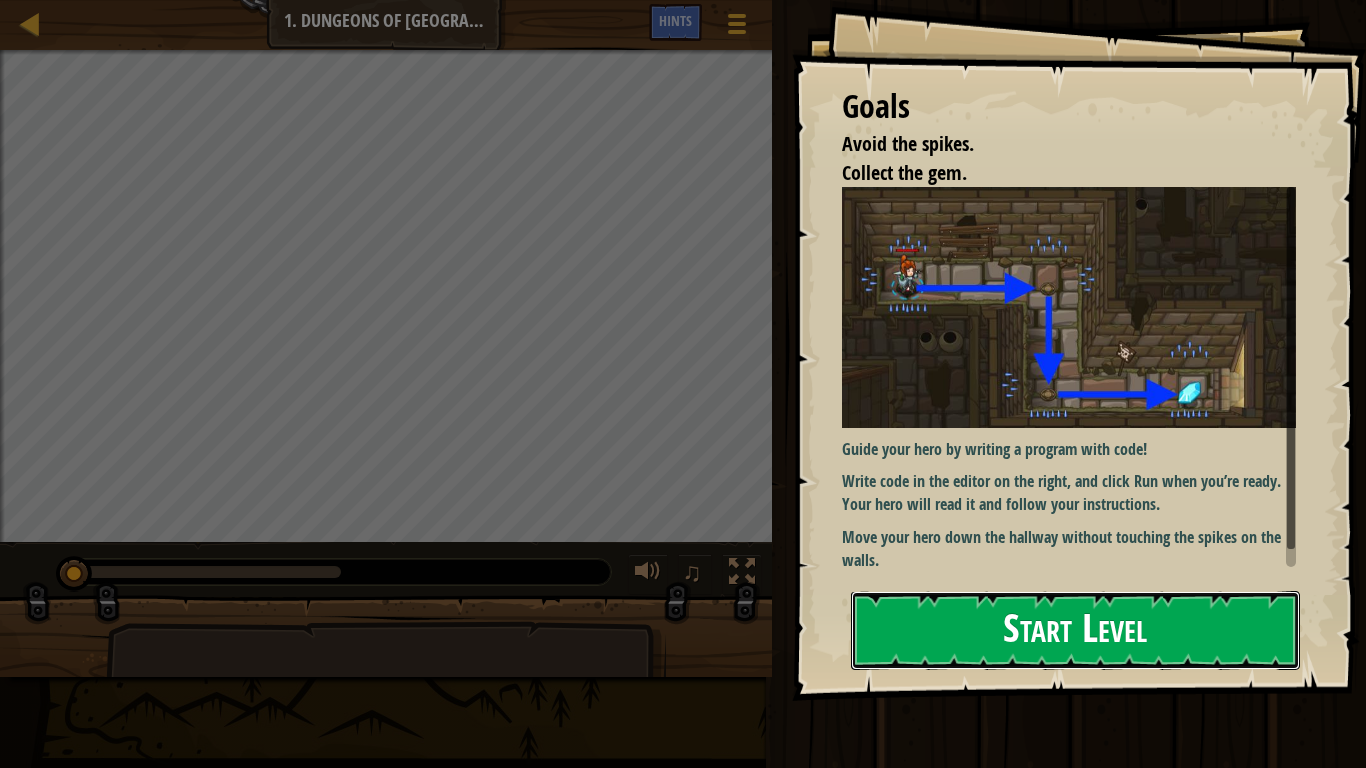 click on "Start Level" at bounding box center (1075, 630) 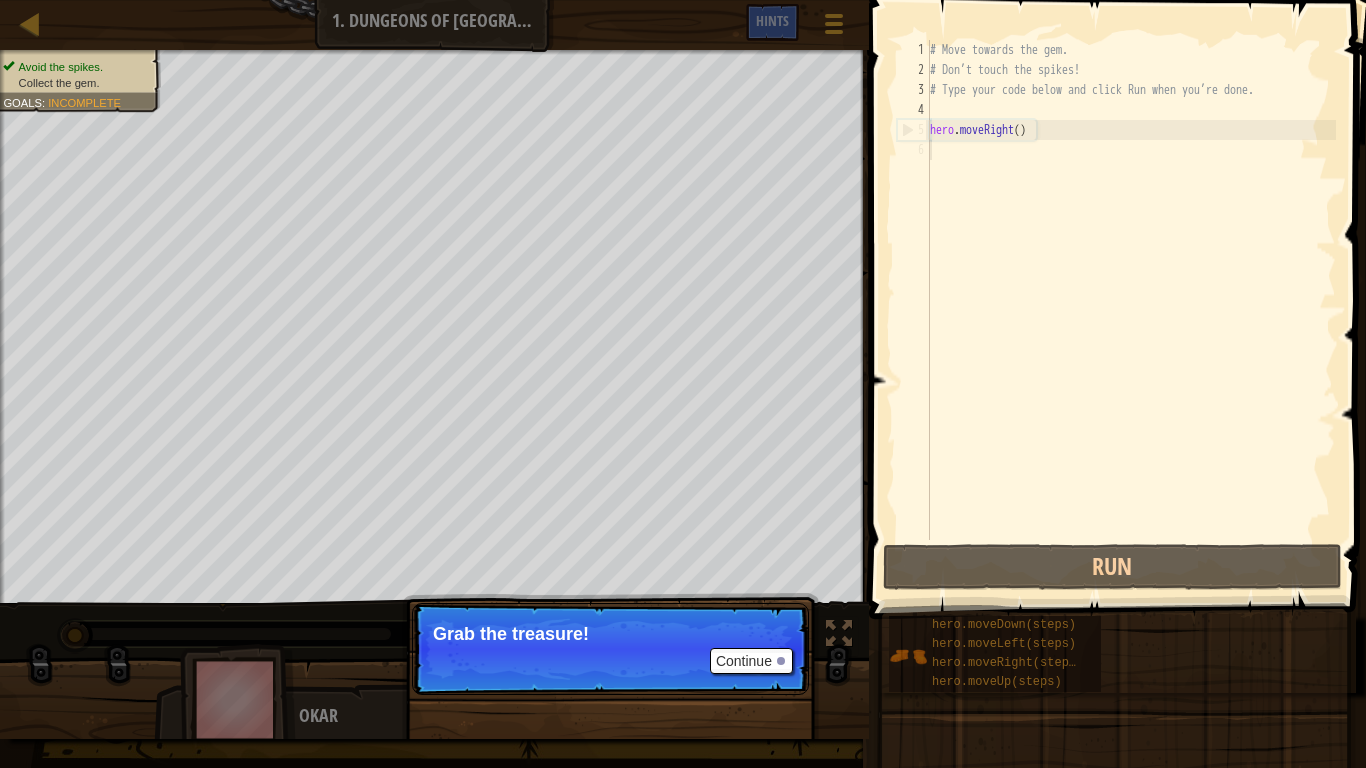 click on "Continue" at bounding box center (751, 661) 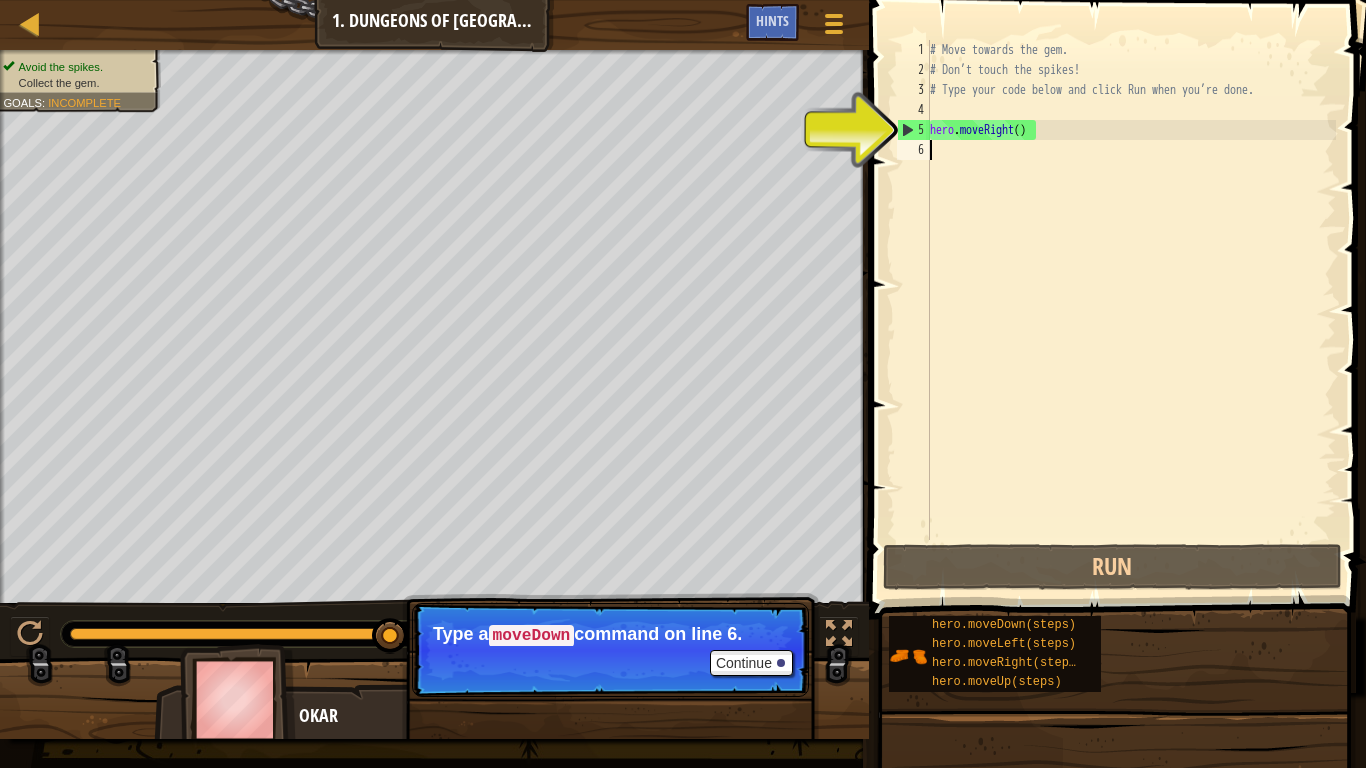 type on "m" 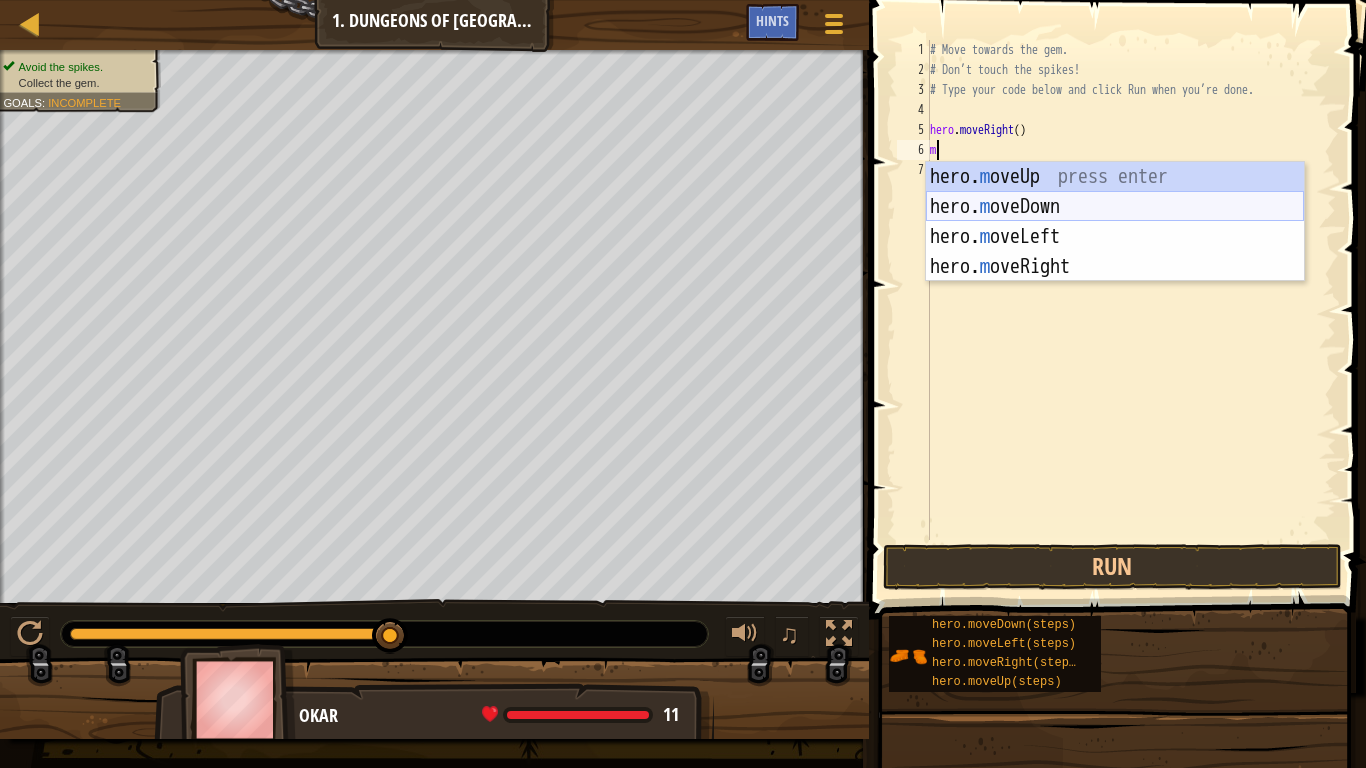 click on "hero. m oveUp press enter hero. m oveDown press enter hero. m oveLeft press enter hero. m oveRight press enter" at bounding box center [1115, 252] 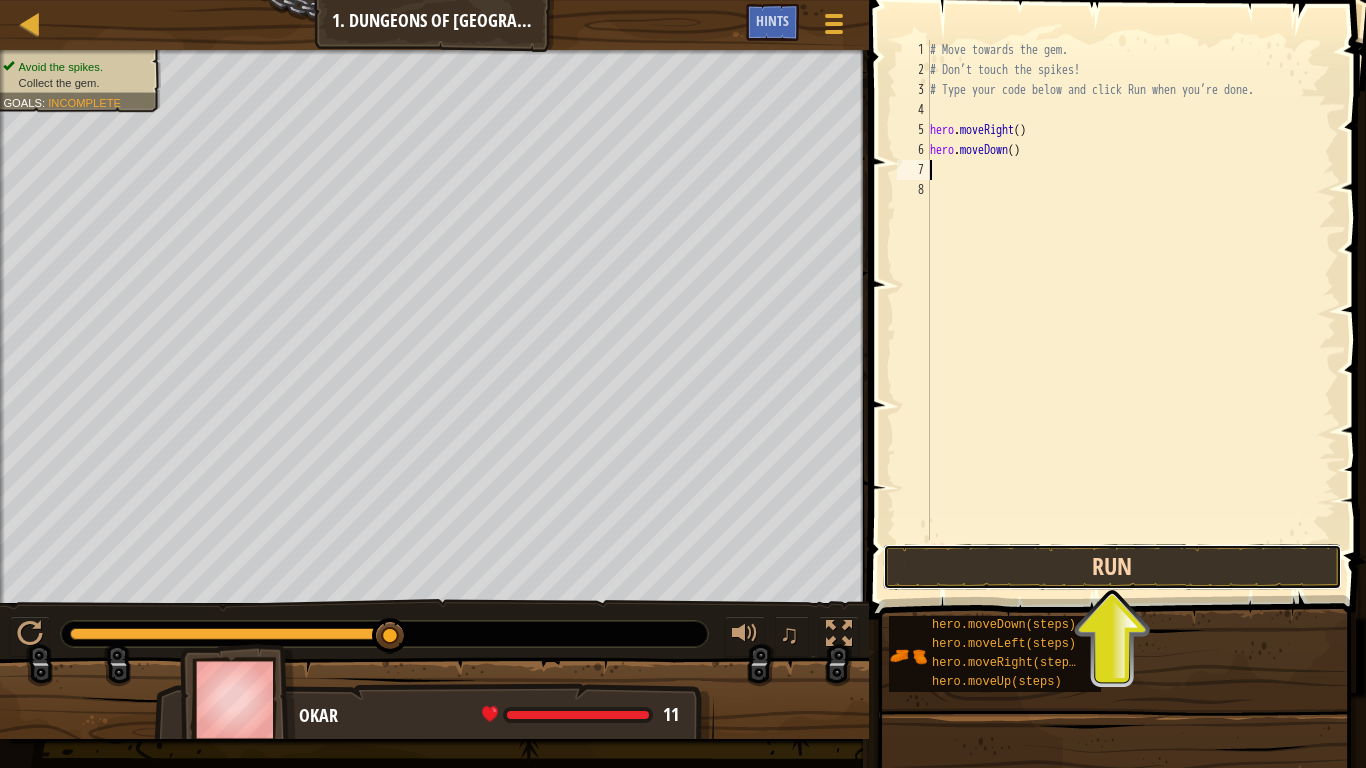 click on "Run" at bounding box center [1112, 567] 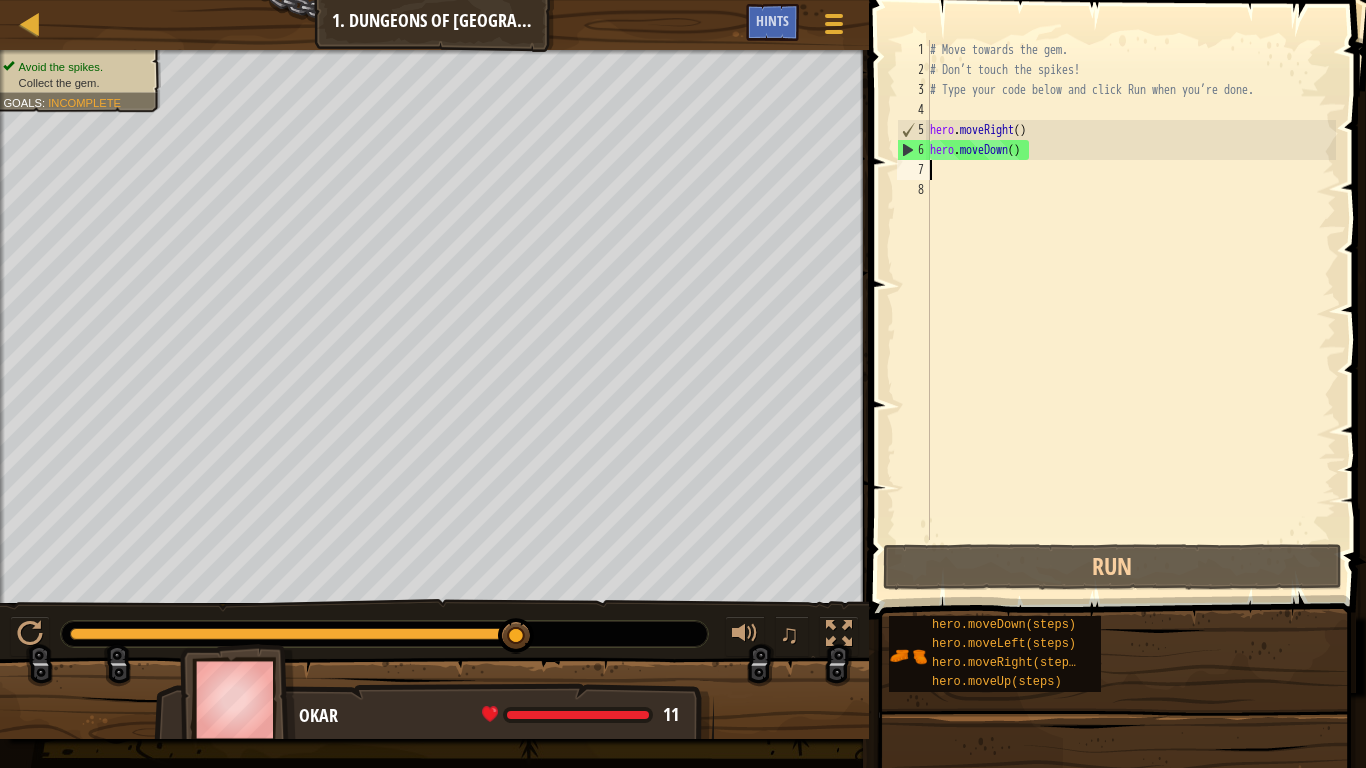 type on "r" 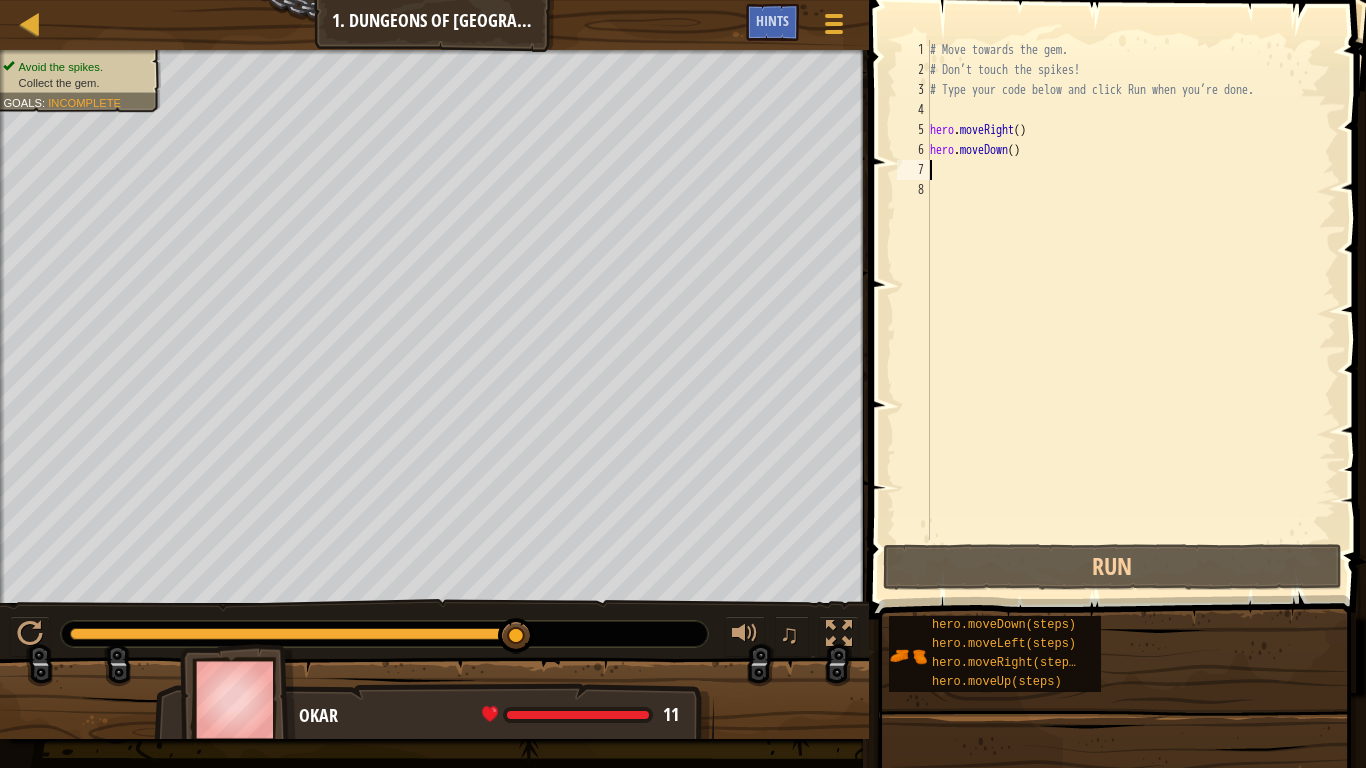 type on "R" 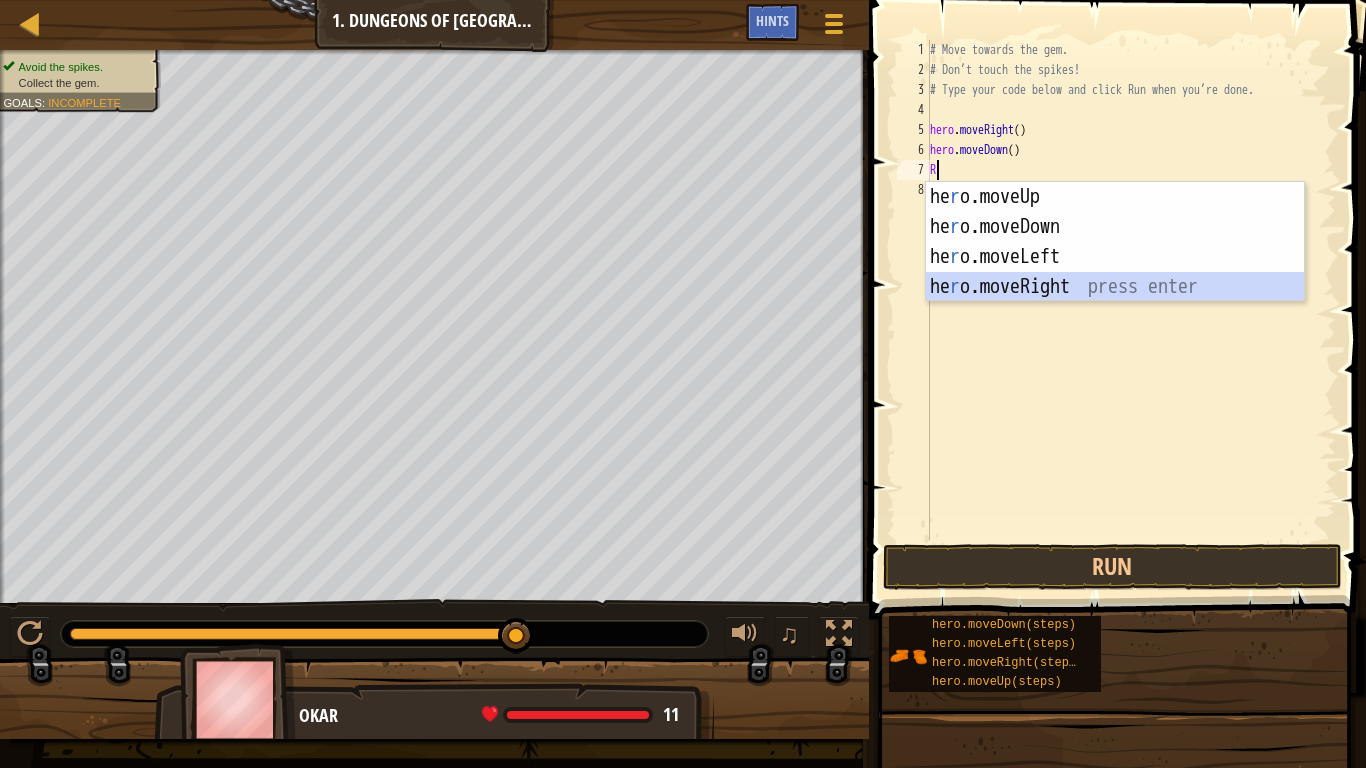 click on "he r o.moveUp press enter he r o.moveDown press enter he r o.moveLeft press enter he r o.moveRight press enter" at bounding box center [1115, 272] 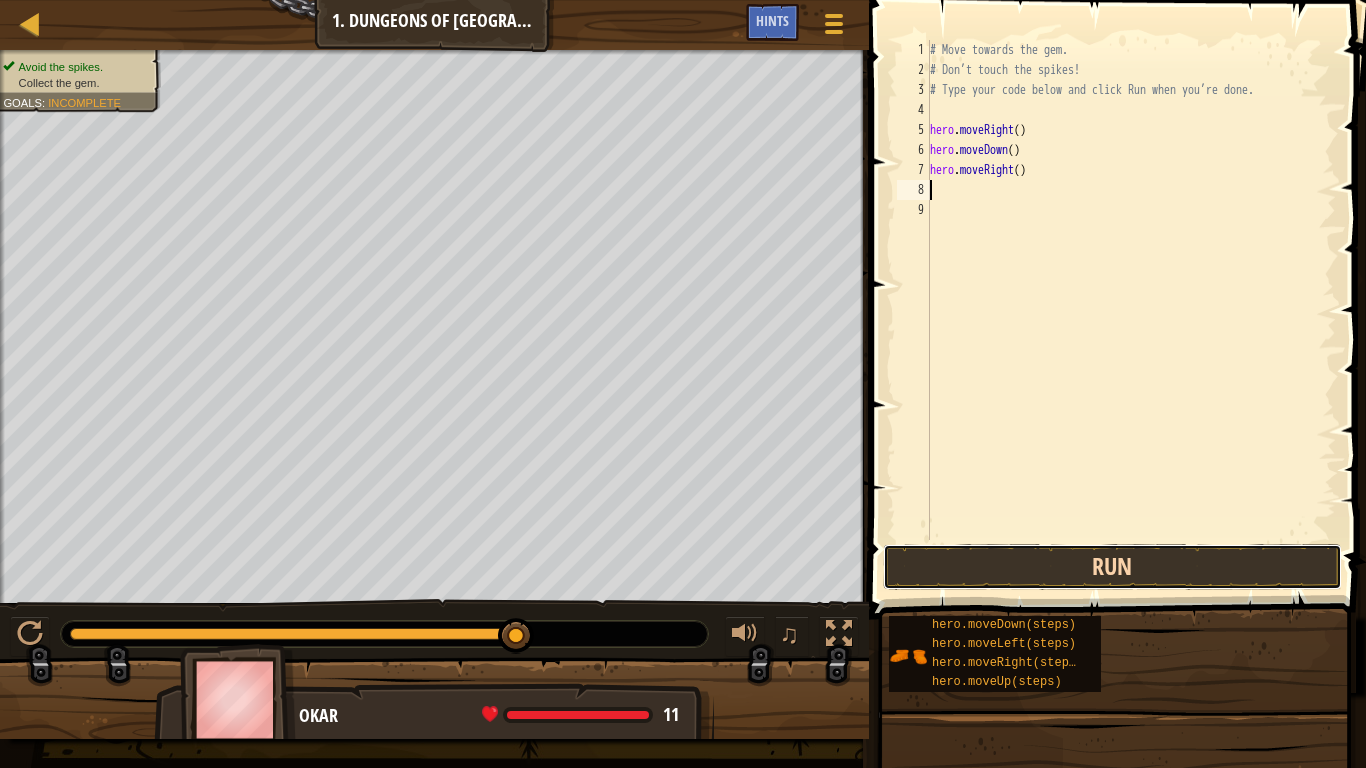 click on "Run" at bounding box center (1112, 567) 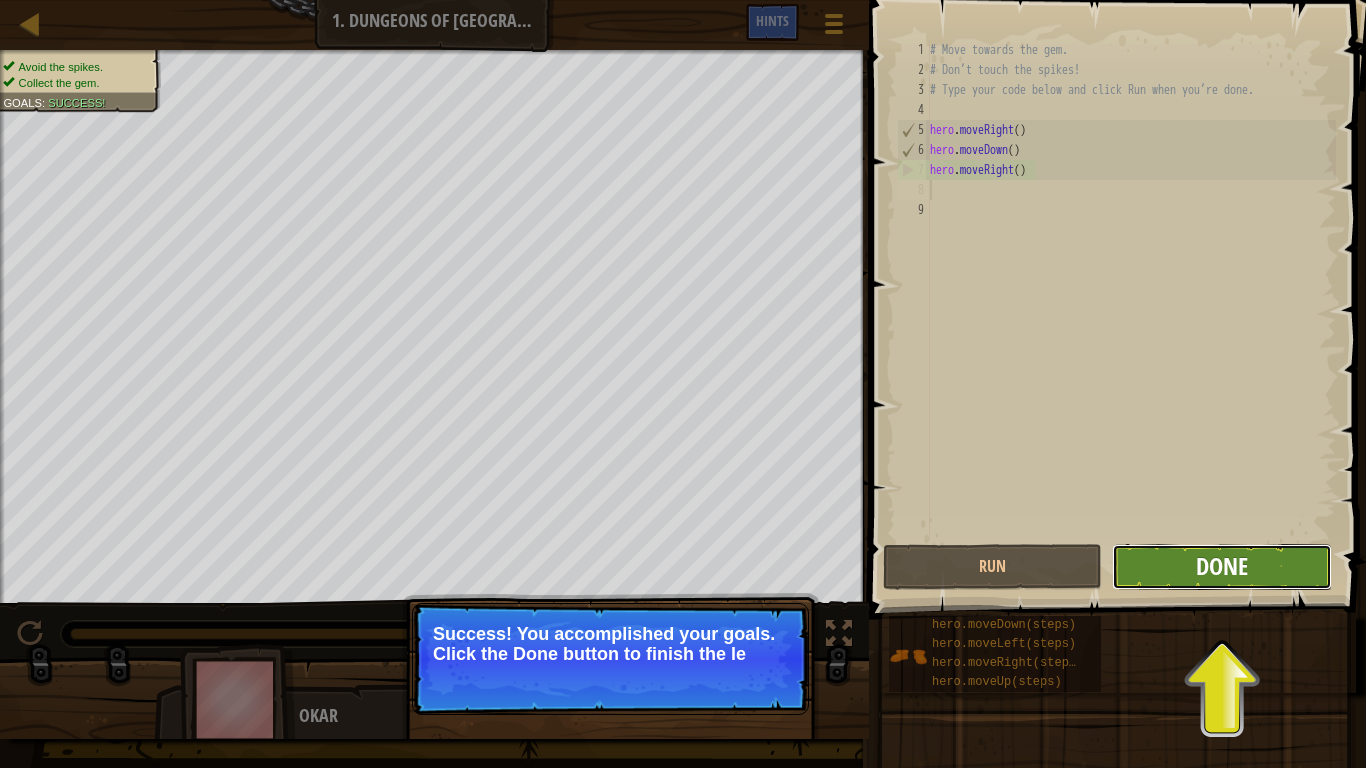 click on "Done" at bounding box center [1222, 566] 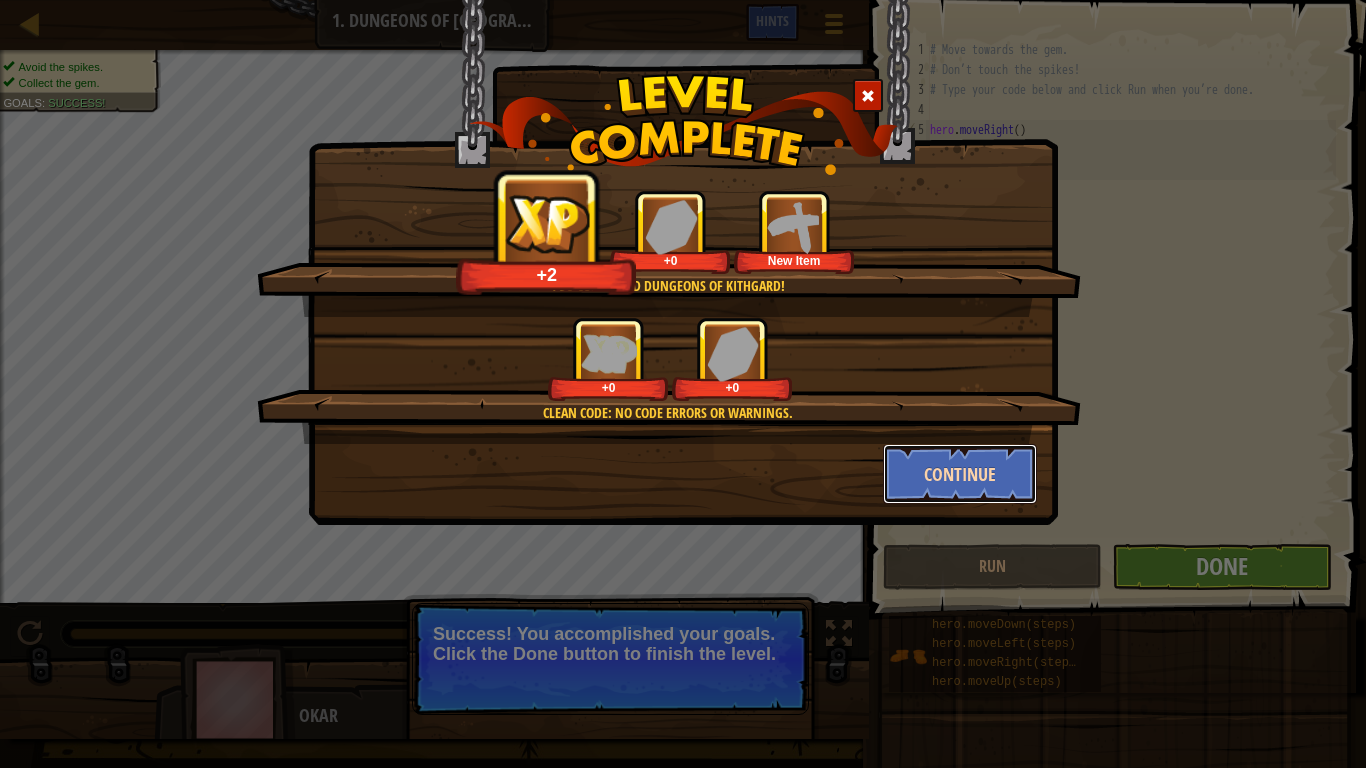 click on "Continue" at bounding box center [960, 474] 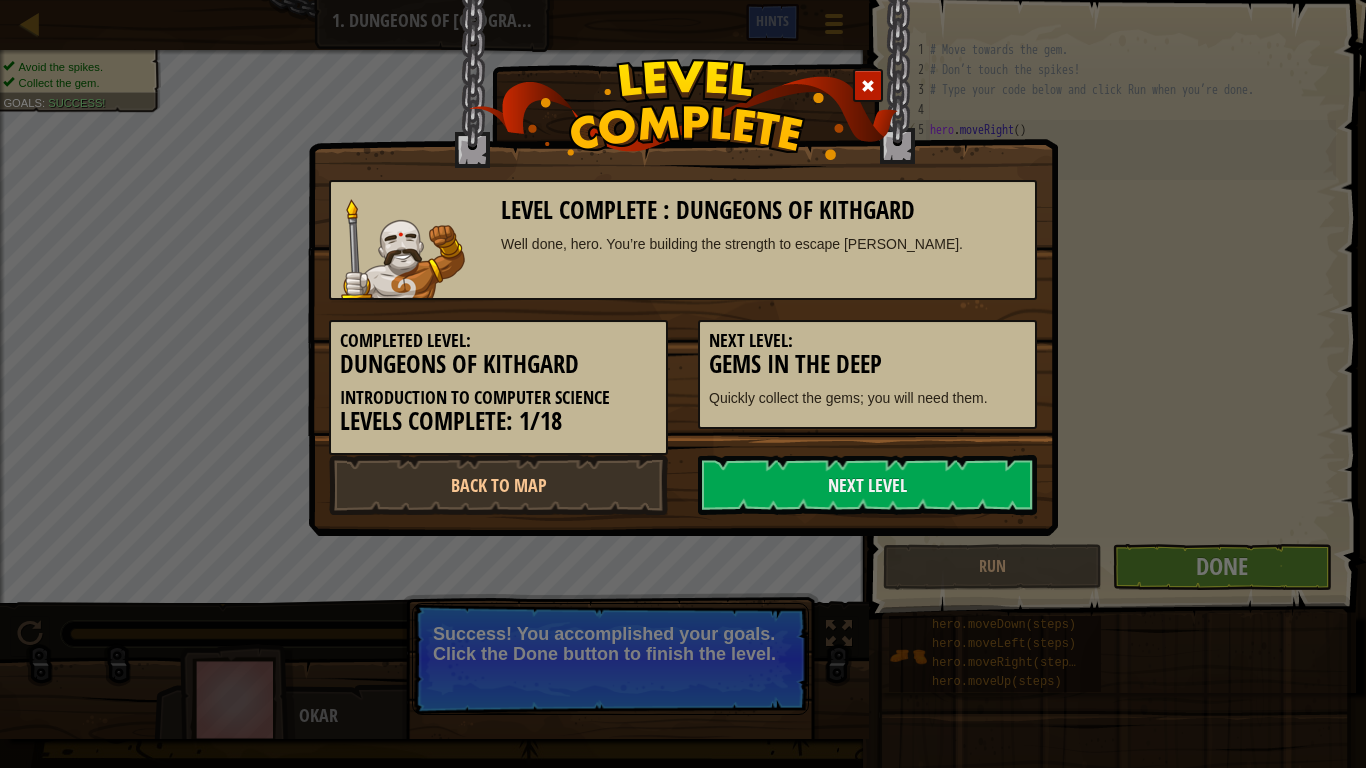 click on "Next Level" at bounding box center [867, 485] 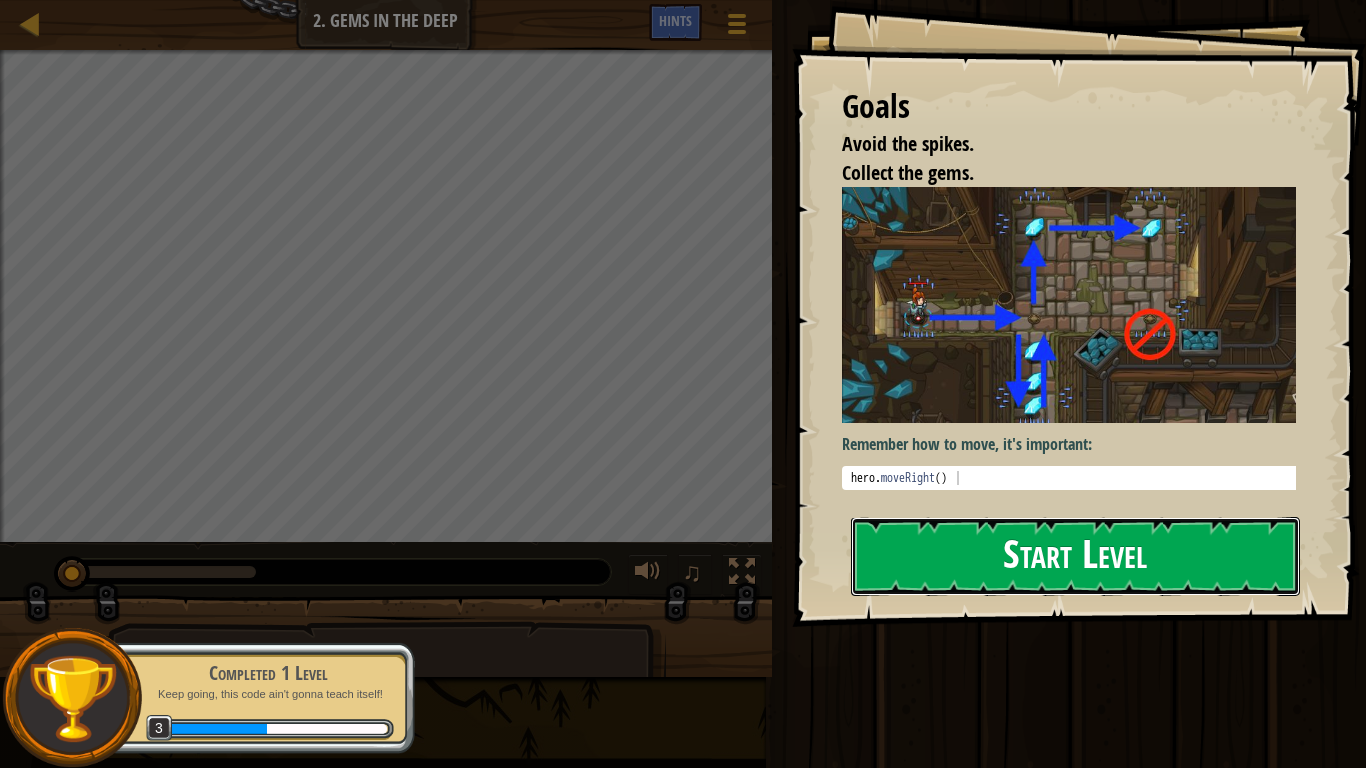 click on "Start Level" at bounding box center [1075, 556] 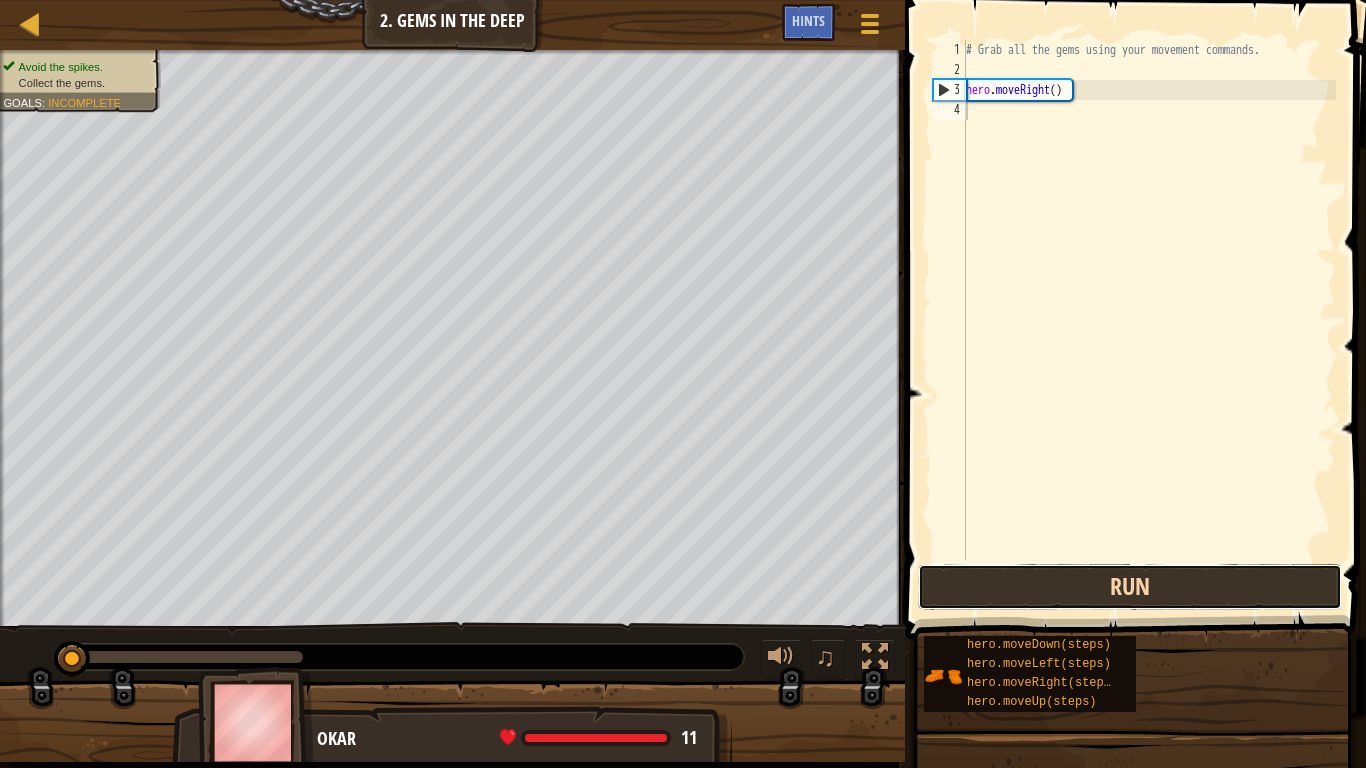 click on "Run" at bounding box center [1130, 587] 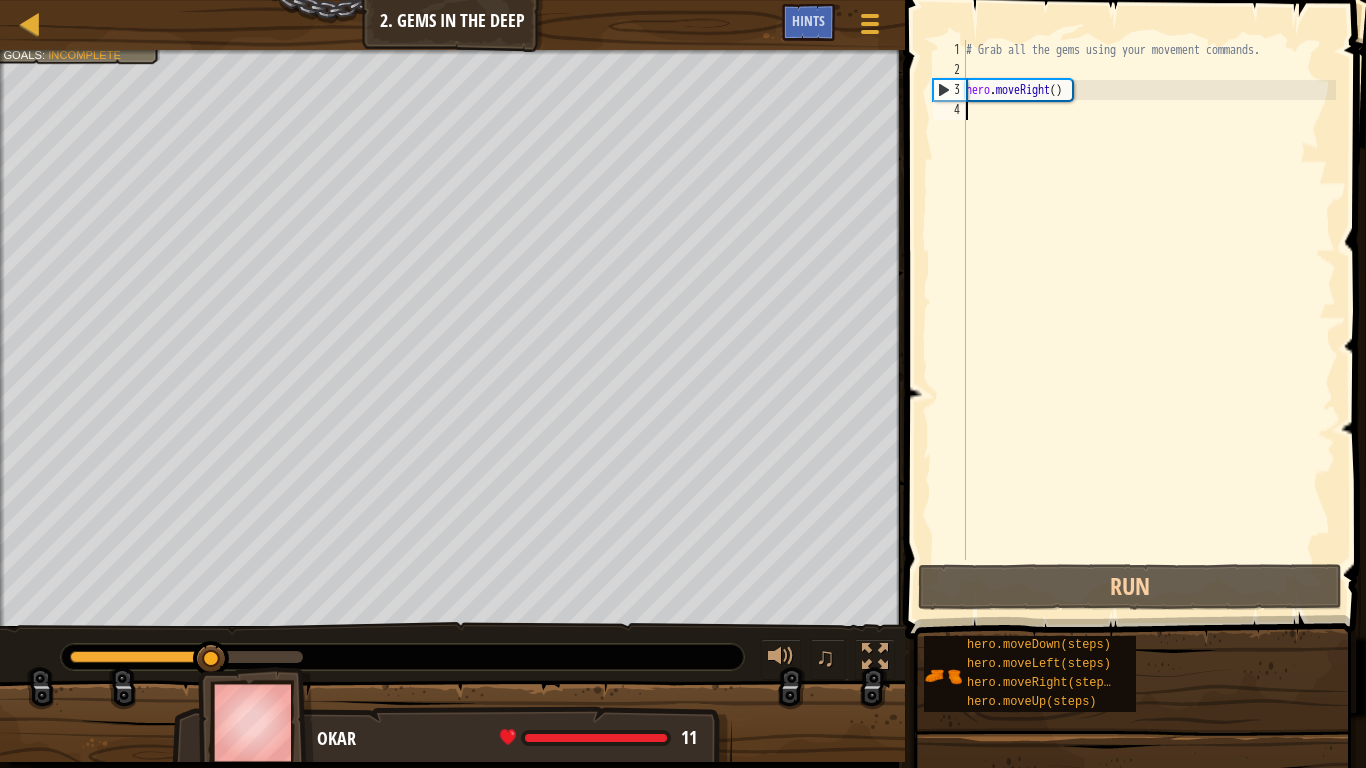 scroll, scrollTop: 9, scrollLeft: 0, axis: vertical 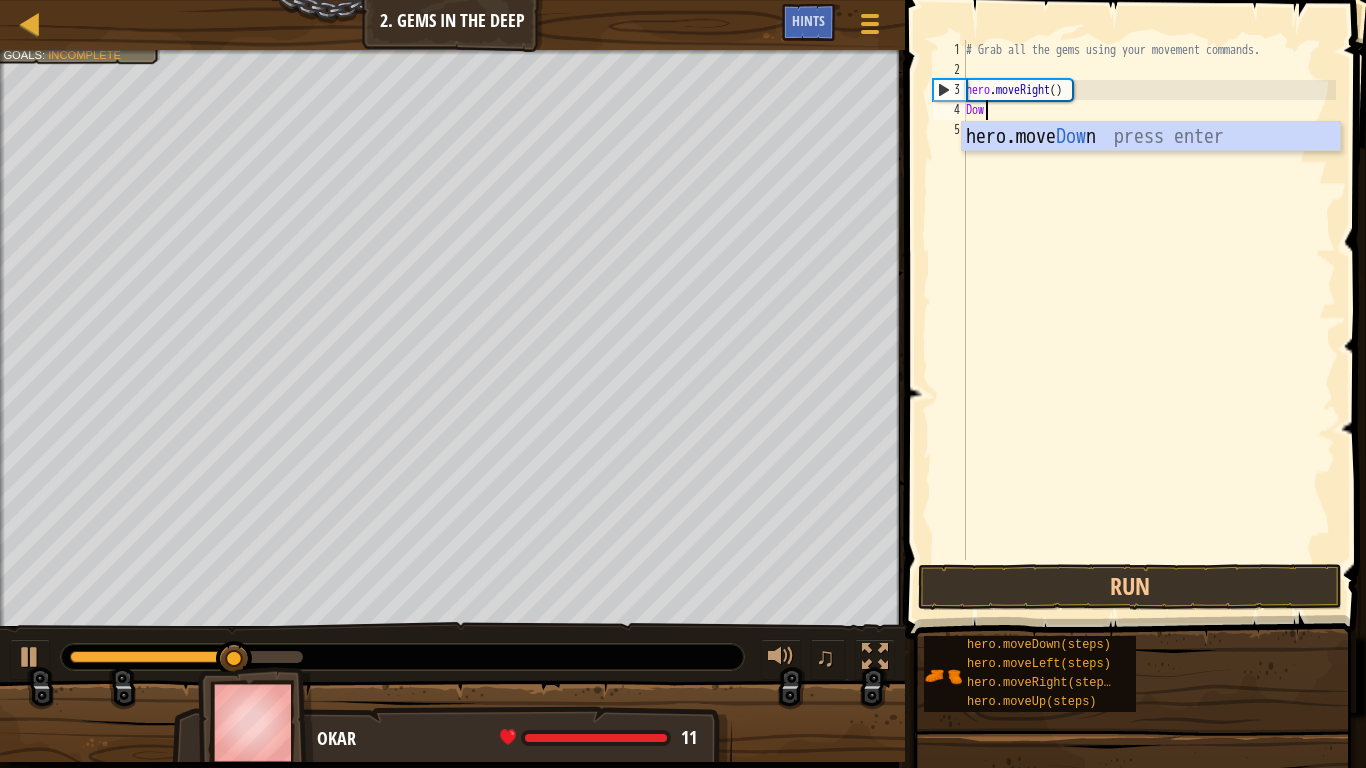 type on "Down" 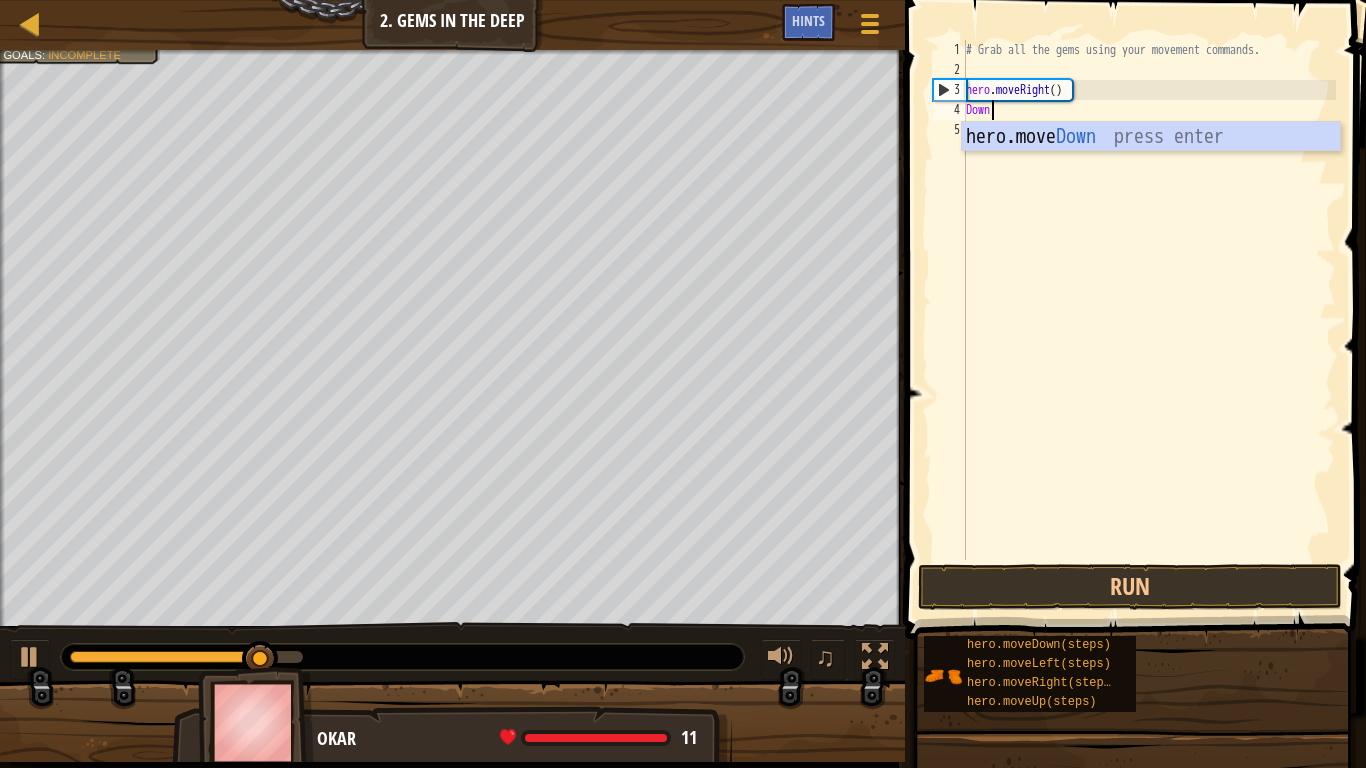 click on "hero.move Down press enter" at bounding box center (1151, 167) 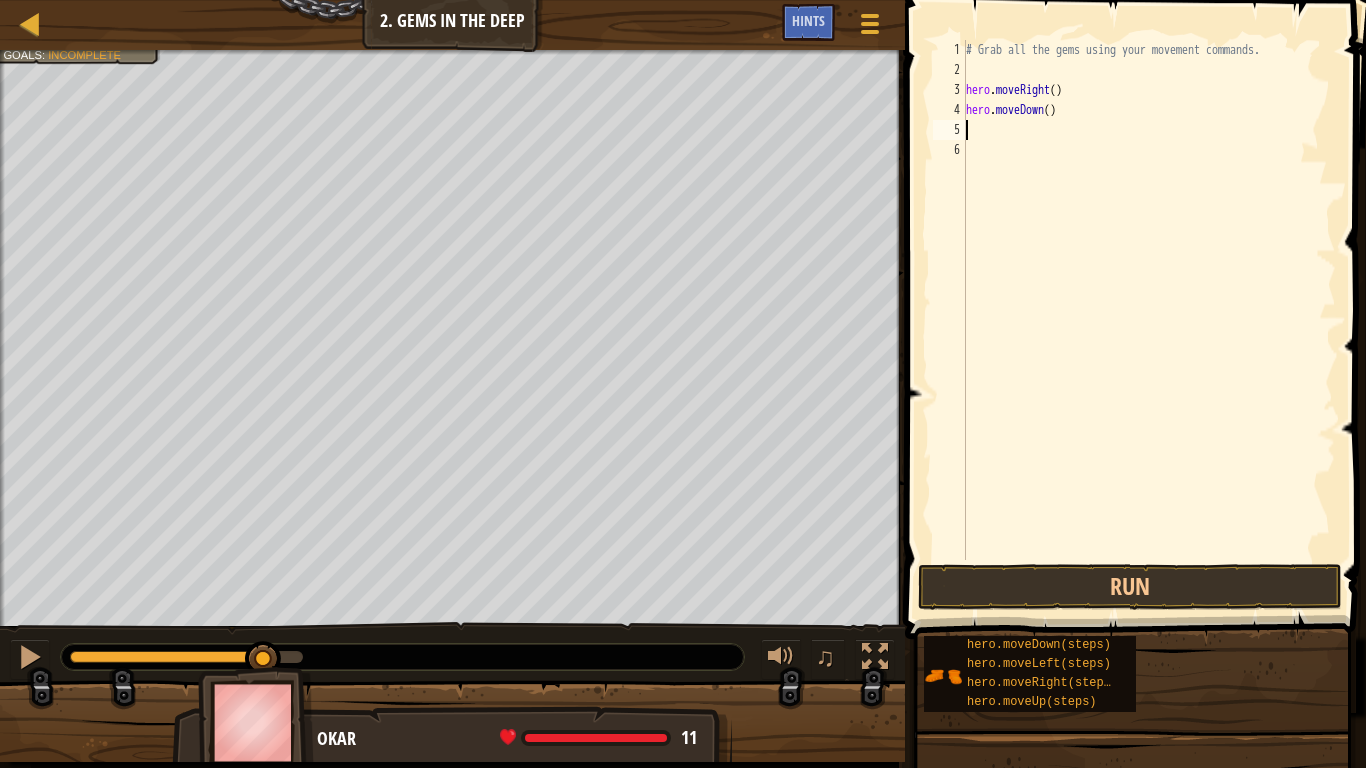scroll, scrollTop: 9, scrollLeft: 0, axis: vertical 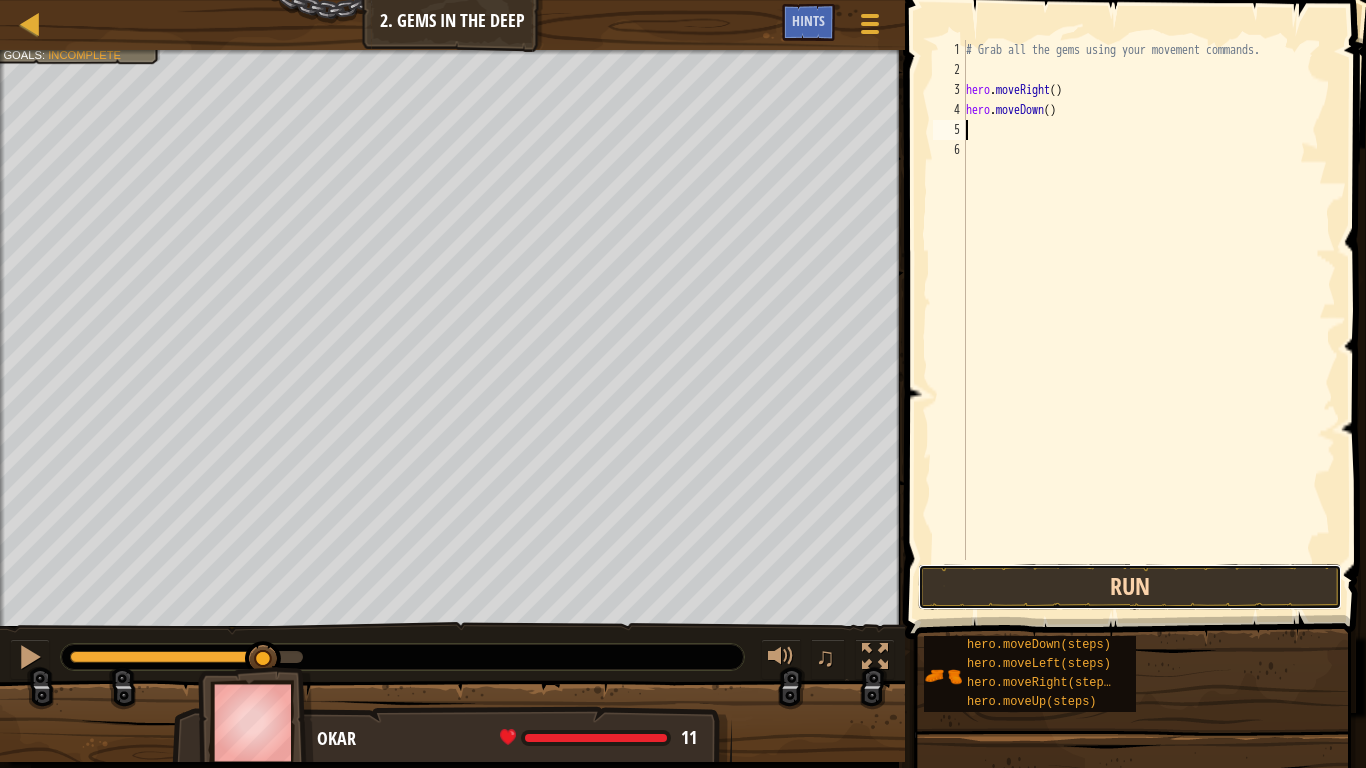 click on "Run" at bounding box center (1130, 587) 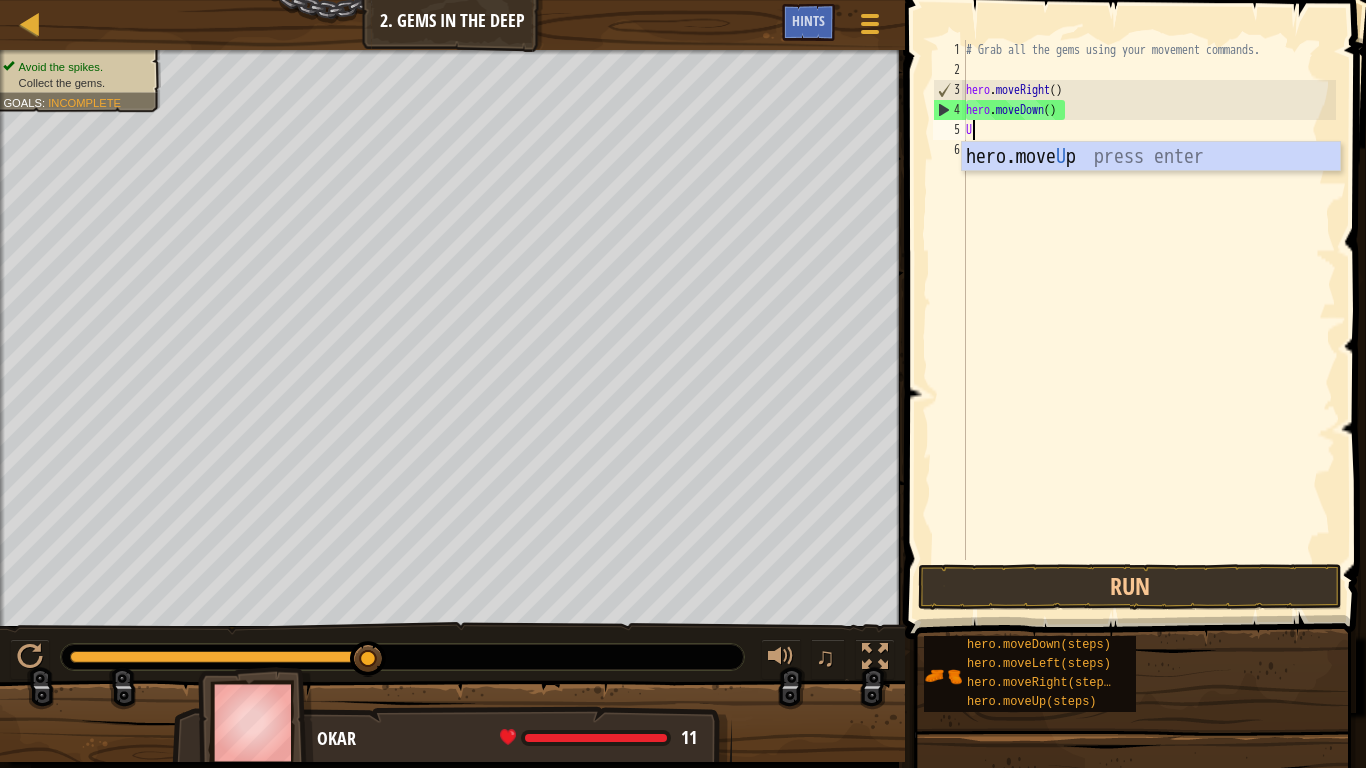 type on "Up" 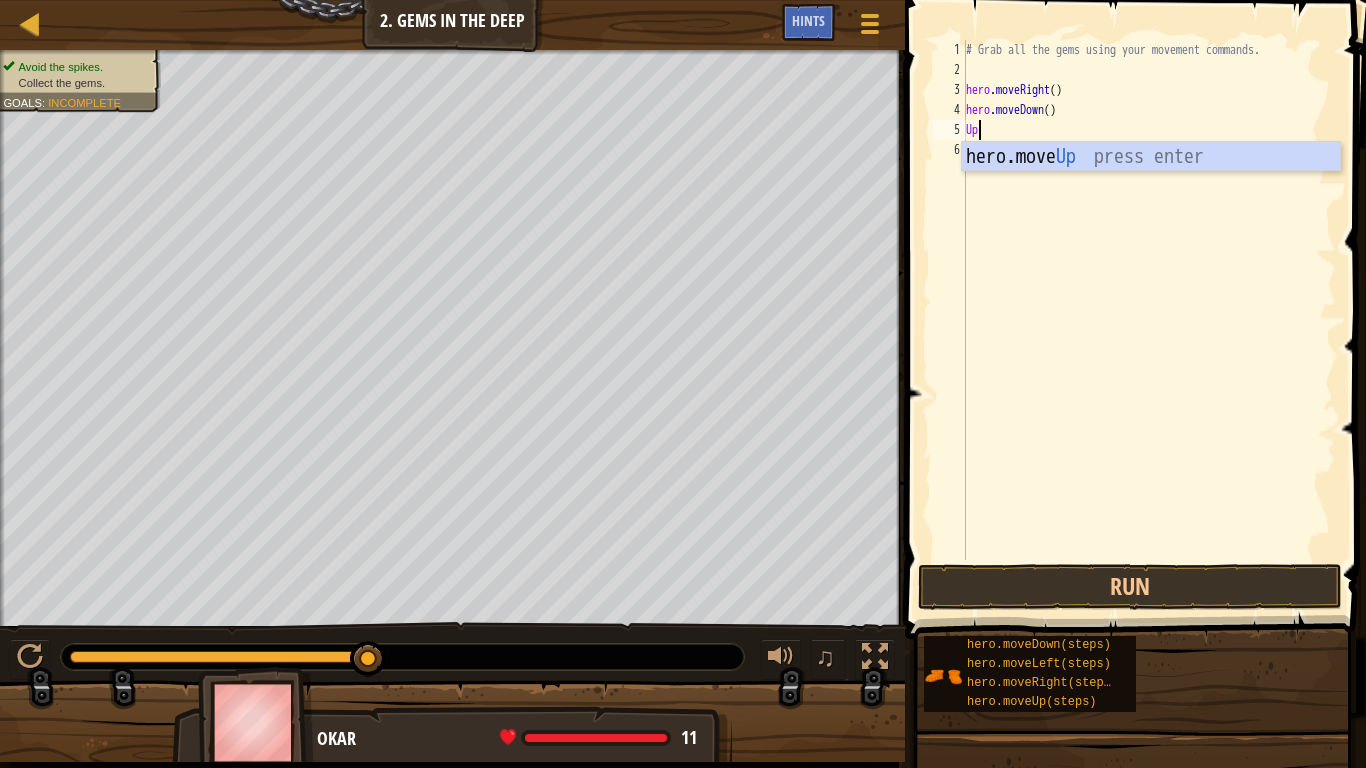click on "Run" at bounding box center [1130, 587] 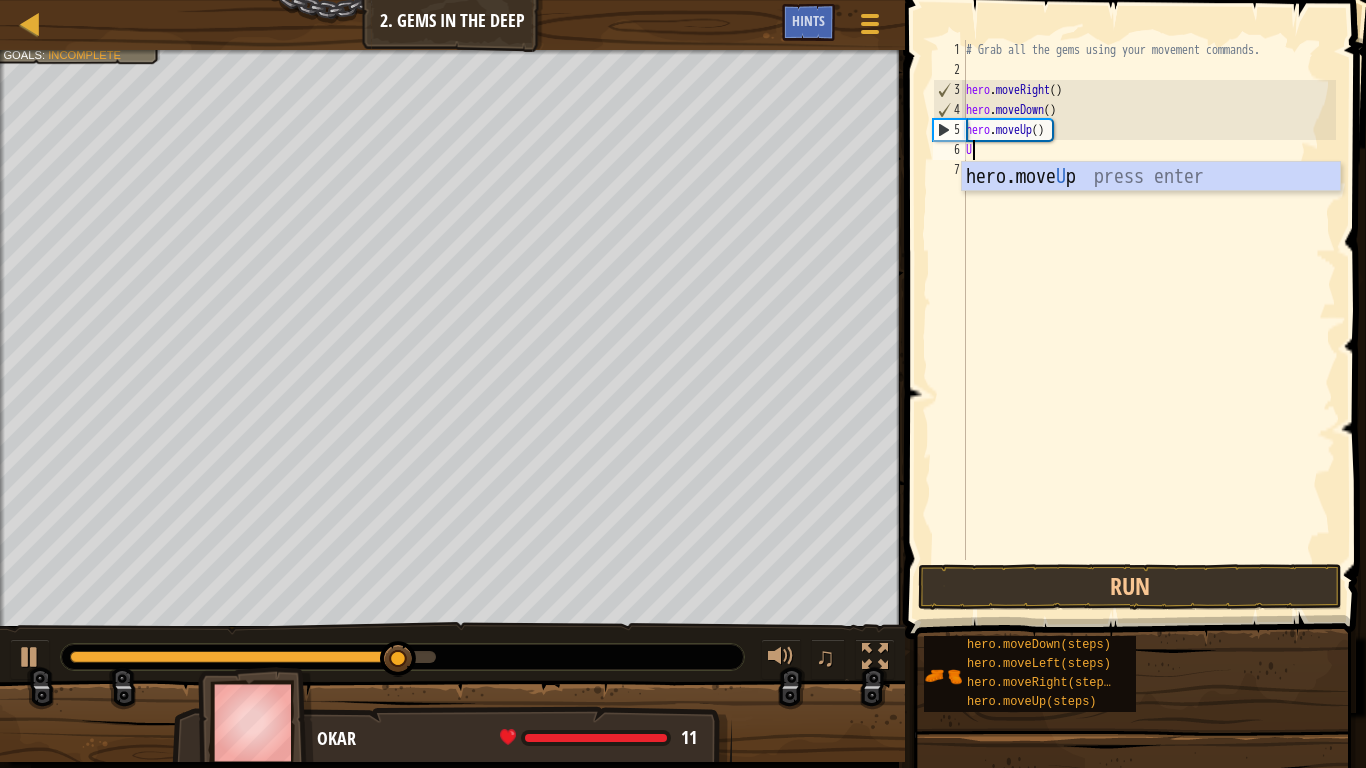type on "Up" 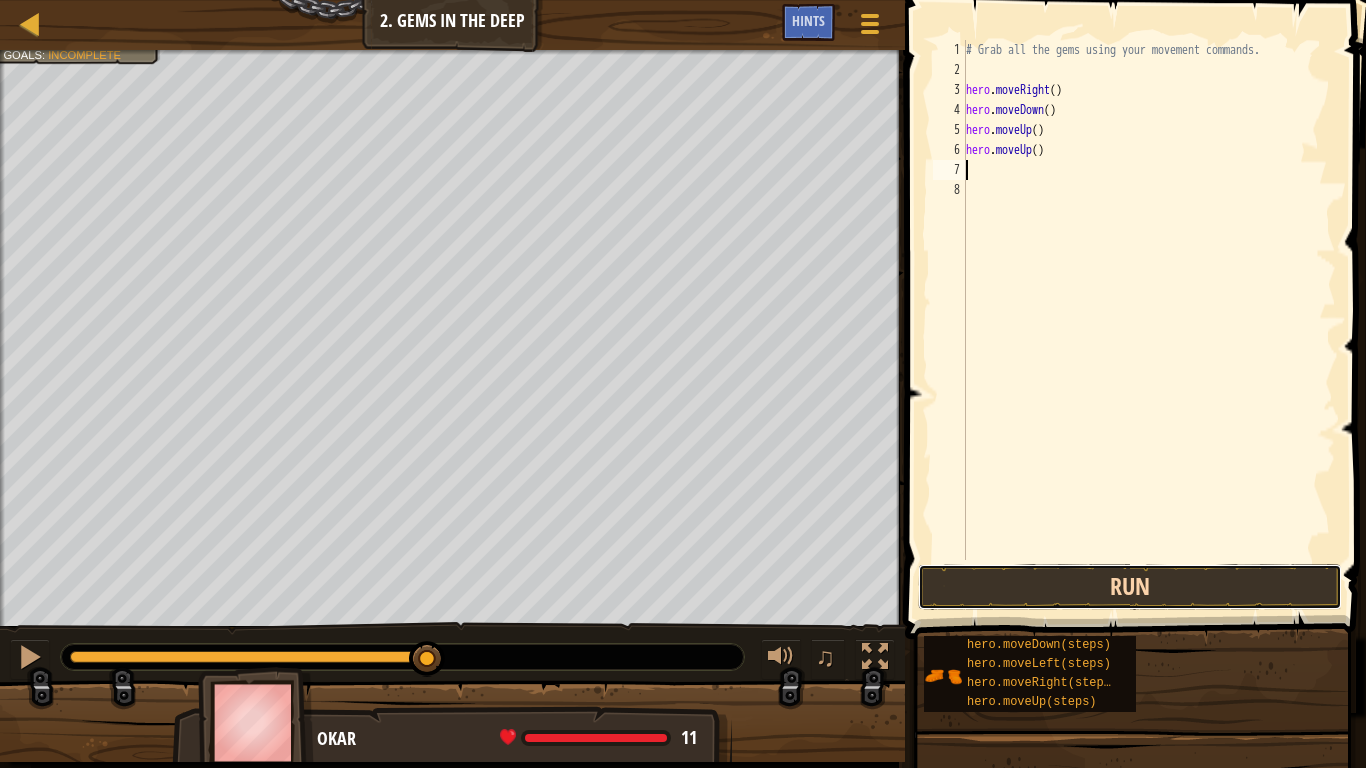 click on "Run" at bounding box center (1130, 587) 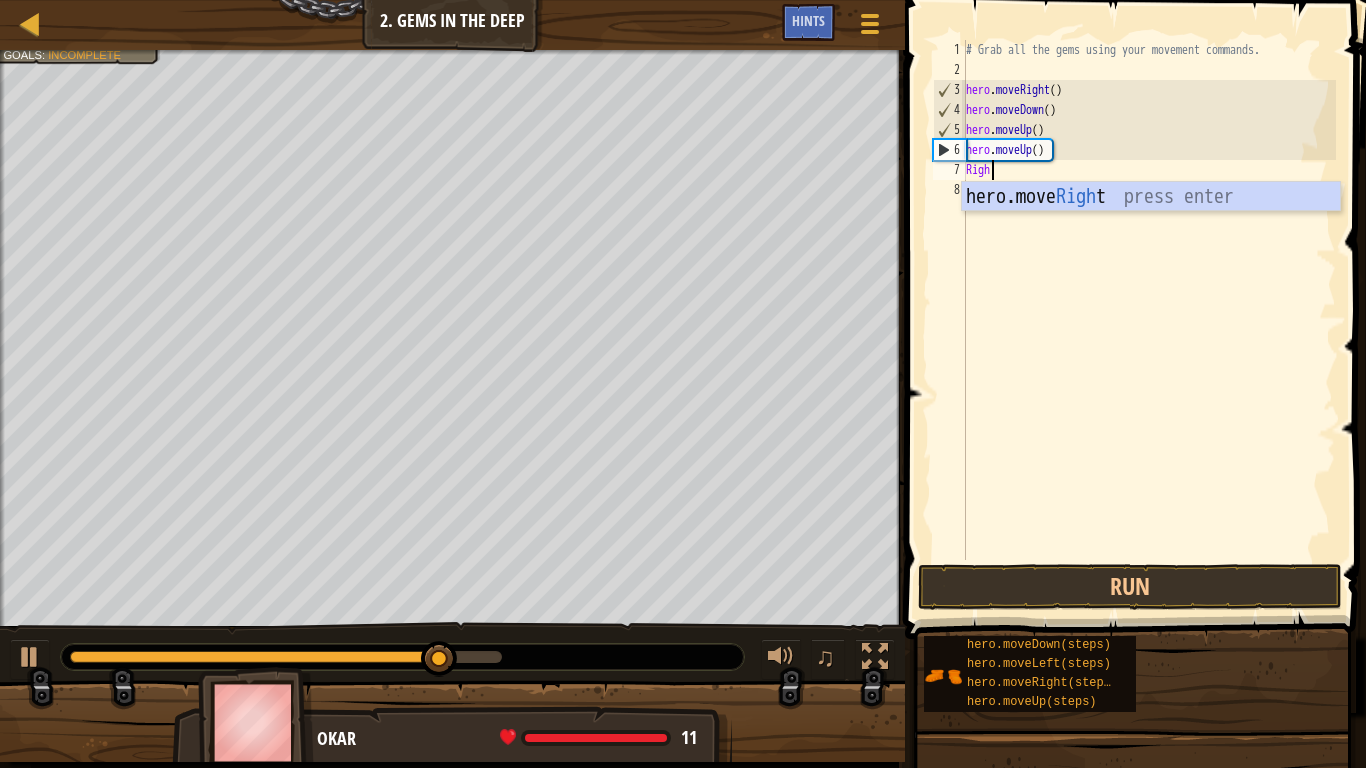 scroll, scrollTop: 9, scrollLeft: 1, axis: both 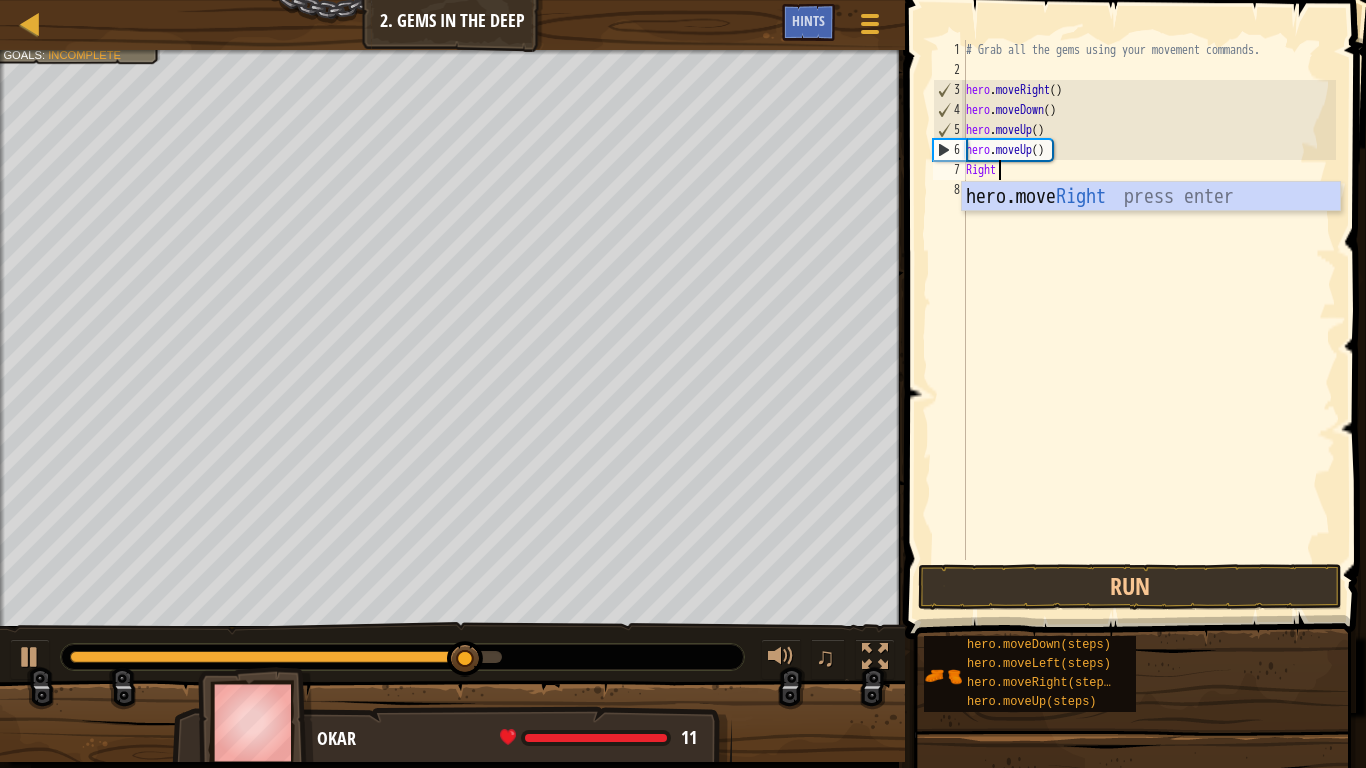 type 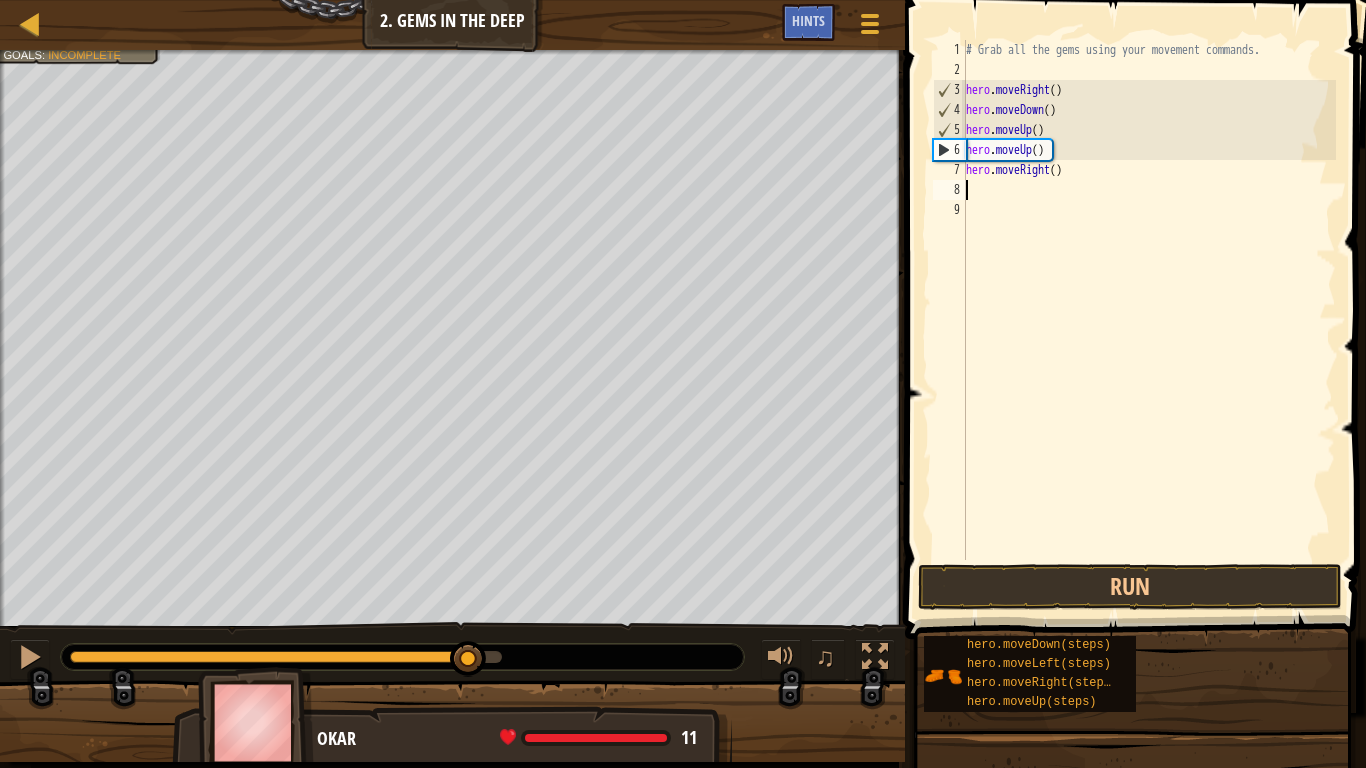 scroll, scrollTop: 9, scrollLeft: 0, axis: vertical 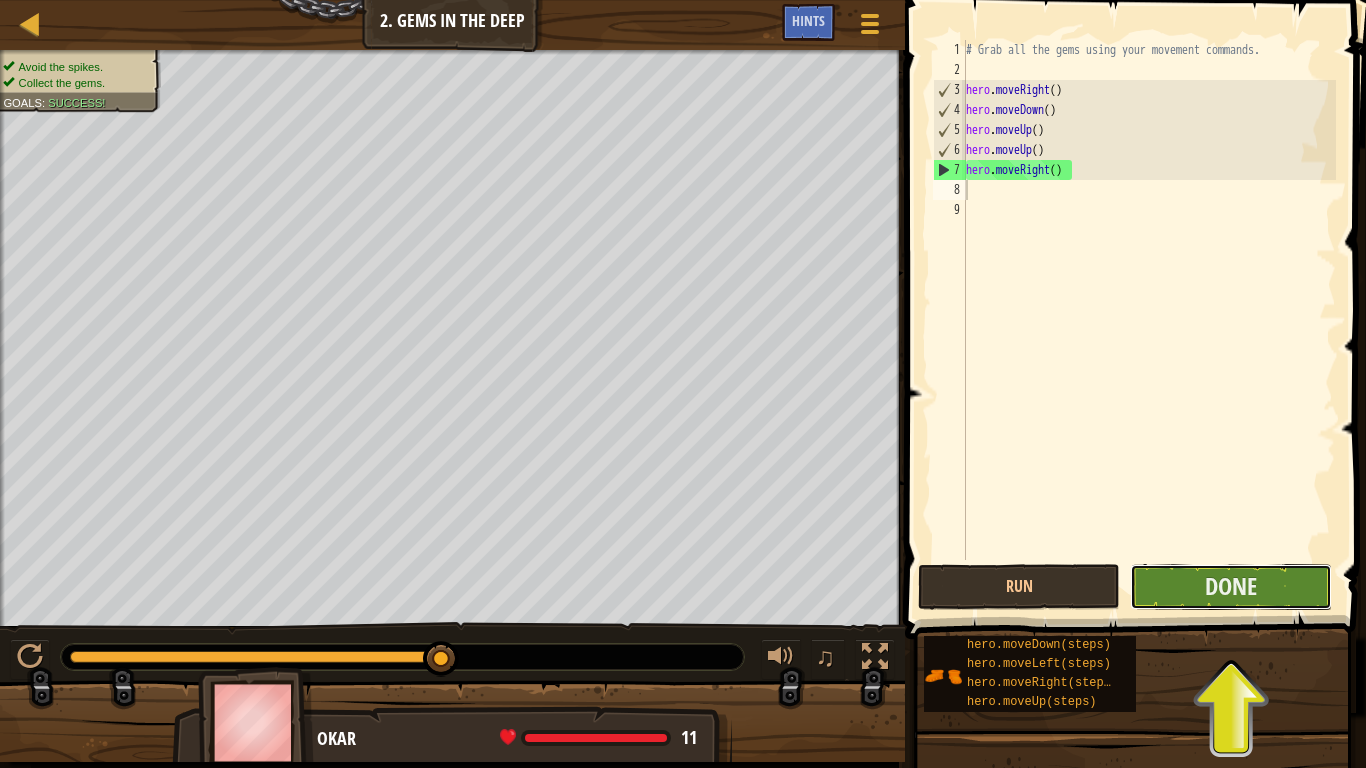 click on "Done" at bounding box center (1231, 587) 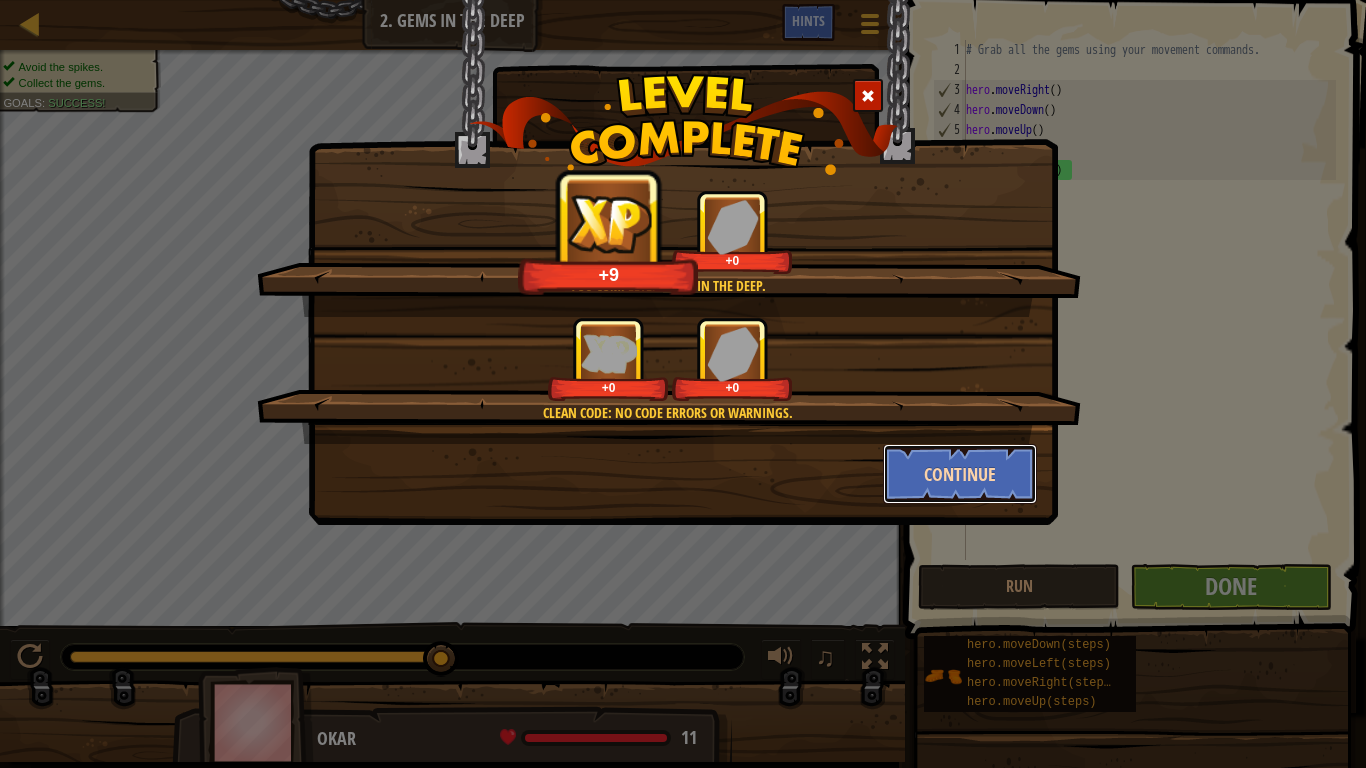 click on "Continue" at bounding box center (960, 474) 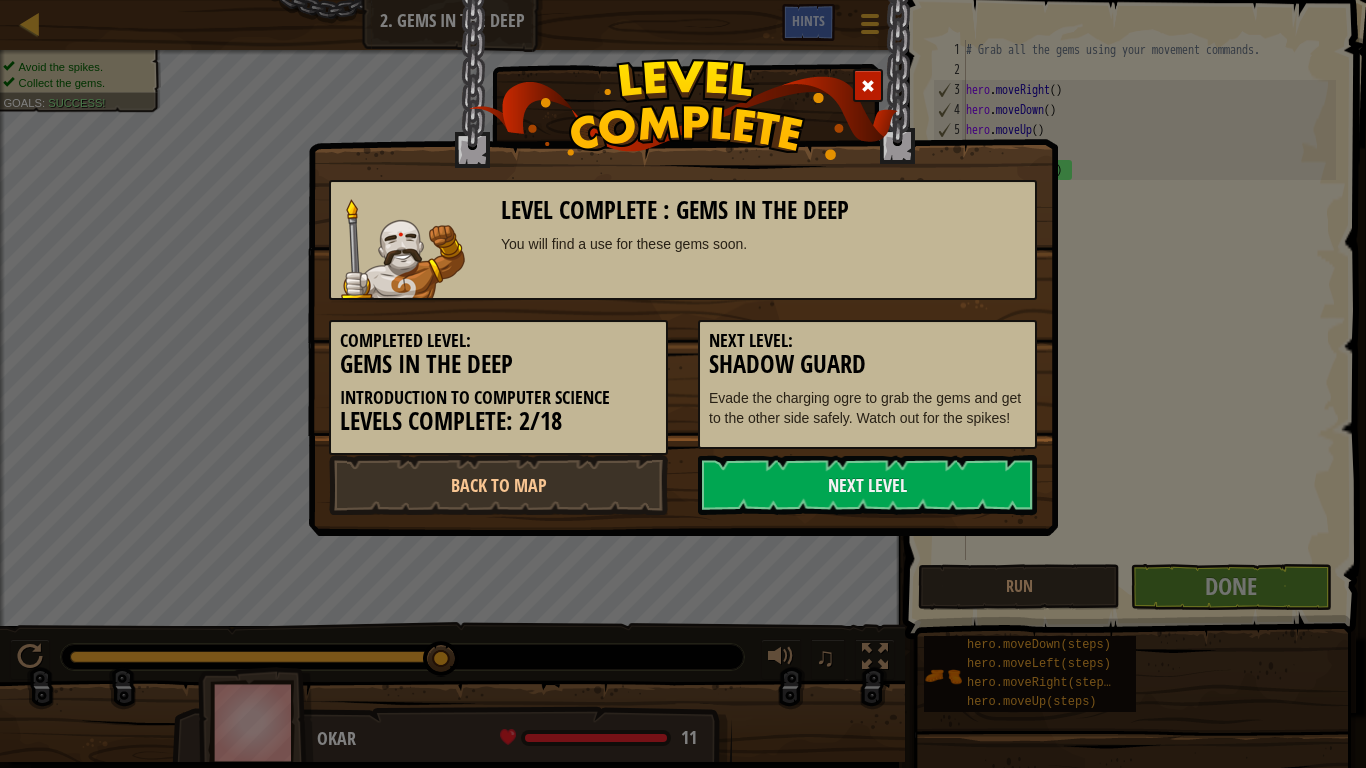 click on "Next Level" at bounding box center [867, 485] 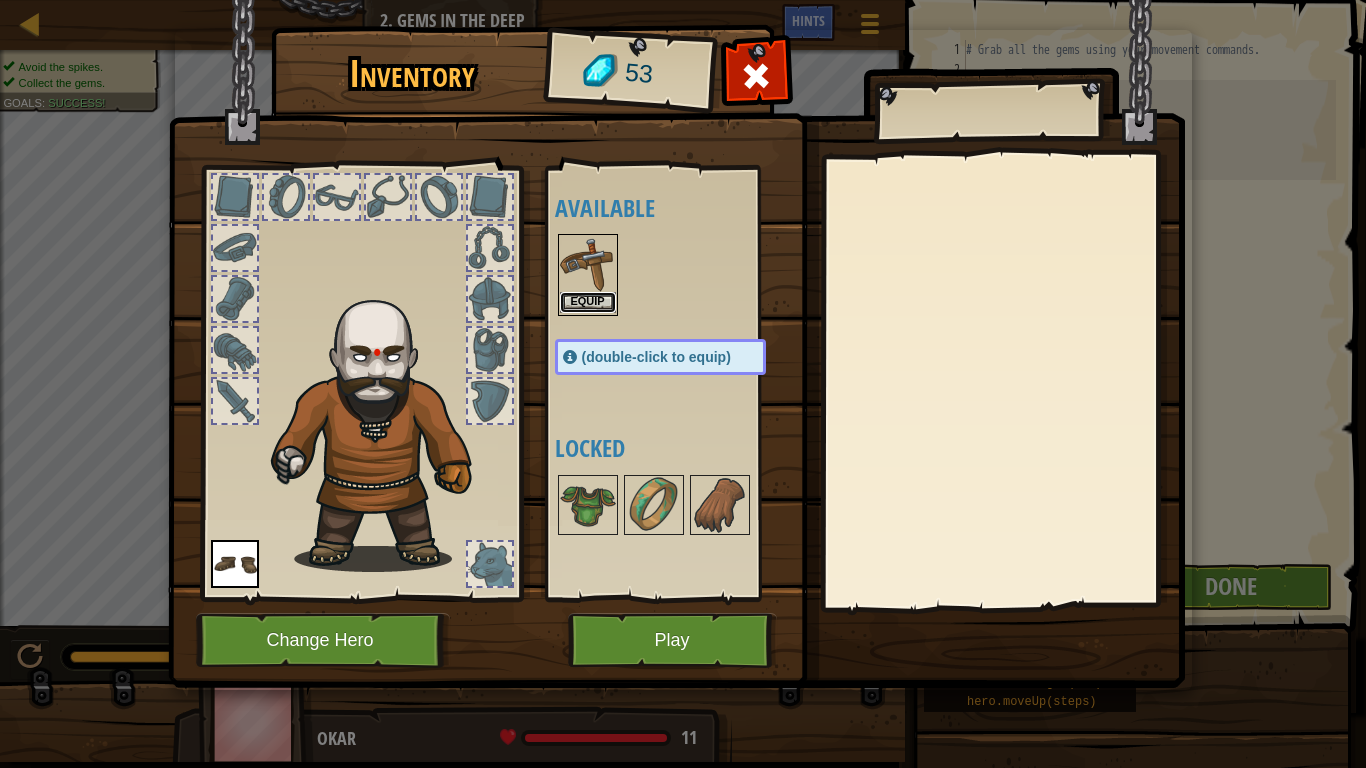 click on "Equip" at bounding box center (588, 302) 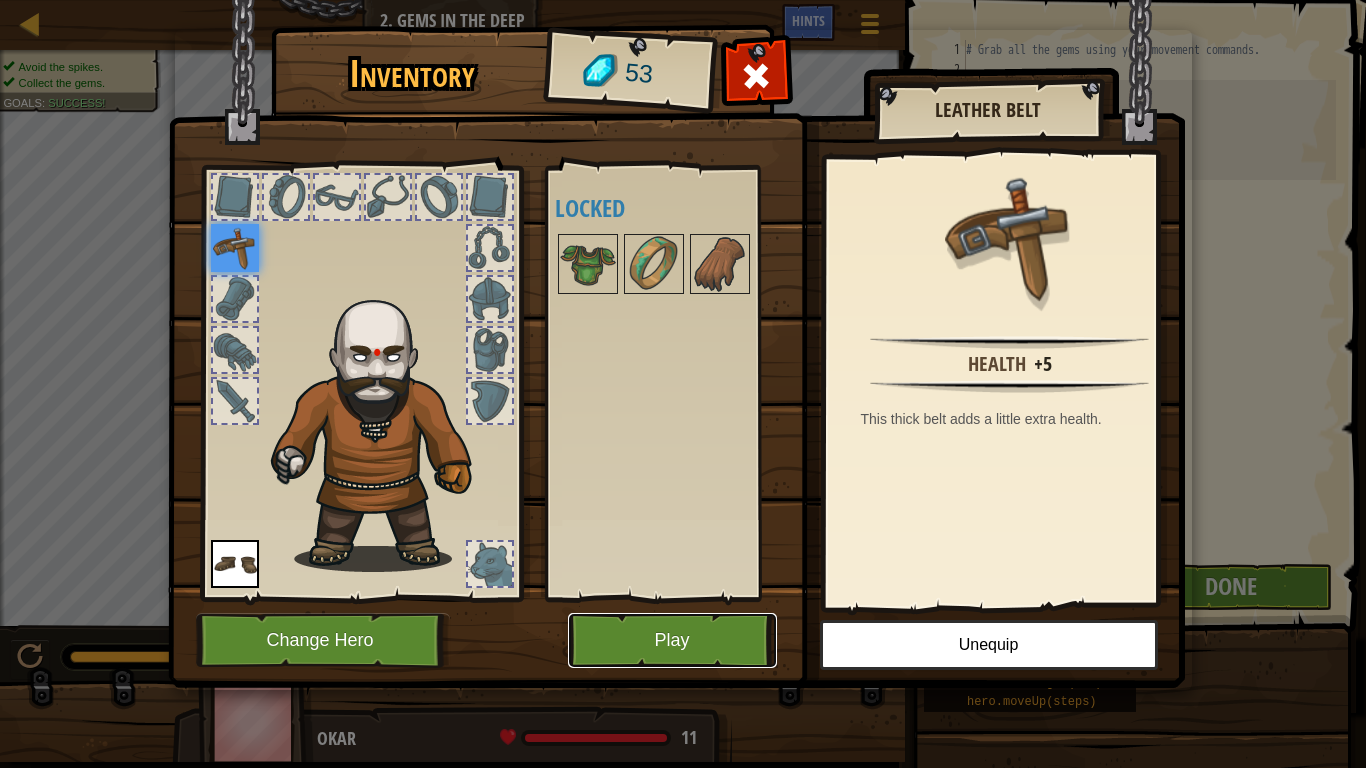 click on "Play" at bounding box center (672, 640) 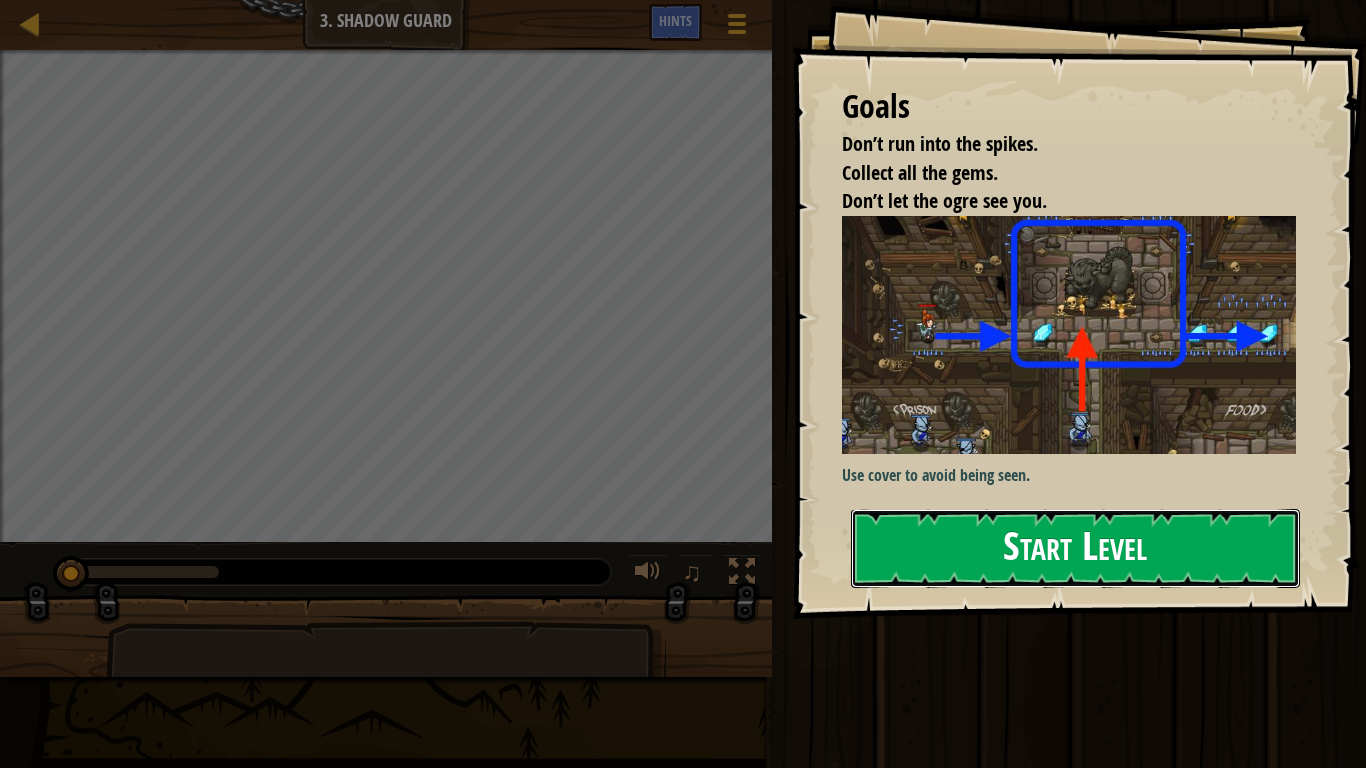 click on "Start Level" at bounding box center [1075, 548] 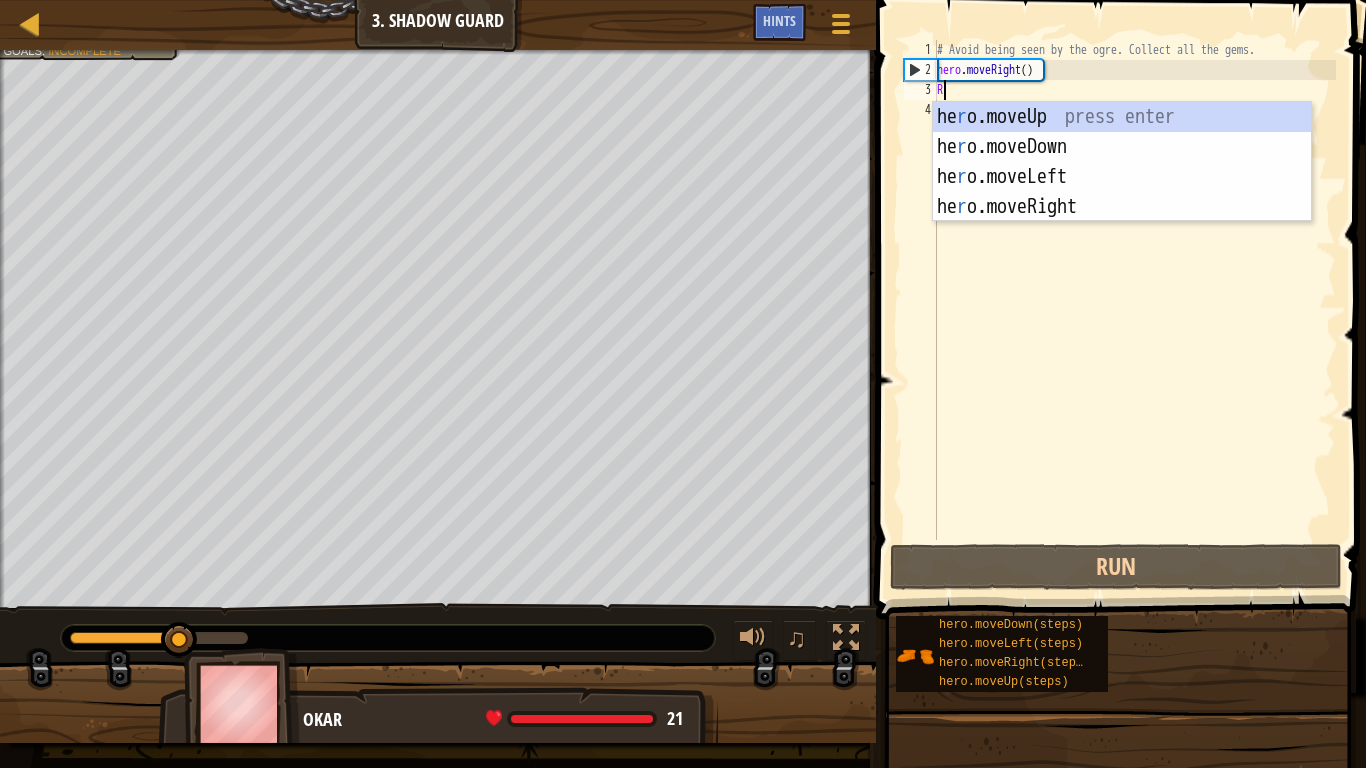 scroll, scrollTop: 9, scrollLeft: 0, axis: vertical 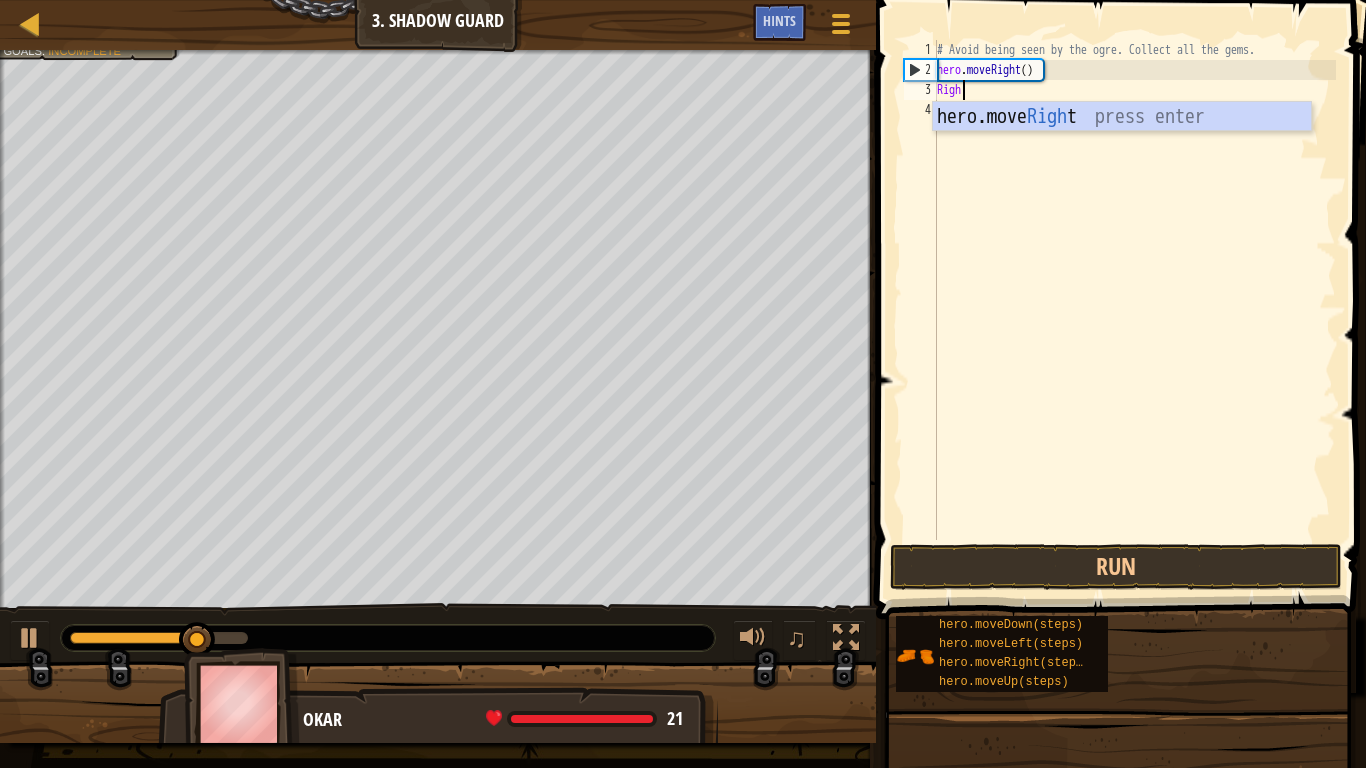 type on "Right" 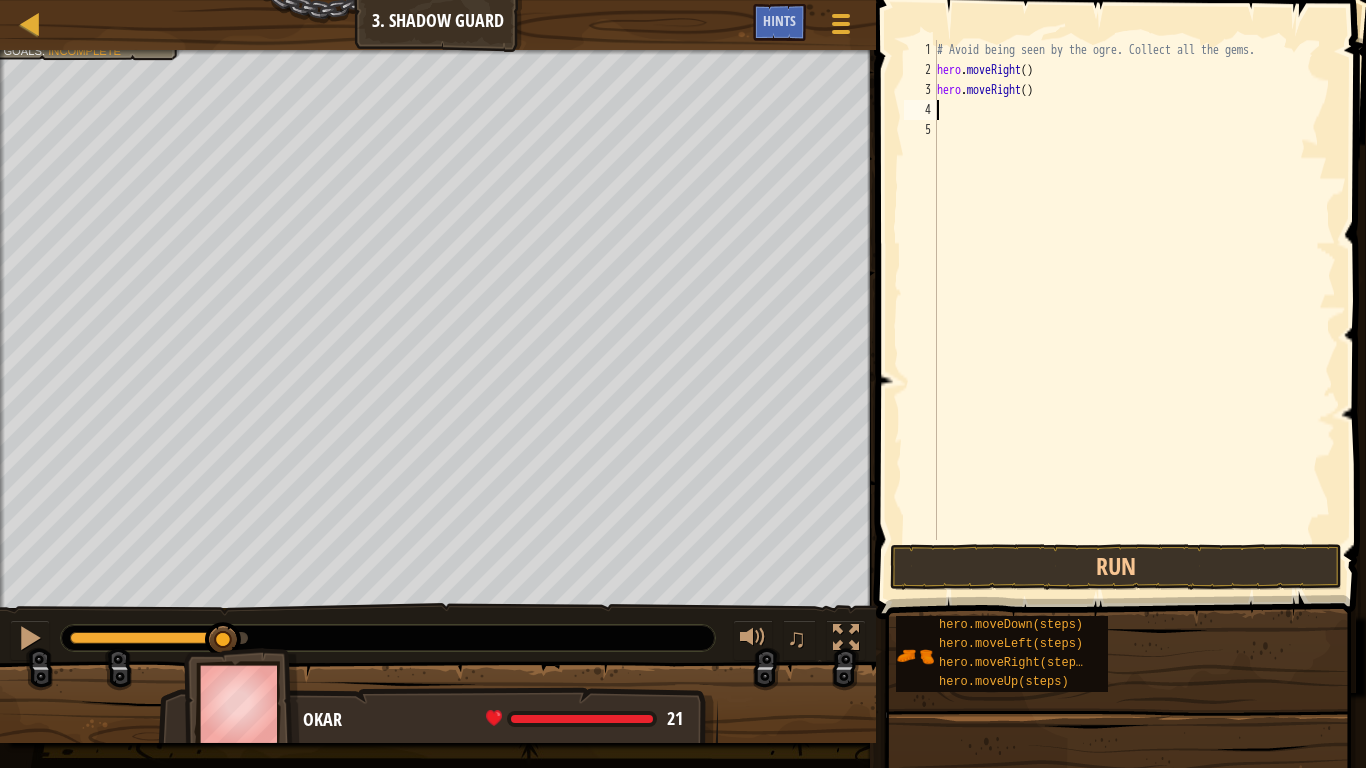 scroll, scrollTop: 9, scrollLeft: 0, axis: vertical 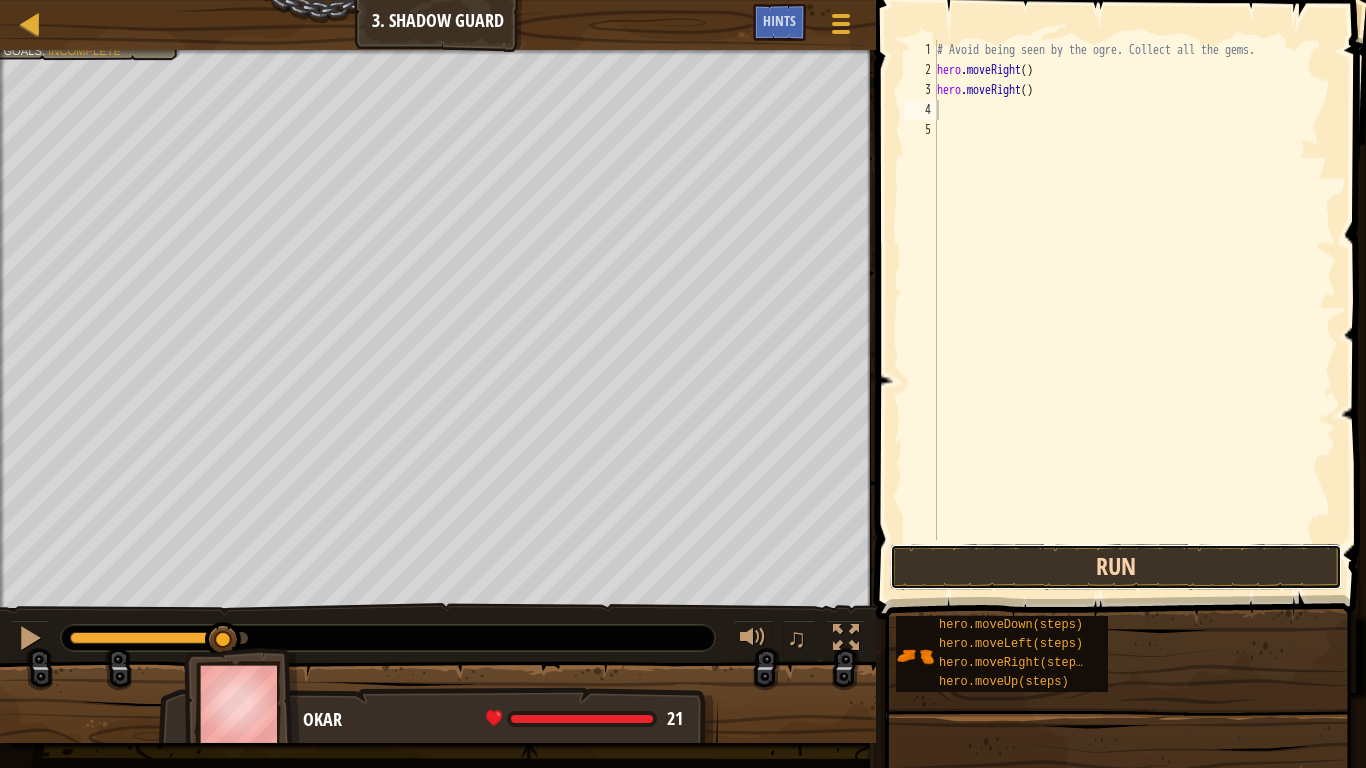 click on "Run" at bounding box center [1116, 567] 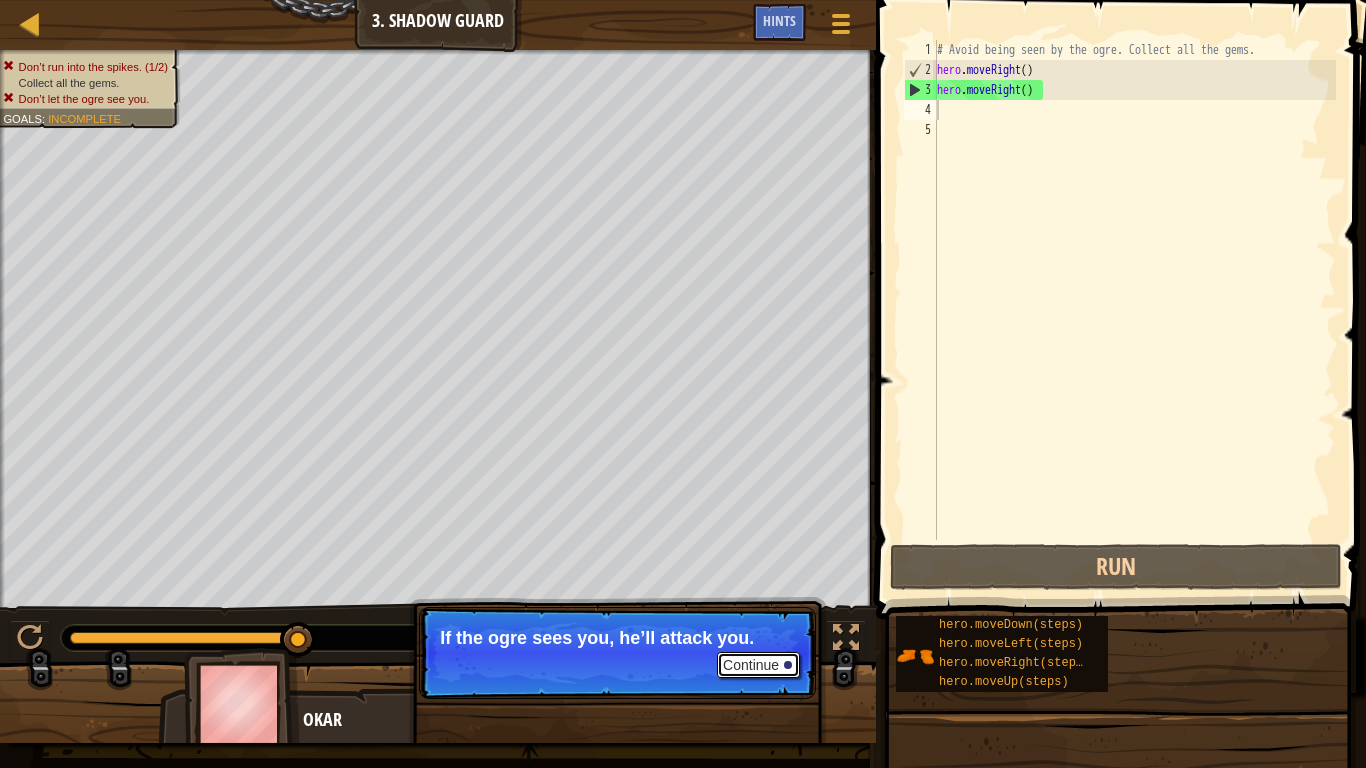 click on "Continue" at bounding box center (758, 665) 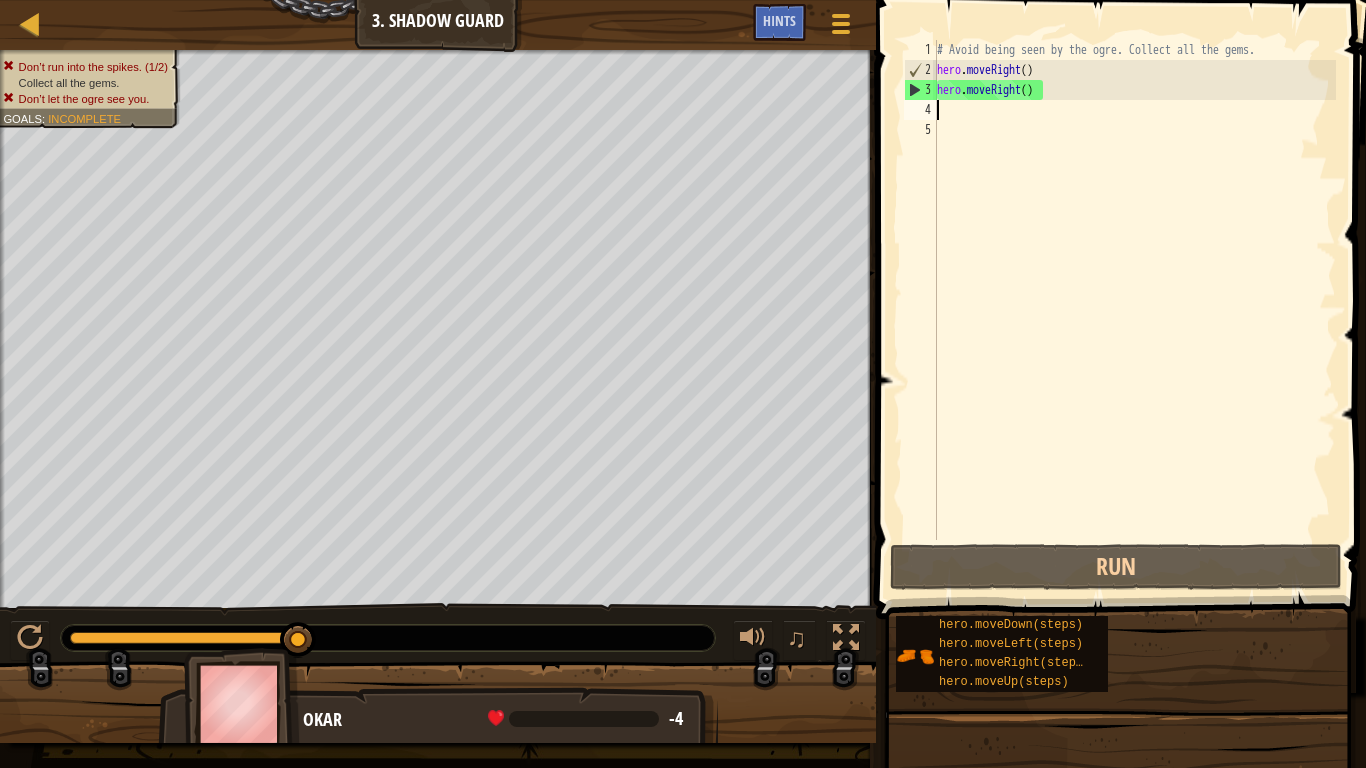 click on "# Avoid being seen by the ogre. Collect all the gems. hero . moveRight ( ) hero . moveRight ( )" at bounding box center [1134, 310] 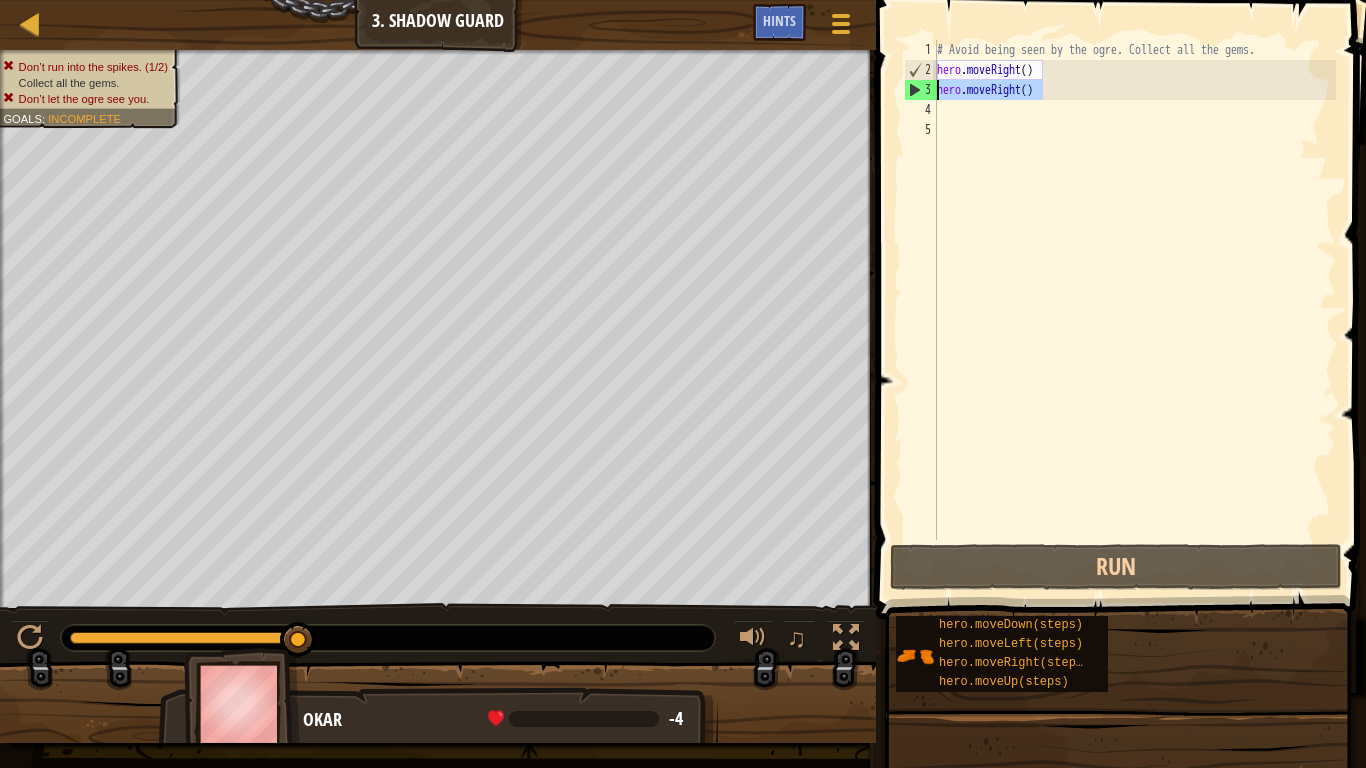 drag, startPoint x: 1057, startPoint y: 90, endPoint x: 938, endPoint y: 96, distance: 119.15116 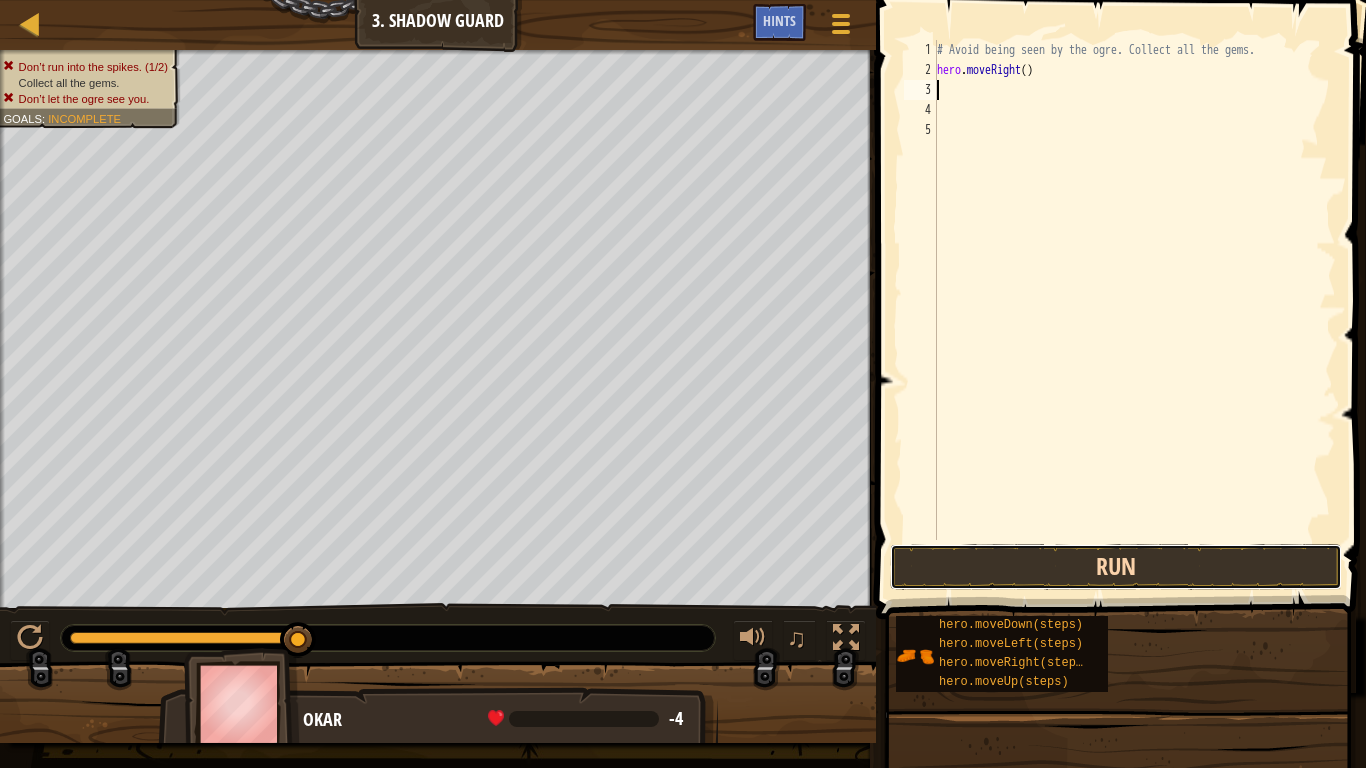 click on "Run" at bounding box center [1116, 567] 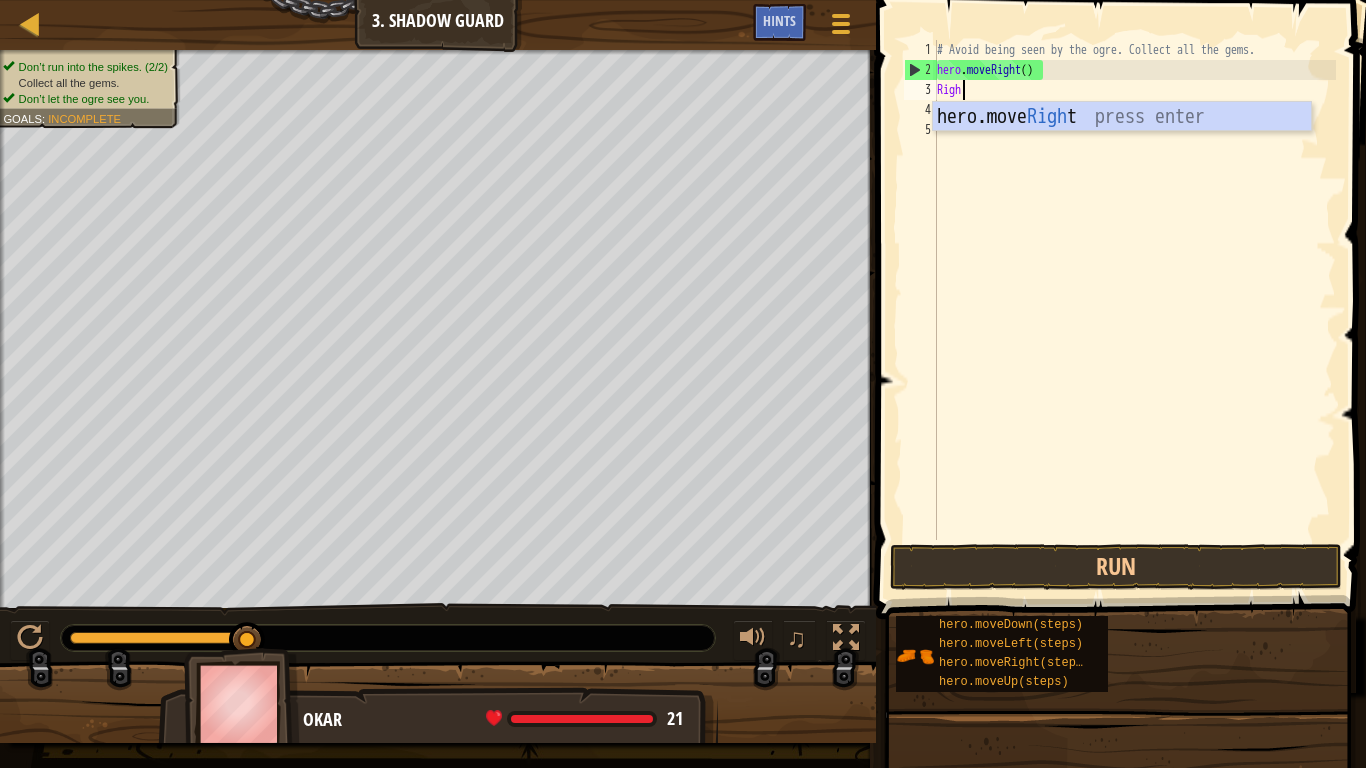 type on "Right" 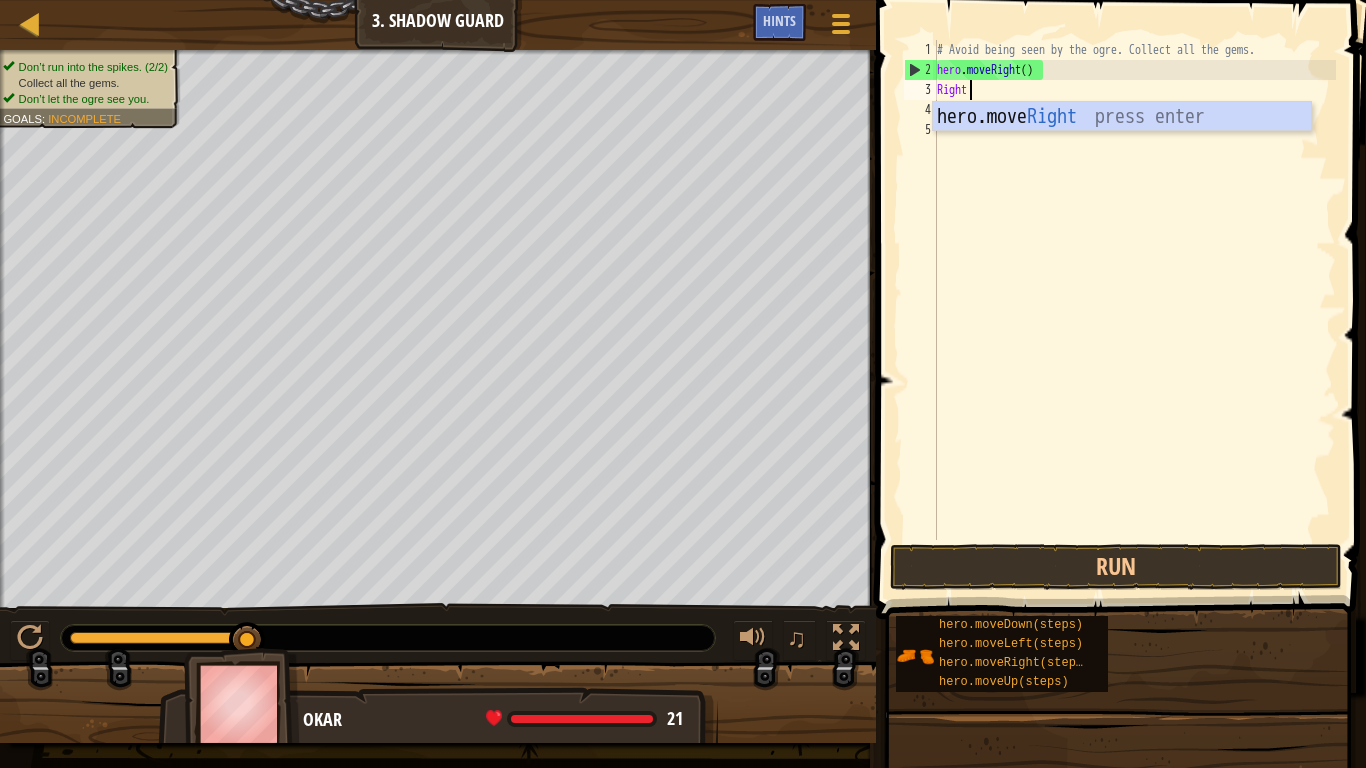 click on "hero.move Right press enter" at bounding box center (1122, 147) 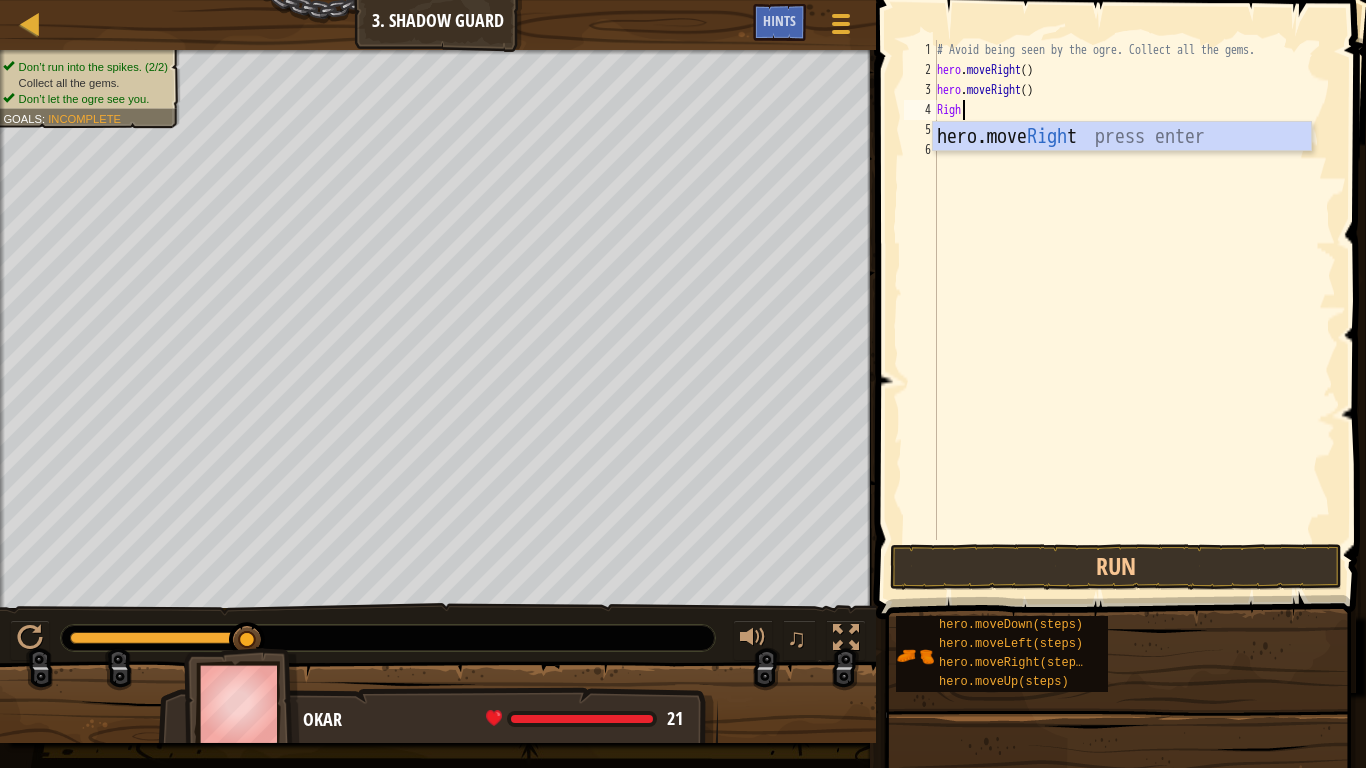 type on "Right" 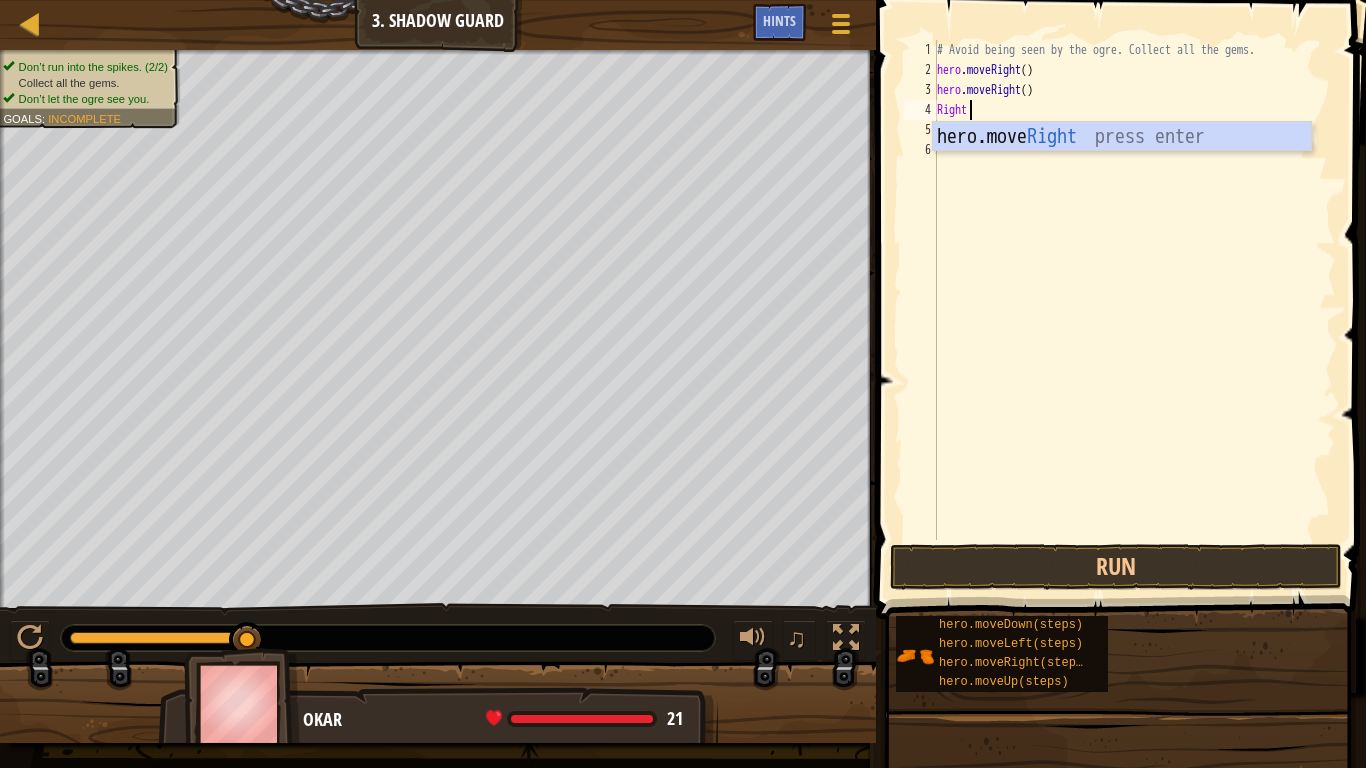 click on "hero.move Right press enter" at bounding box center (1122, 167) 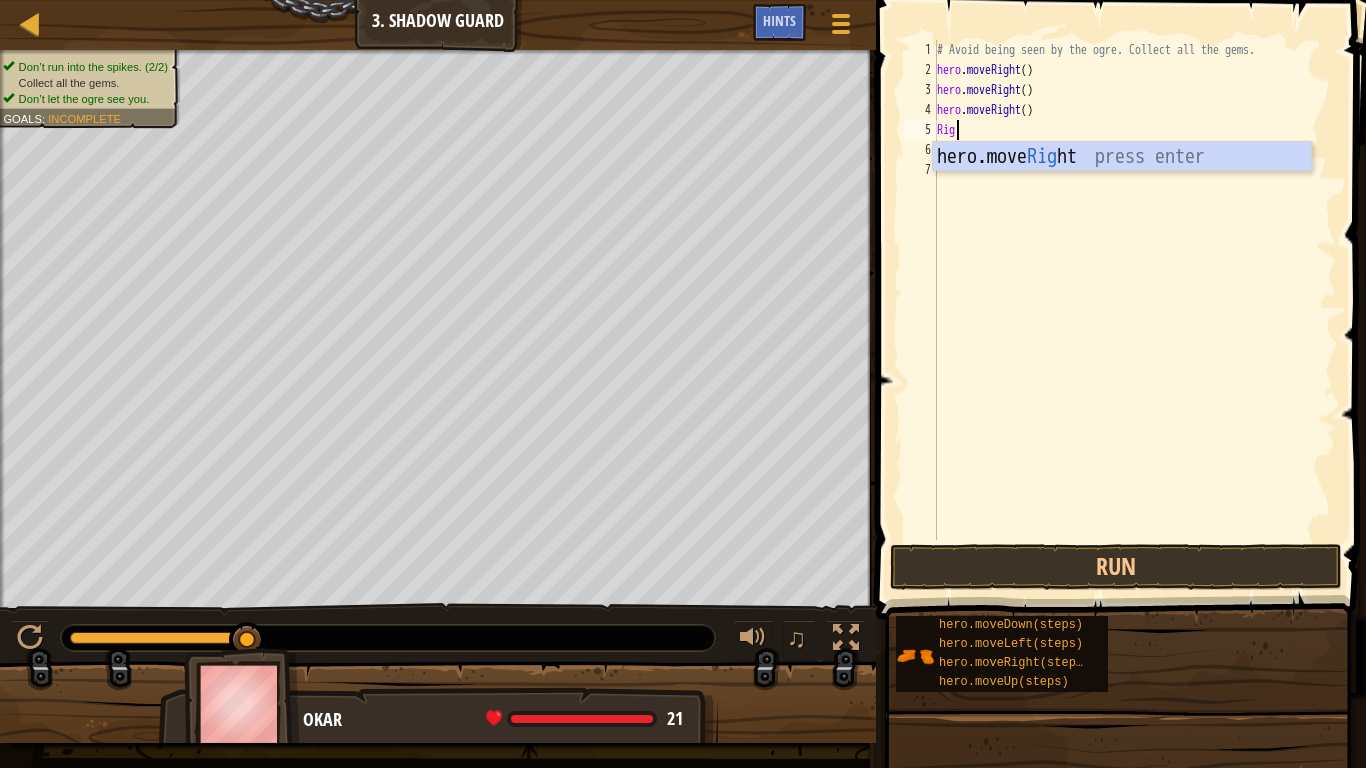 type on "Right" 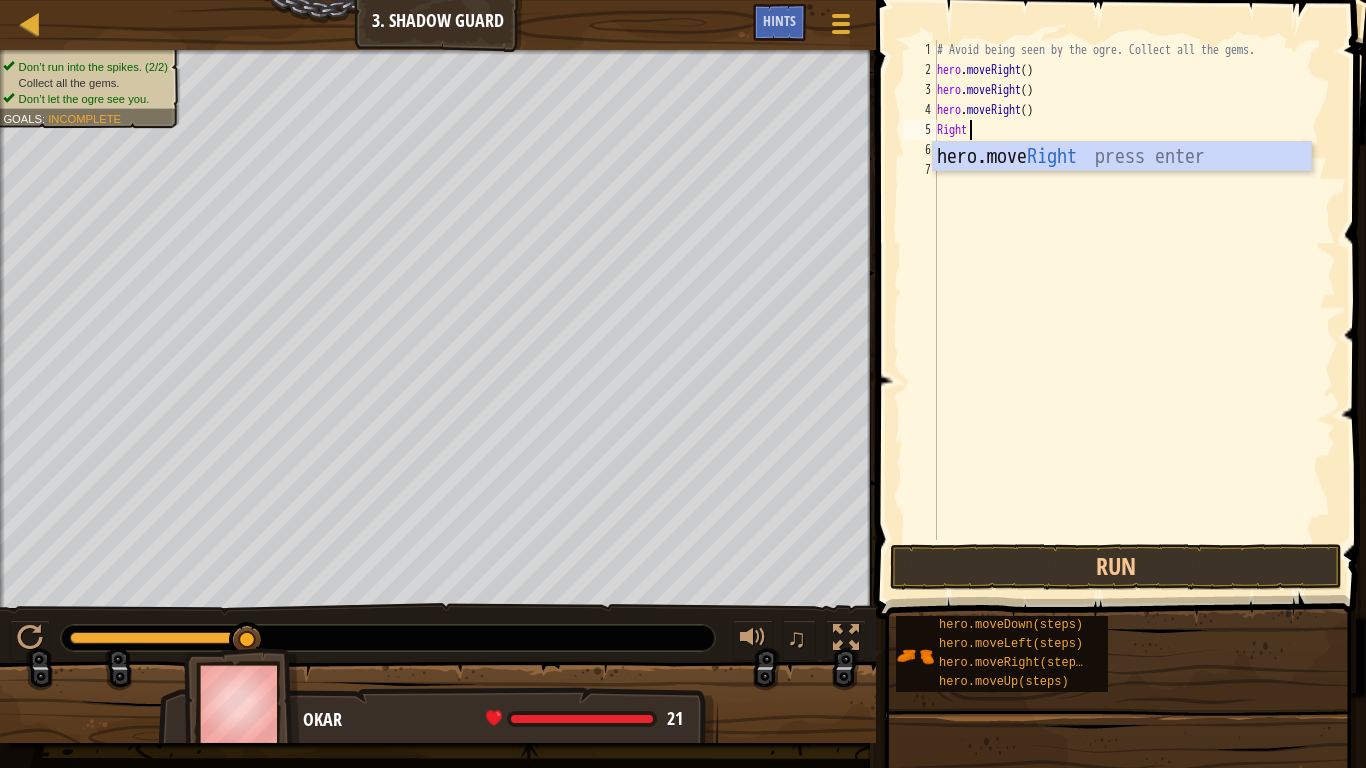 scroll, scrollTop: 9, scrollLeft: 2, axis: both 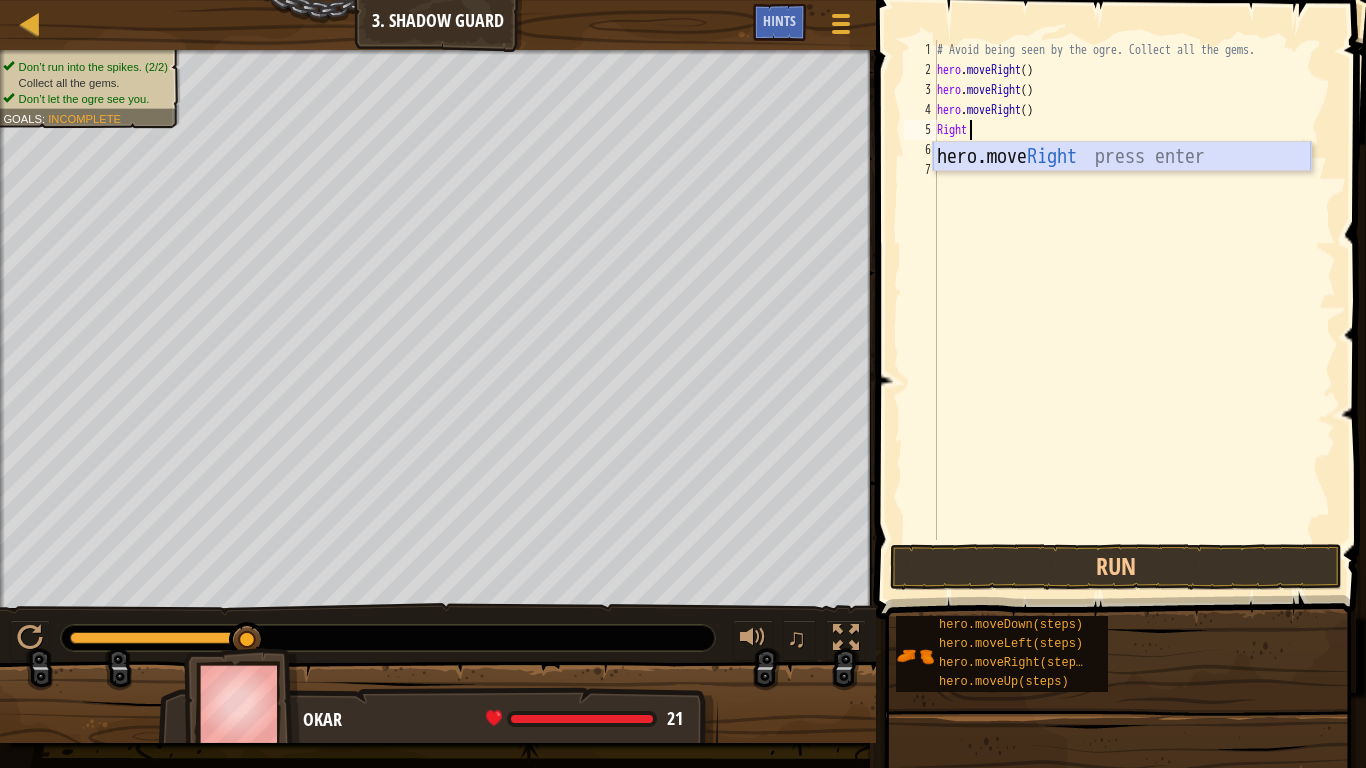 click on "hero.move Right press enter" at bounding box center [1122, 187] 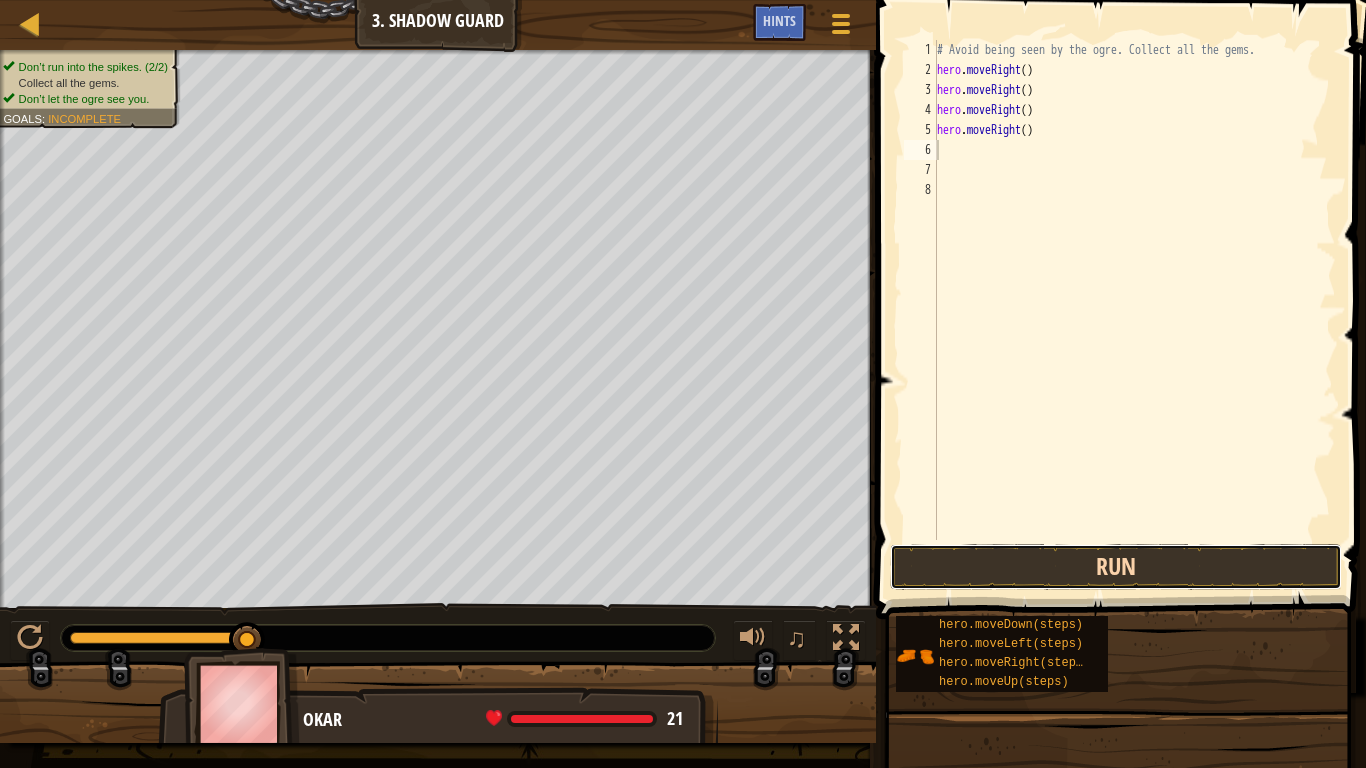click on "Run" at bounding box center [1116, 567] 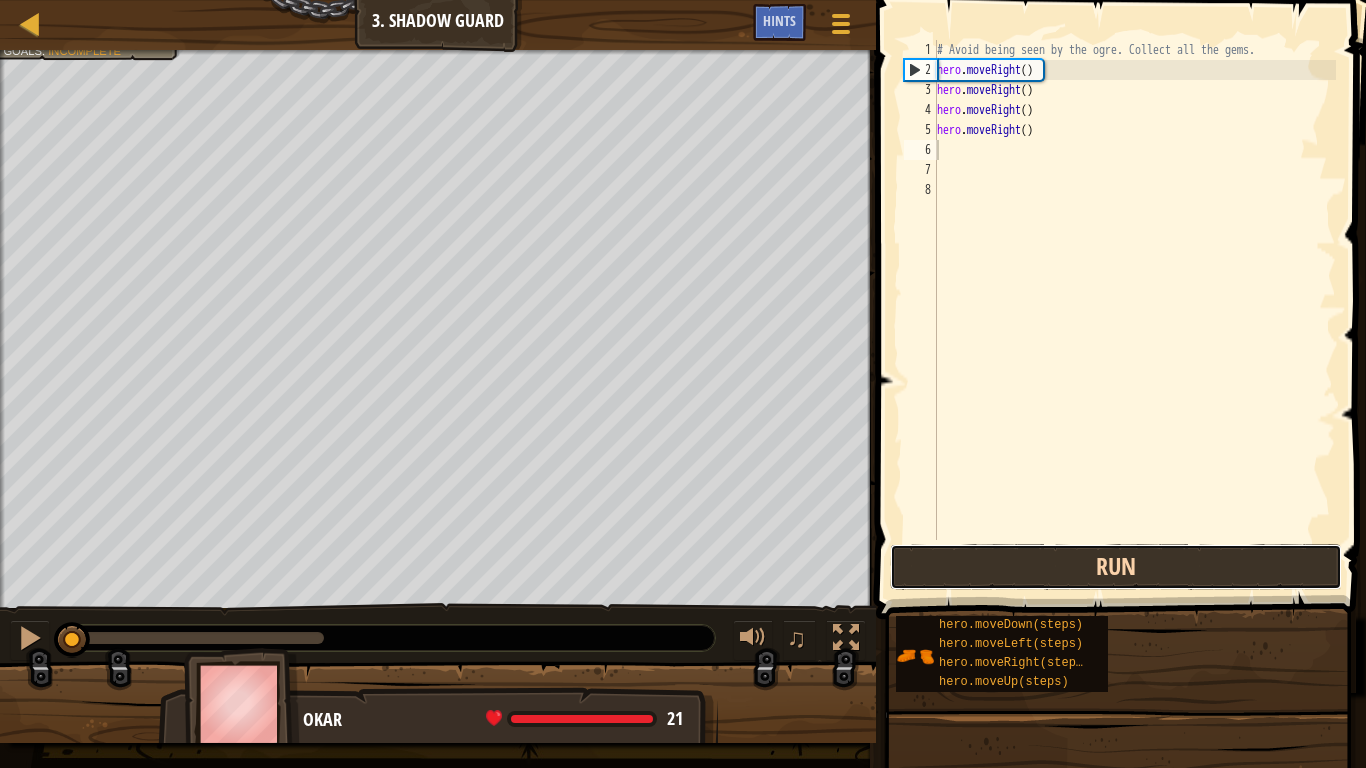 click on "Run" at bounding box center (1116, 567) 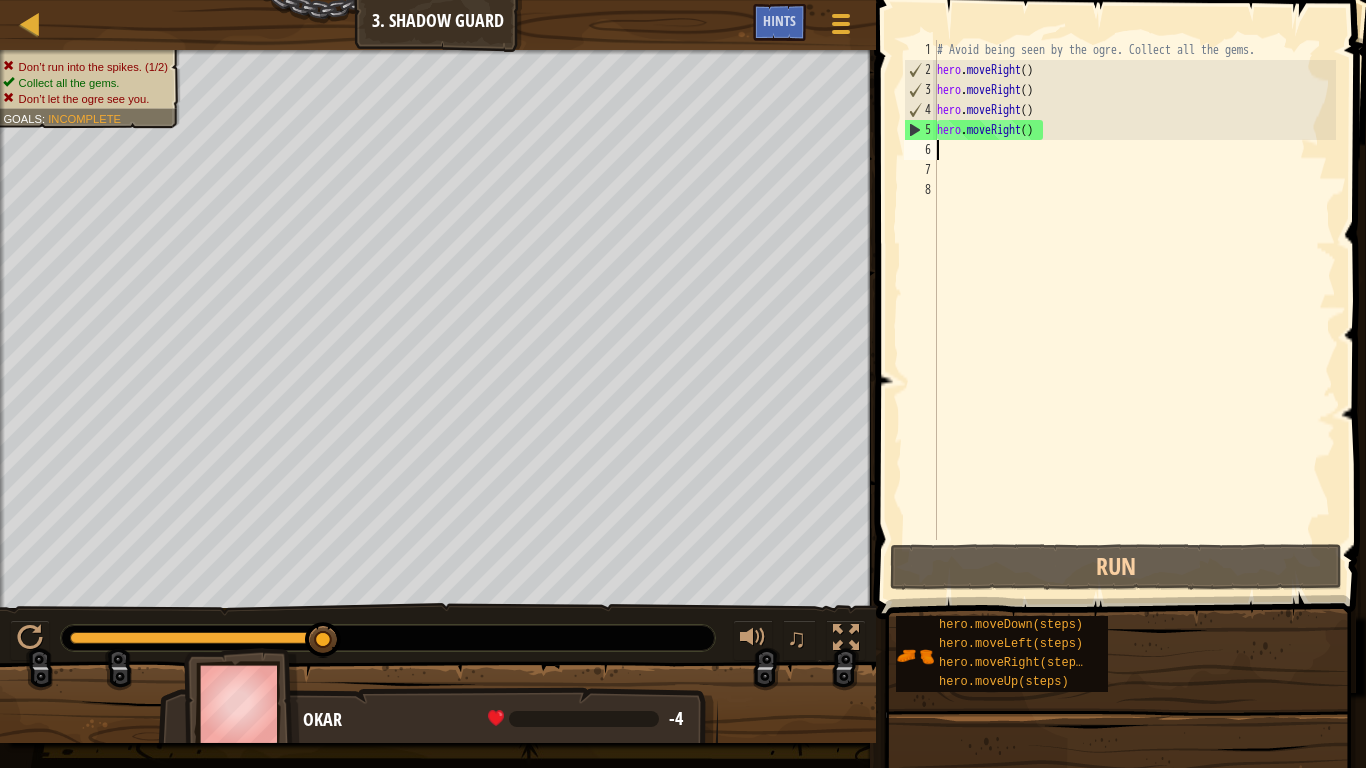 click on "Don’t run into the spikes. (1/2) Collect all the gems. Don’t let the ogre see you." at bounding box center [87, 83] 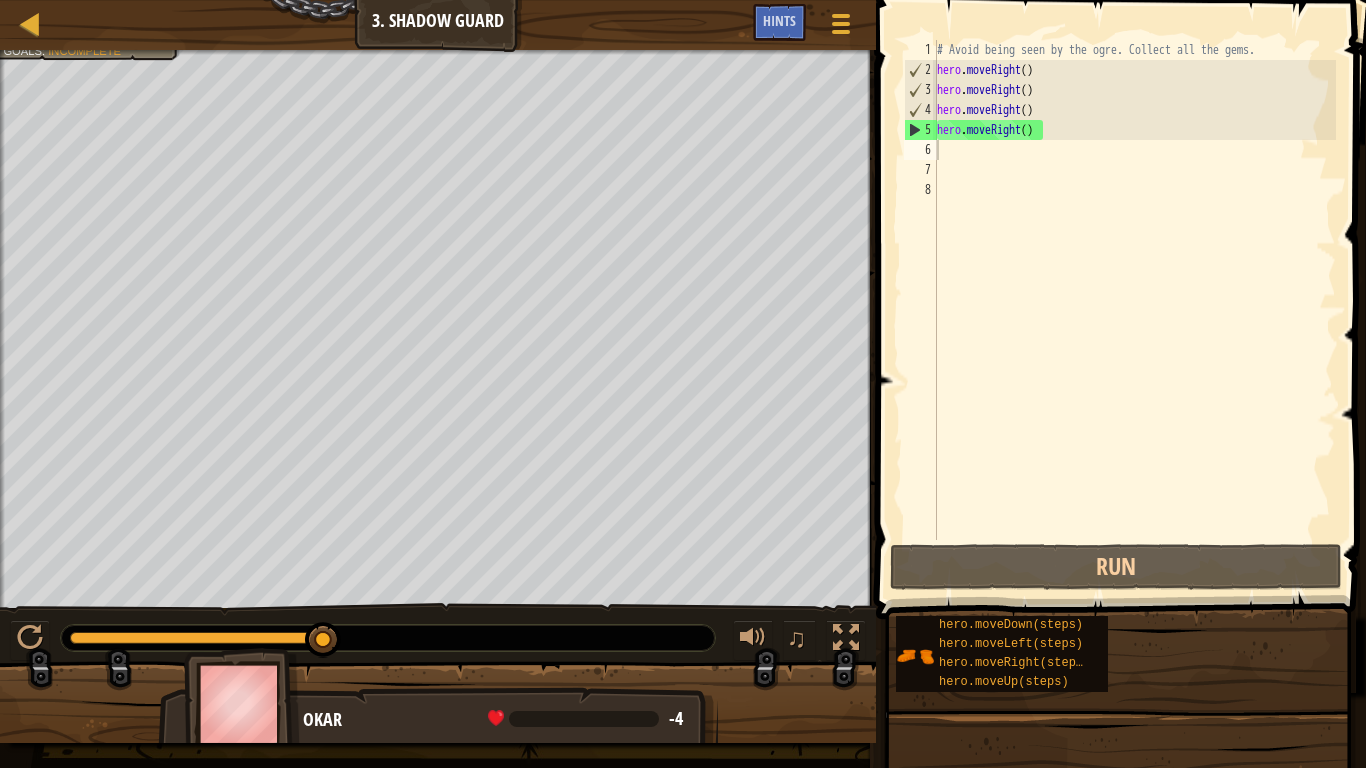 click on "# Avoid being seen by the ogre. Collect all the gems. hero . moveRight ( ) hero . moveRight ( ) hero . moveRight ( ) hero . moveRight ( )" at bounding box center (1134, 310) 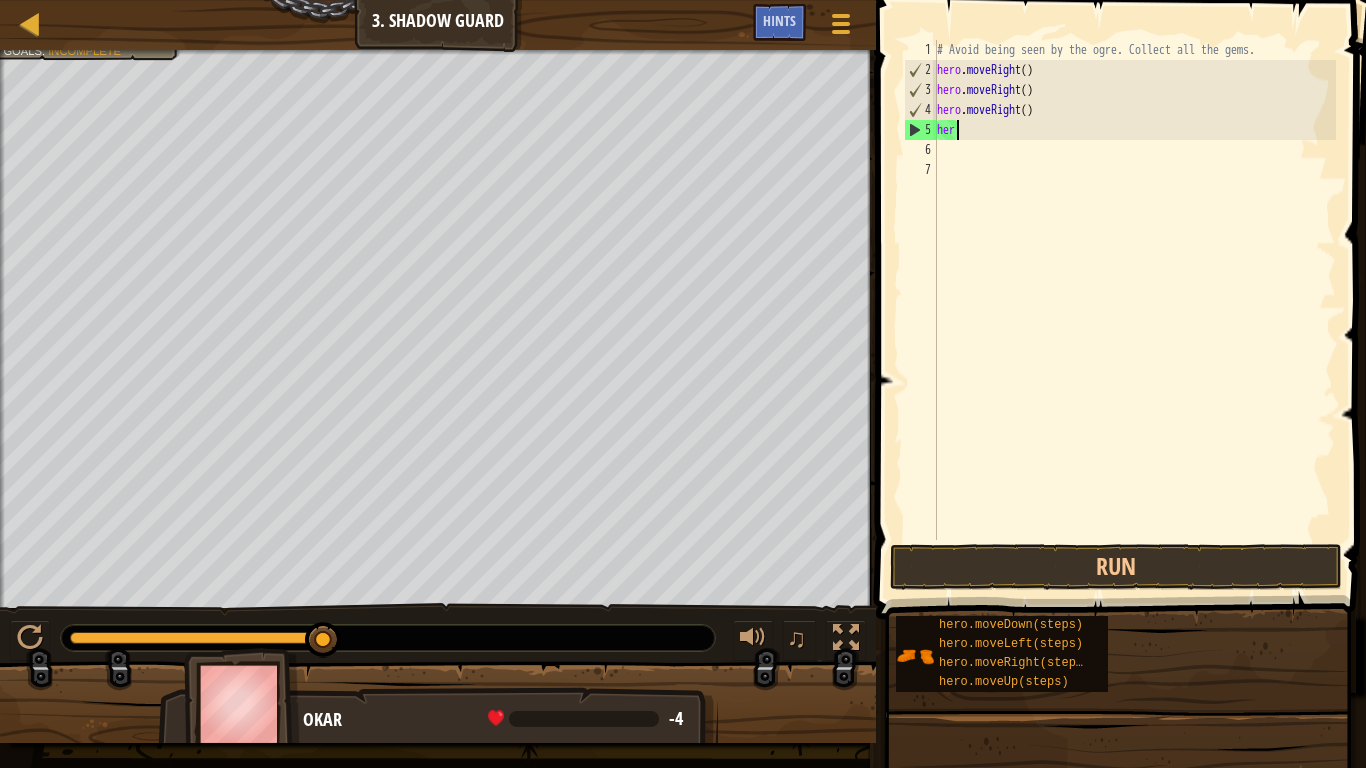 type on "h" 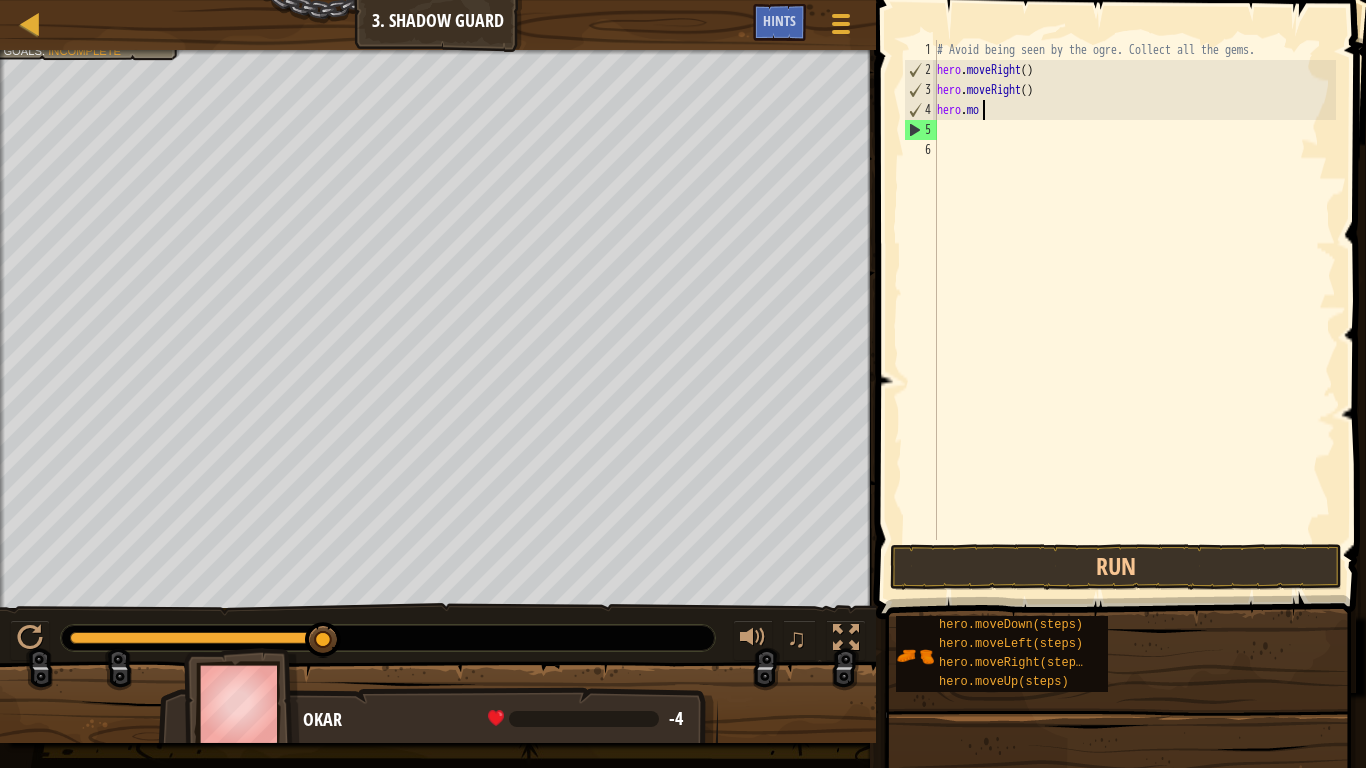 type on "h" 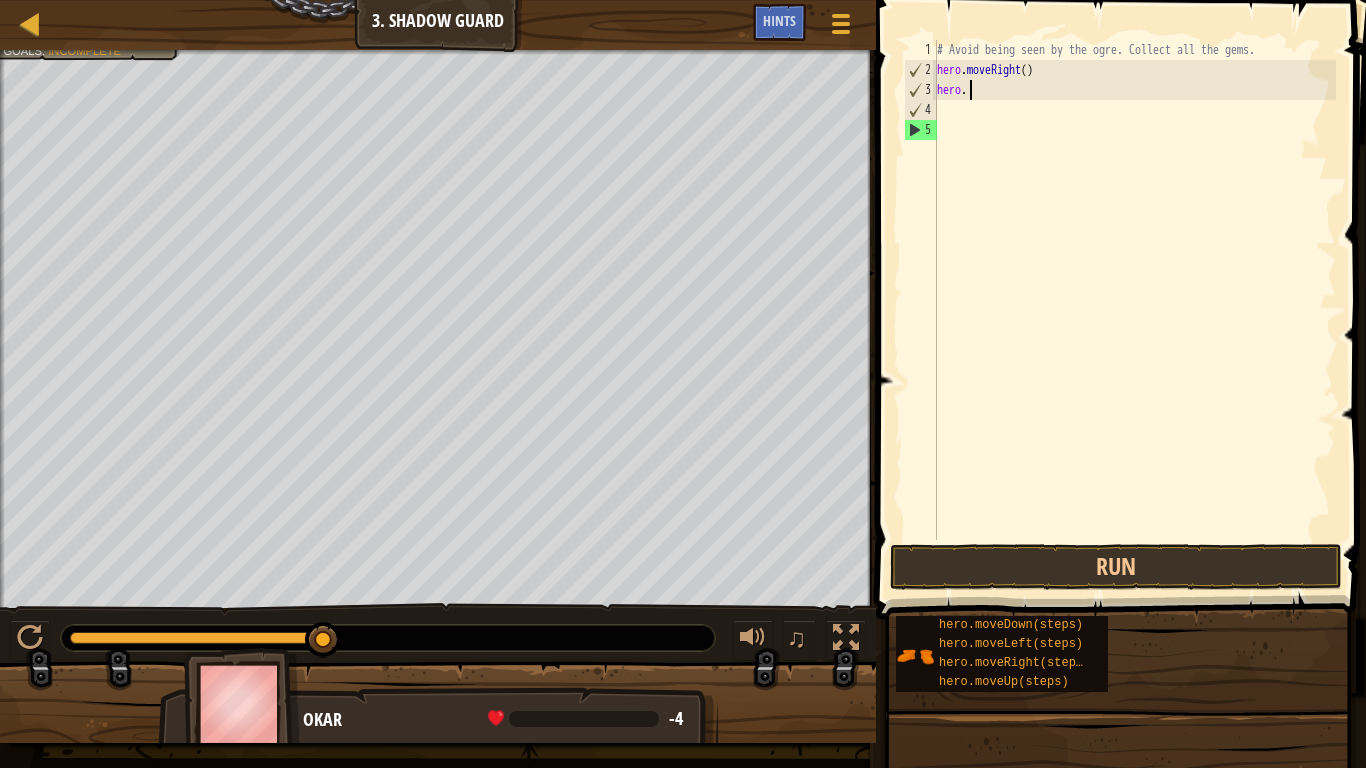 type on "h" 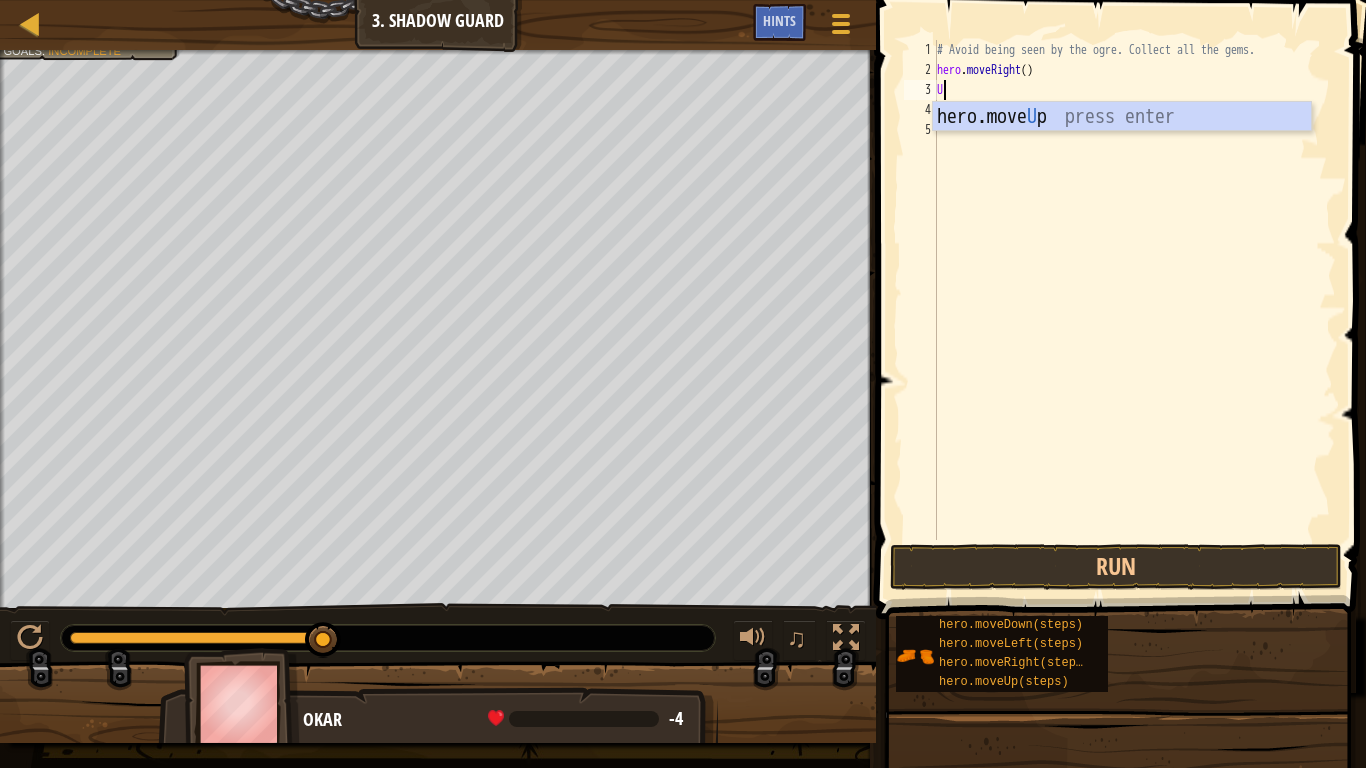 type on "Up" 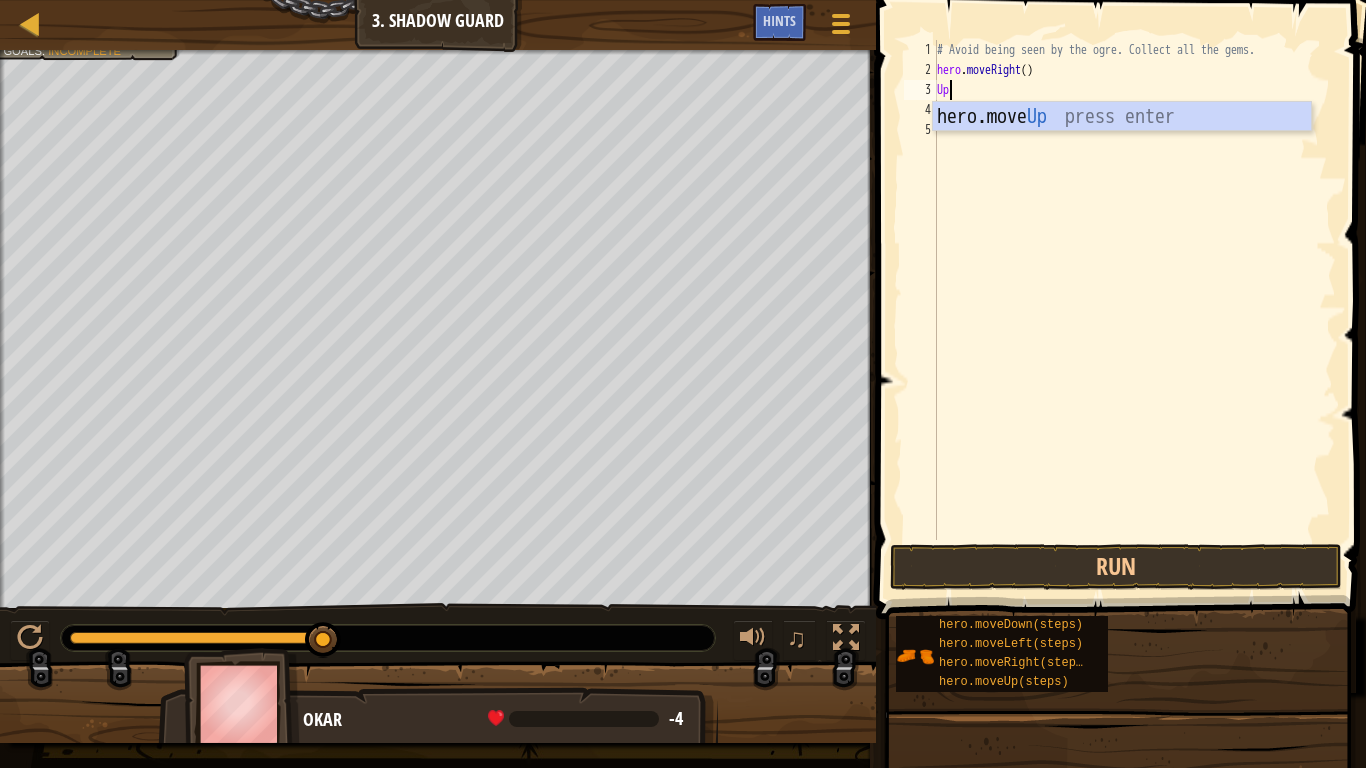 click on "hero.move Up press enter" at bounding box center (1122, 147) 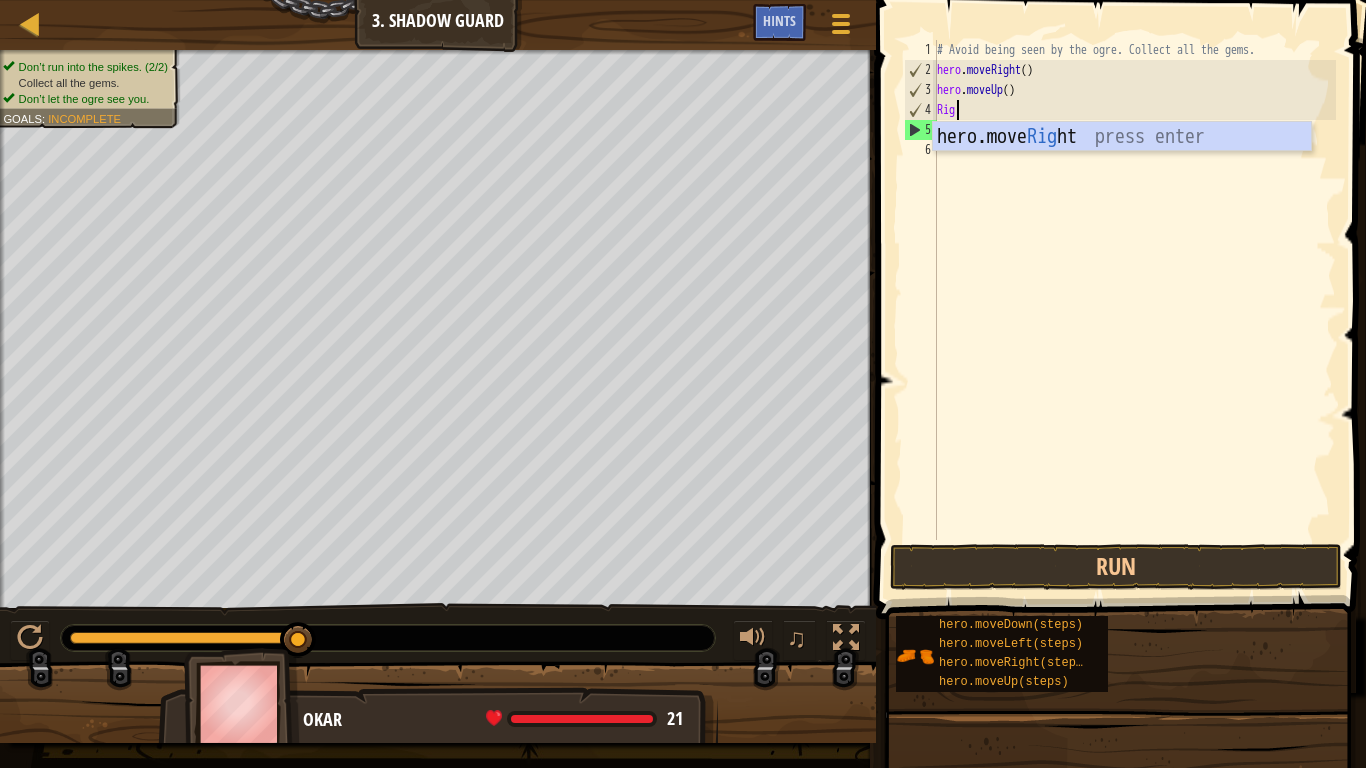 type on "Right" 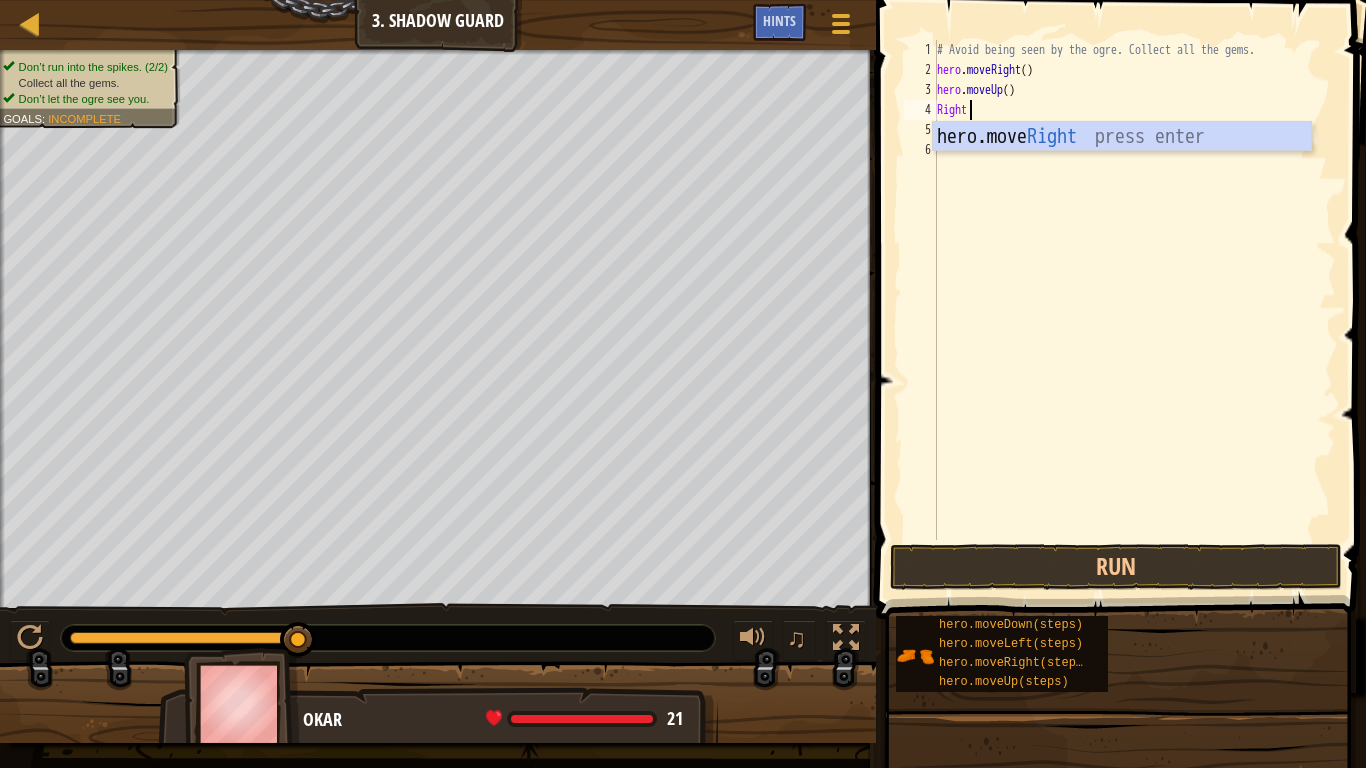 scroll, scrollTop: 9, scrollLeft: 2, axis: both 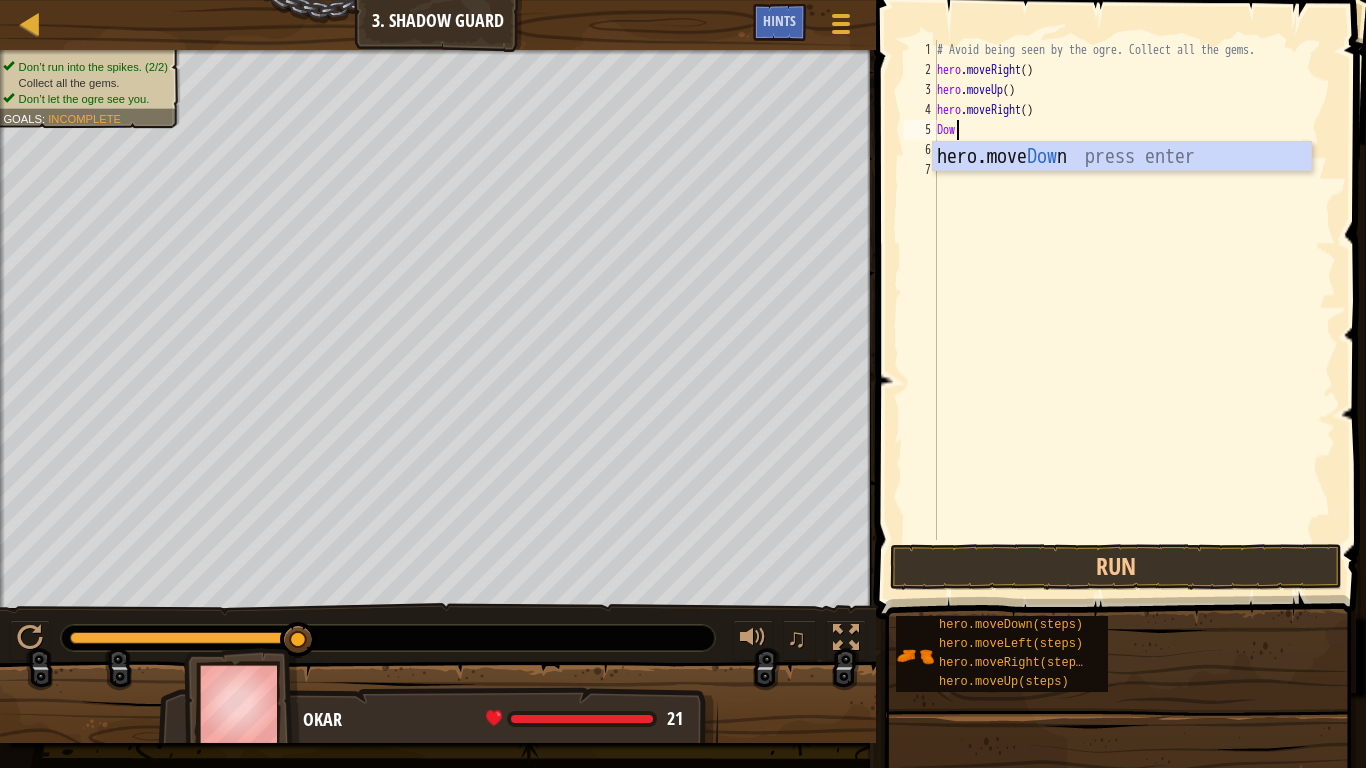type on "Down" 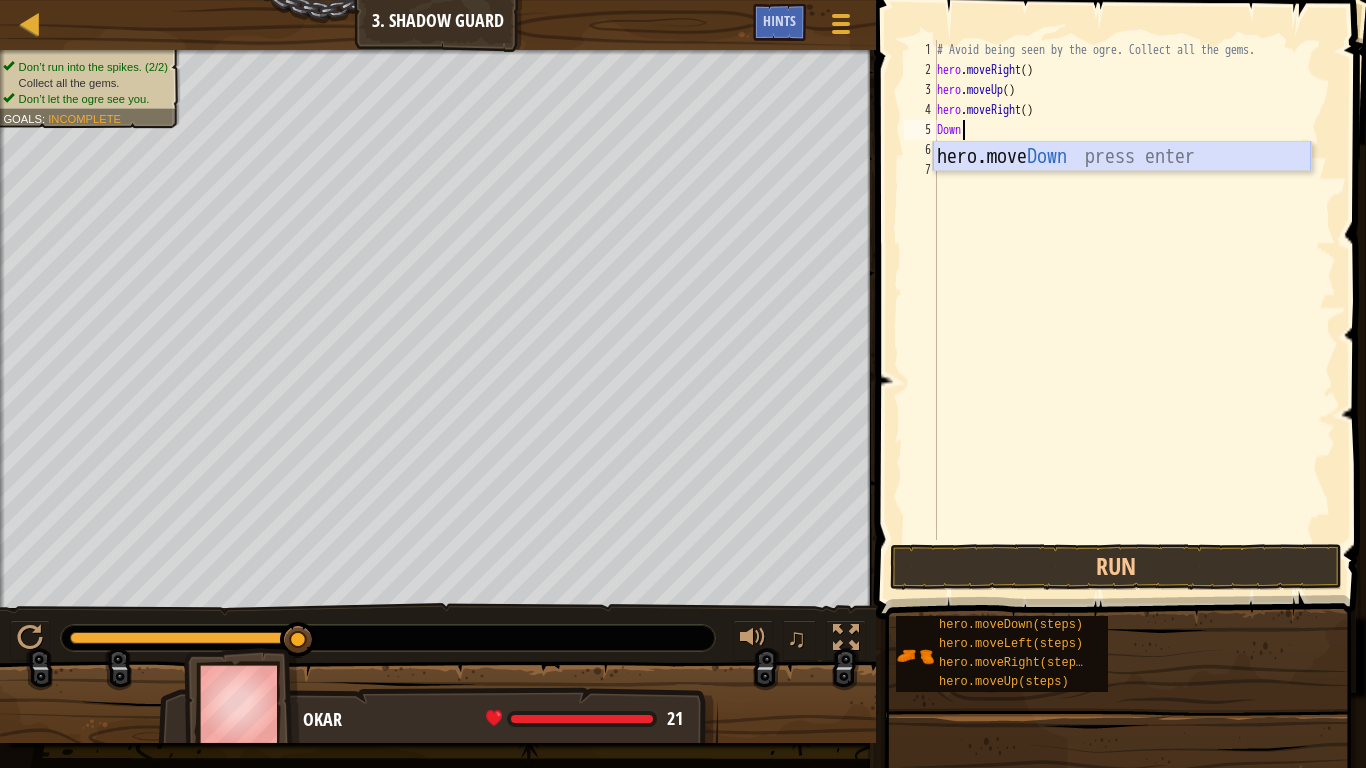 click on "hero.move Down press enter" at bounding box center (1122, 187) 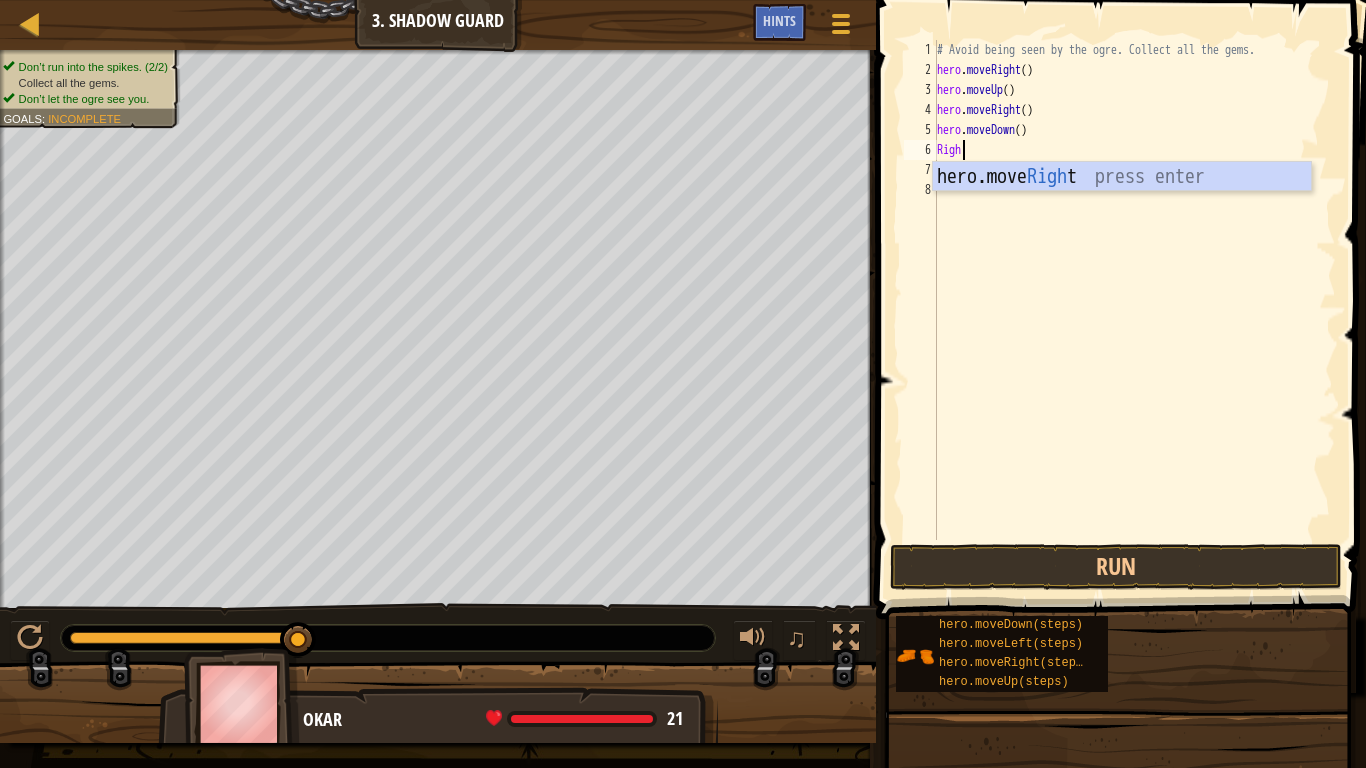 type on "Right" 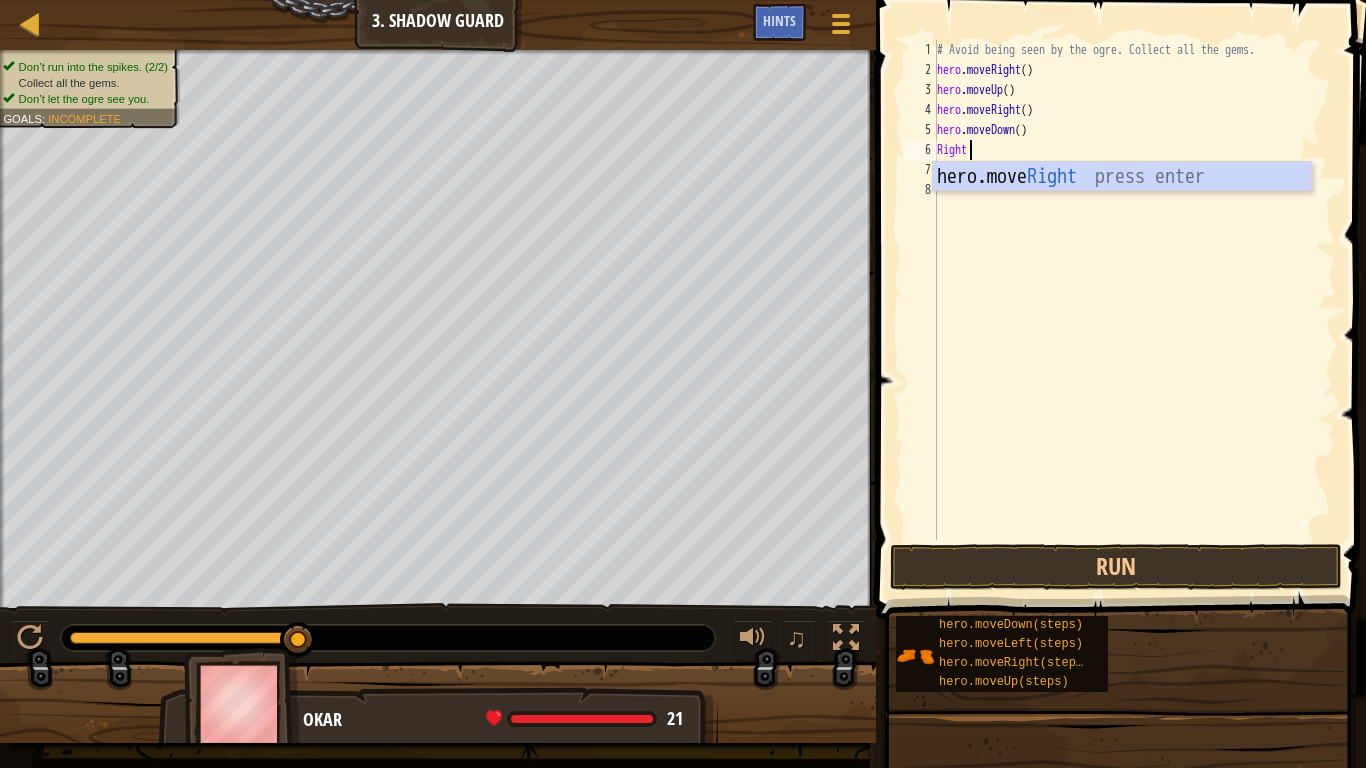 type 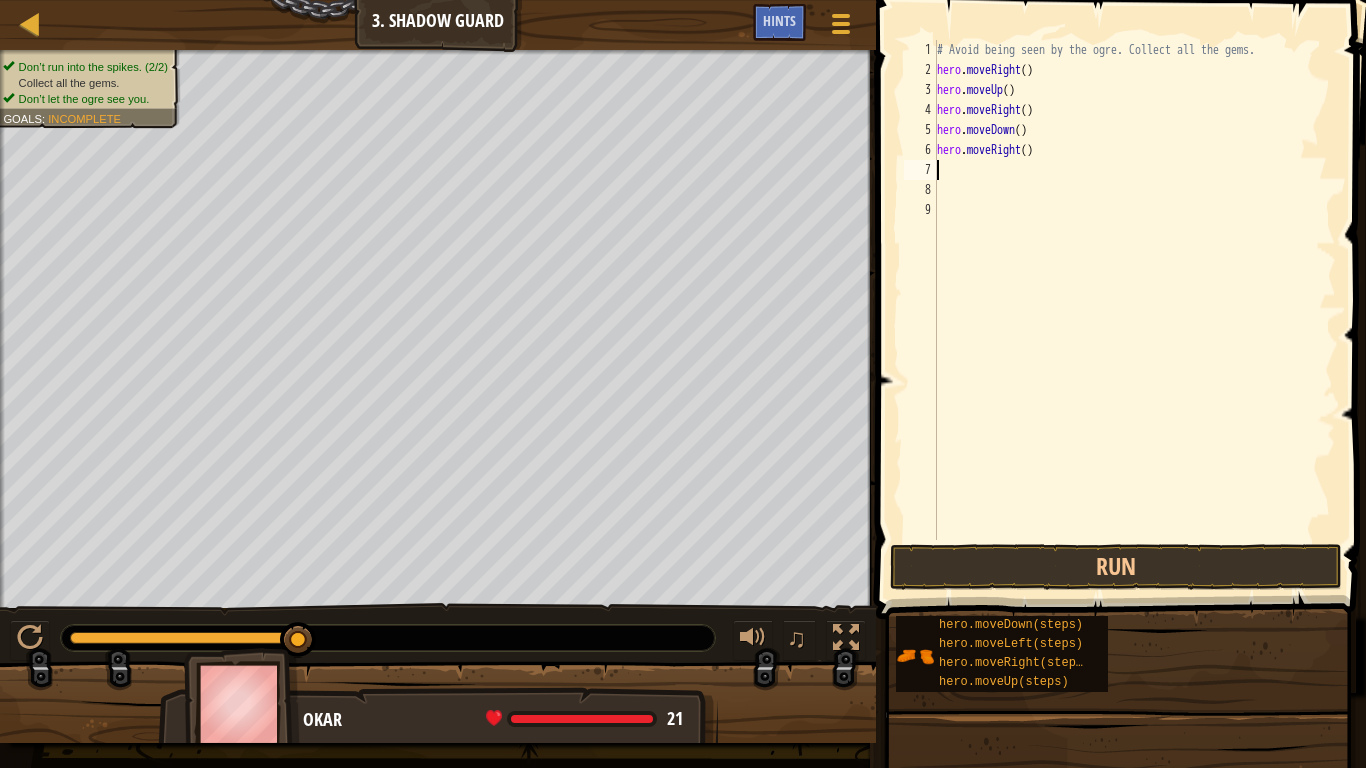 scroll, scrollTop: 9, scrollLeft: 0, axis: vertical 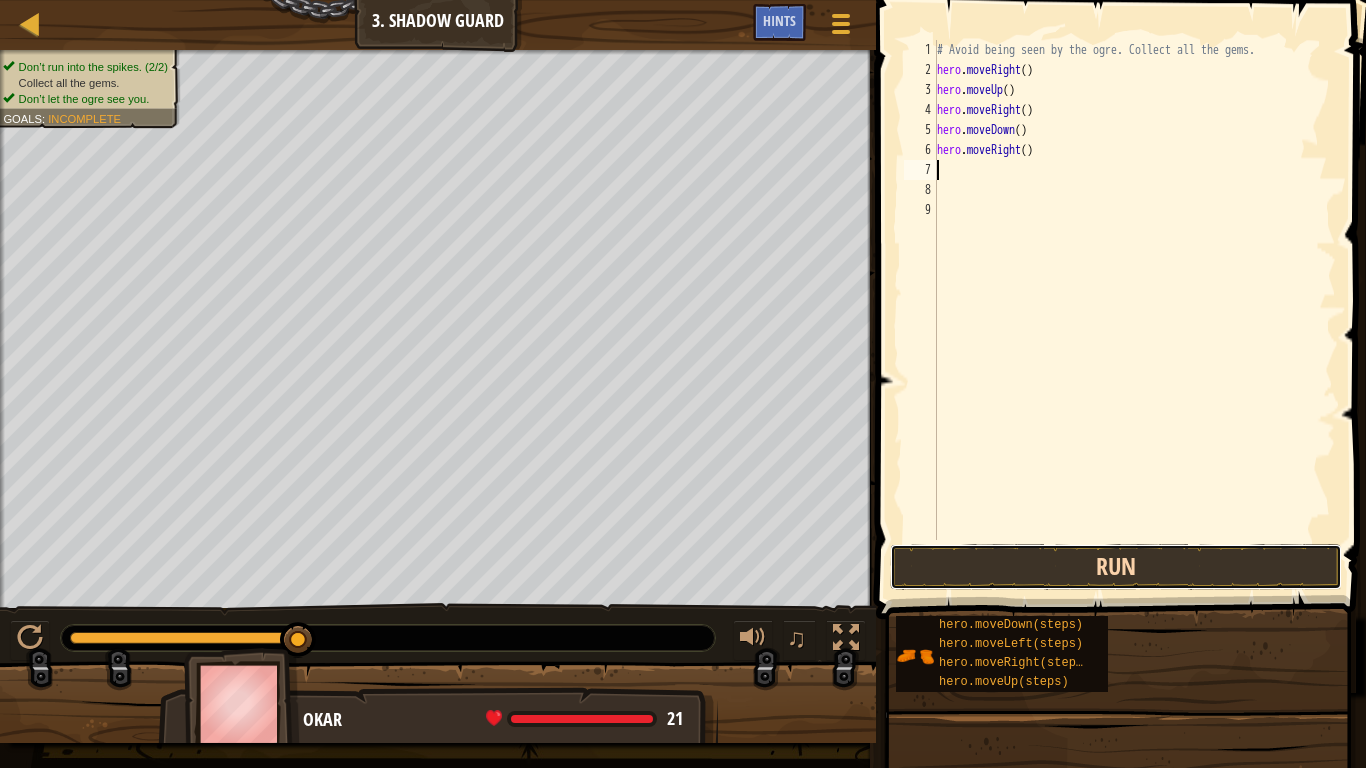 click on "Run" at bounding box center [1116, 567] 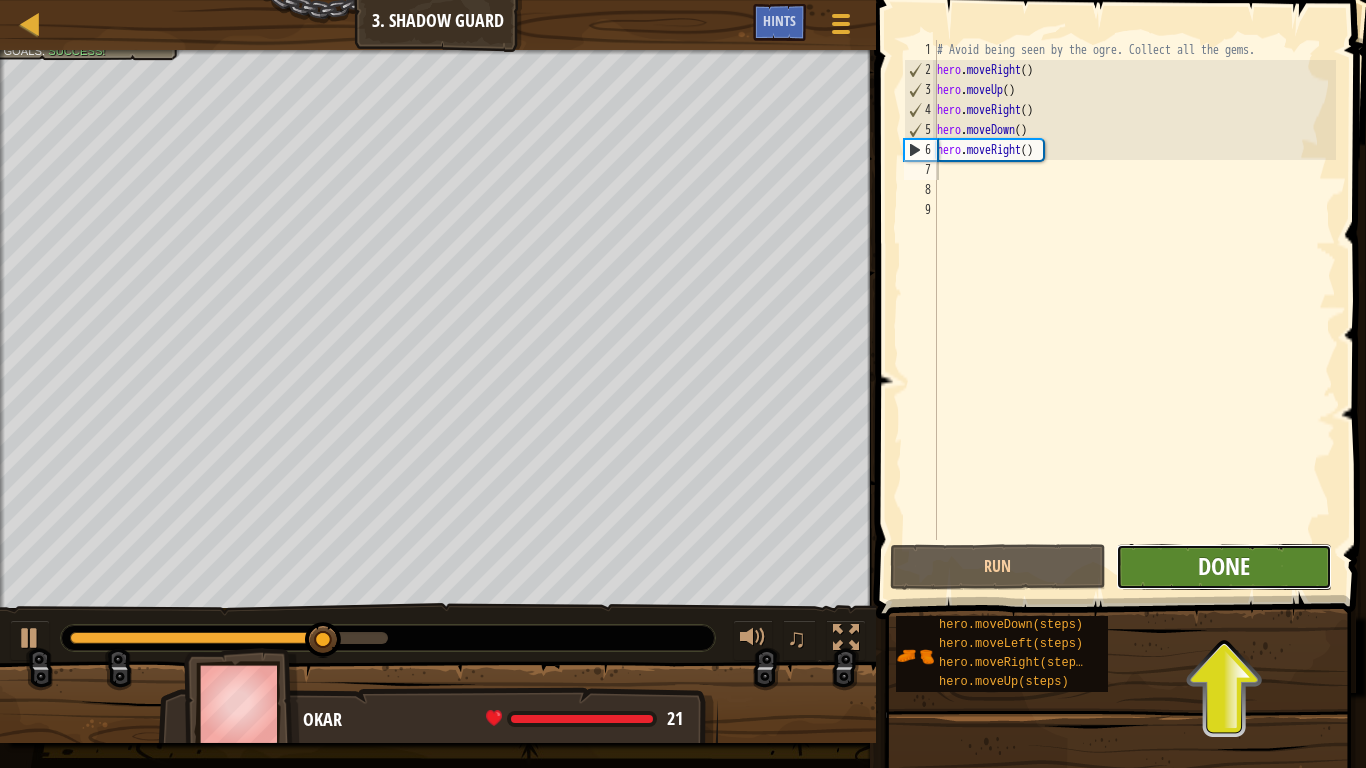 click on "Done" at bounding box center [1224, 566] 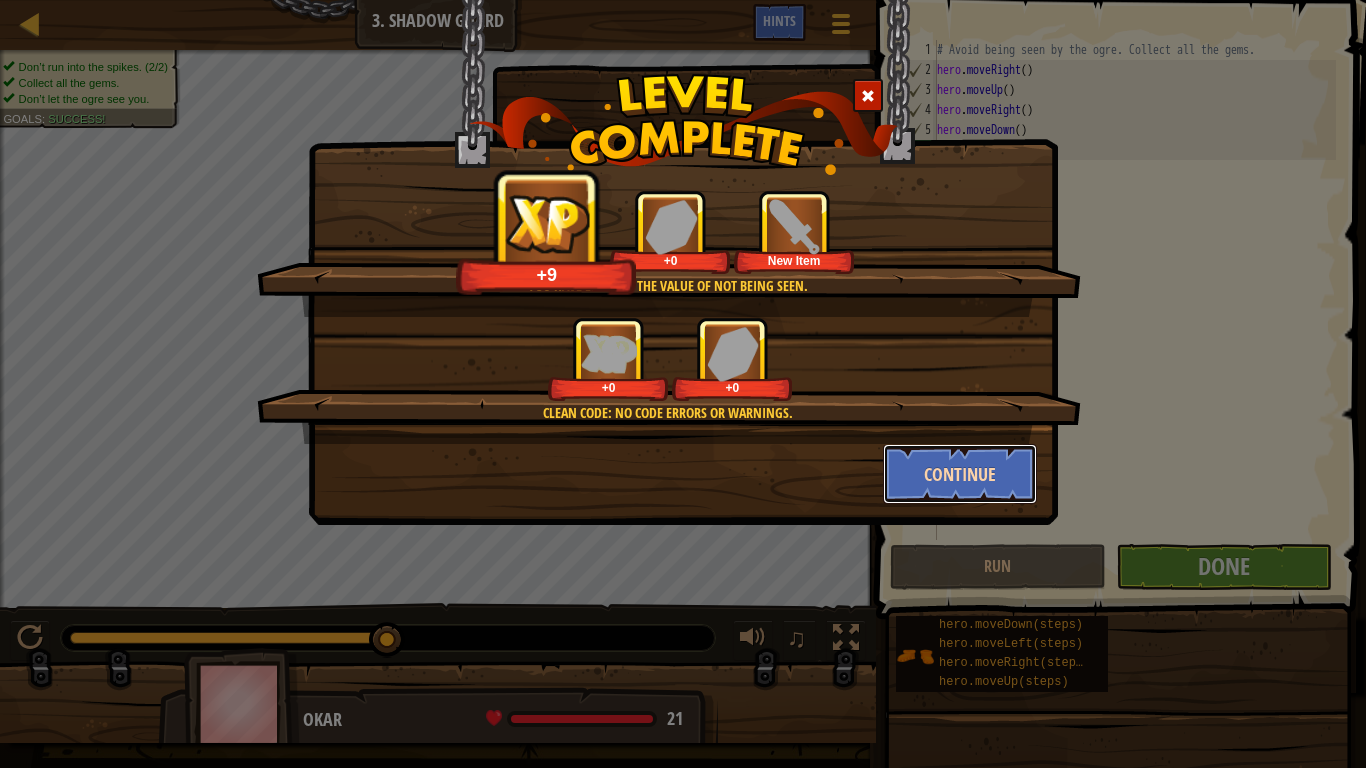 click on "Continue" at bounding box center [960, 474] 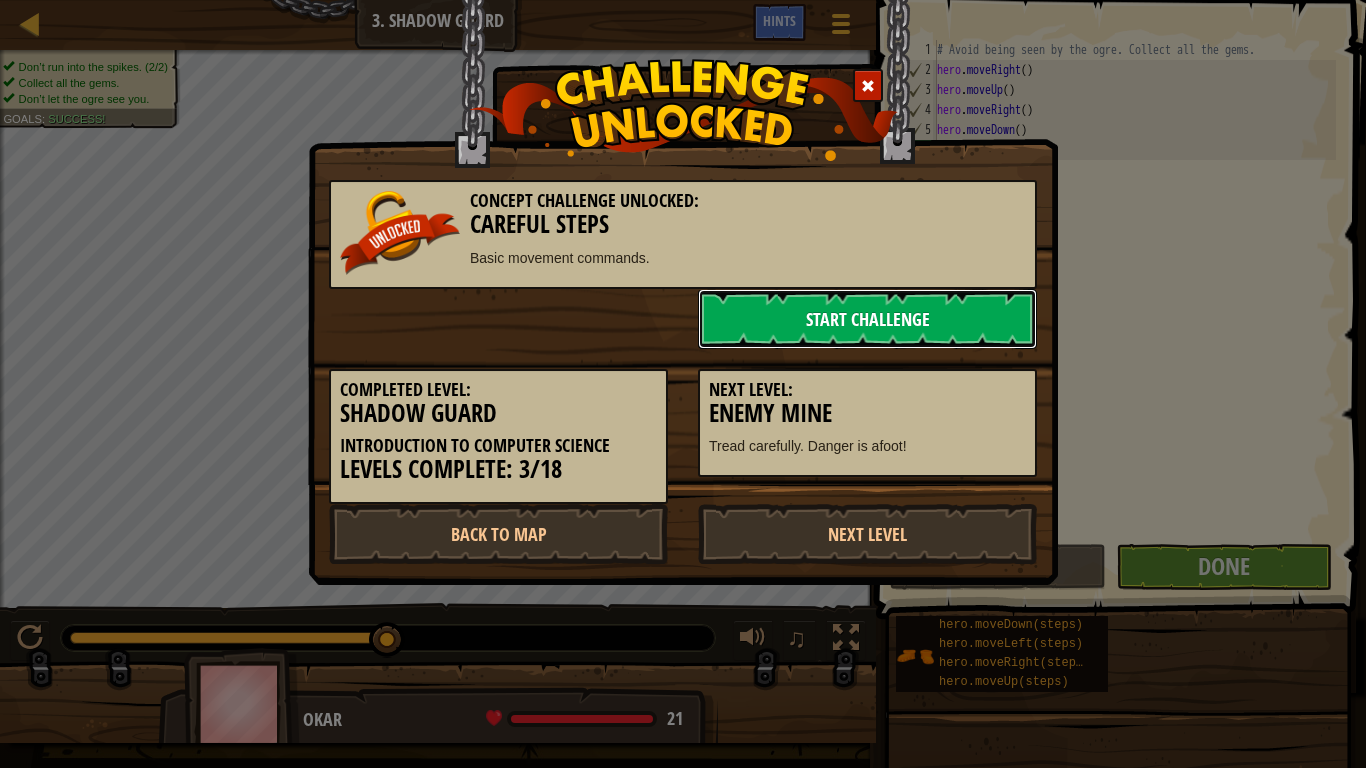 click on "Start Challenge" at bounding box center (867, 319) 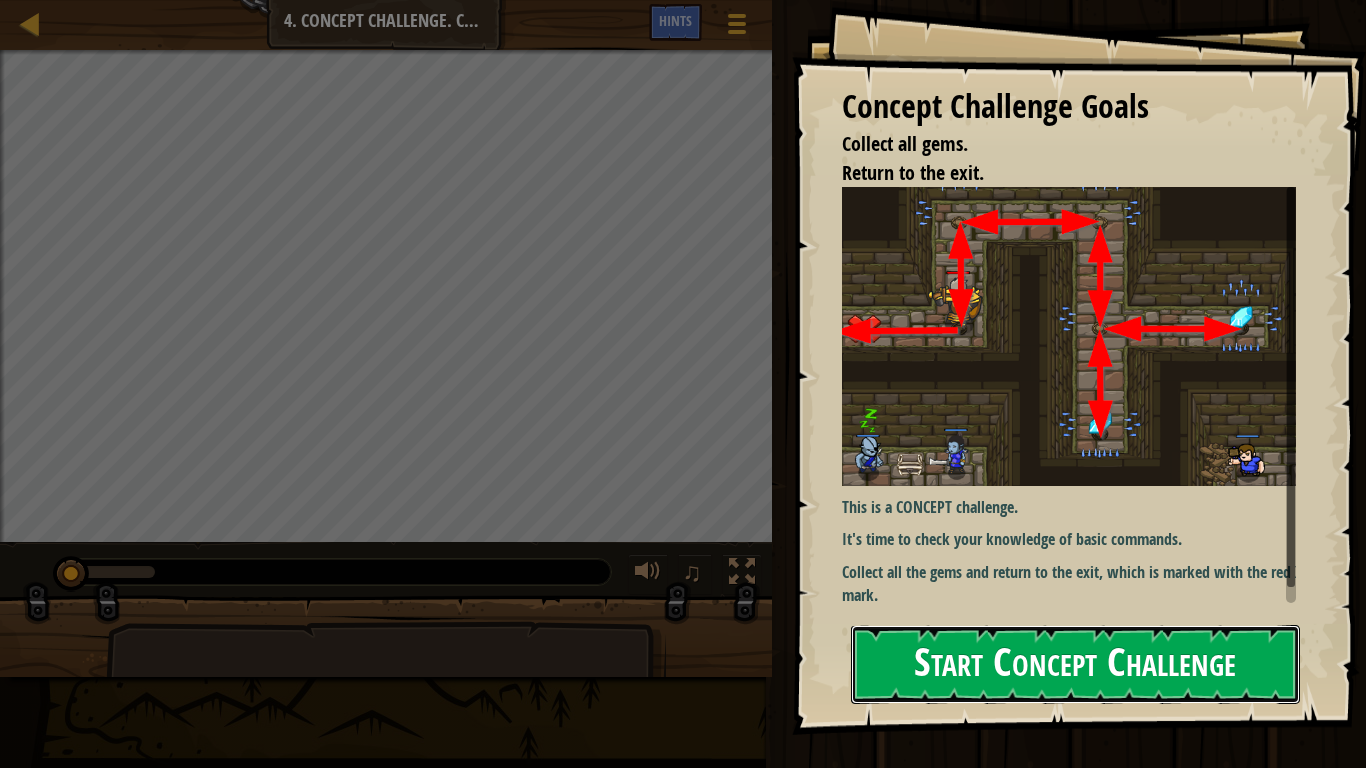 click on "Start Concept Challenge" at bounding box center [1075, 664] 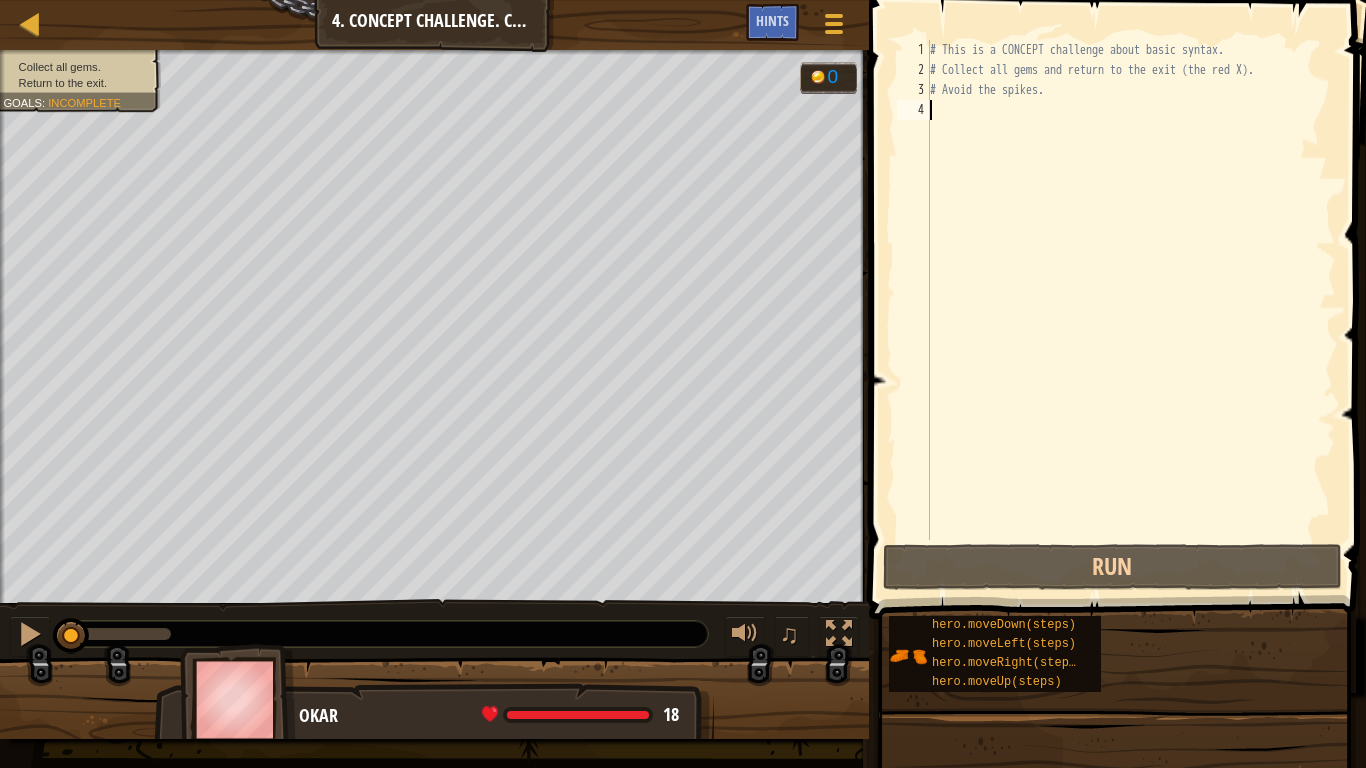scroll, scrollTop: 9, scrollLeft: 0, axis: vertical 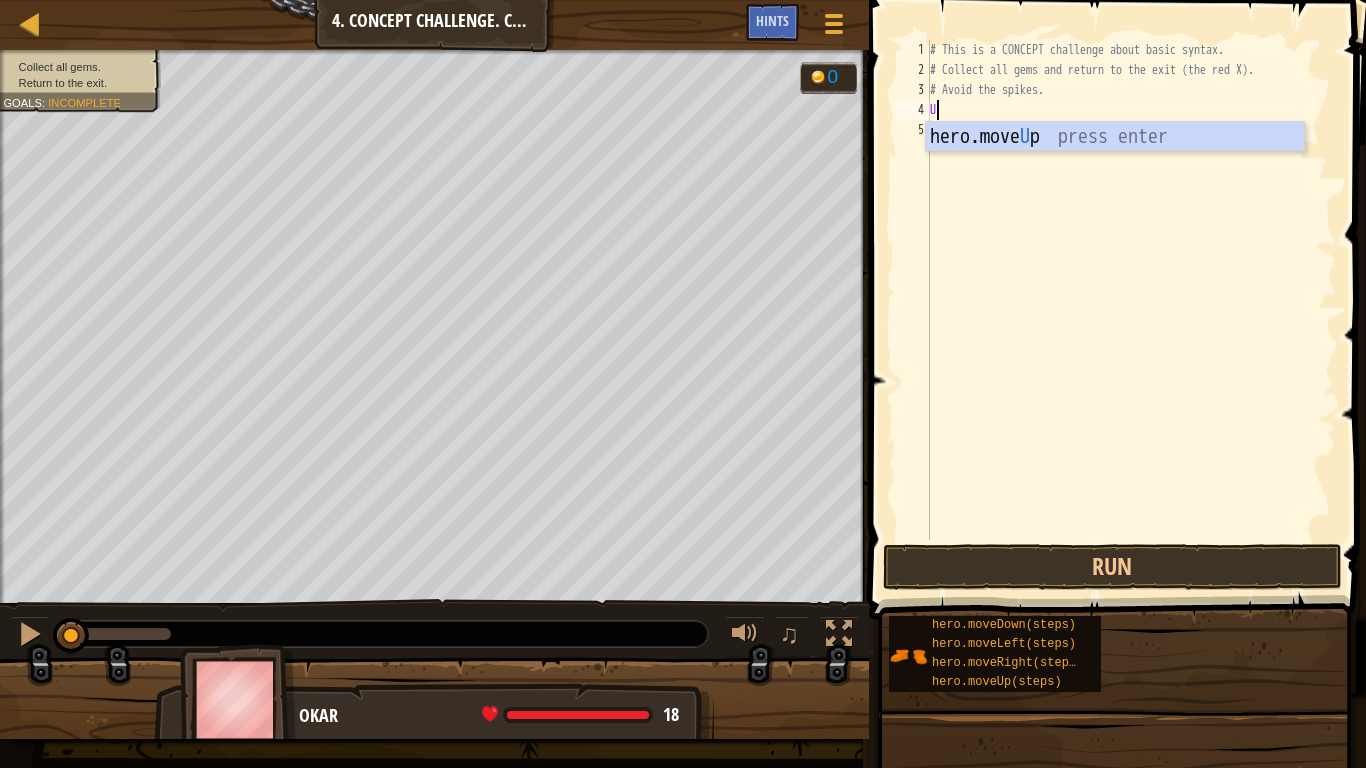 type on "Up" 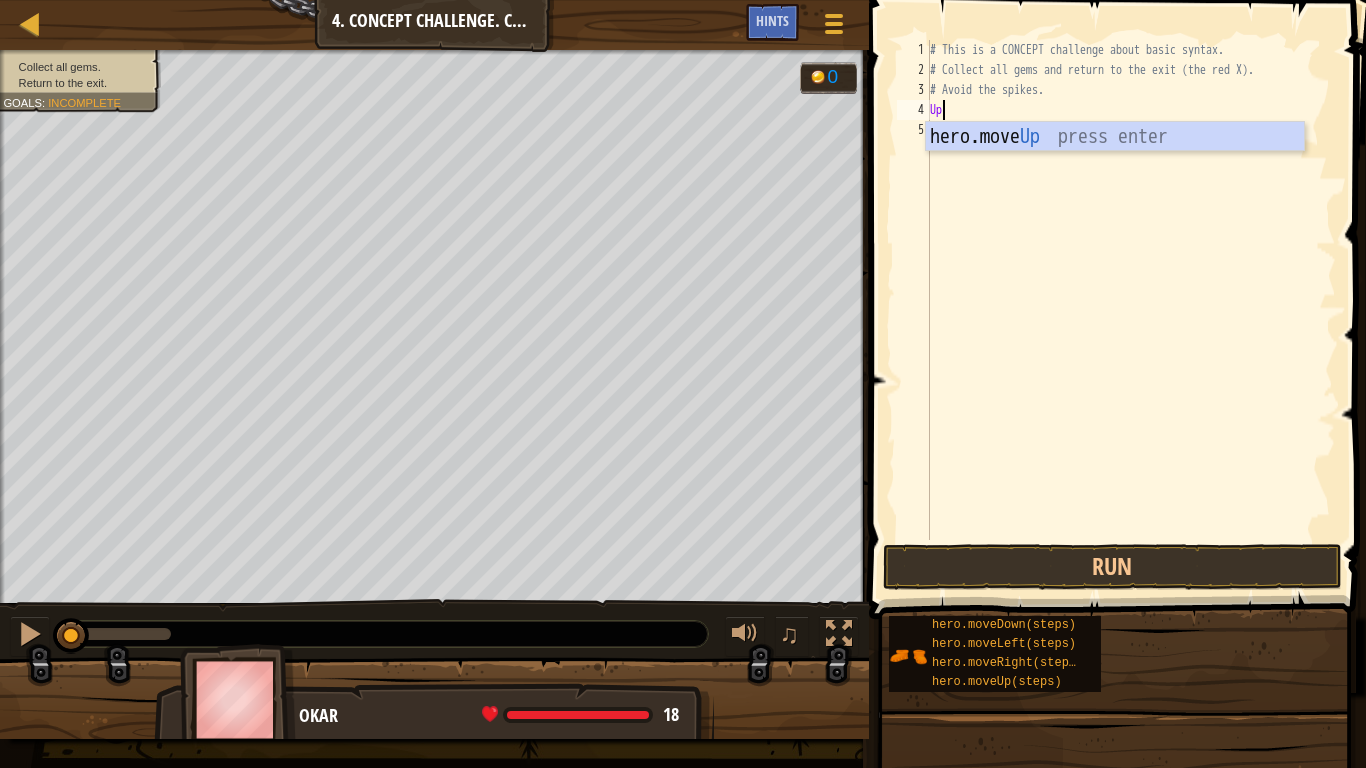 click on "hero.move Up press enter" at bounding box center [1115, 167] 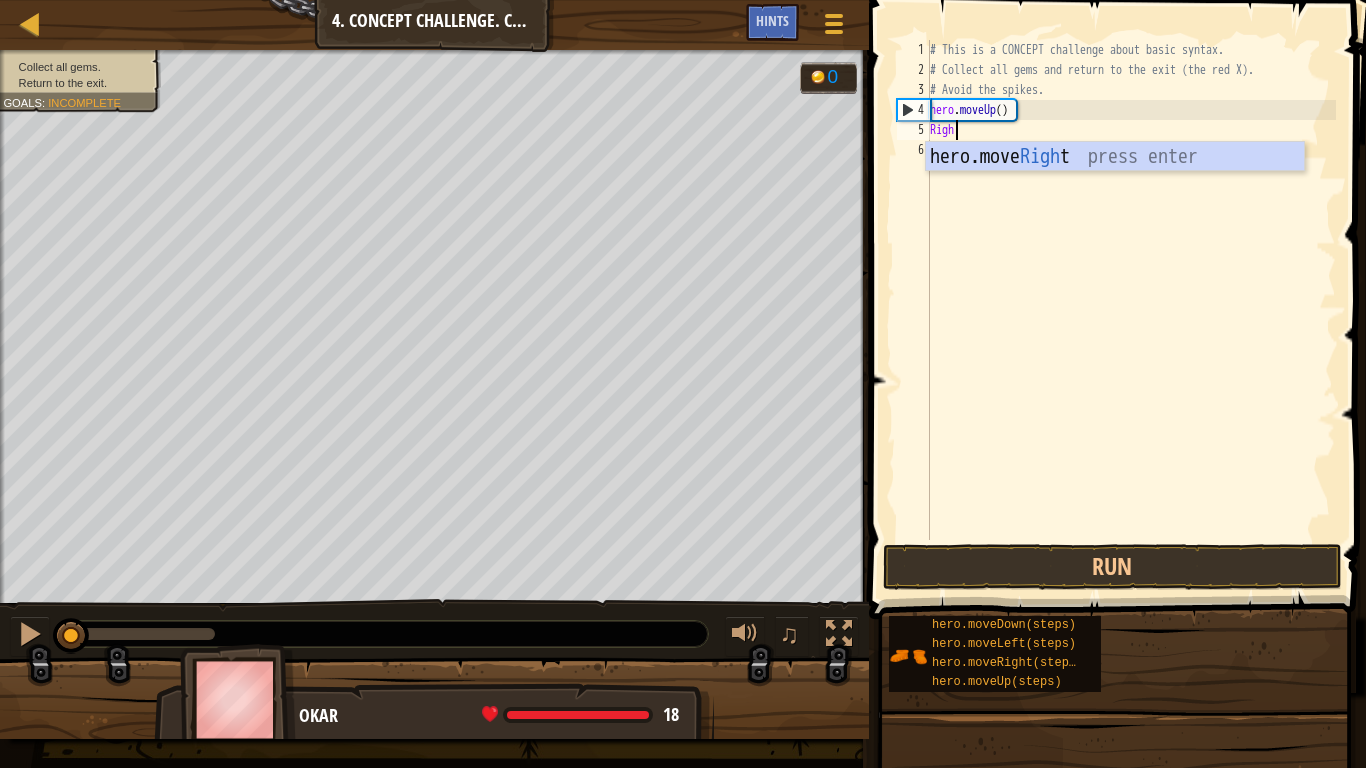 scroll, scrollTop: 9, scrollLeft: 1, axis: both 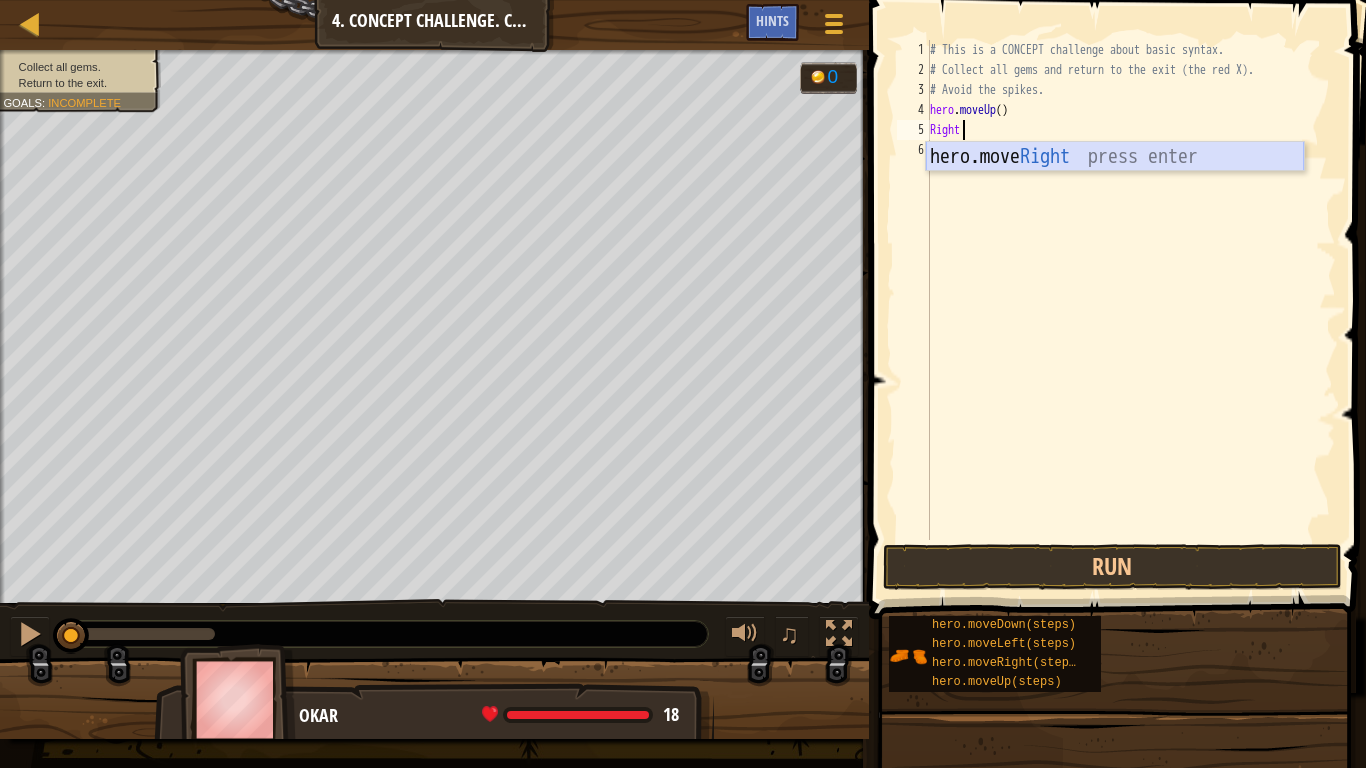 click on "hero.move Right press enter" at bounding box center [1115, 187] 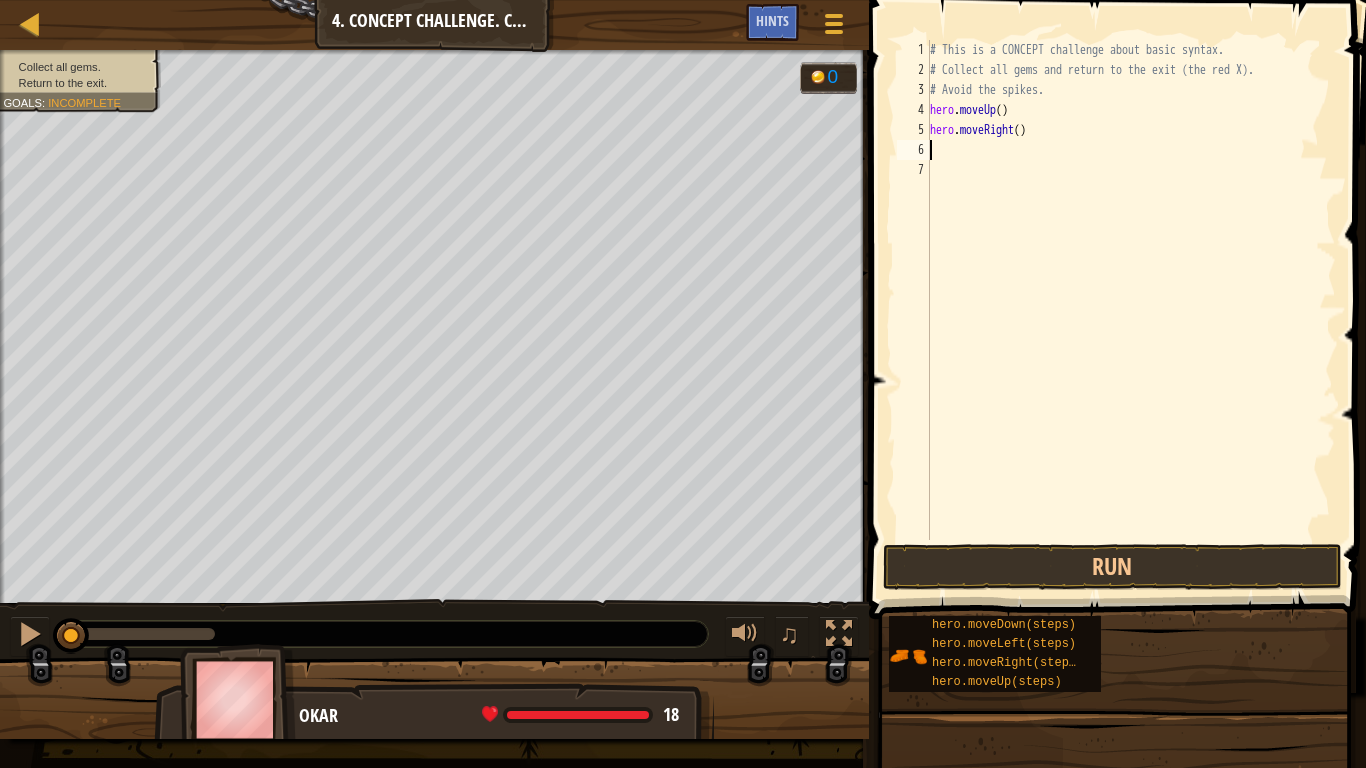 scroll, scrollTop: 9, scrollLeft: 0, axis: vertical 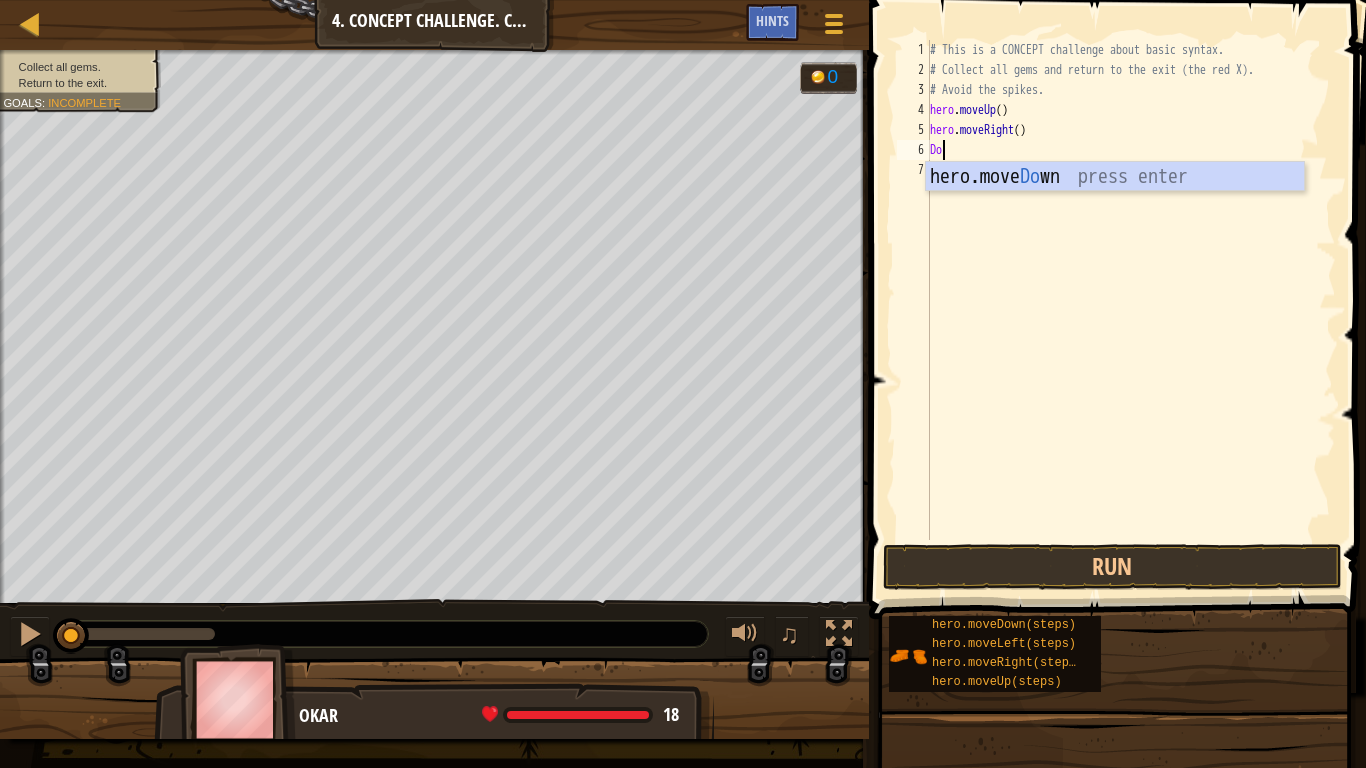 type on "Down" 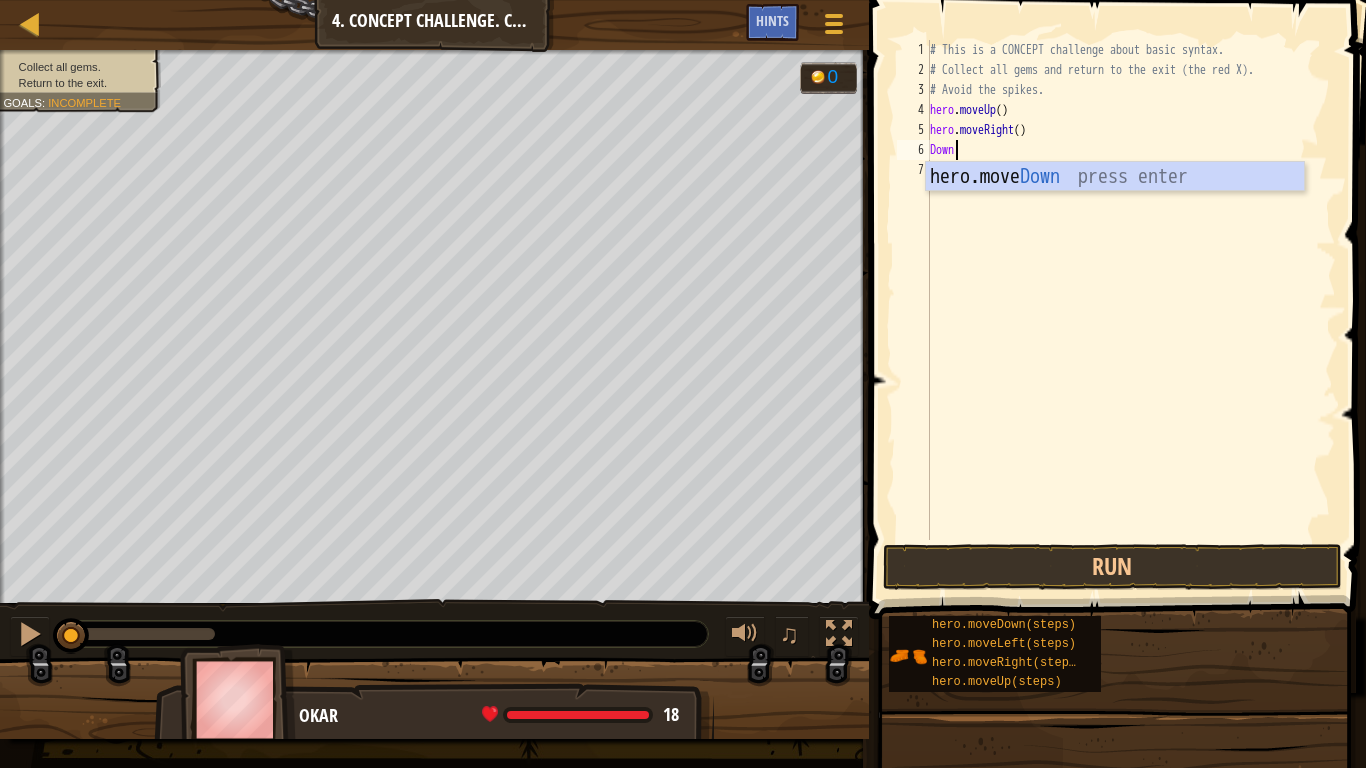 scroll, scrollTop: 9, scrollLeft: 1, axis: both 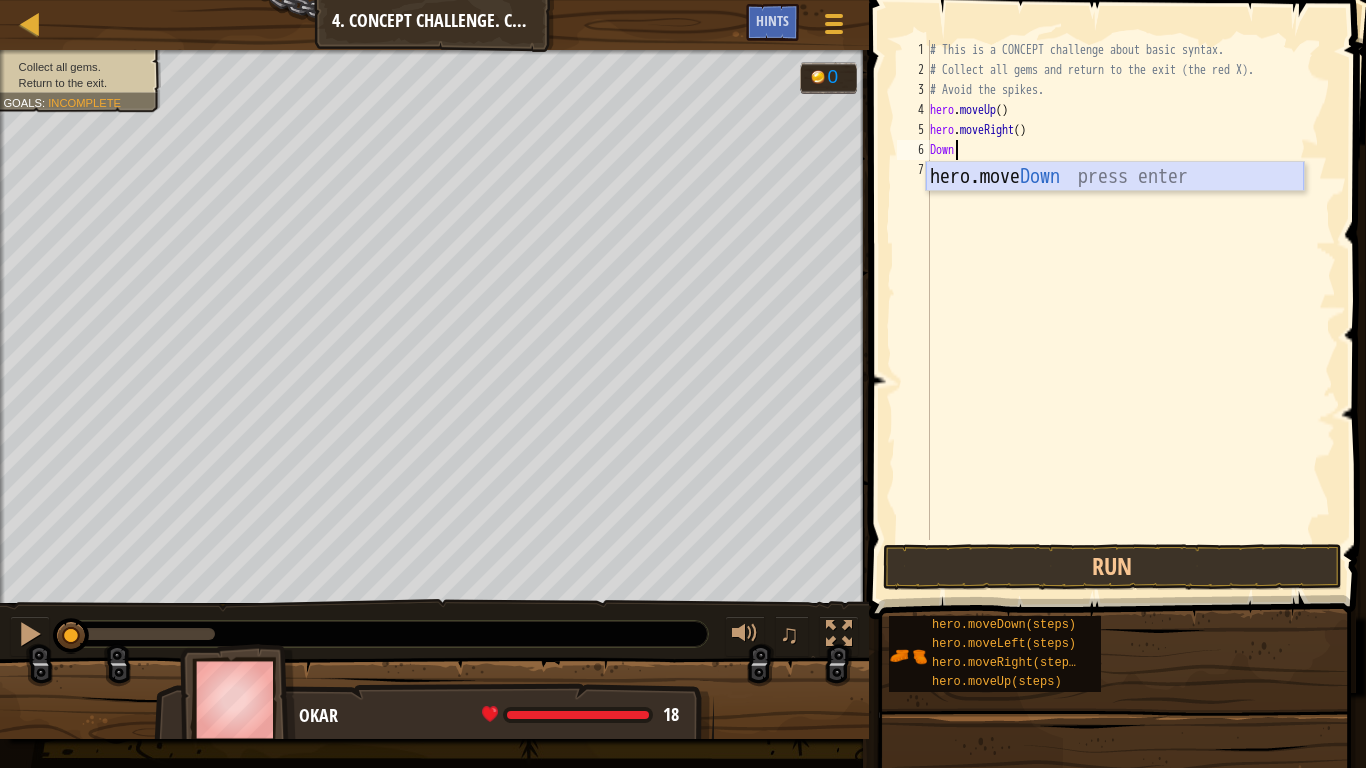 click on "hero.move Down press enter" at bounding box center [1115, 207] 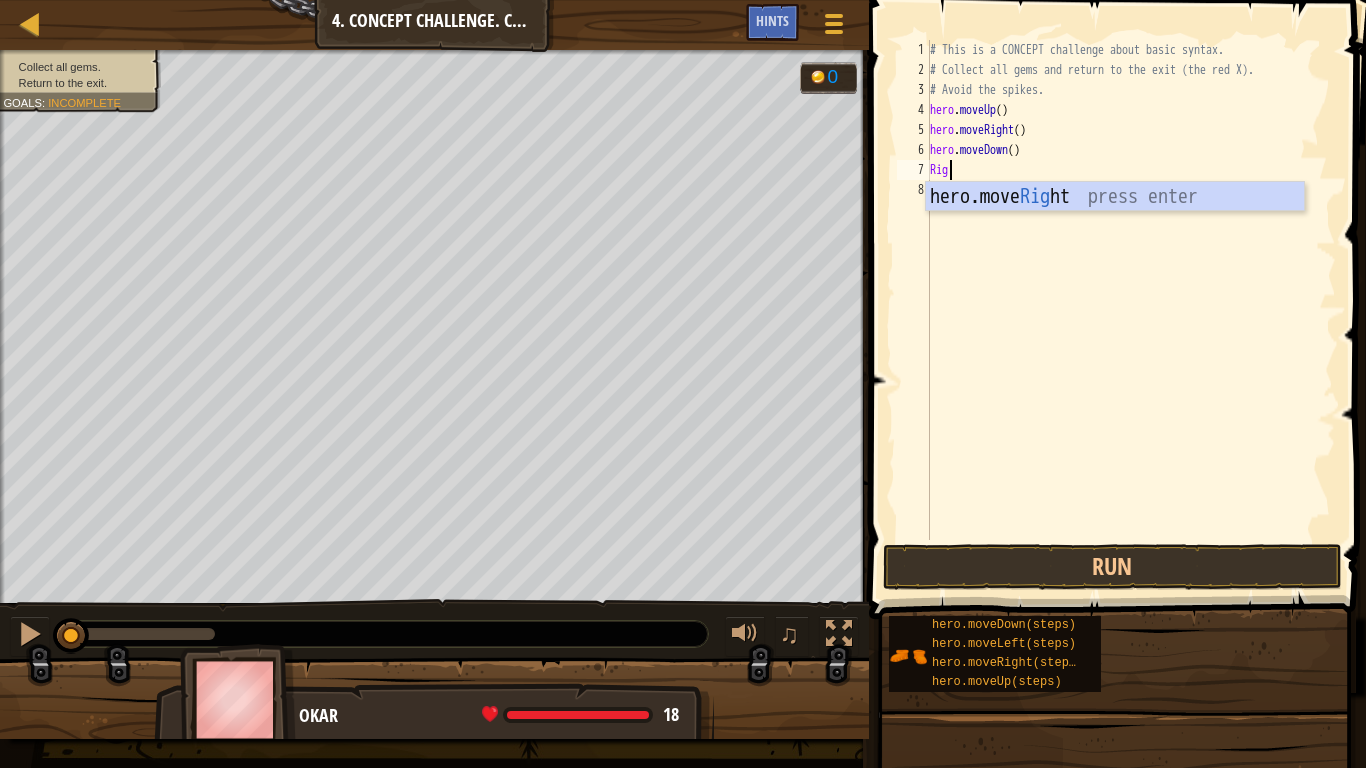 scroll, scrollTop: 9, scrollLeft: 1, axis: both 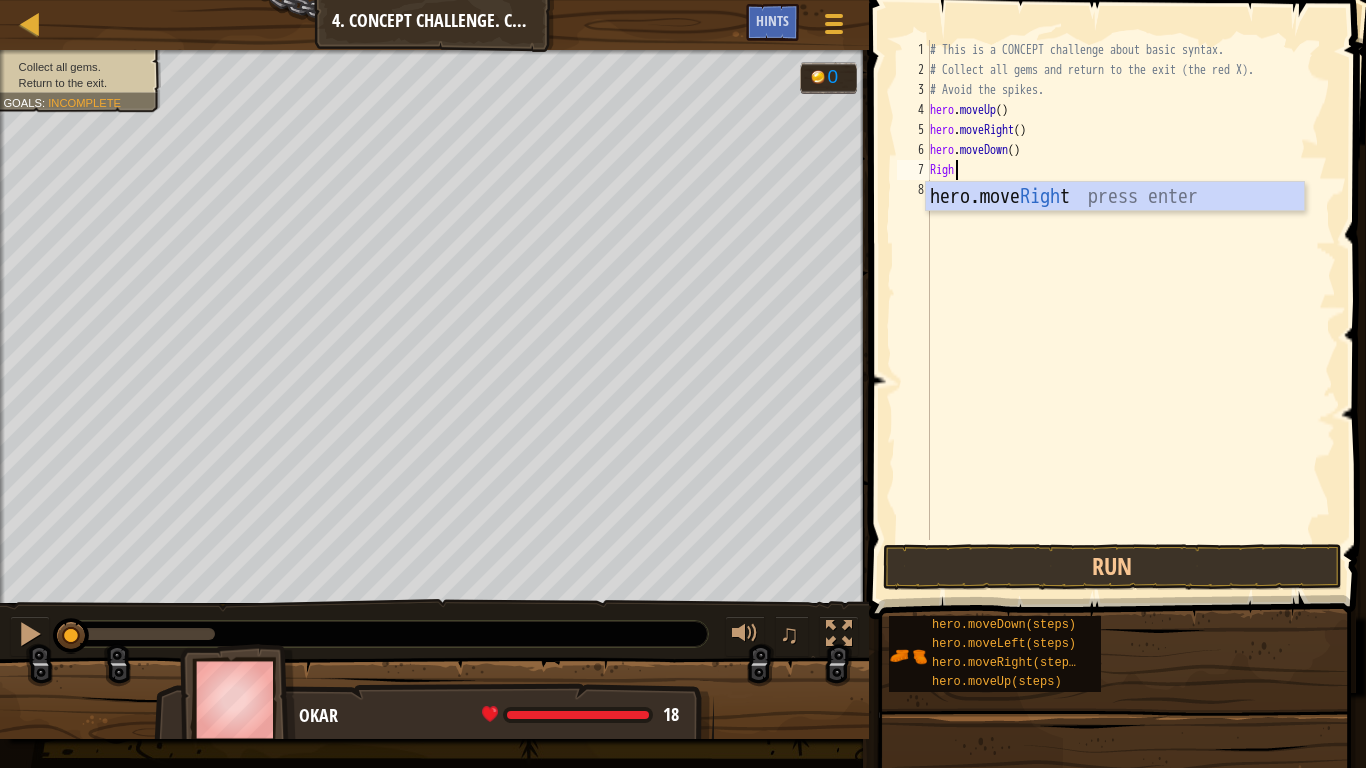type on "Right" 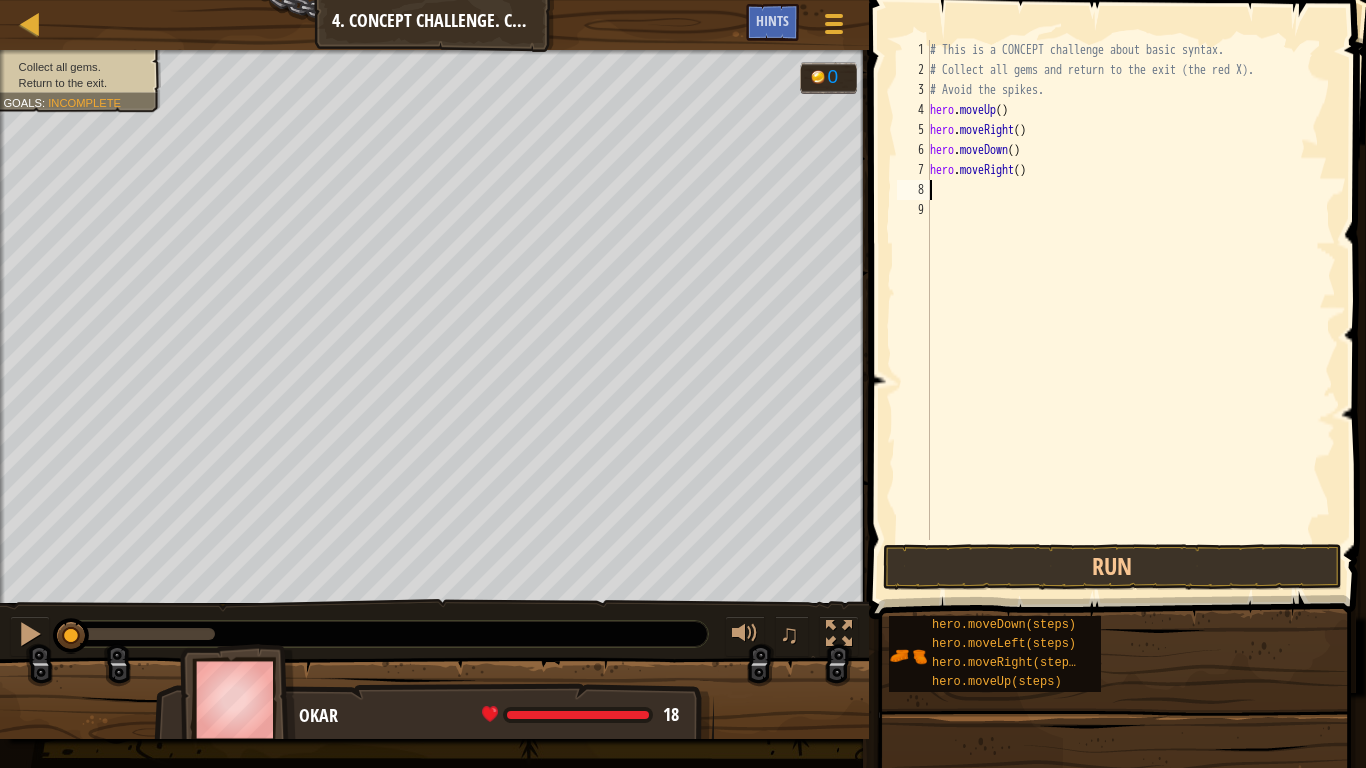 scroll, scrollTop: 9, scrollLeft: 0, axis: vertical 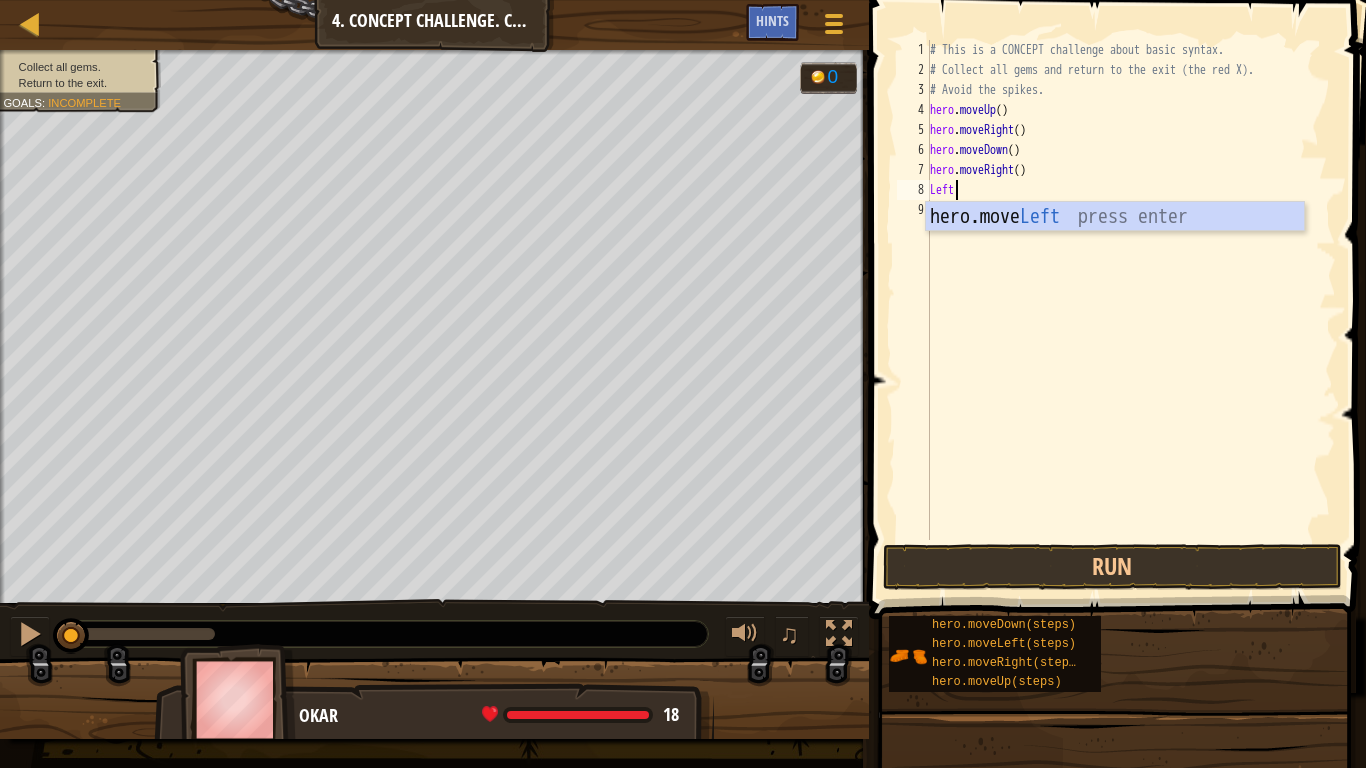 type on "Left" 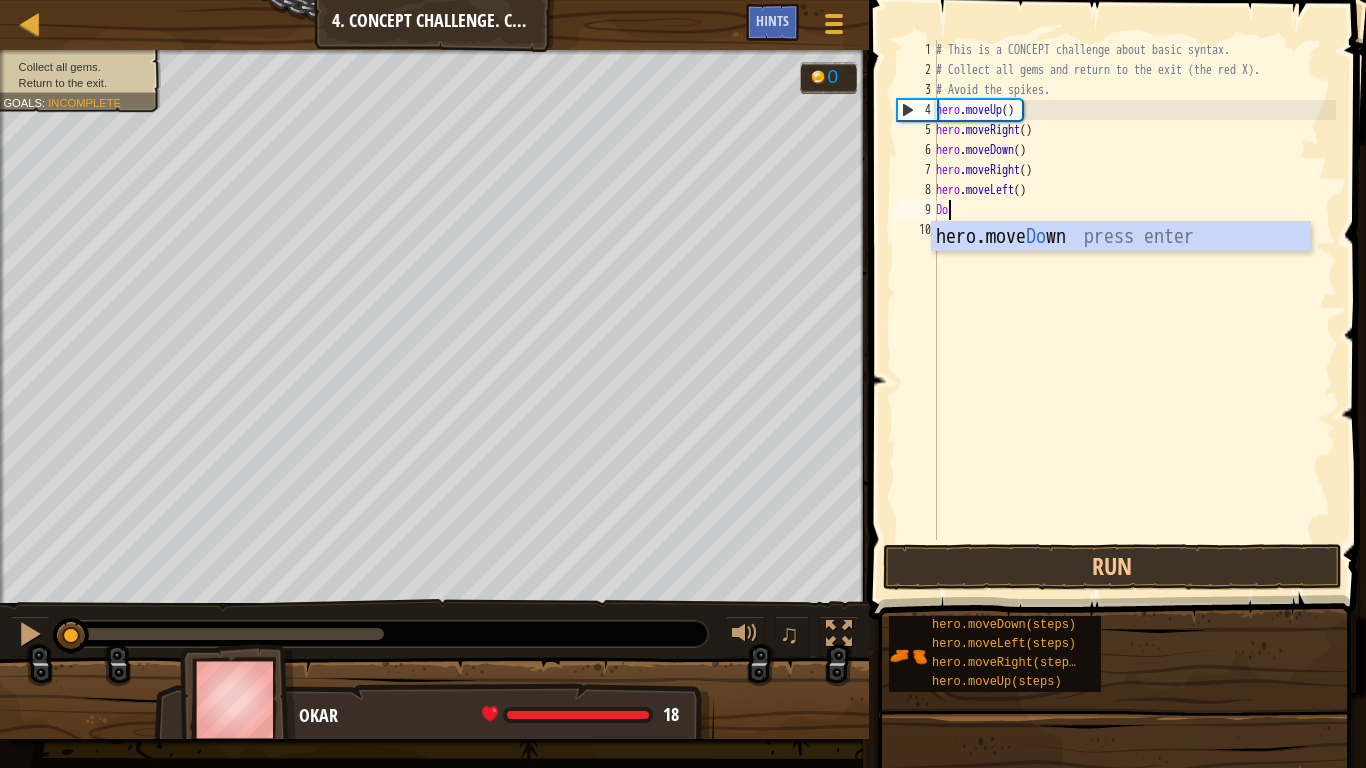 type on "Down" 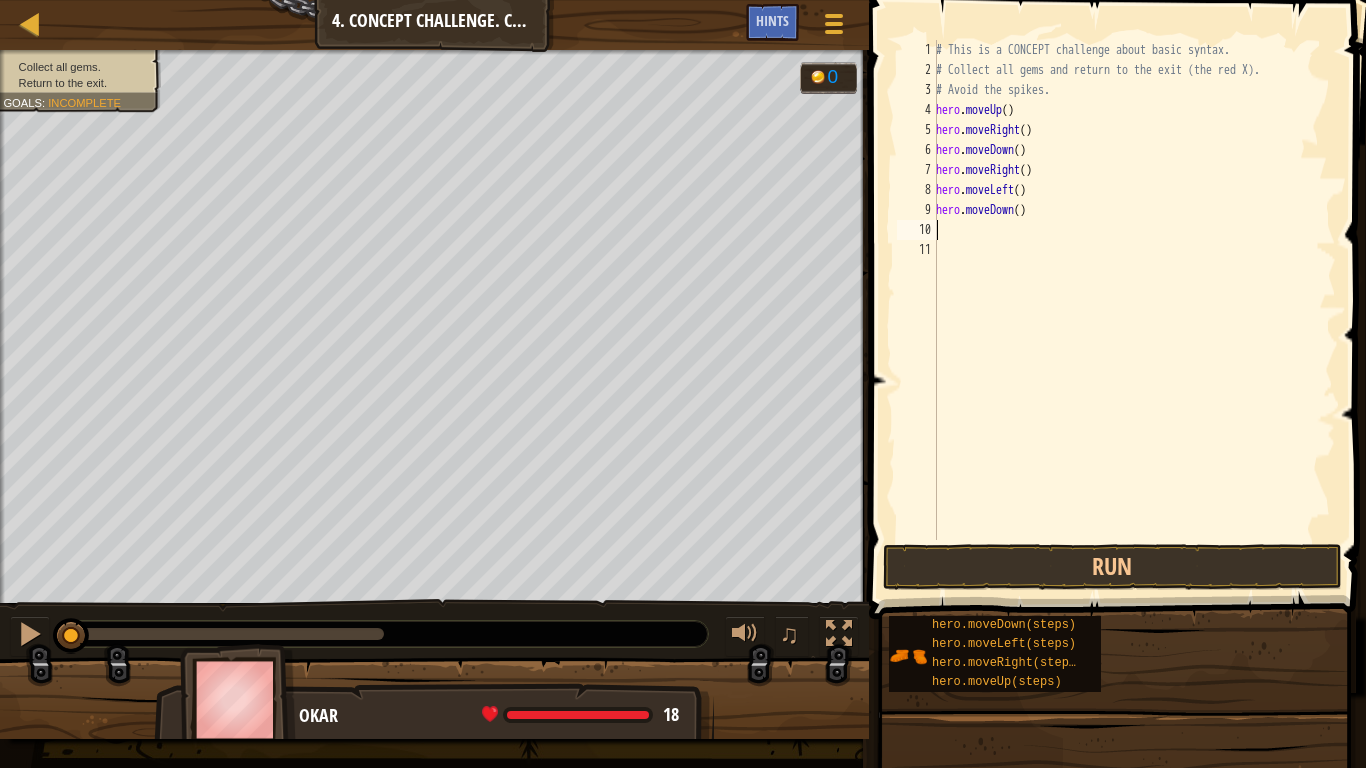 scroll, scrollTop: 9, scrollLeft: 0, axis: vertical 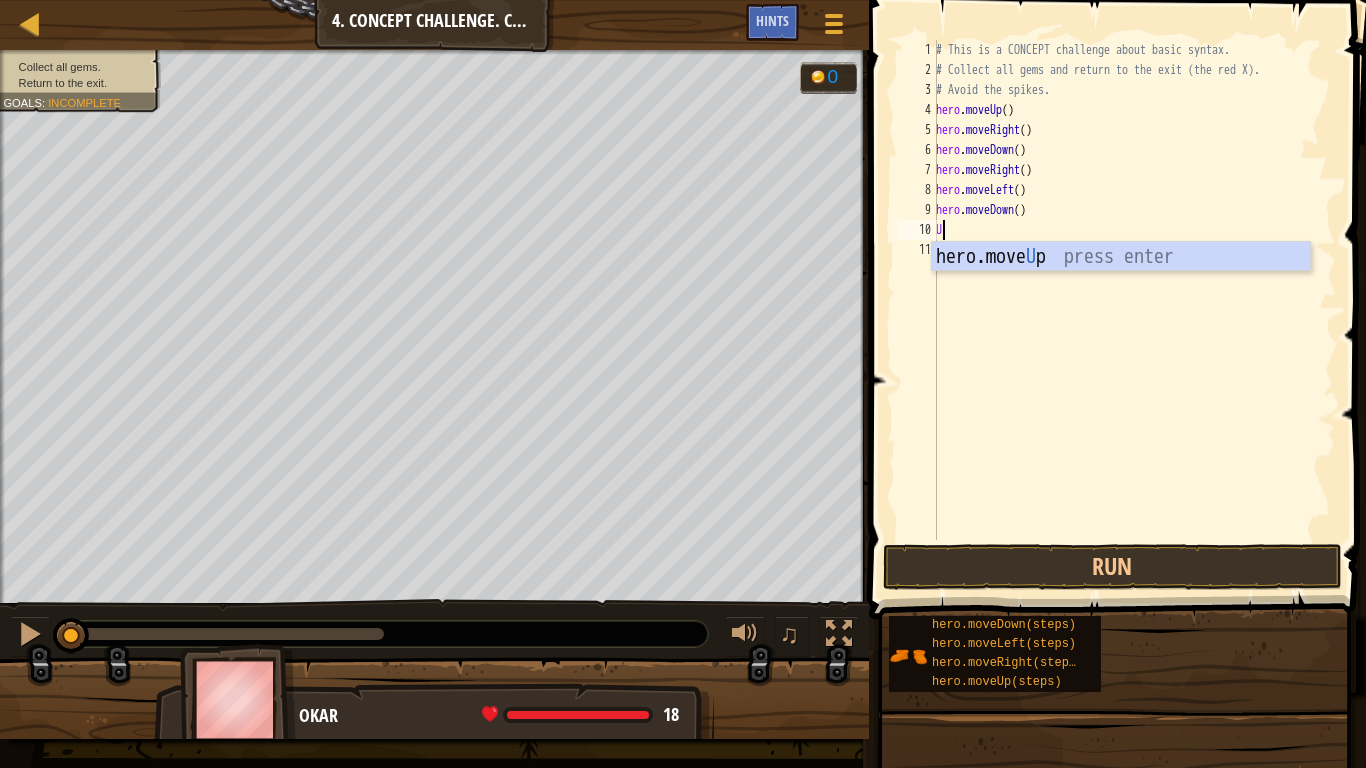 type on "Up" 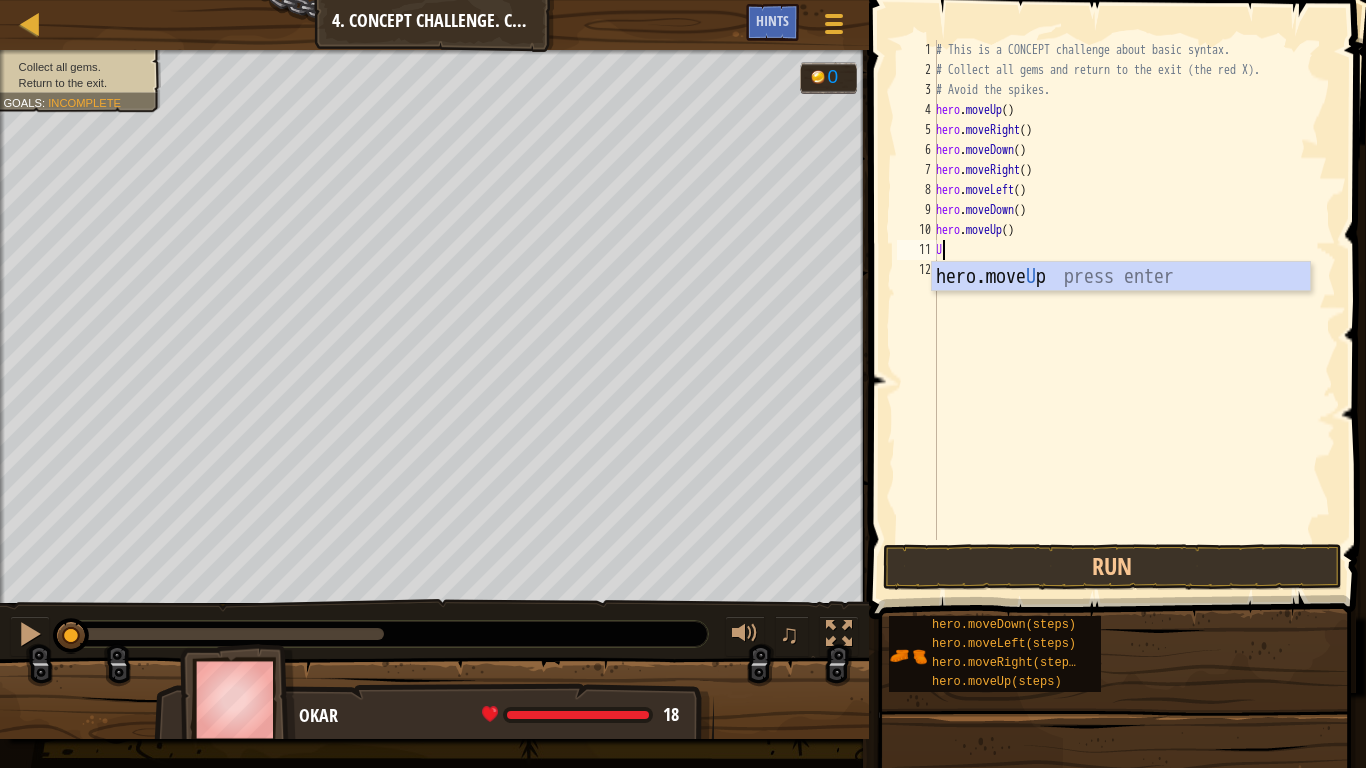 type on "Up" 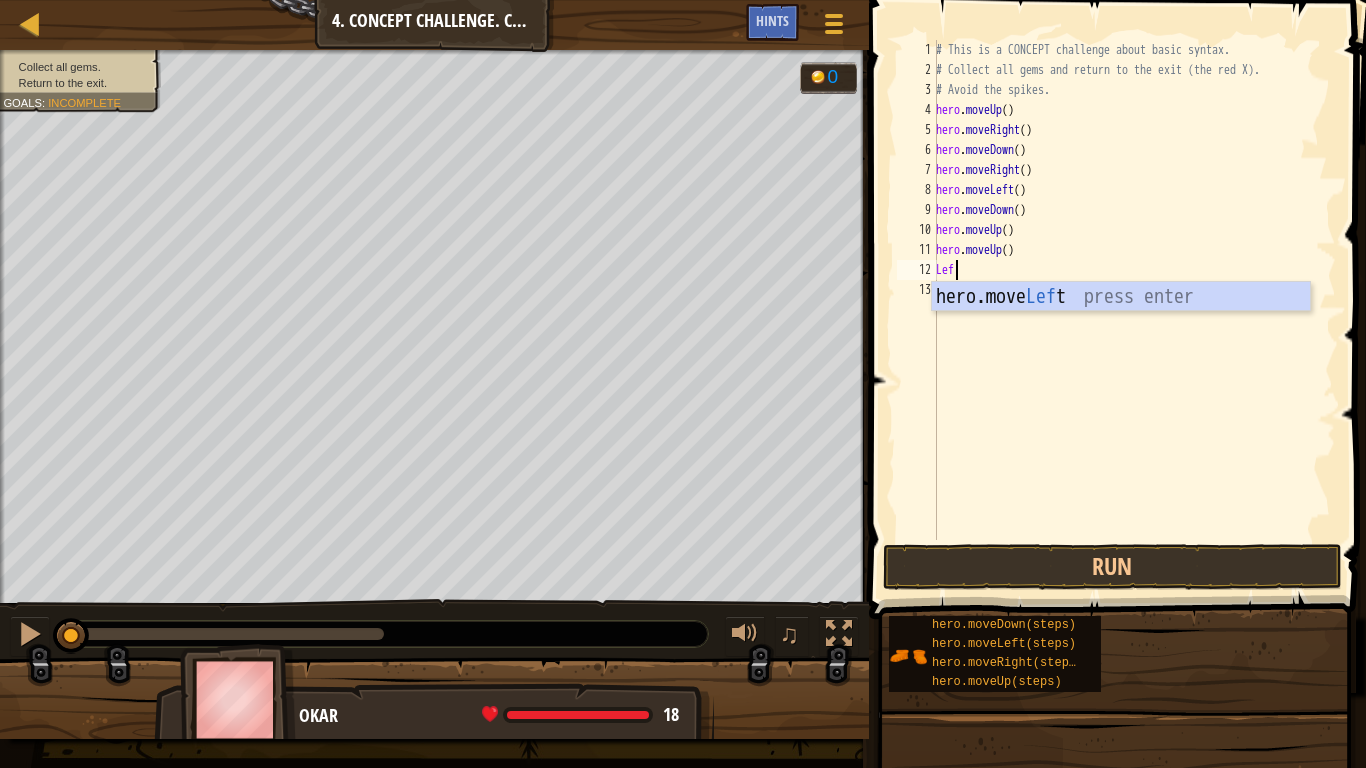 type on "Left" 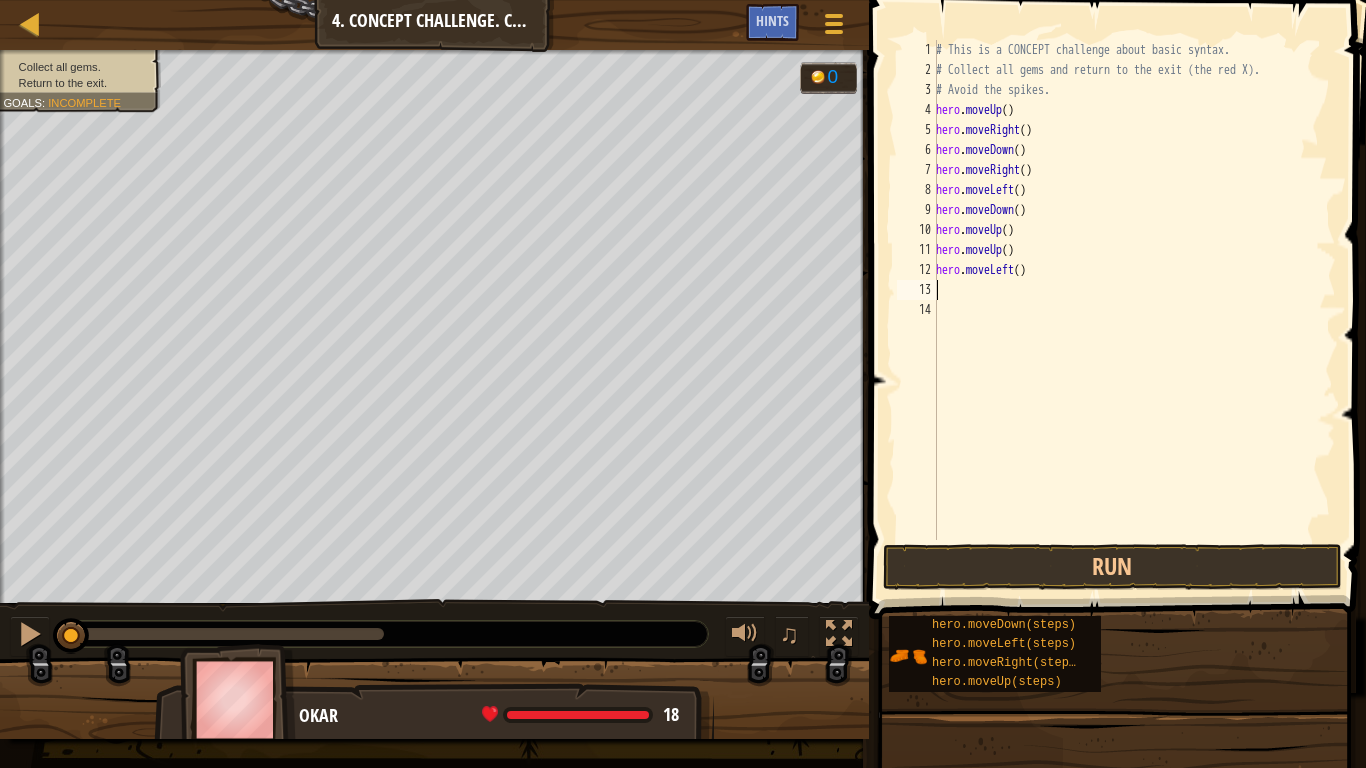 scroll, scrollTop: 9, scrollLeft: 0, axis: vertical 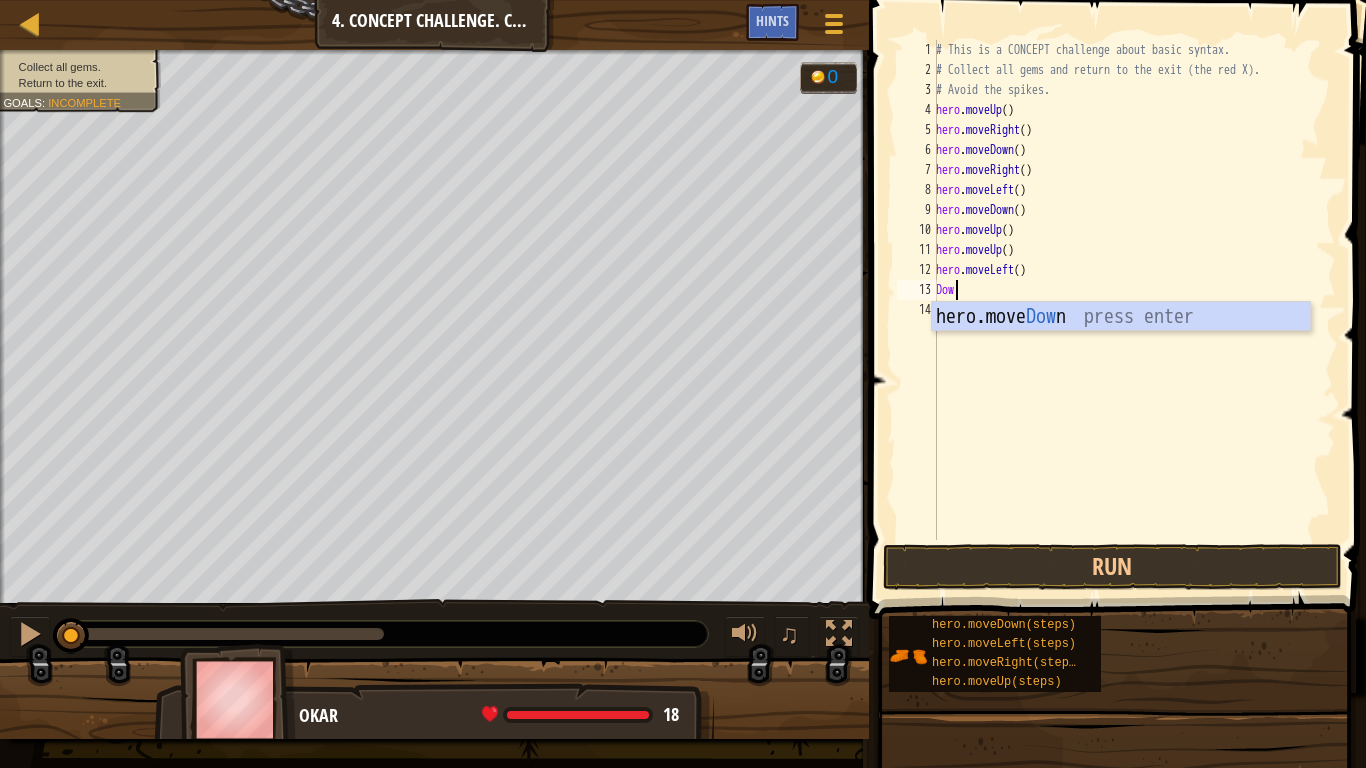 type on "Down" 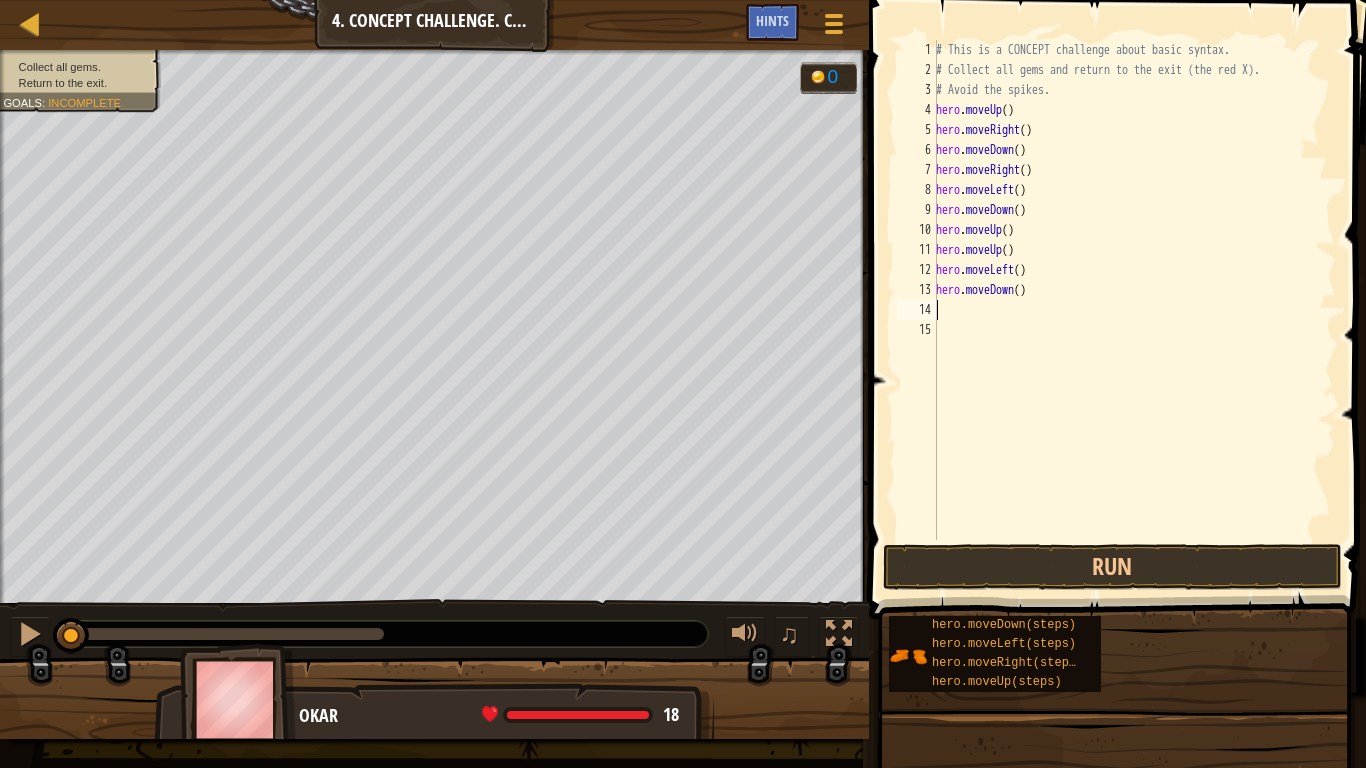 scroll, scrollTop: 9, scrollLeft: 0, axis: vertical 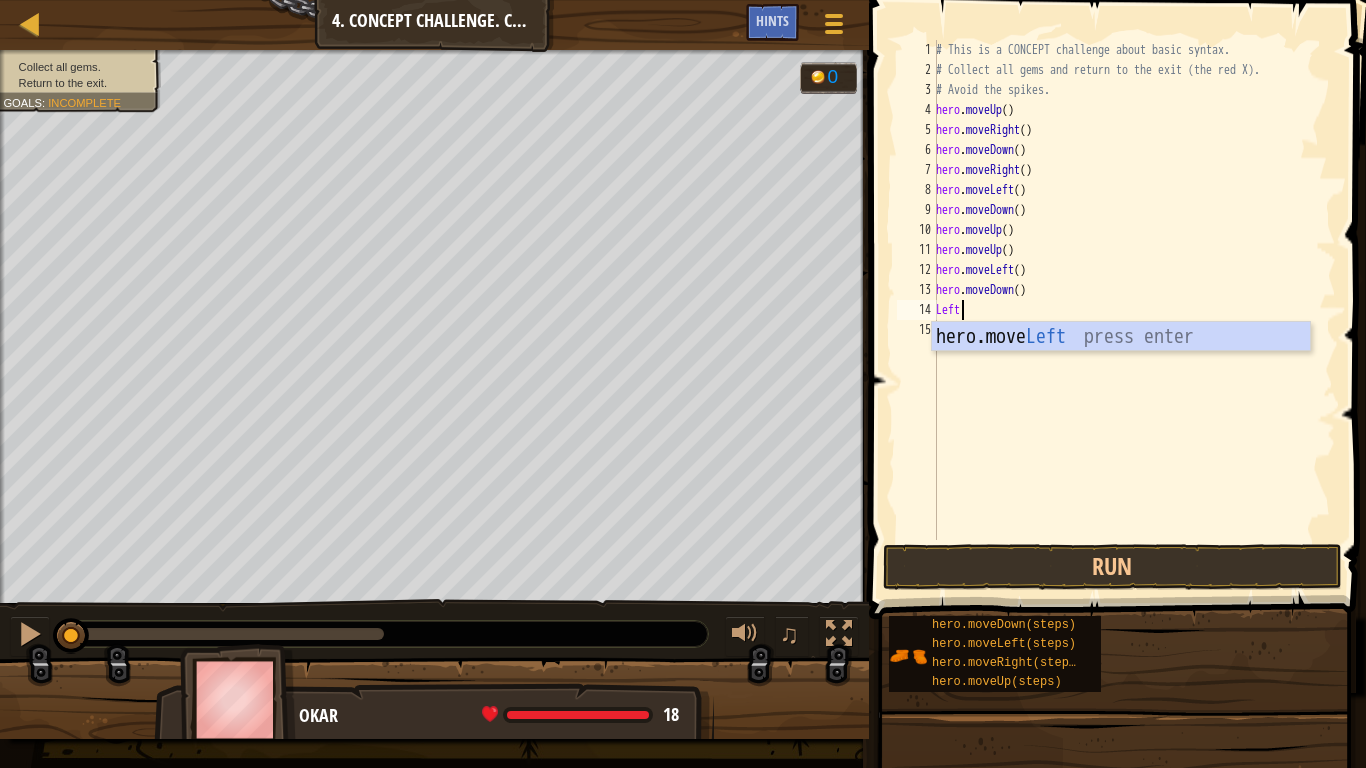 type on "Left" 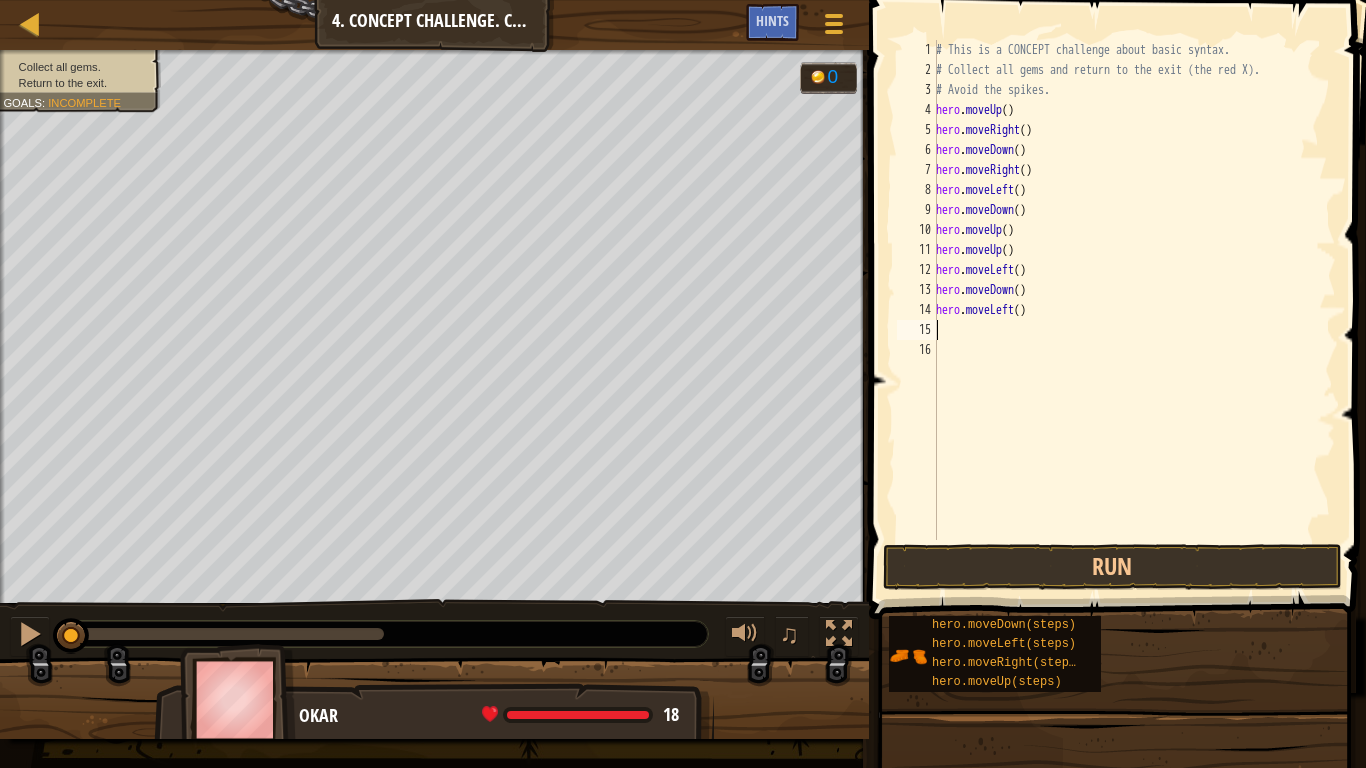 scroll, scrollTop: 9, scrollLeft: 0, axis: vertical 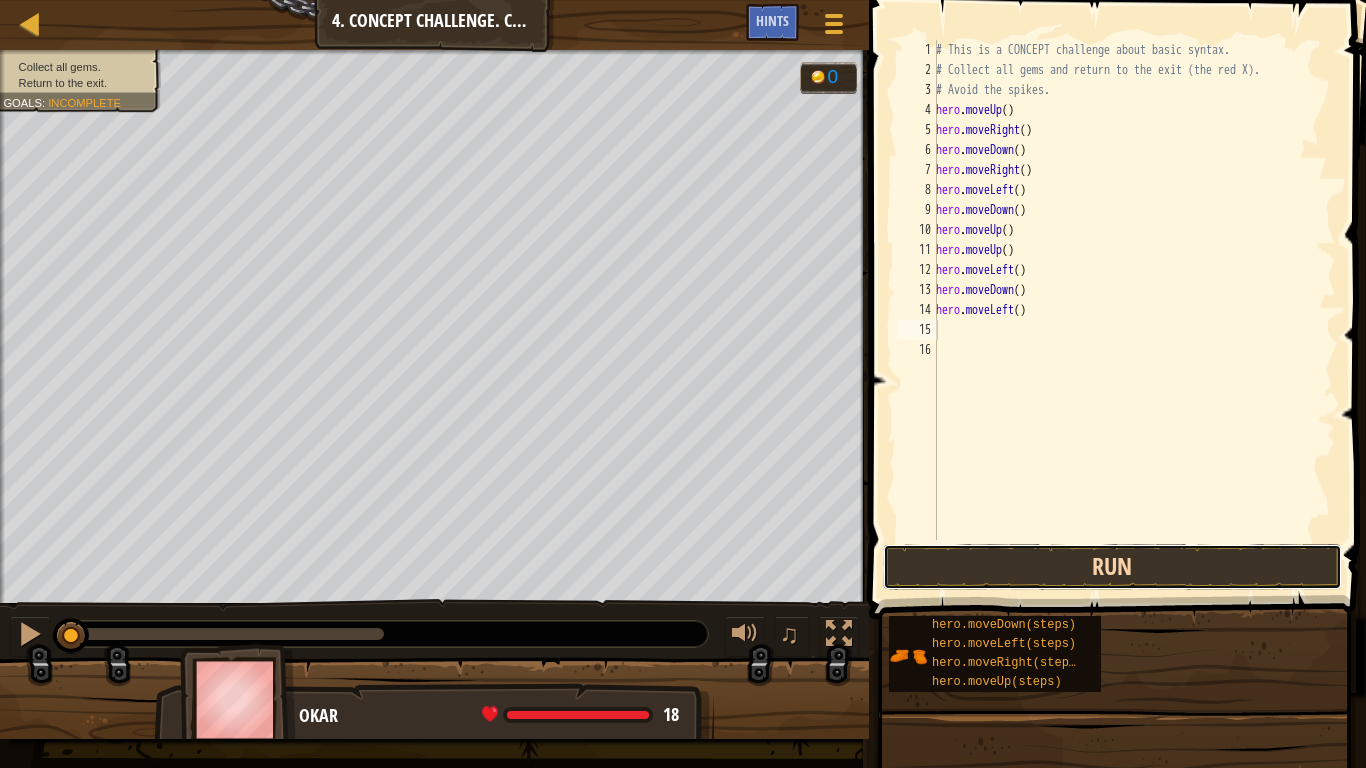 click on "Run" at bounding box center [1112, 567] 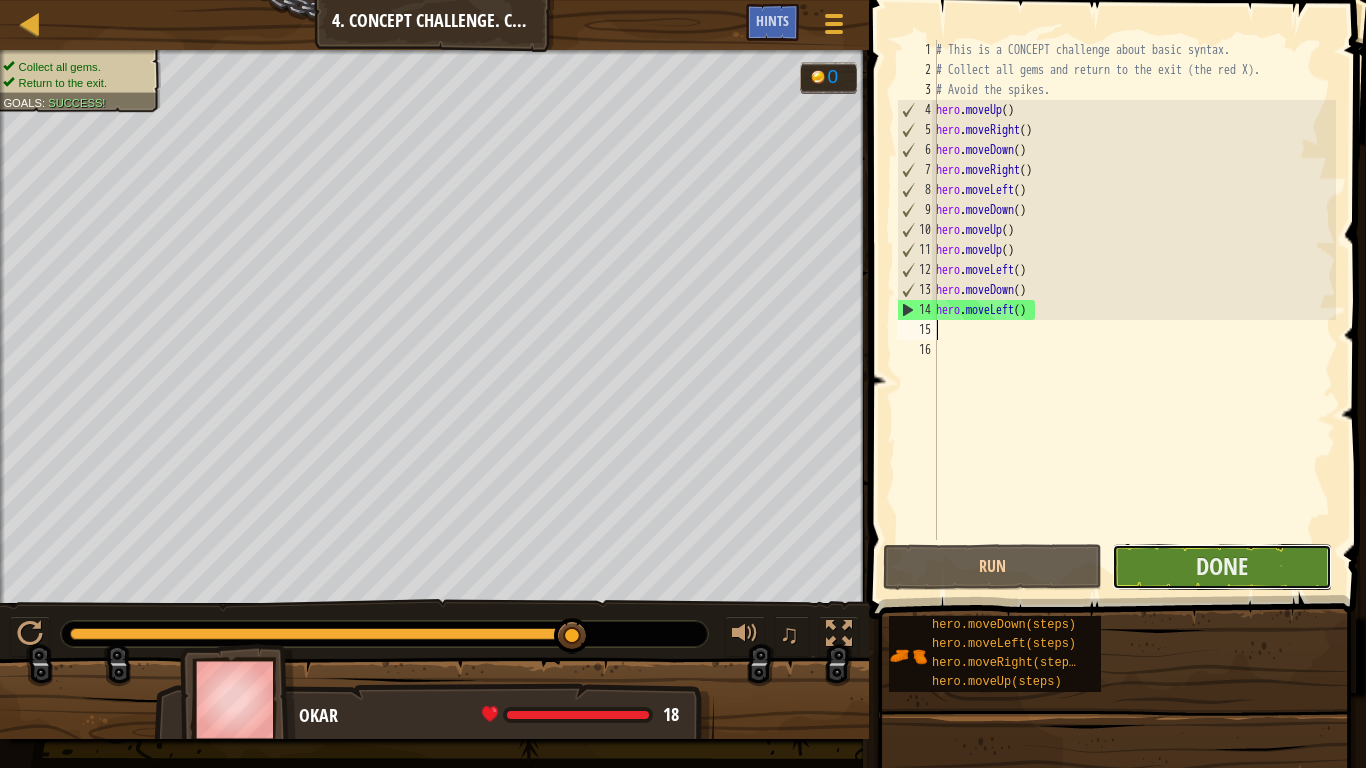click on "Done" at bounding box center [1221, 567] 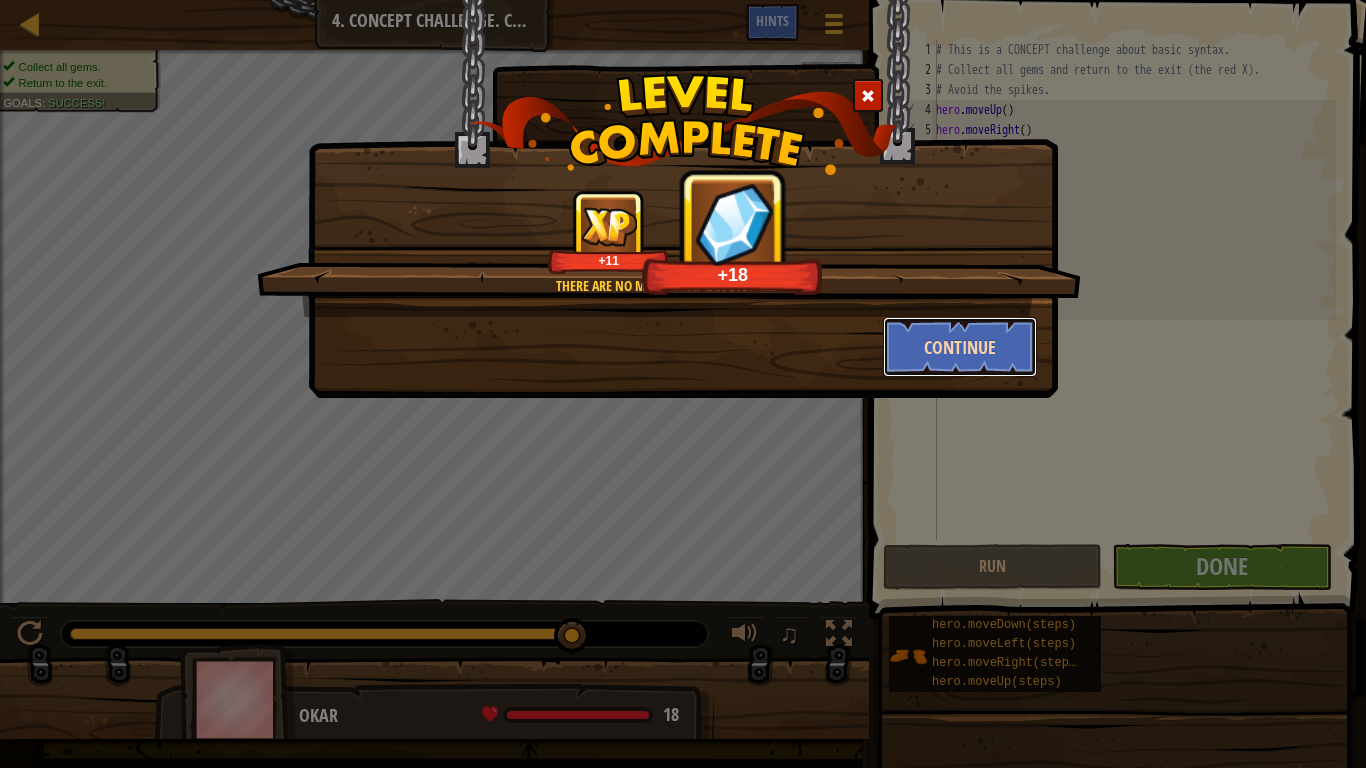 click on "Continue" at bounding box center (960, 347) 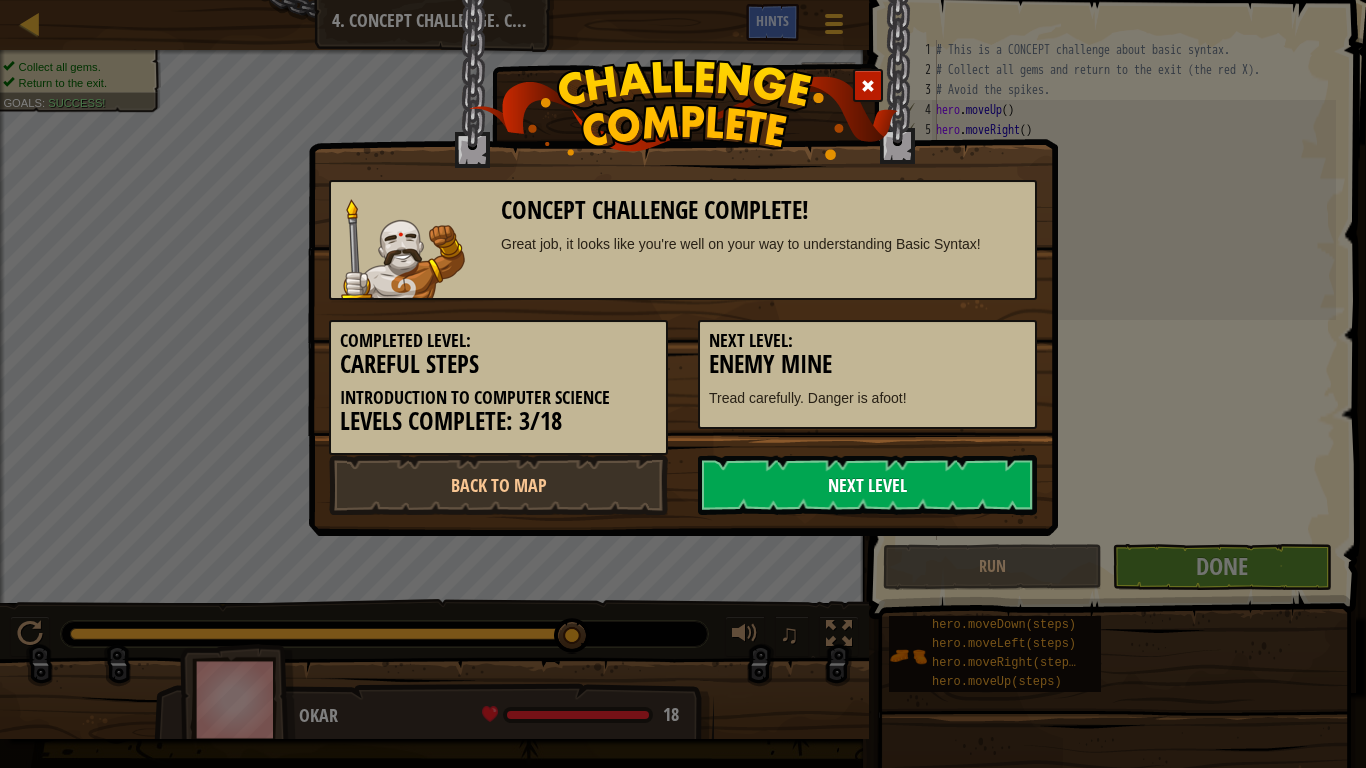 click on "Next Level" at bounding box center [867, 485] 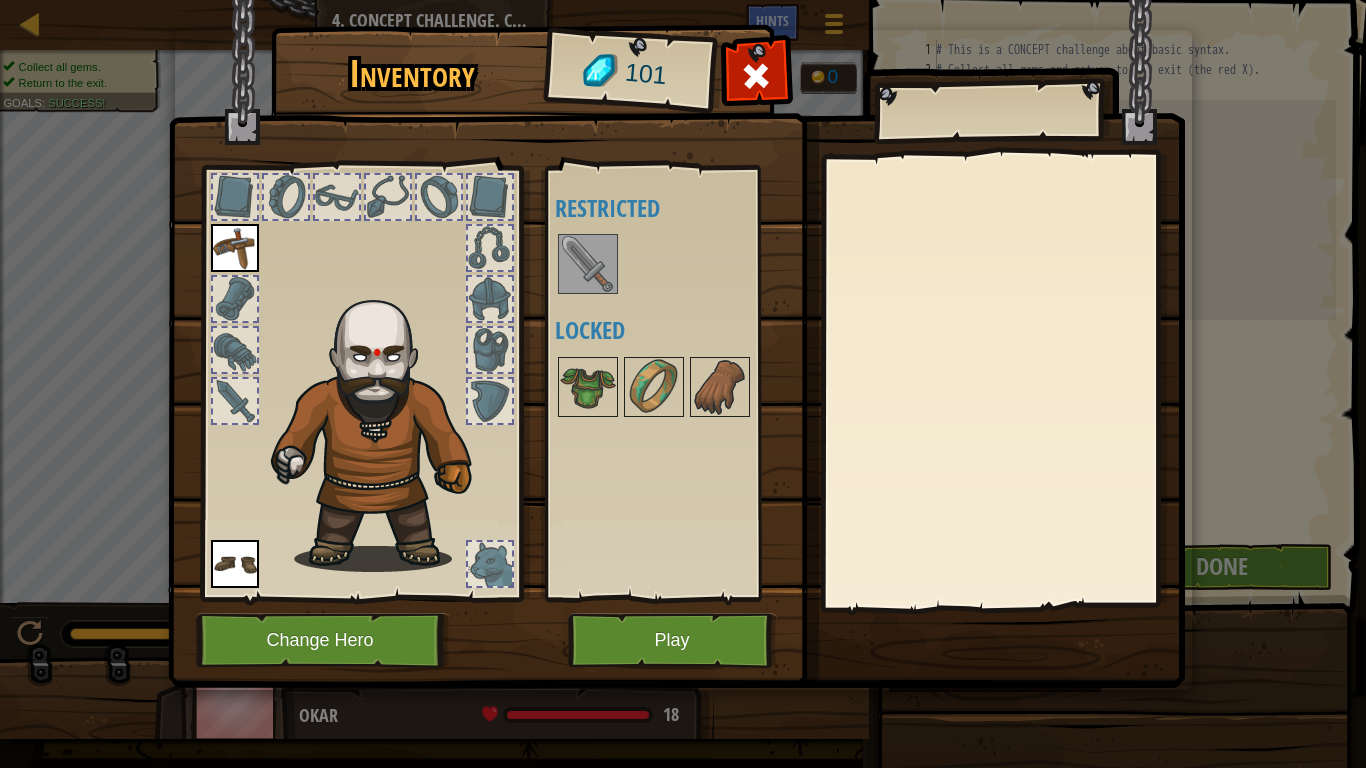 click at bounding box center (588, 264) 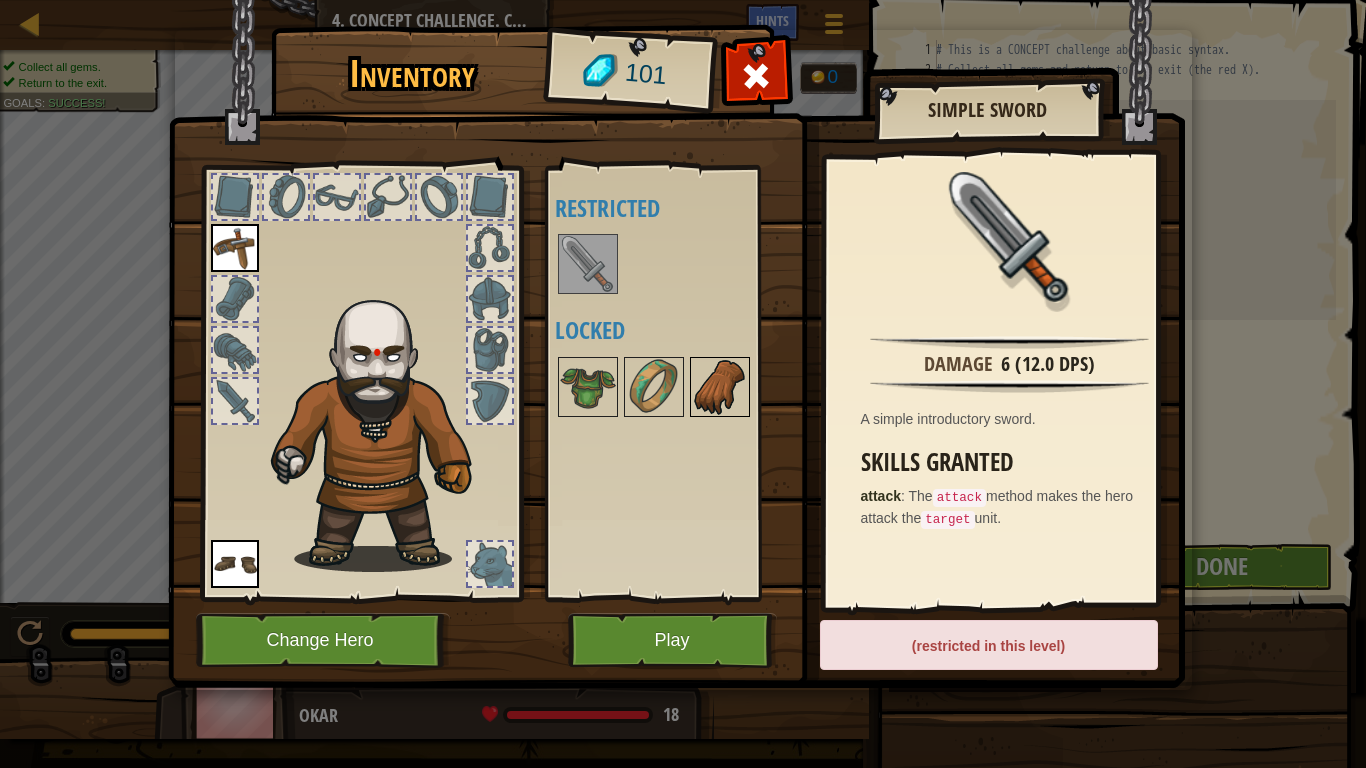 click at bounding box center [720, 387] 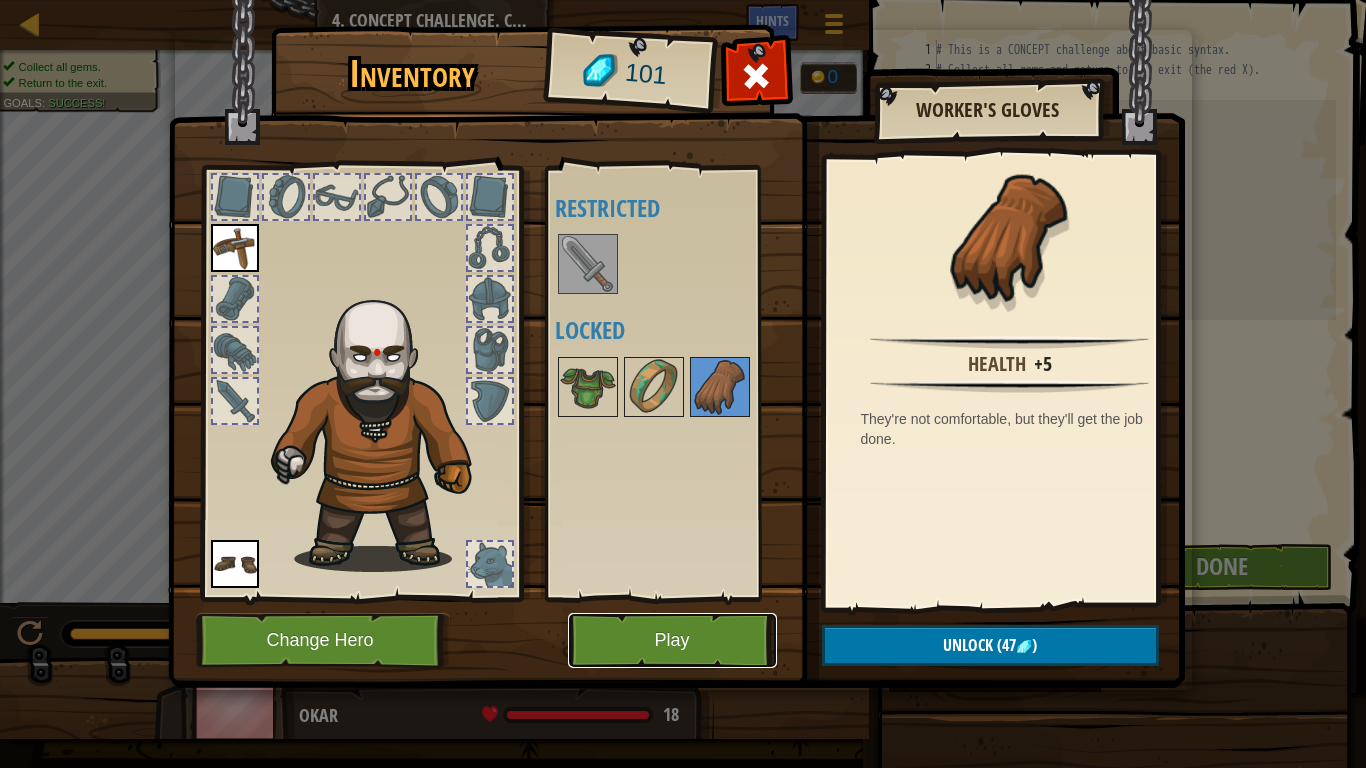 click on "Play" at bounding box center (672, 640) 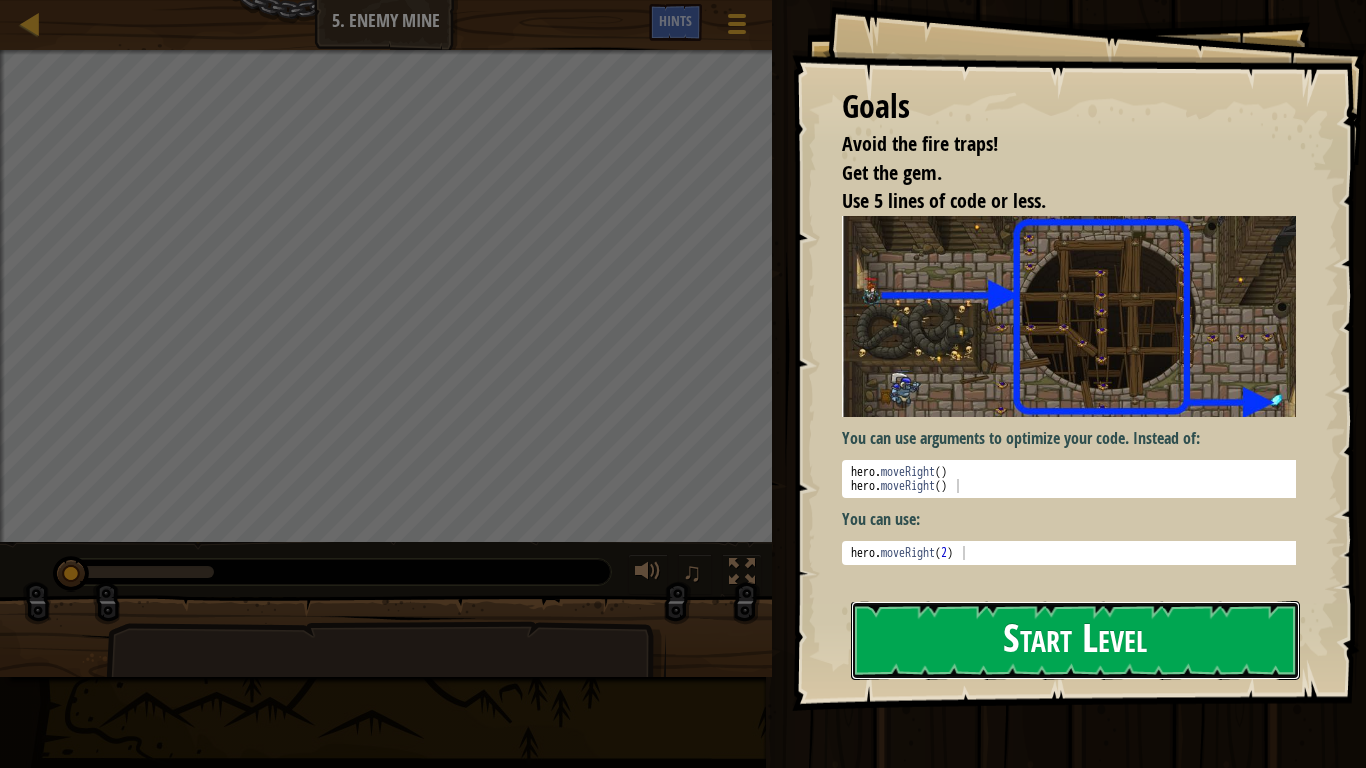 click on "Start Level" at bounding box center [1075, 640] 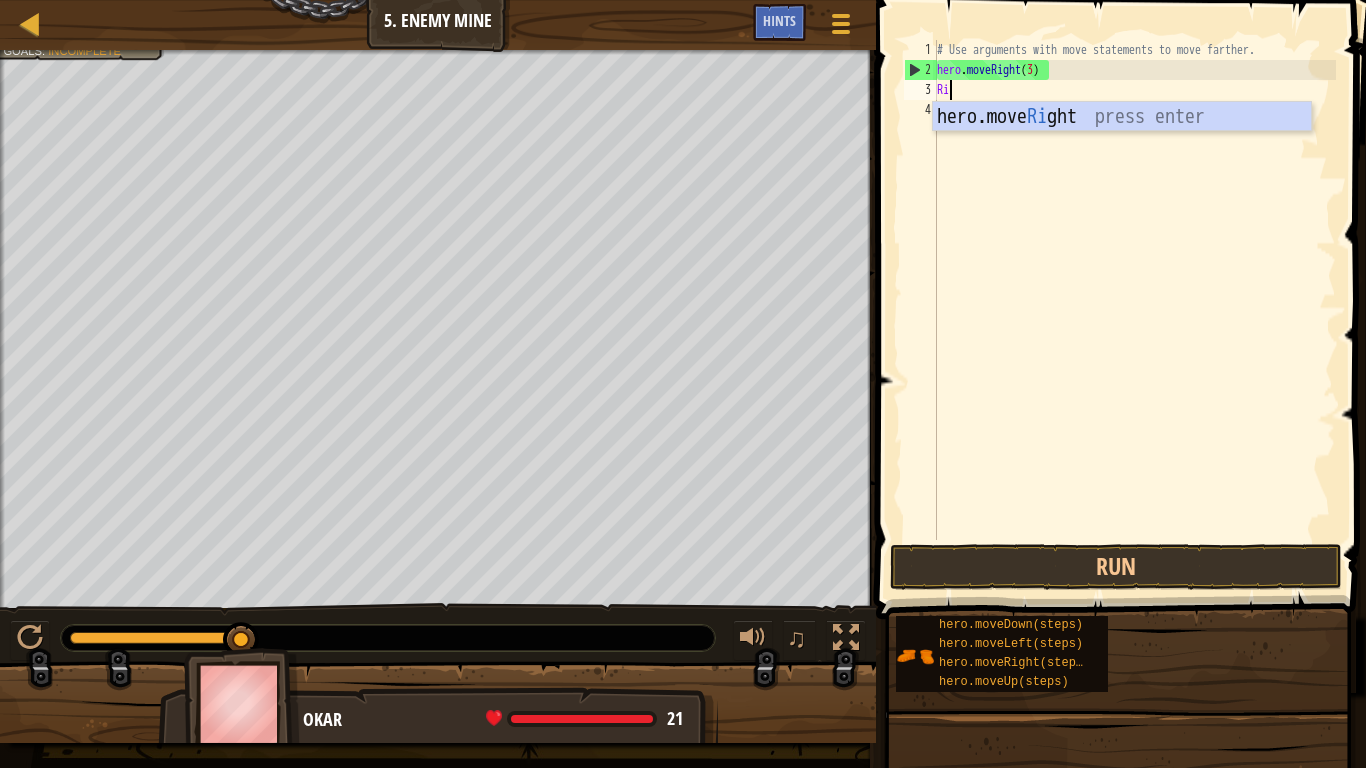scroll, scrollTop: 9, scrollLeft: 1, axis: both 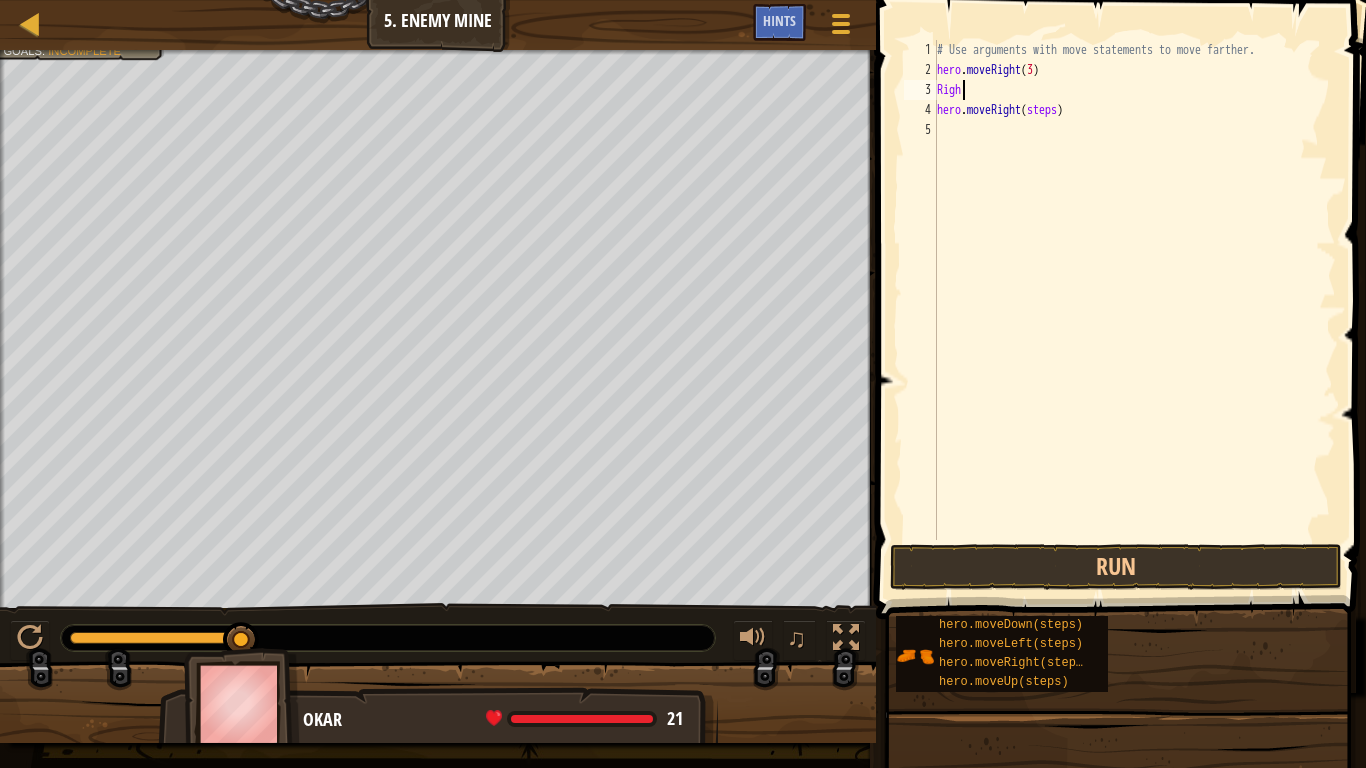 click on "# Use arguments with move statements to move farther. hero . moveRight ( 3 ) Righ hero . moveRight ( steps )" at bounding box center (1134, 310) 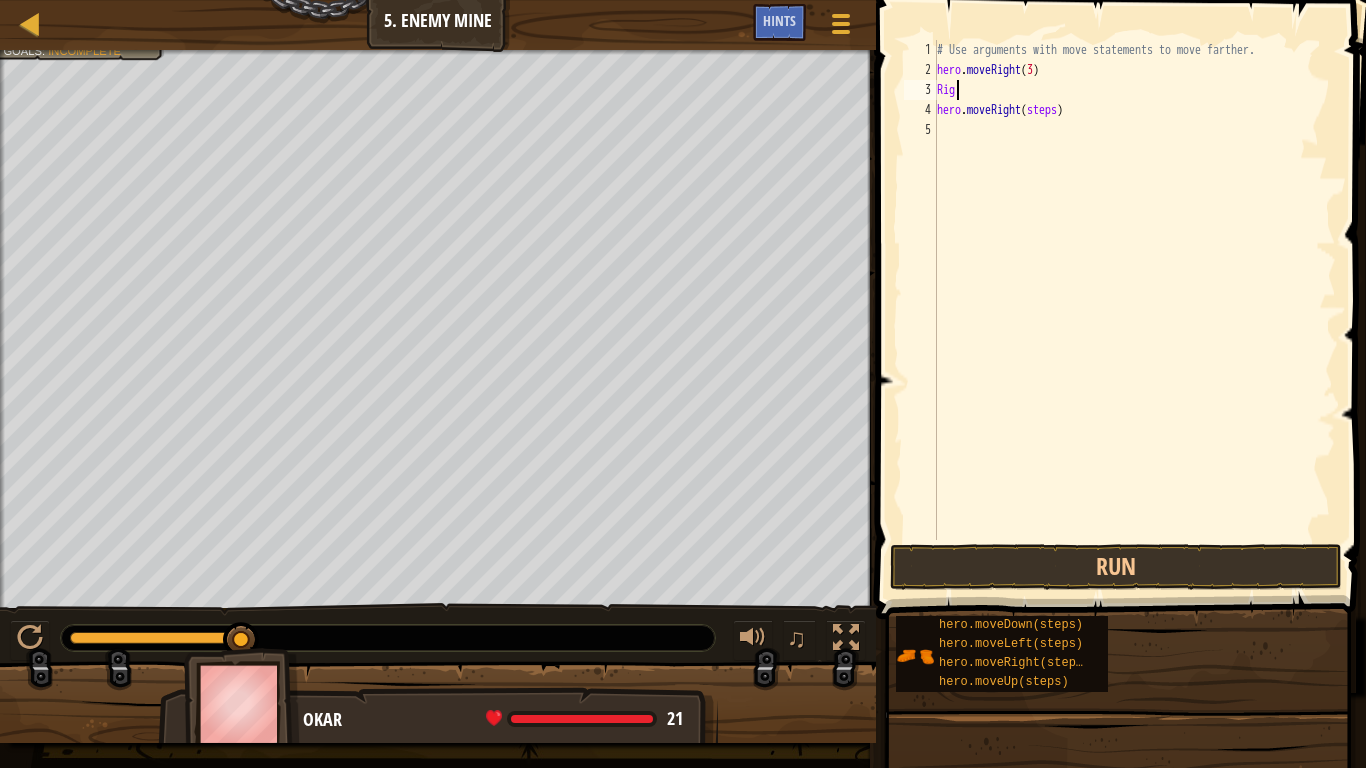 scroll, scrollTop: 9, scrollLeft: 0, axis: vertical 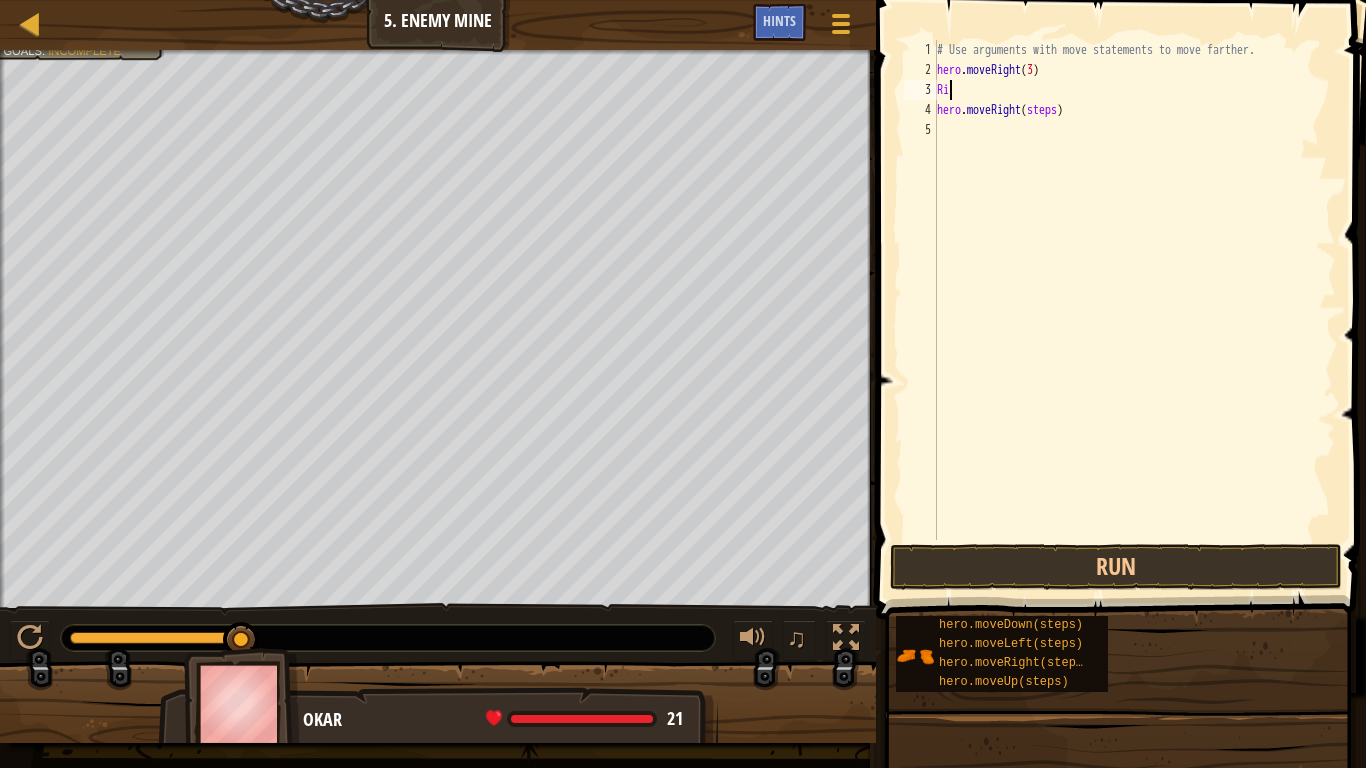 type on "R" 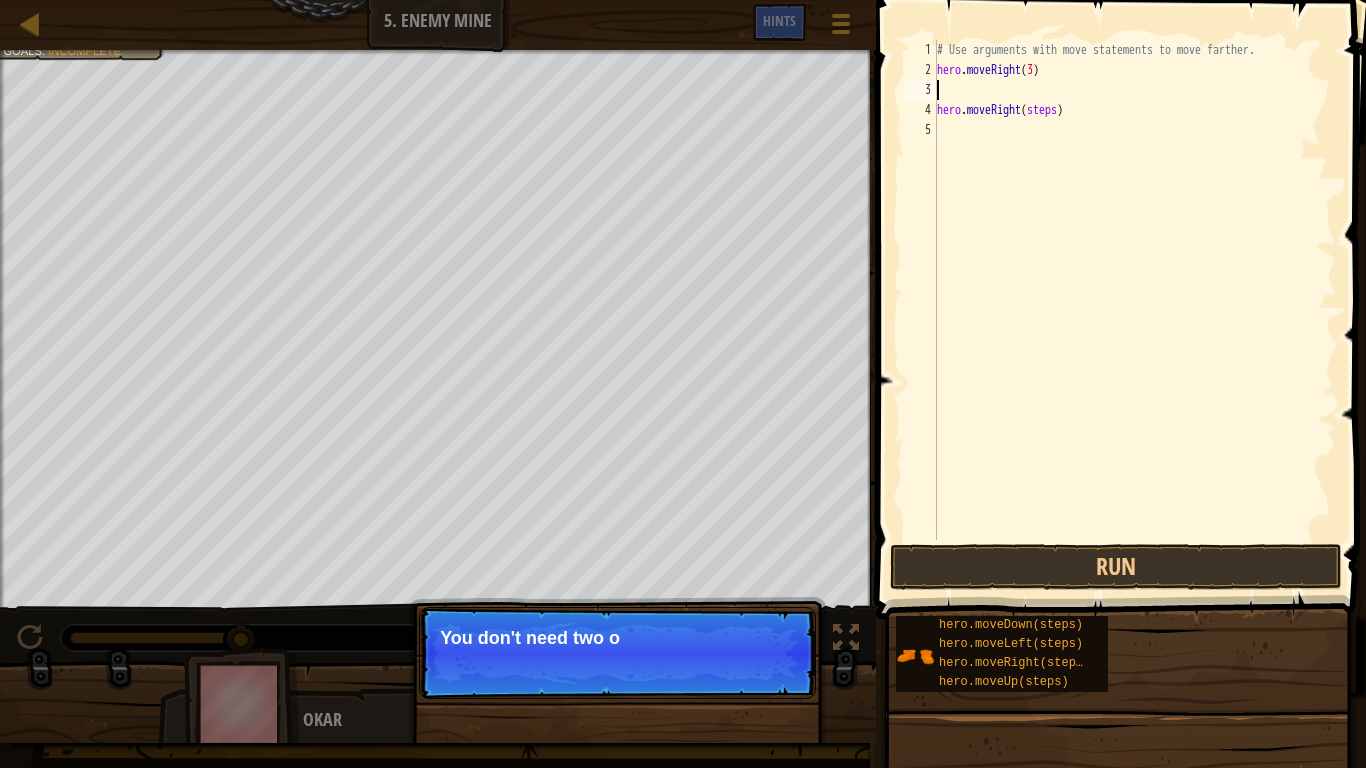 click on "# Use arguments with move statements to move farther. hero . moveRight ( 3 ) hero . moveRight ( steps )" at bounding box center (1134, 310) 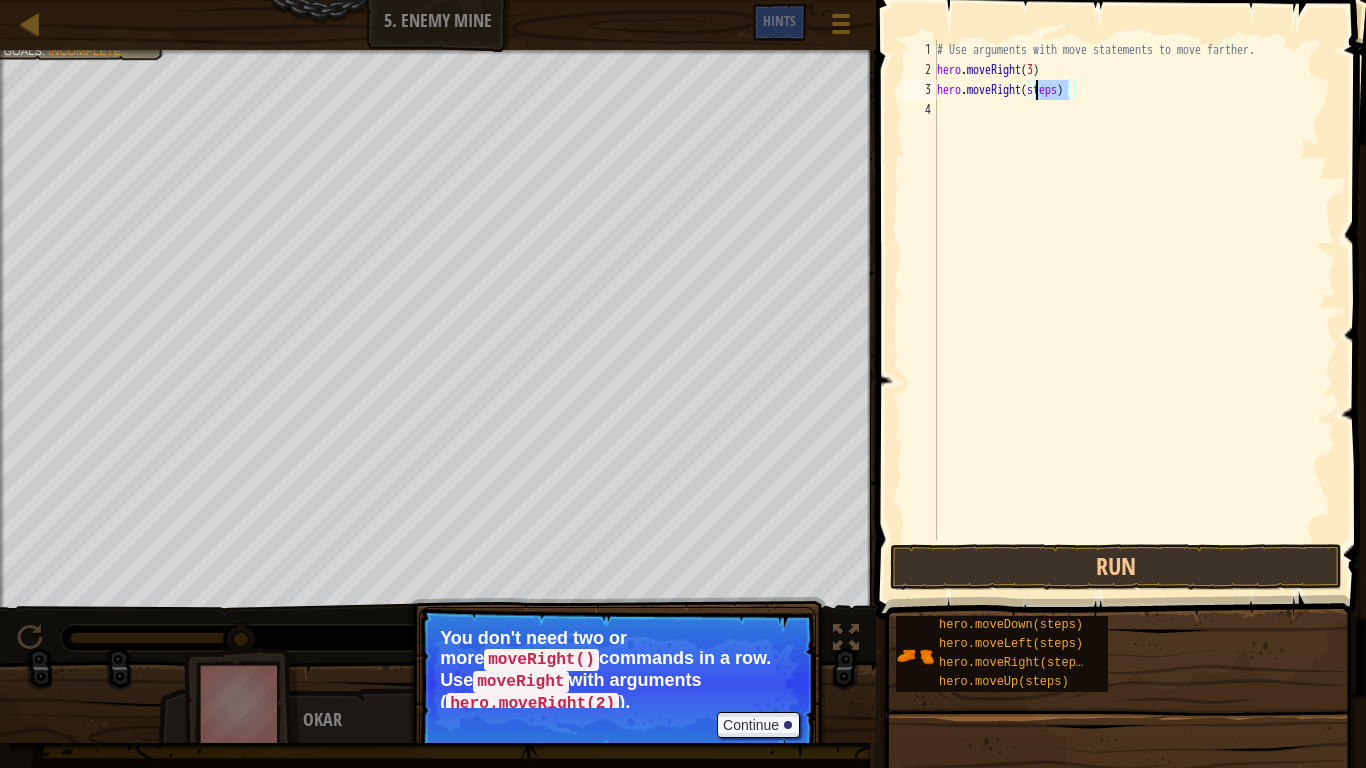 drag, startPoint x: 1070, startPoint y: 91, endPoint x: 1039, endPoint y: 85, distance: 31.575306 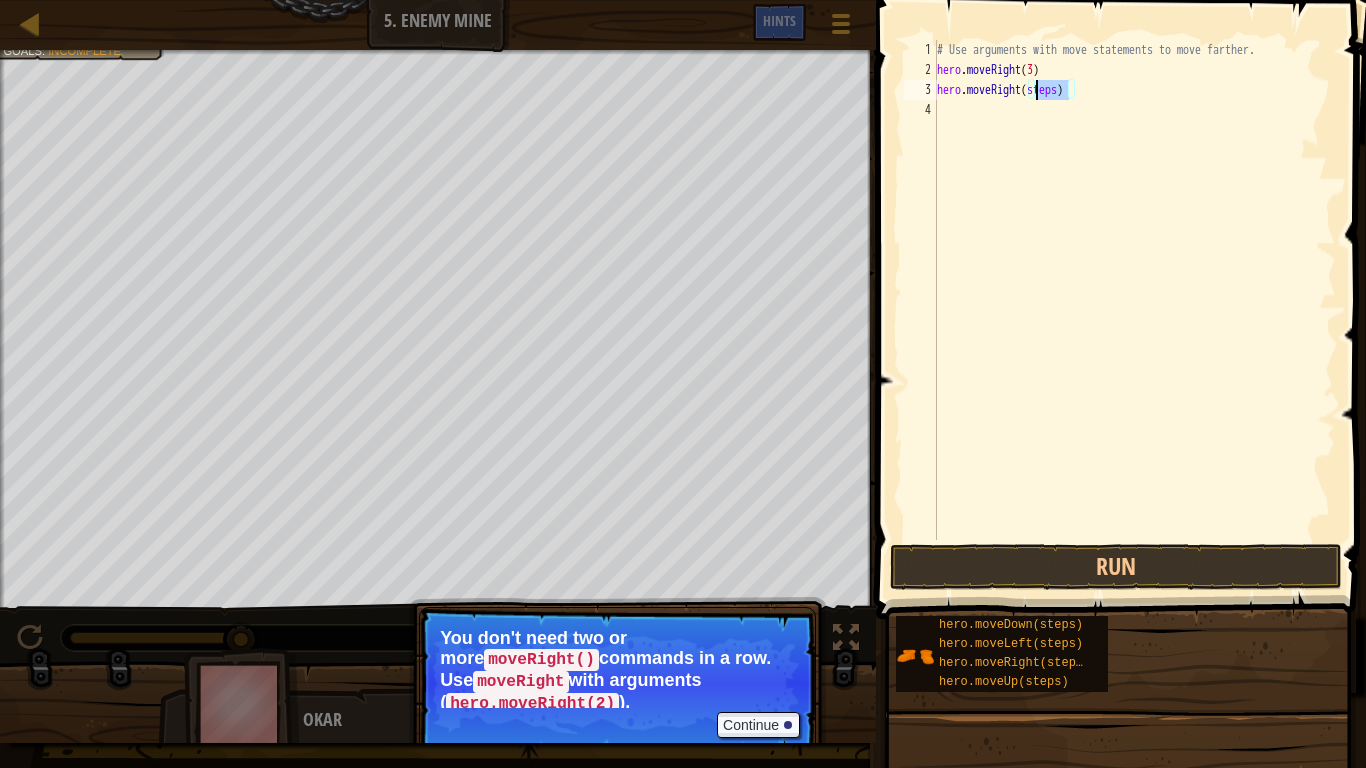 click on "# Use arguments with move statements to move farther. hero . moveRight ( 3 ) hero . moveRight ( steps )" at bounding box center (1134, 310) 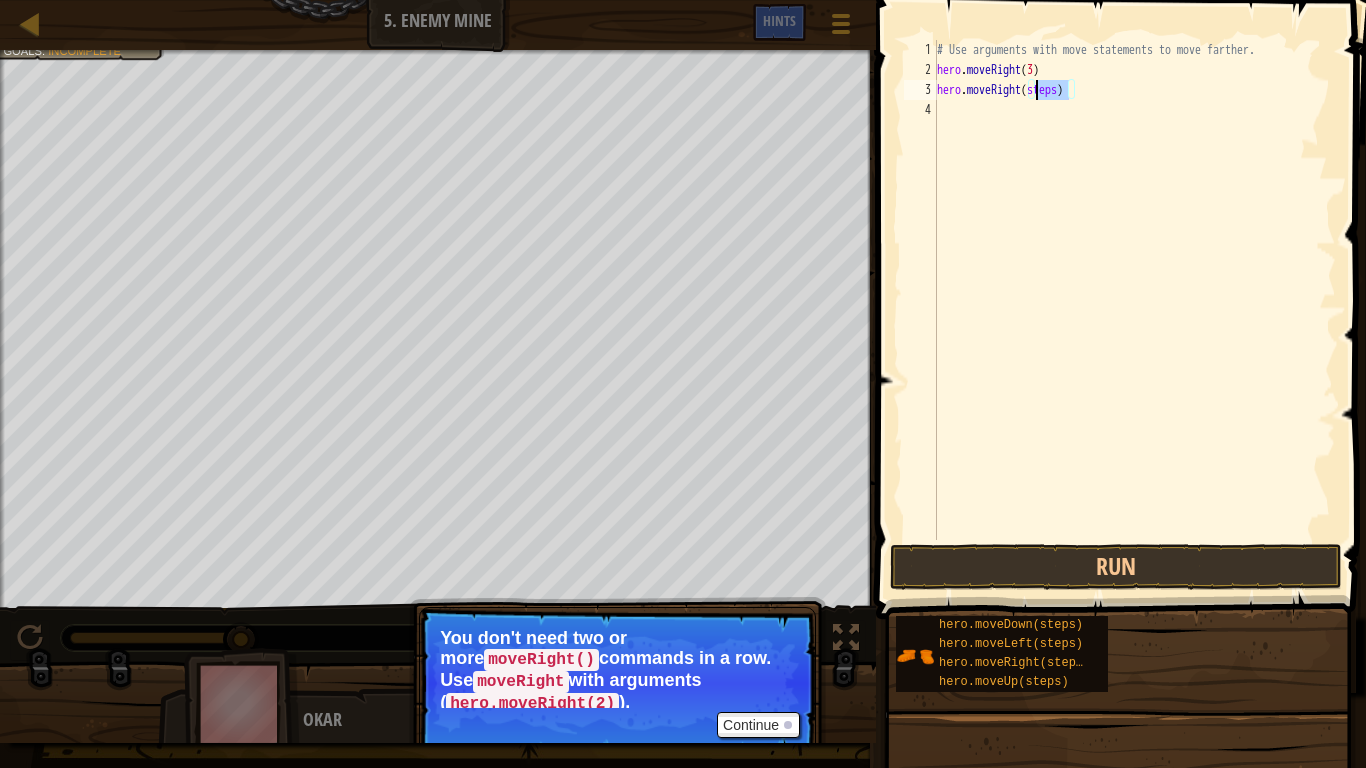 scroll, scrollTop: 9, scrollLeft: 8, axis: both 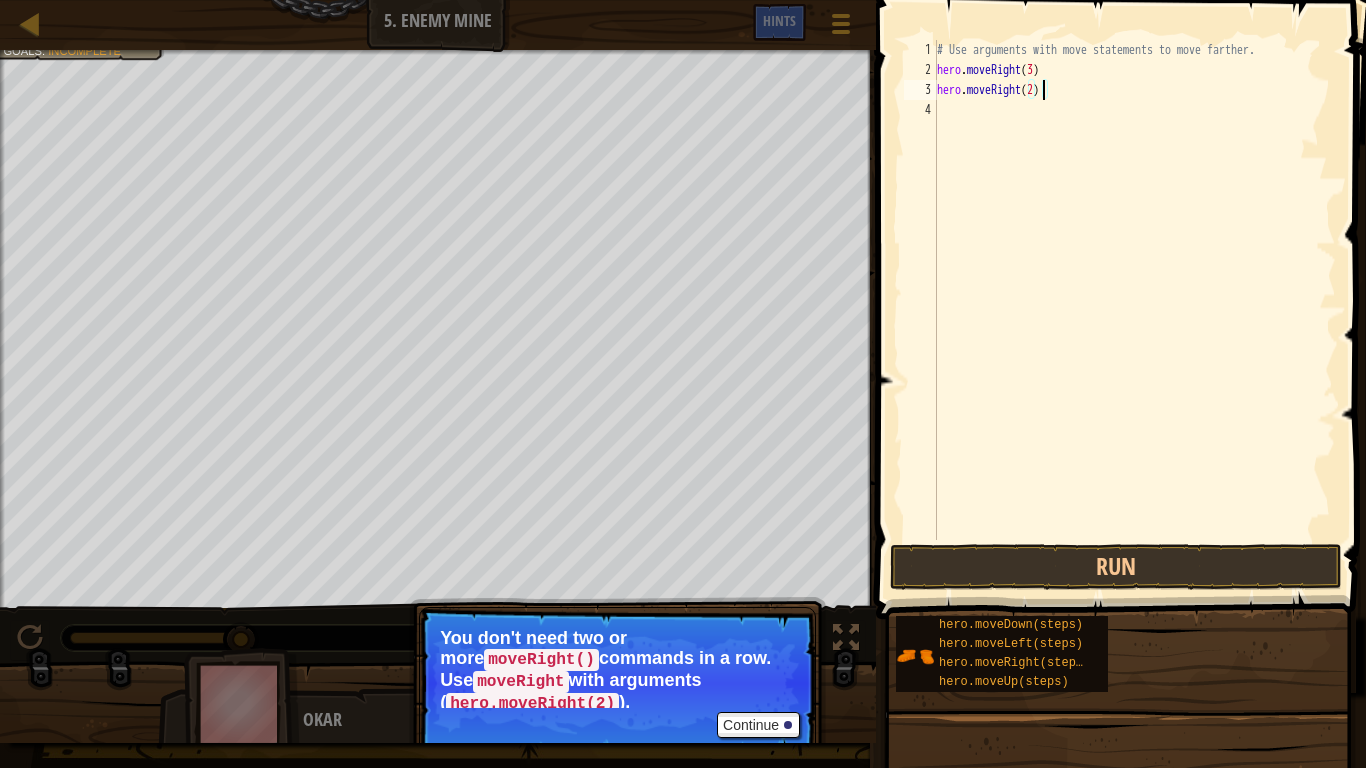 click on "# Use arguments with move statements to move farther. hero . moveRight ( 3 ) hero . moveRight ( 2 )" at bounding box center (1134, 310) 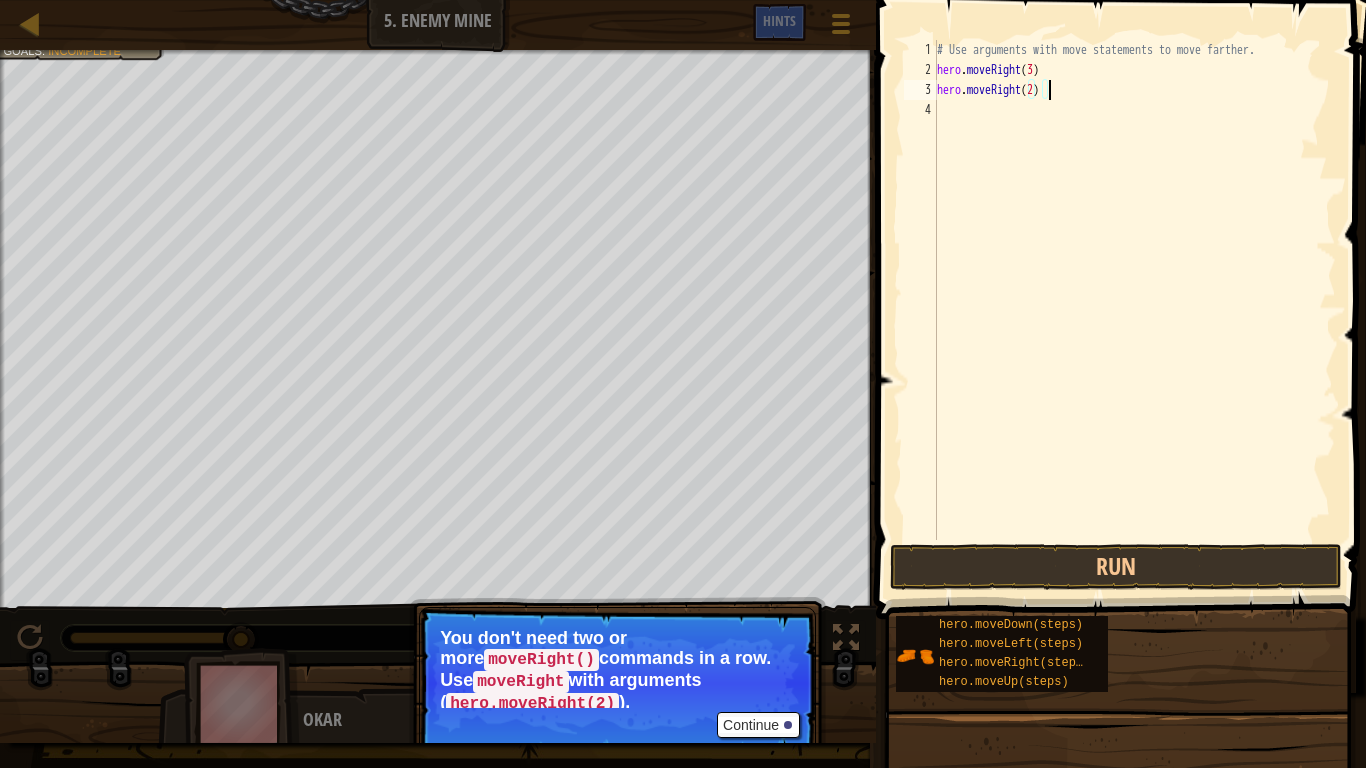 type on "hero.moveRight(2)" 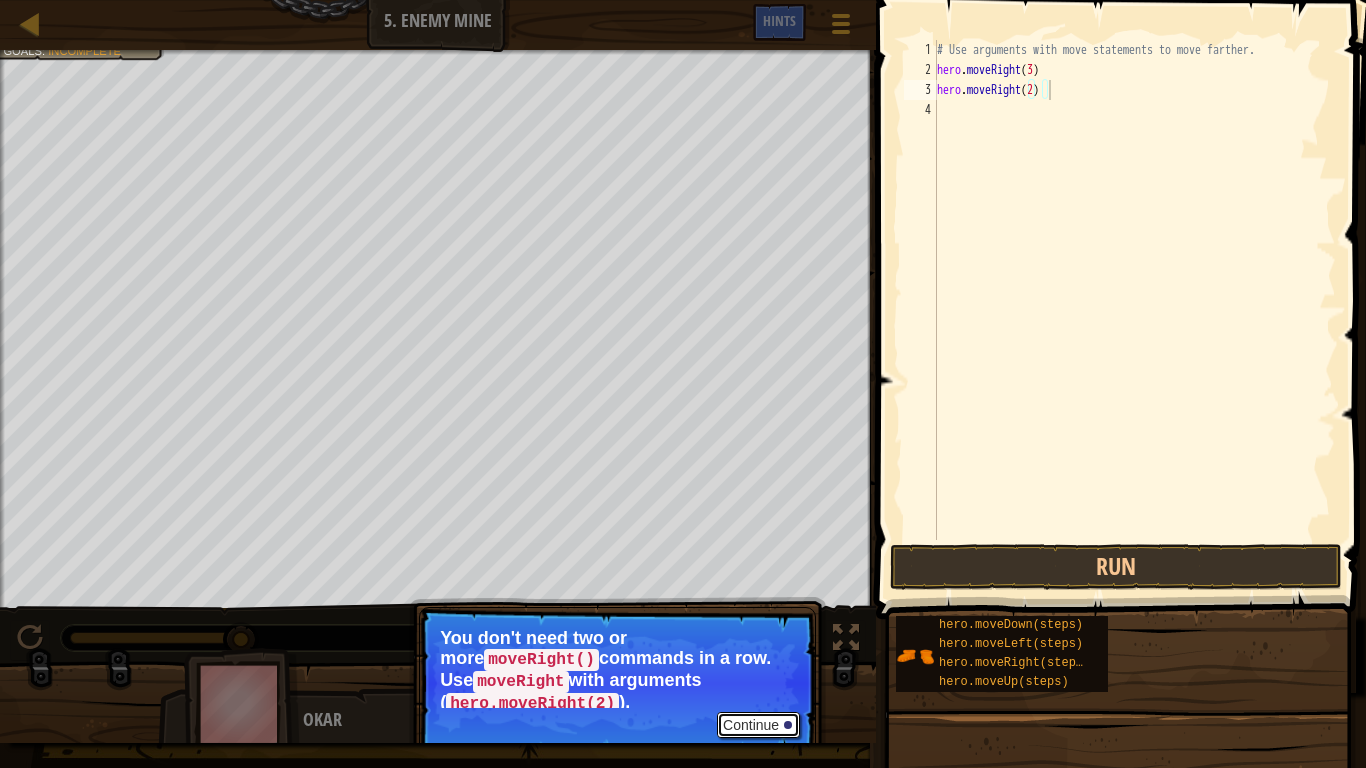 click on "Continue" at bounding box center (758, 725) 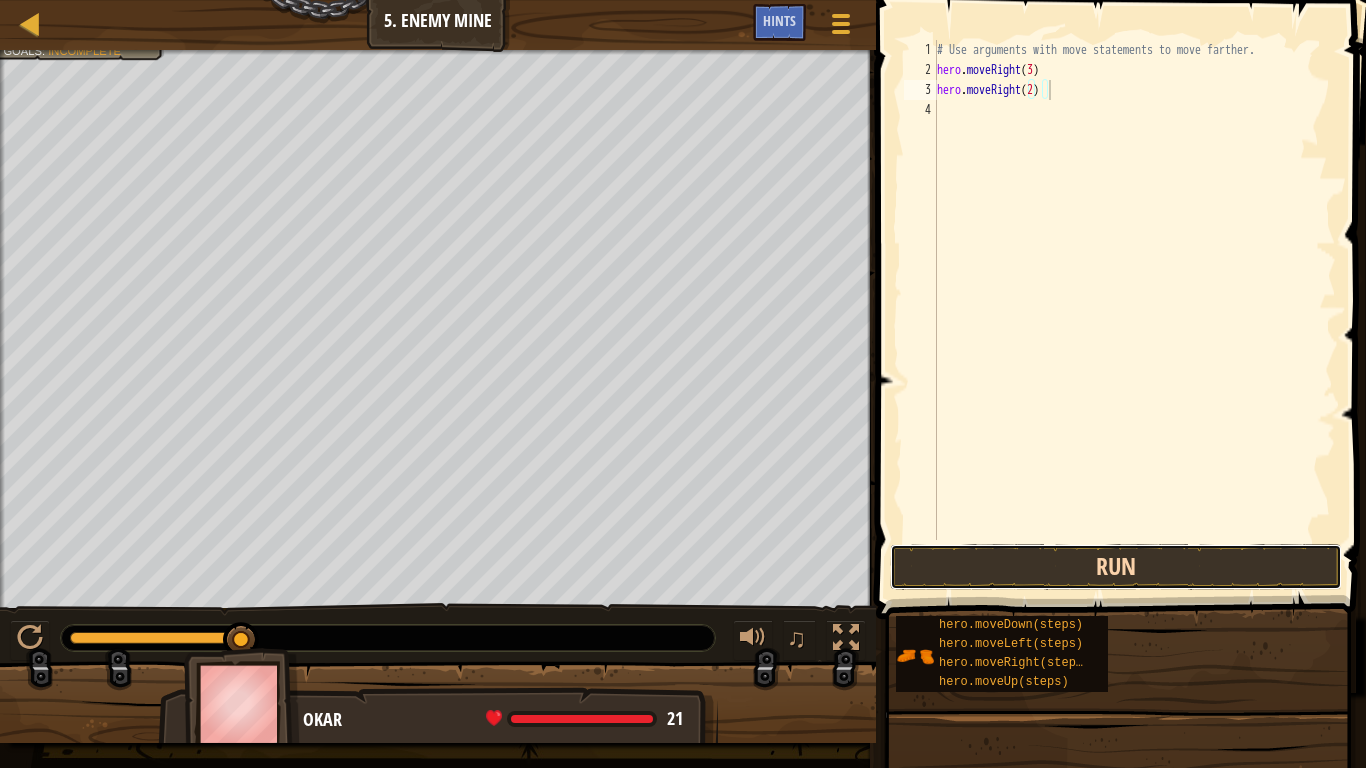 click on "Run" at bounding box center [1116, 567] 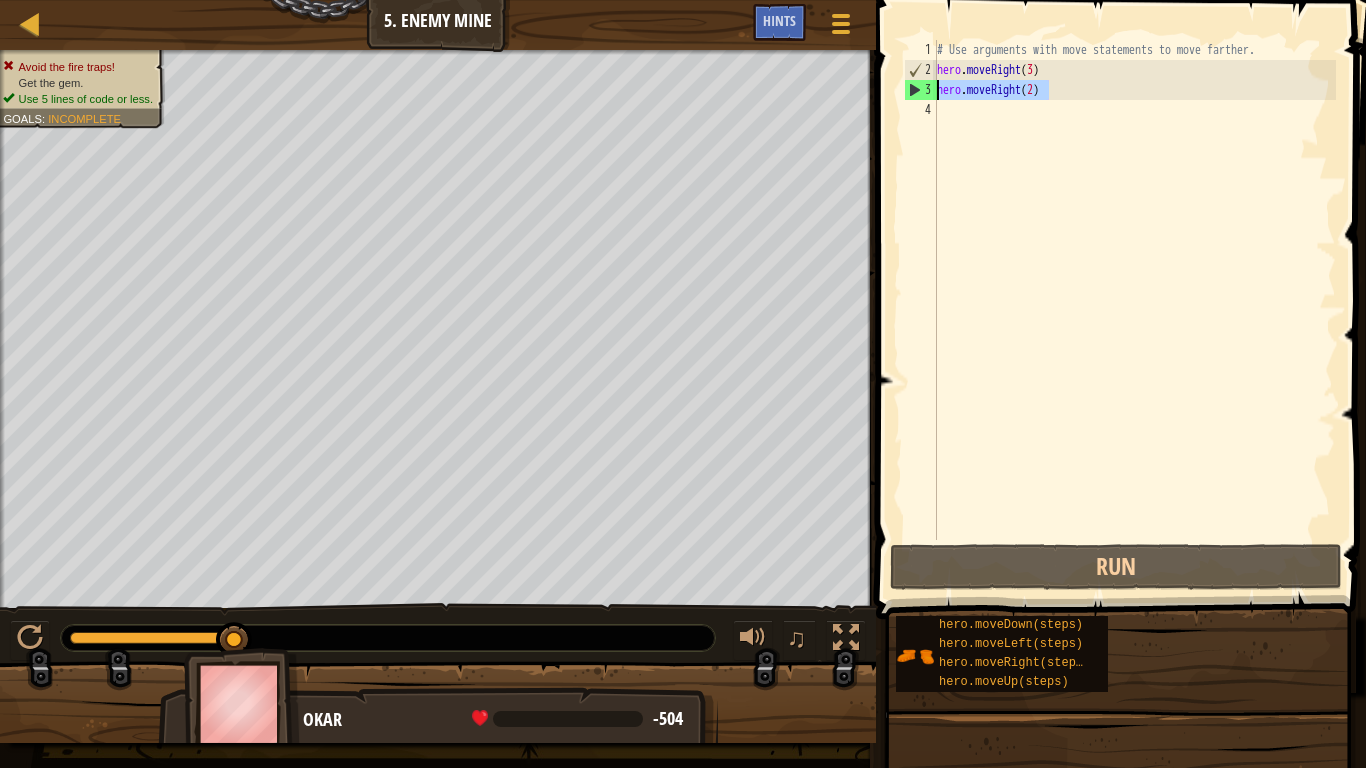drag, startPoint x: 1077, startPoint y: 83, endPoint x: 928, endPoint y: 97, distance: 149.65627 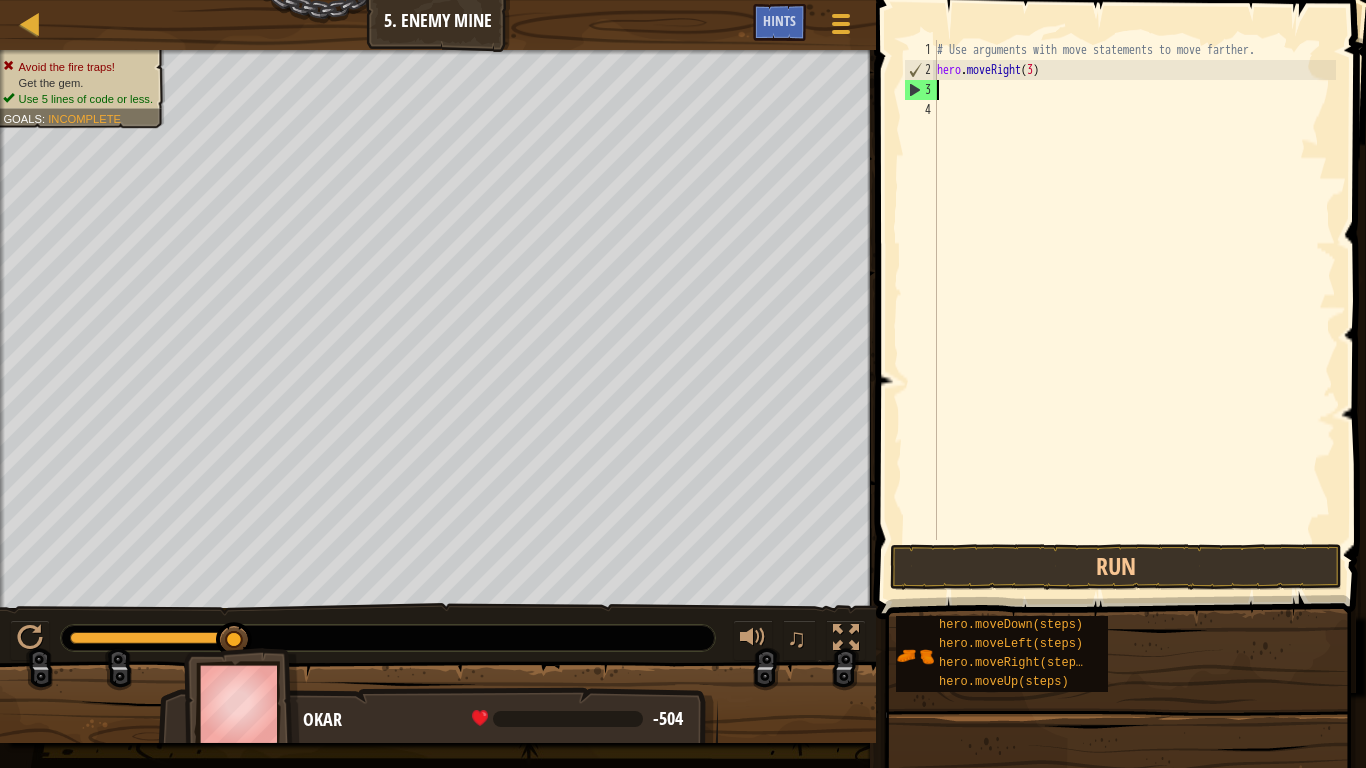 scroll, scrollTop: 9, scrollLeft: 0, axis: vertical 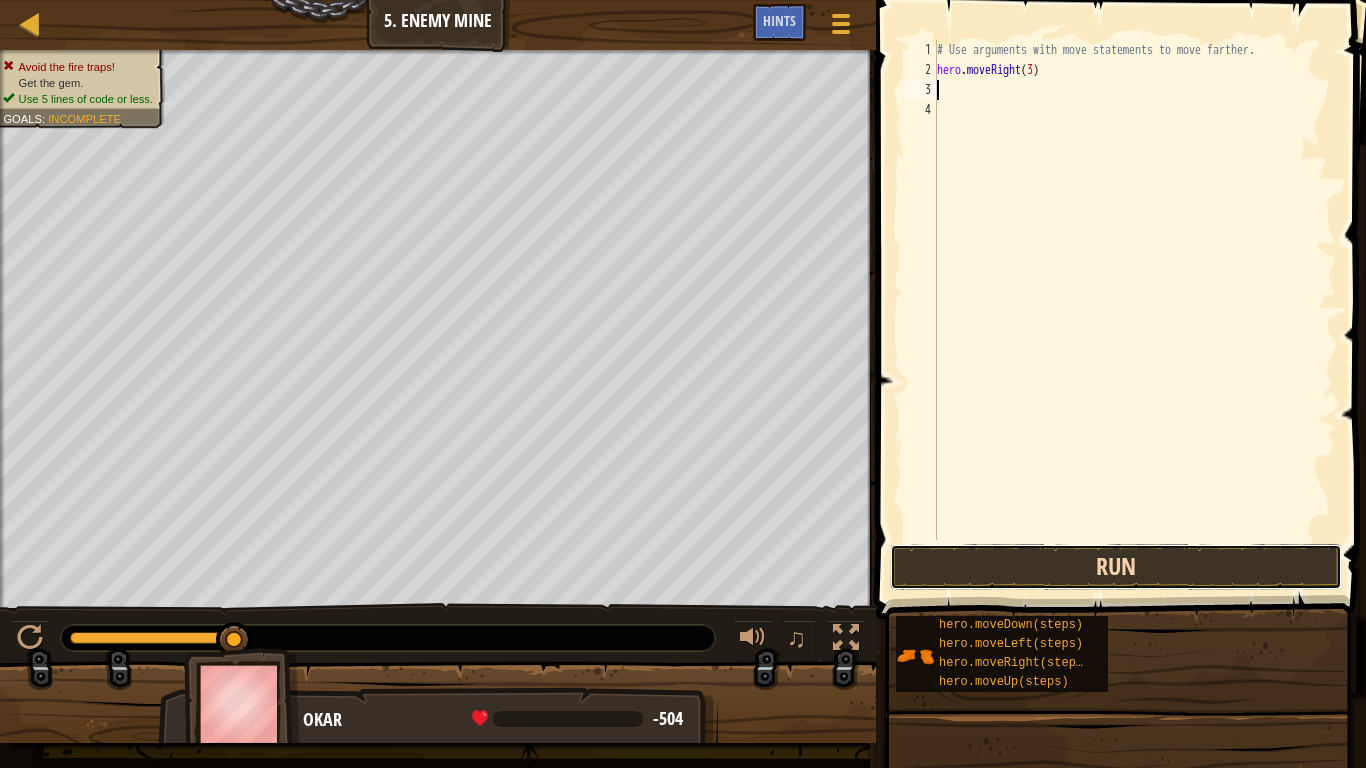 click on "Run" at bounding box center [1116, 567] 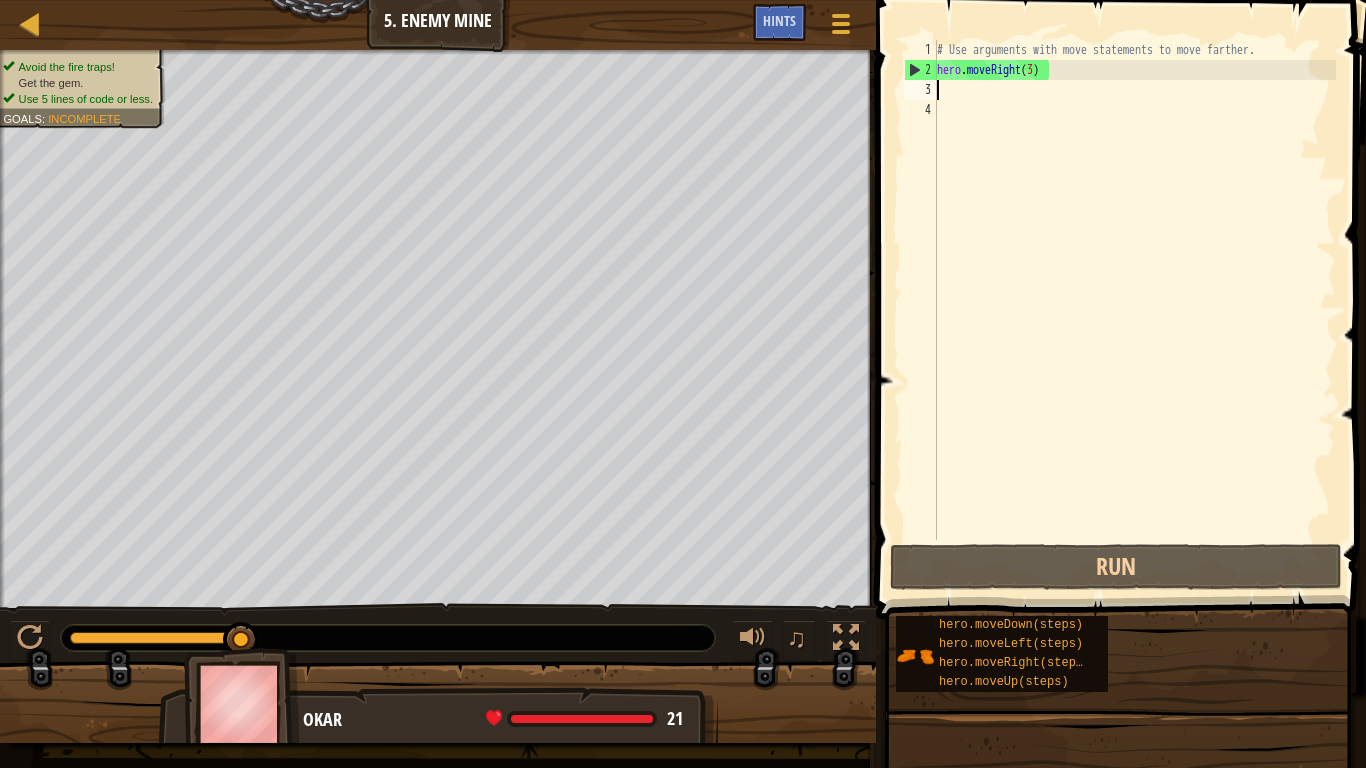 type on "R" 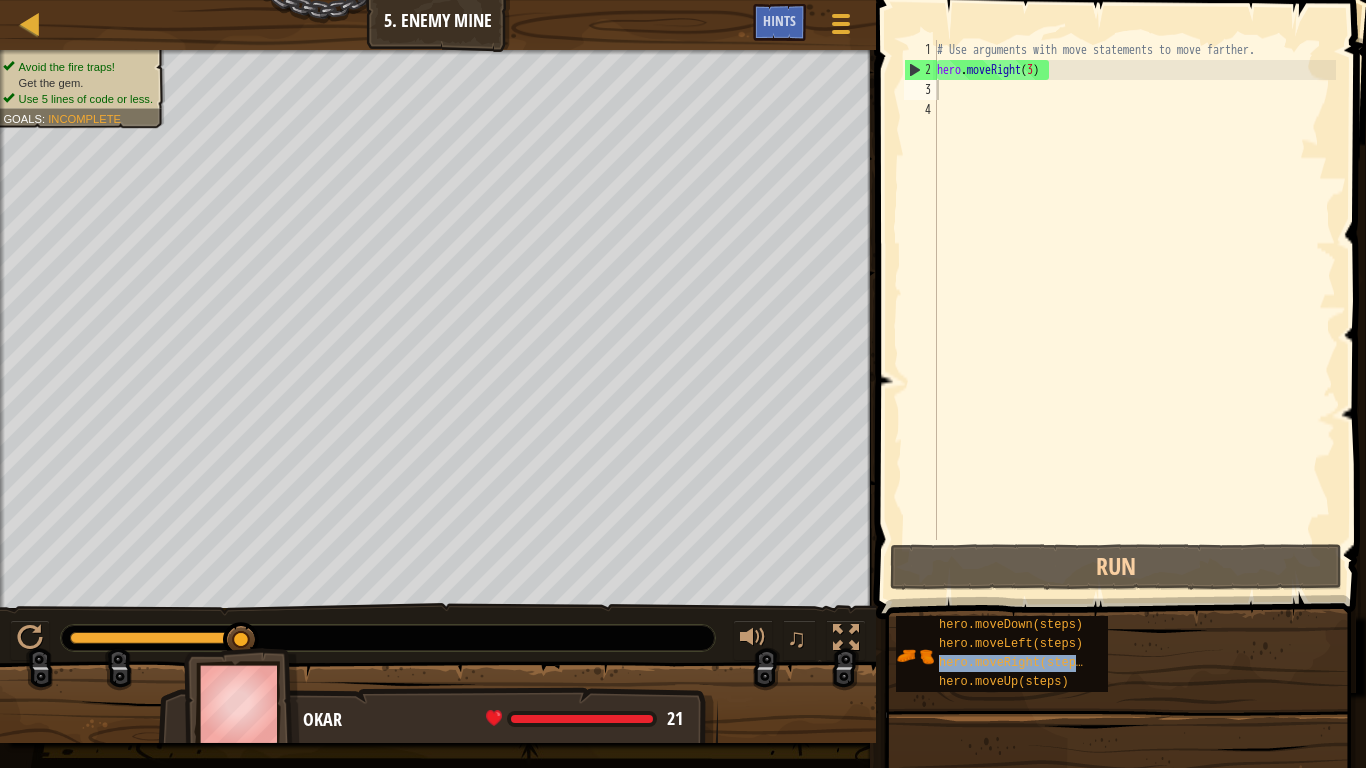drag, startPoint x: 1033, startPoint y: 661, endPoint x: 1017, endPoint y: 286, distance: 375.3412 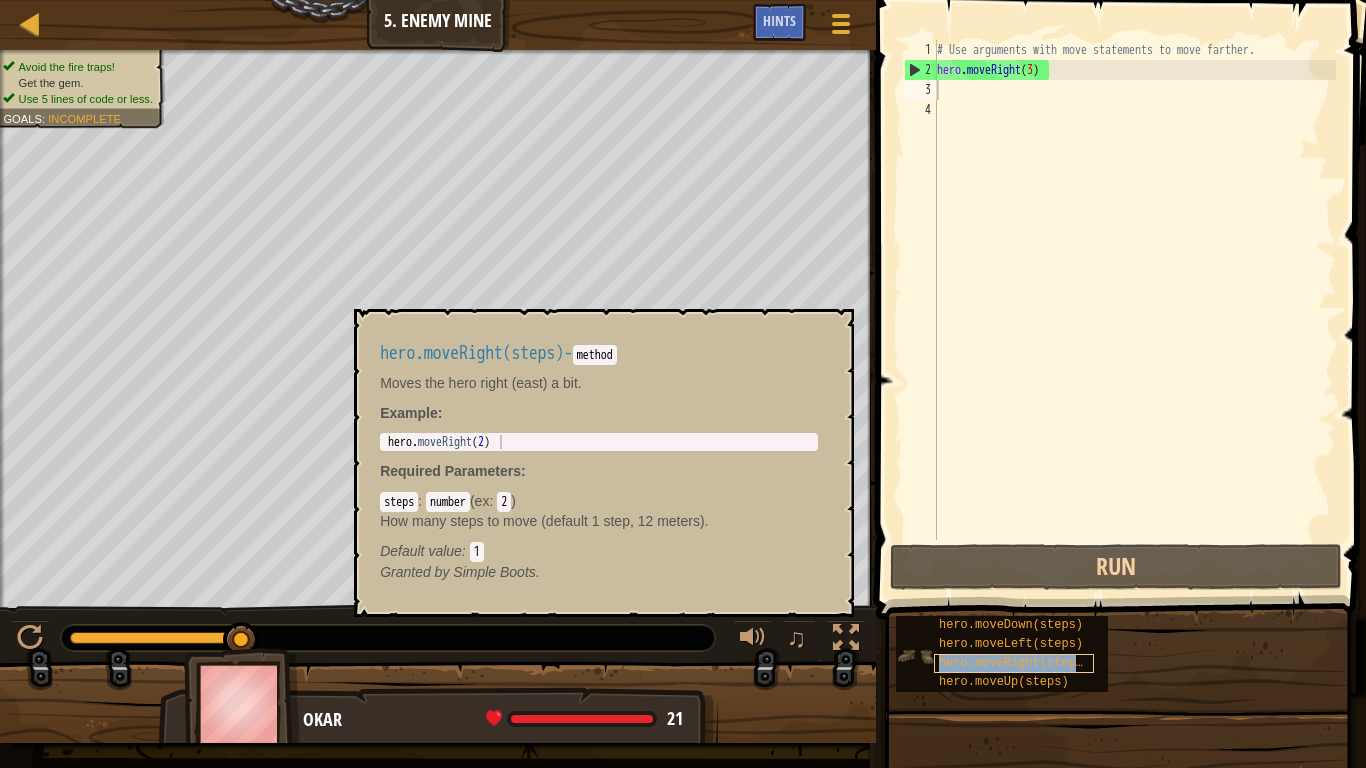 drag, startPoint x: 1017, startPoint y: 286, endPoint x: 972, endPoint y: 656, distance: 372.72644 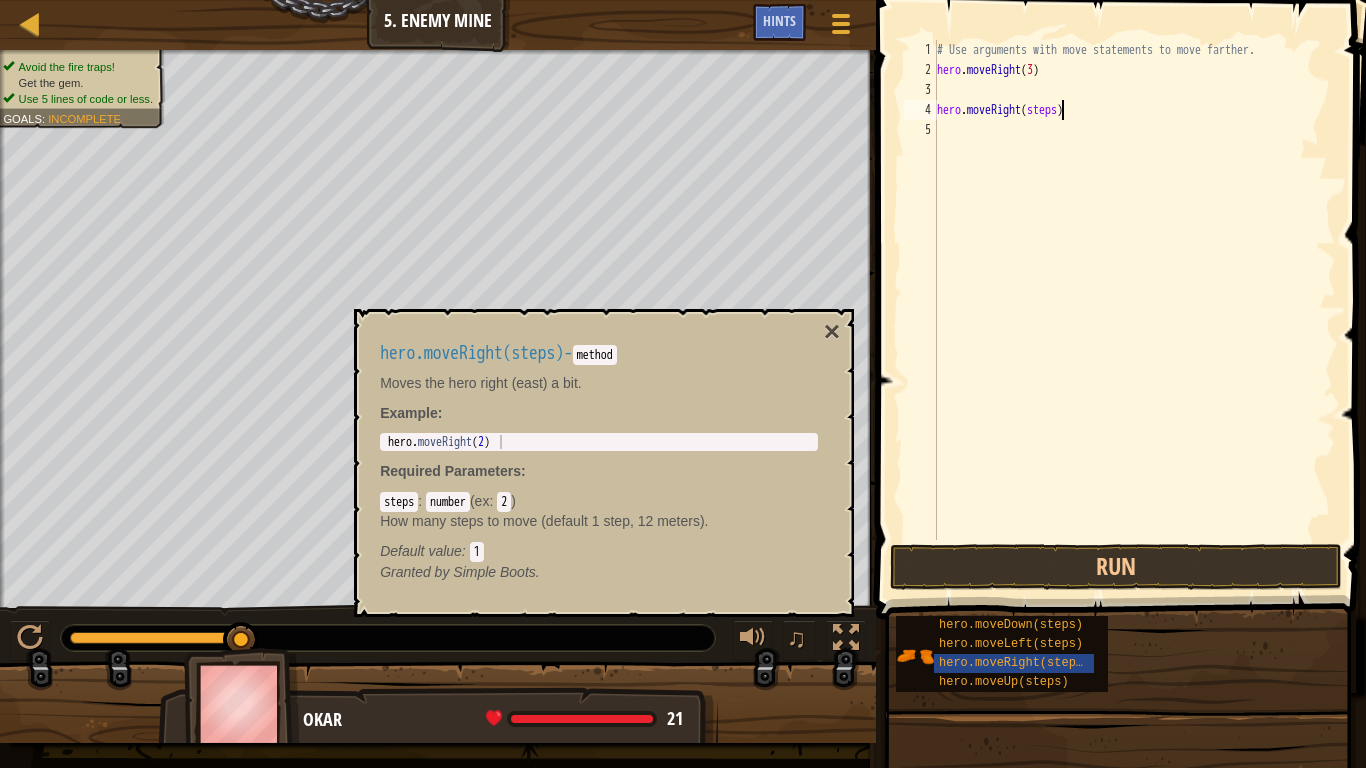 click on "# Use arguments with move statements to move farther. hero . moveRight ( 3 ) hero . moveRight ( steps )" at bounding box center (1134, 310) 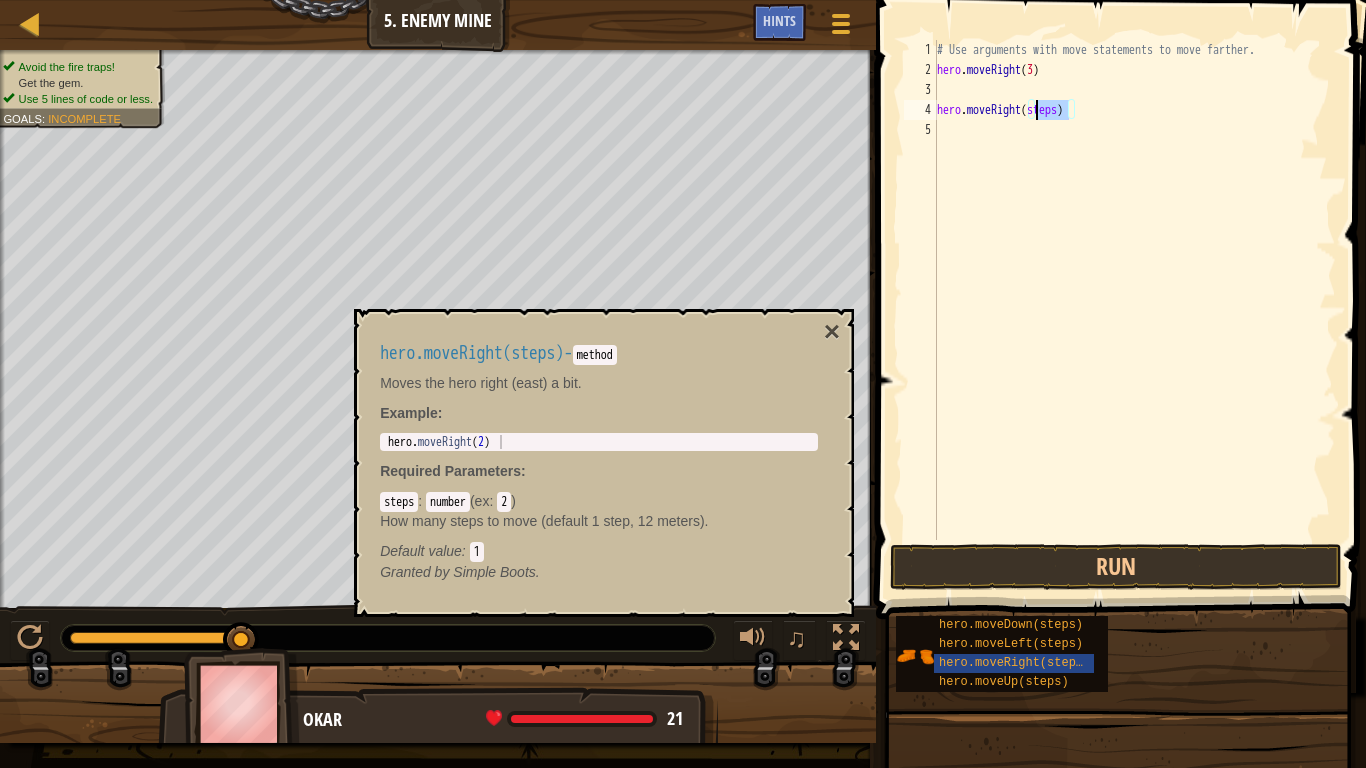drag, startPoint x: 1071, startPoint y: 109, endPoint x: 1037, endPoint y: 112, distance: 34.132095 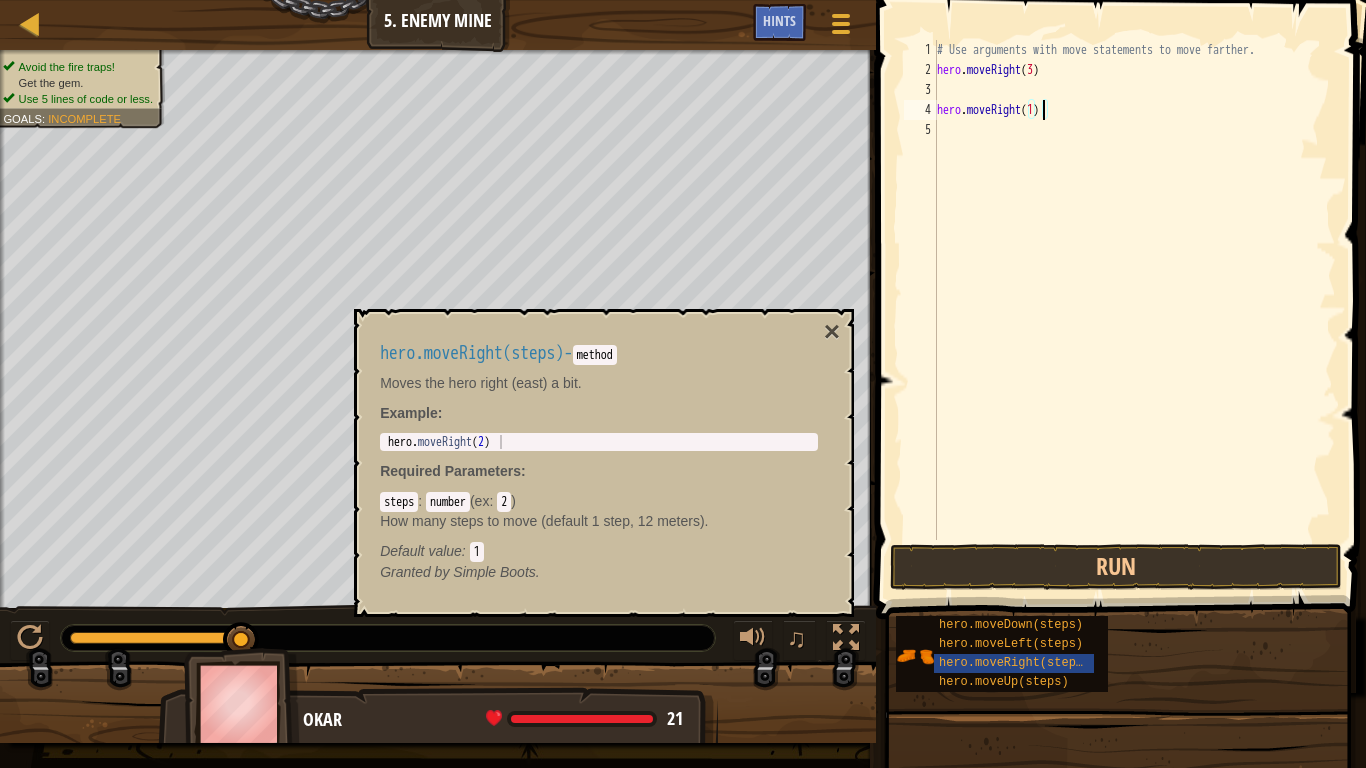 scroll, scrollTop: 9, scrollLeft: 0, axis: vertical 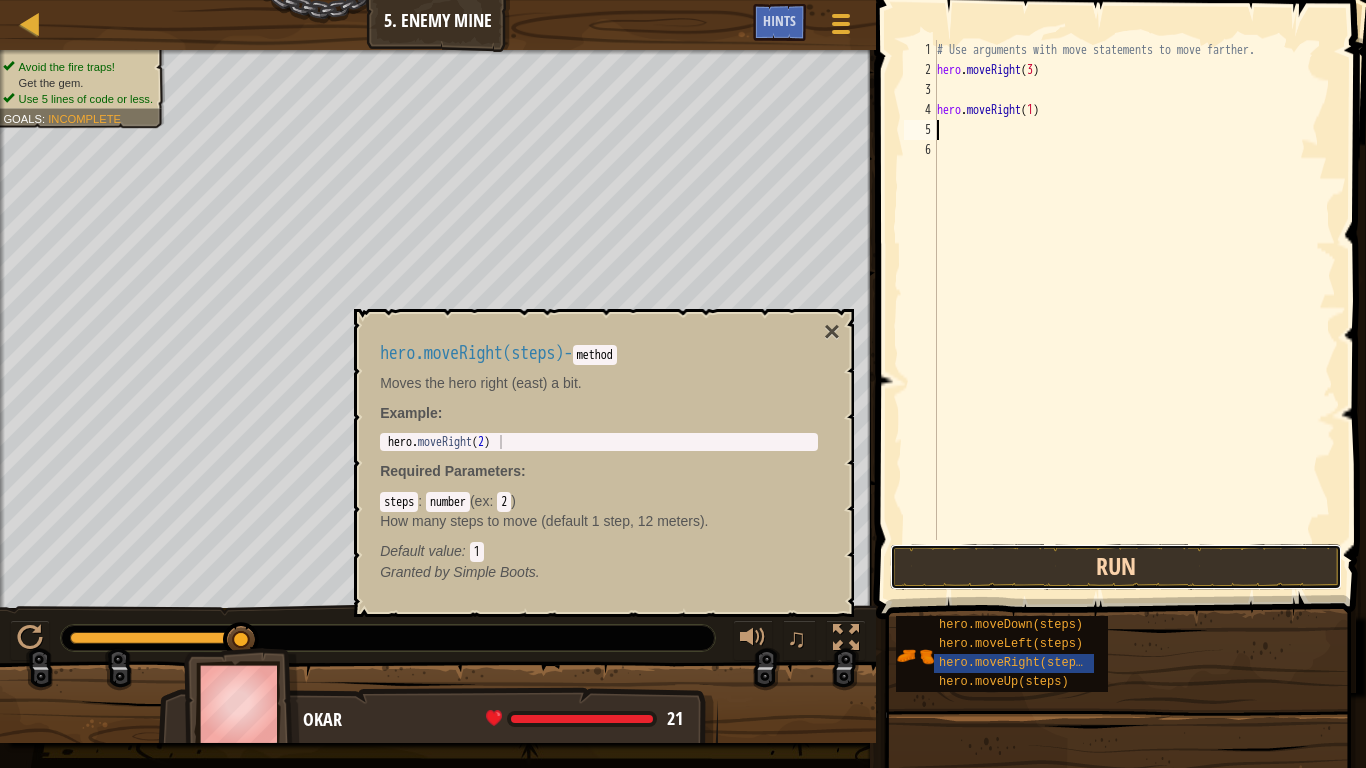 click on "Run" at bounding box center (1116, 567) 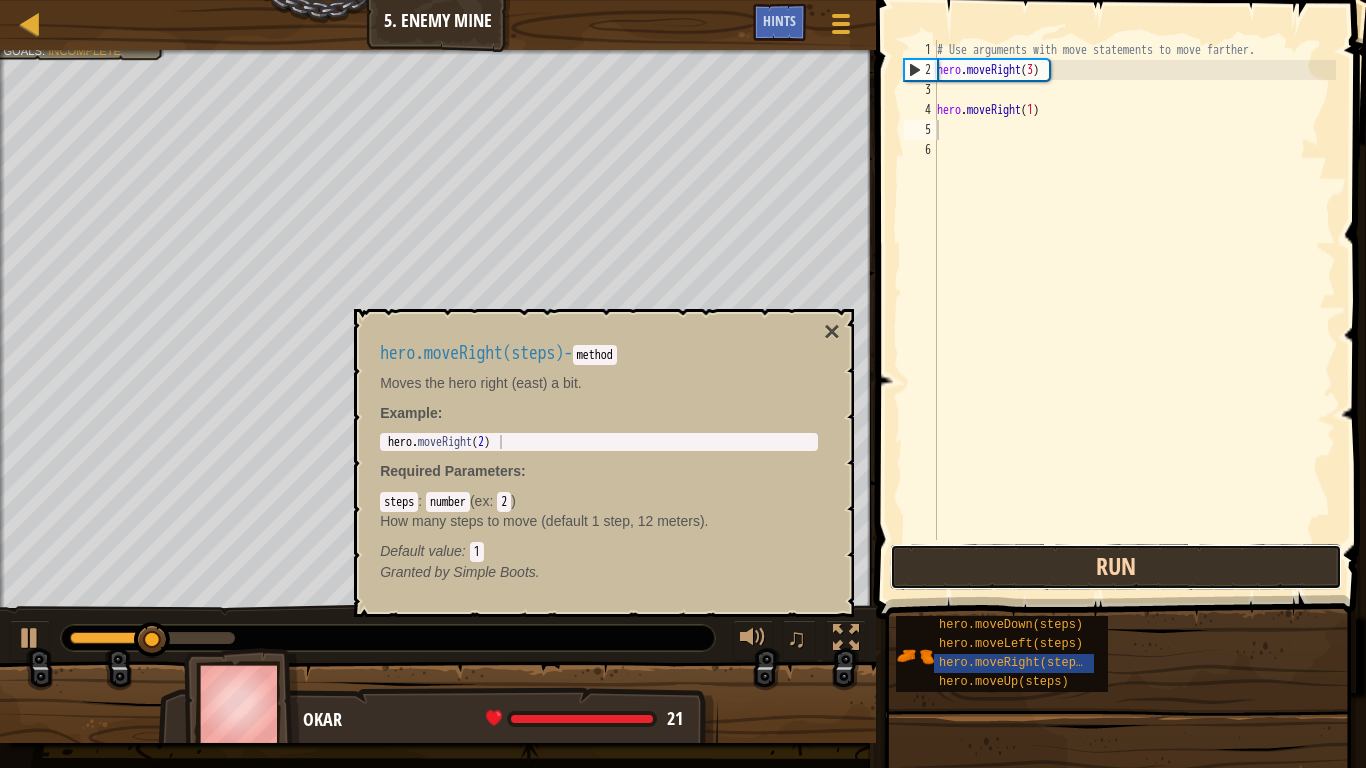 click on "Run" at bounding box center (1116, 567) 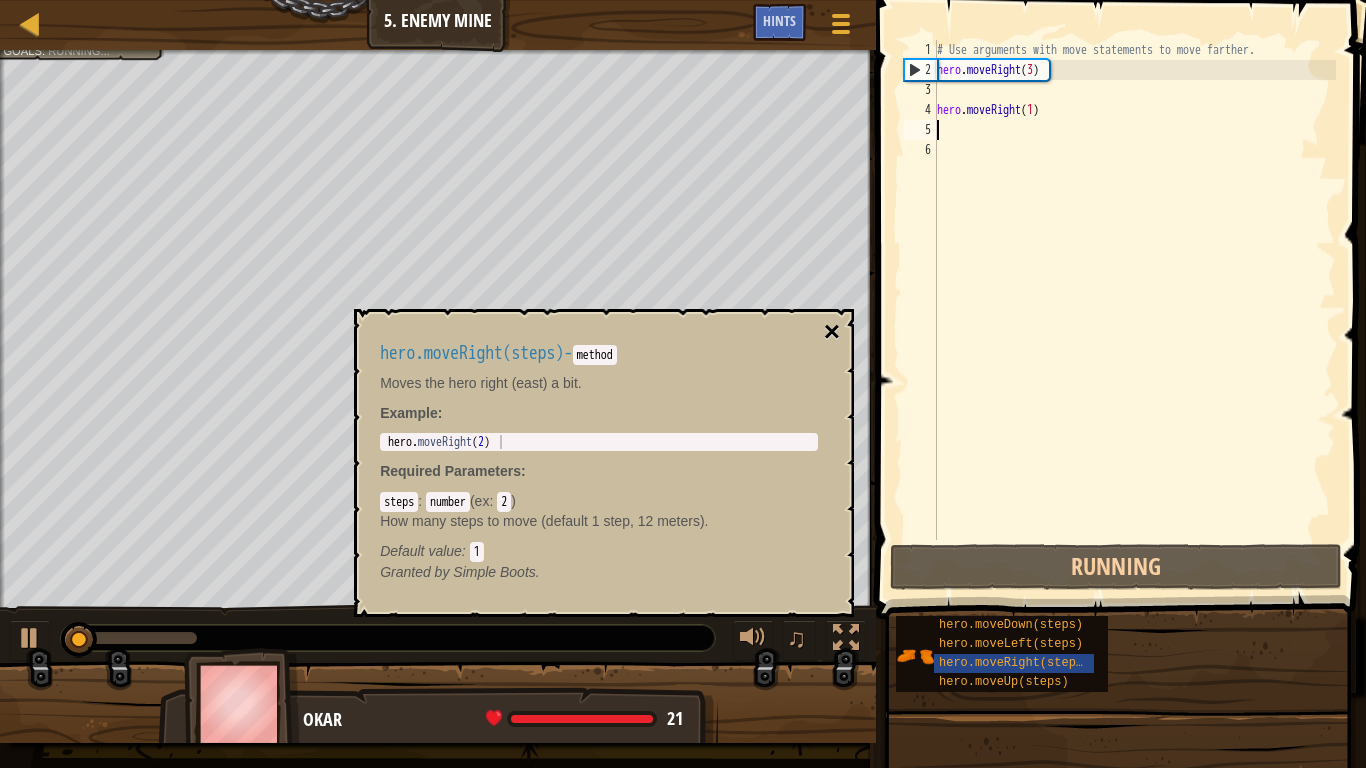 click on "×" at bounding box center [832, 332] 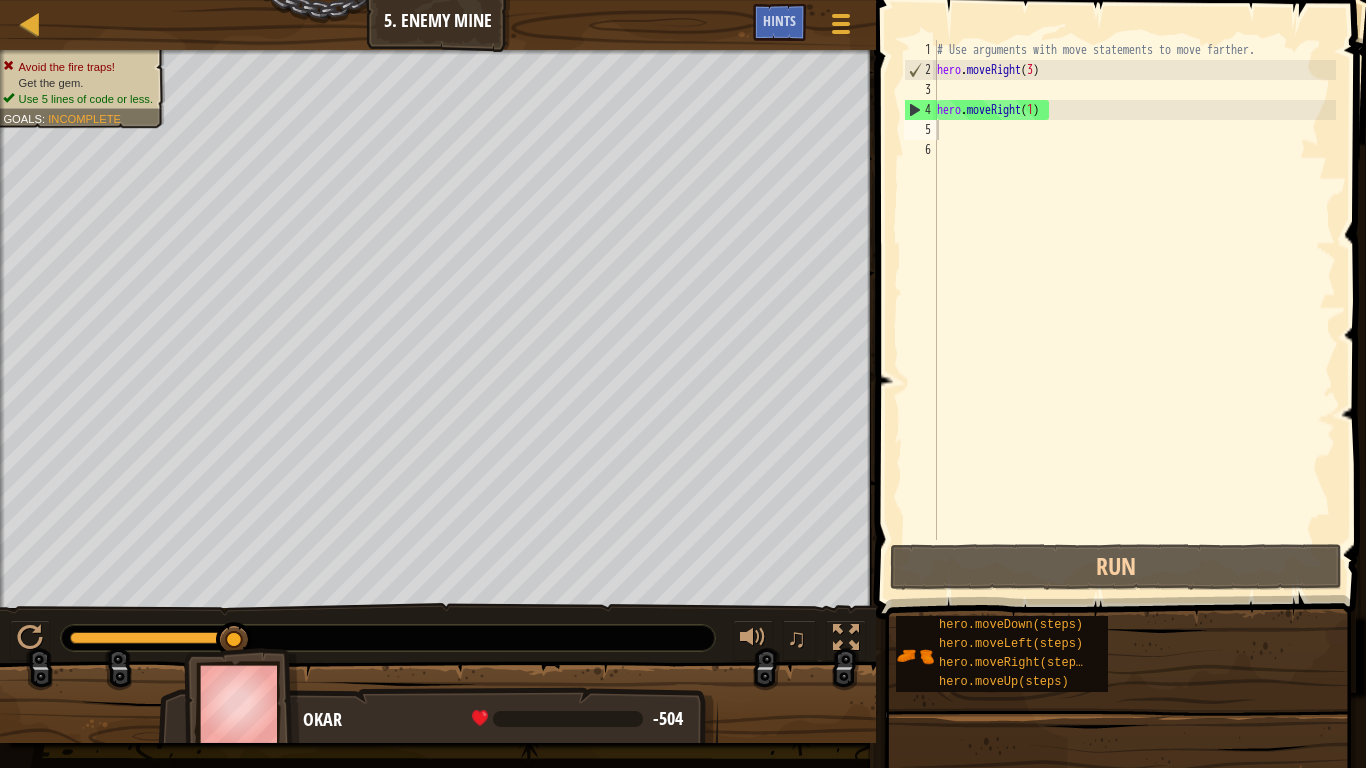 type on "hero.moveRight(1)" 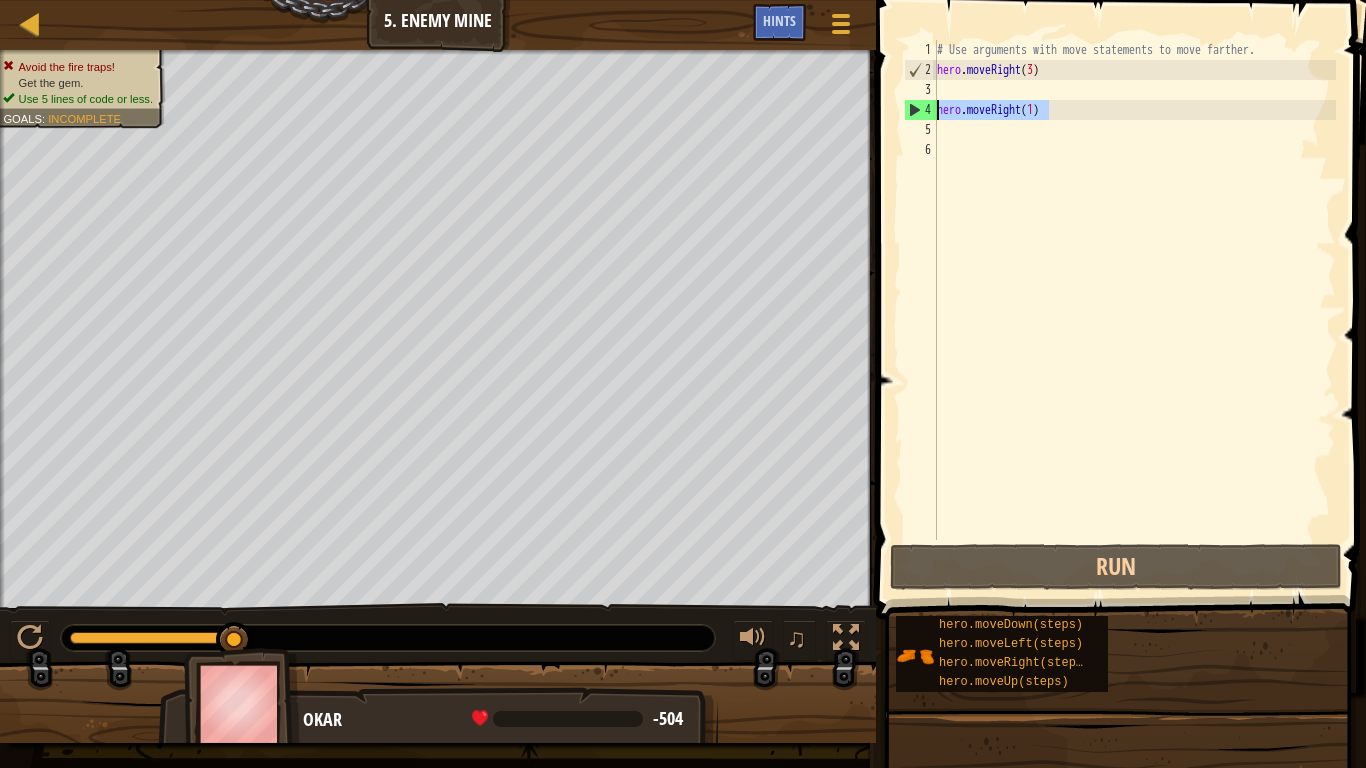 drag, startPoint x: 1056, startPoint y: 105, endPoint x: 931, endPoint y: 104, distance: 125.004 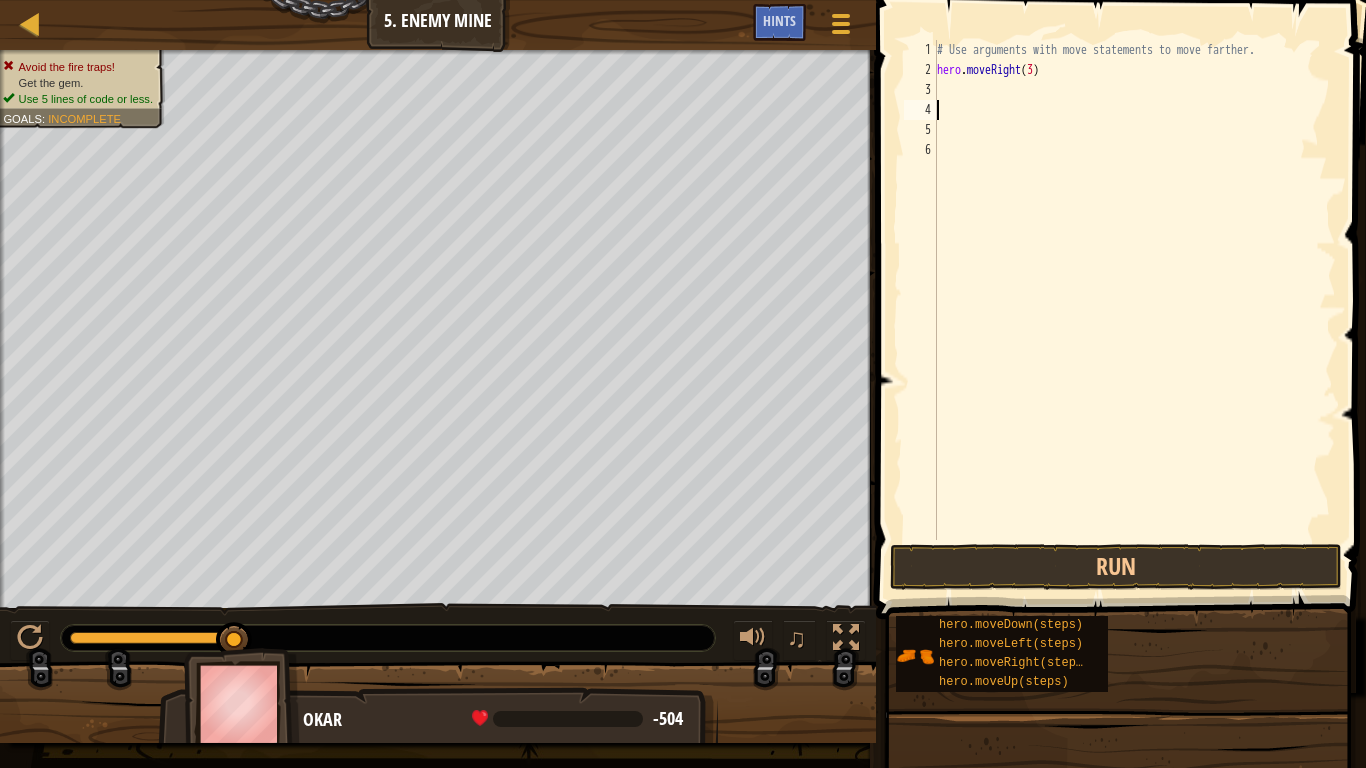 click on "# Use arguments with move statements to move farther. hero . moveRight ( 3 )" at bounding box center [1134, 310] 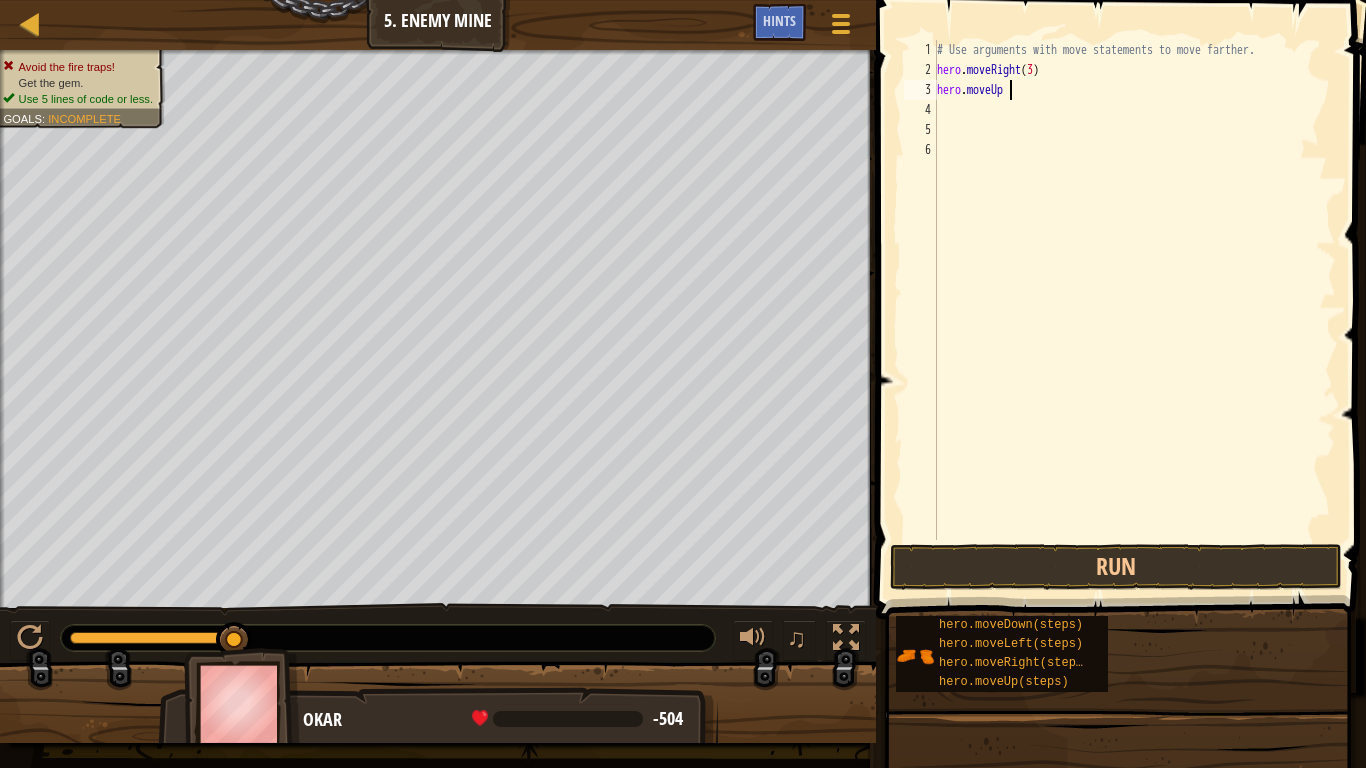 scroll, scrollTop: 9, scrollLeft: 6, axis: both 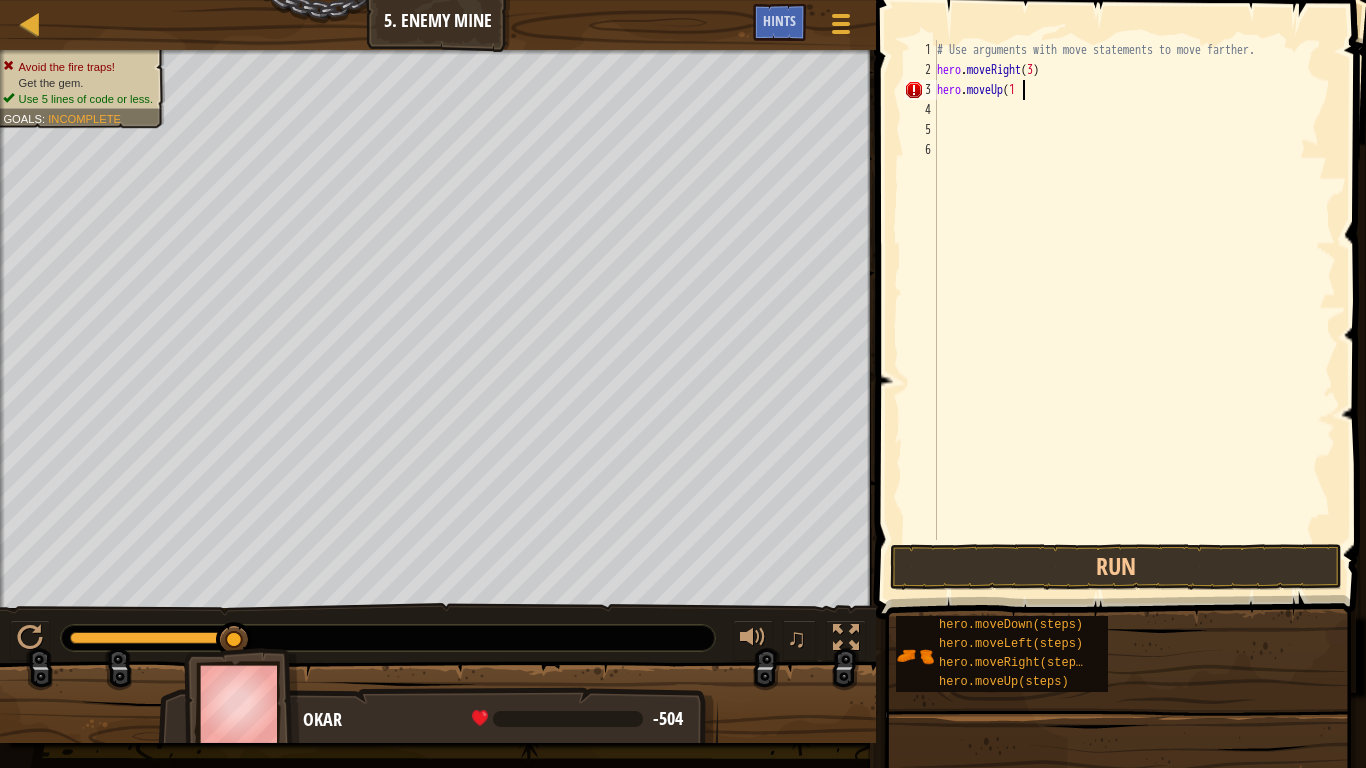 type on "hero.moveUp(1)" 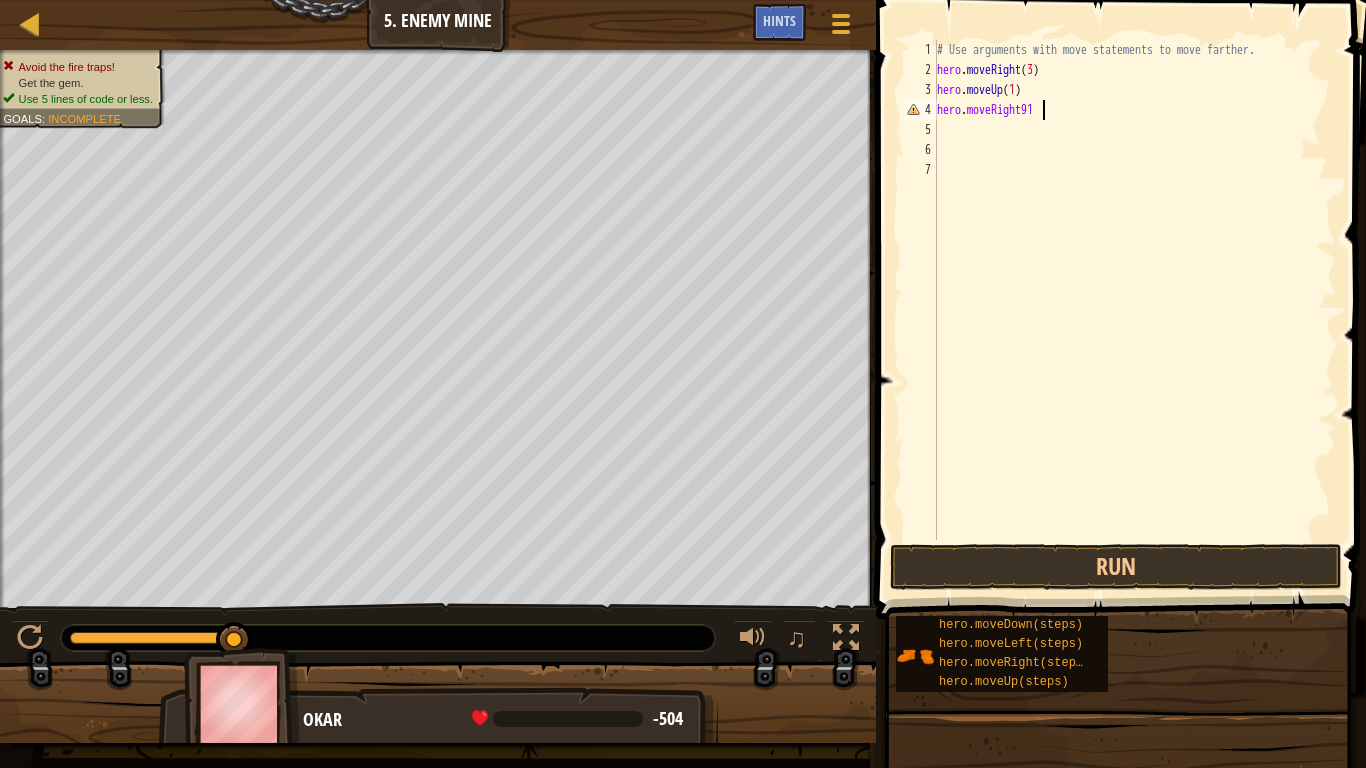 scroll, scrollTop: 9, scrollLeft: 8, axis: both 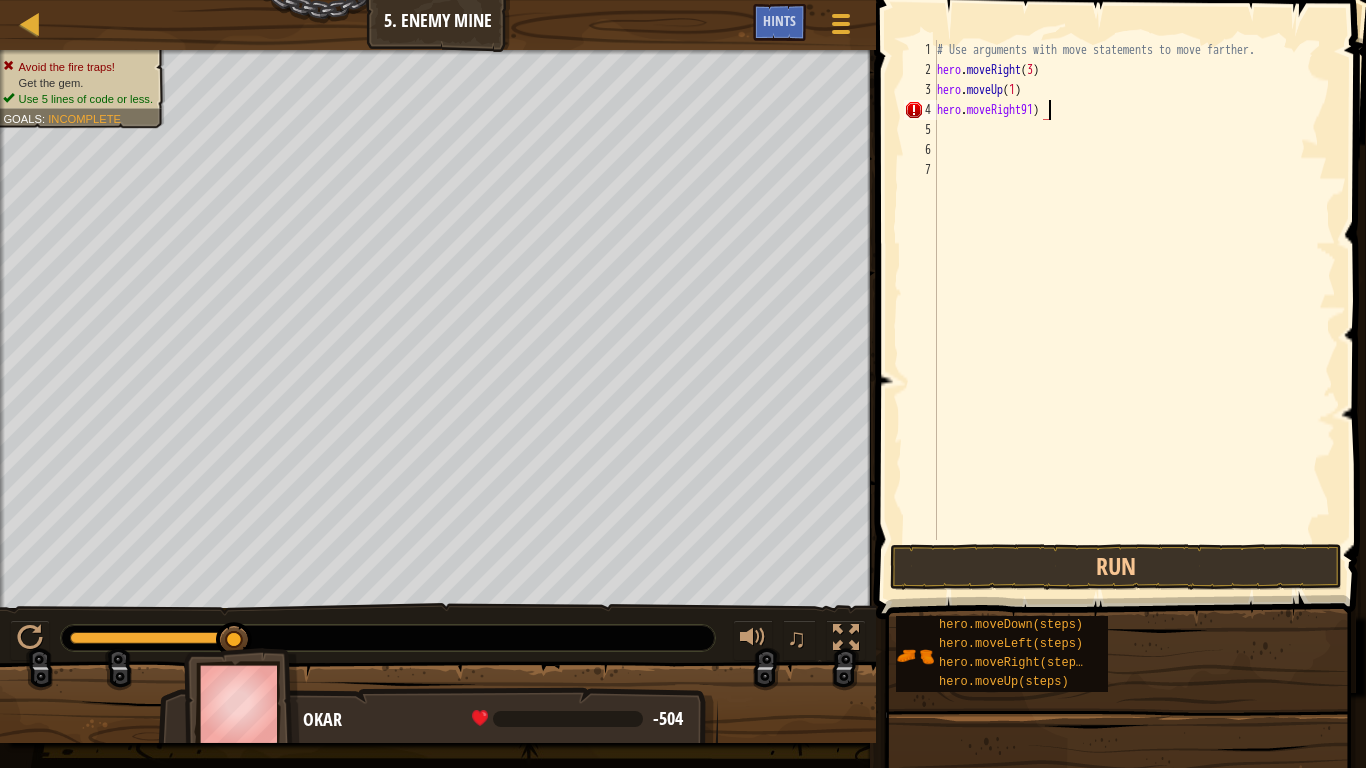 click on "# Use arguments with move statements to move farther. hero . moveRight ( 3 ) hero . moveUp ( 1 ) hero . moveRight91 )" at bounding box center (1134, 310) 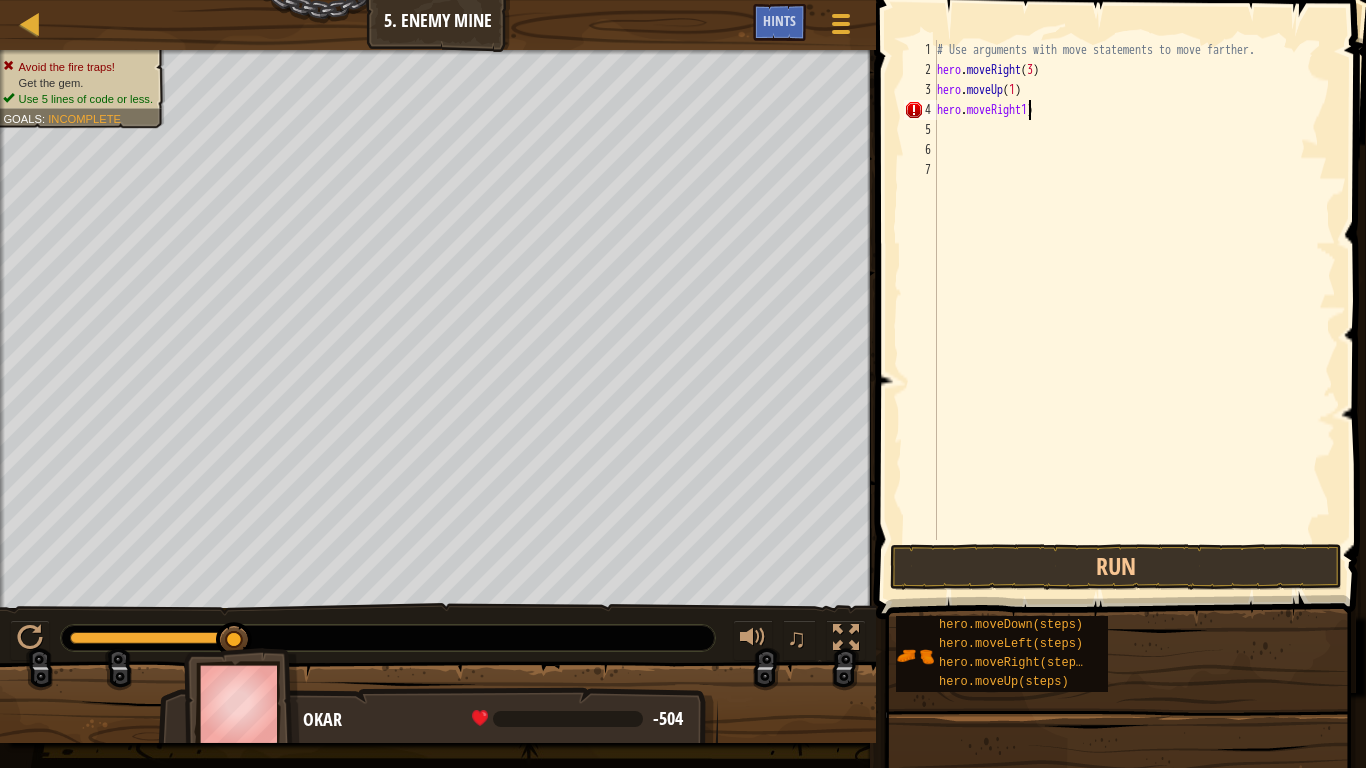 type on "hero.moveRight(1)" 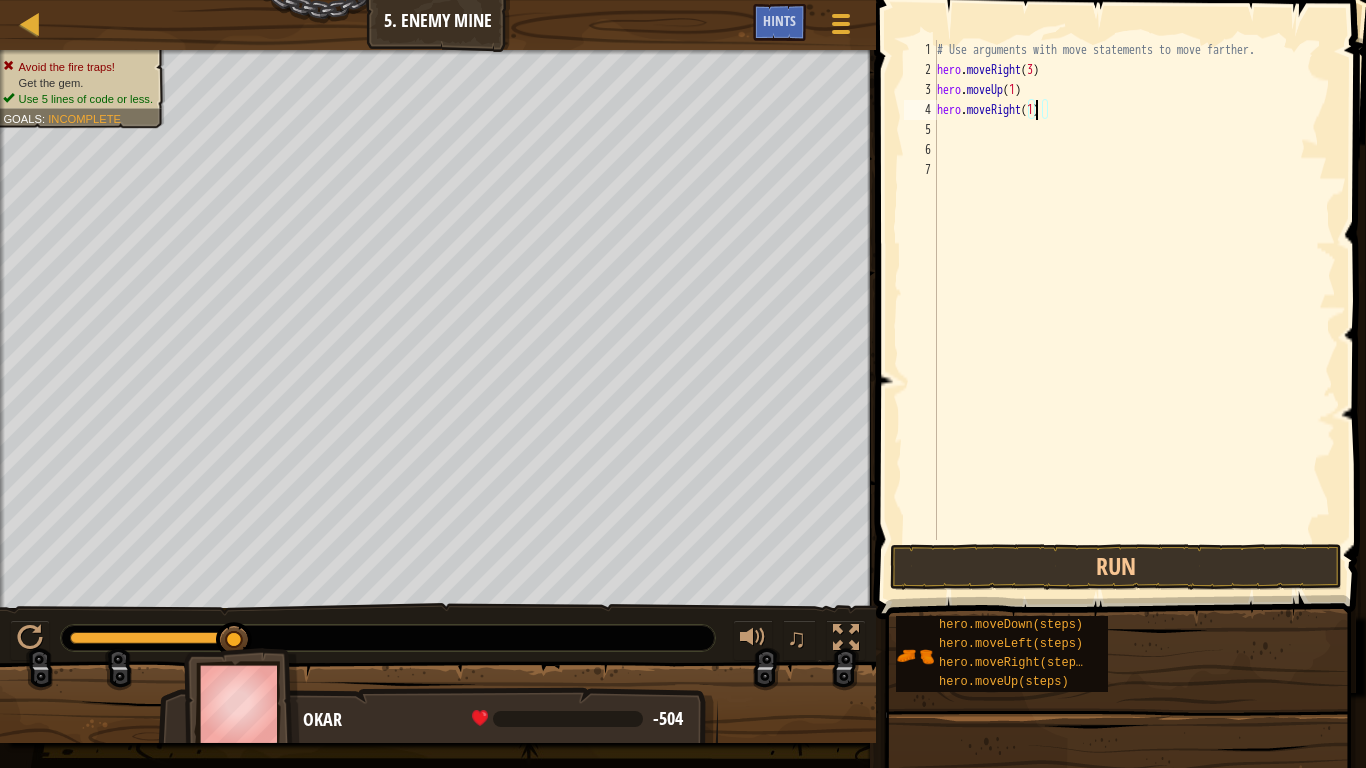 click on "# Use arguments with move statements to move farther. hero . moveRight ( 3 ) hero . moveUp ( 1 ) hero . moveRight ( 1 )" at bounding box center (1134, 310) 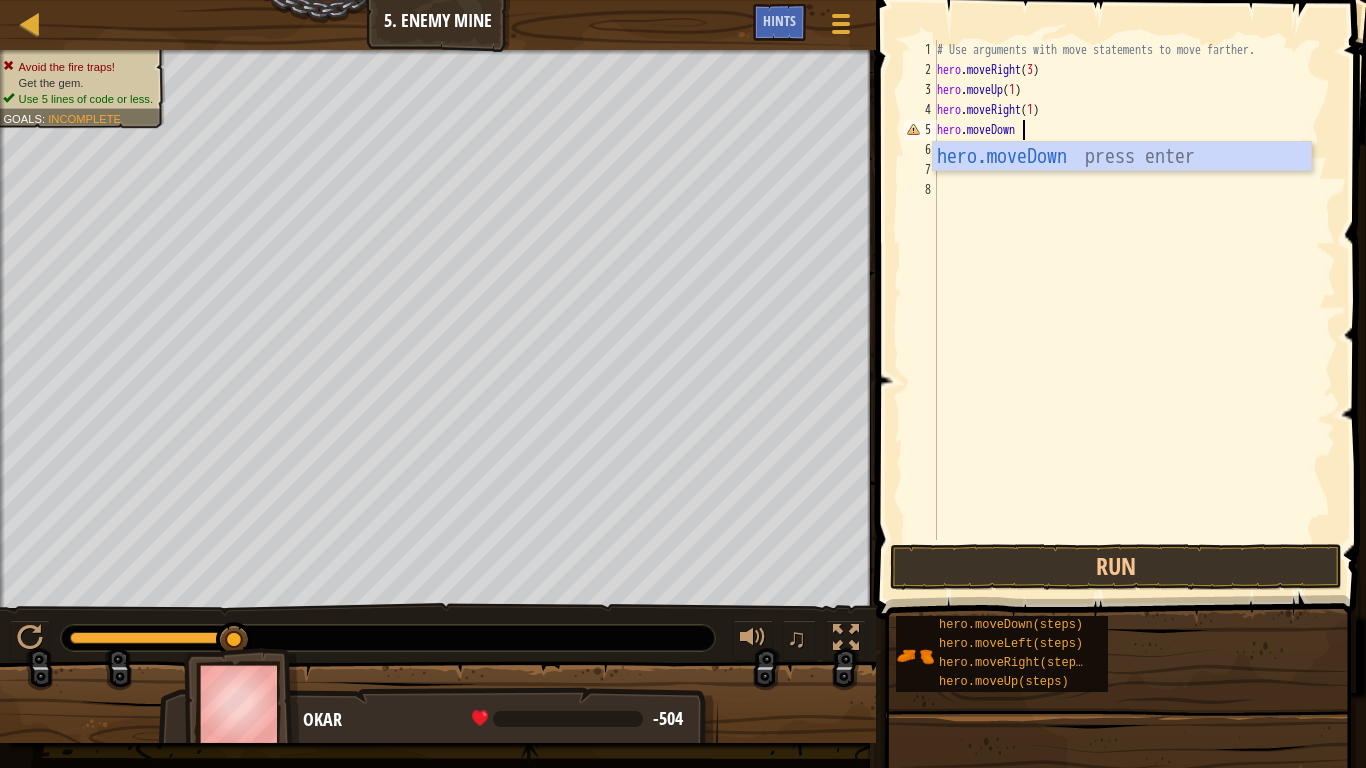 scroll, scrollTop: 9, scrollLeft: 7, axis: both 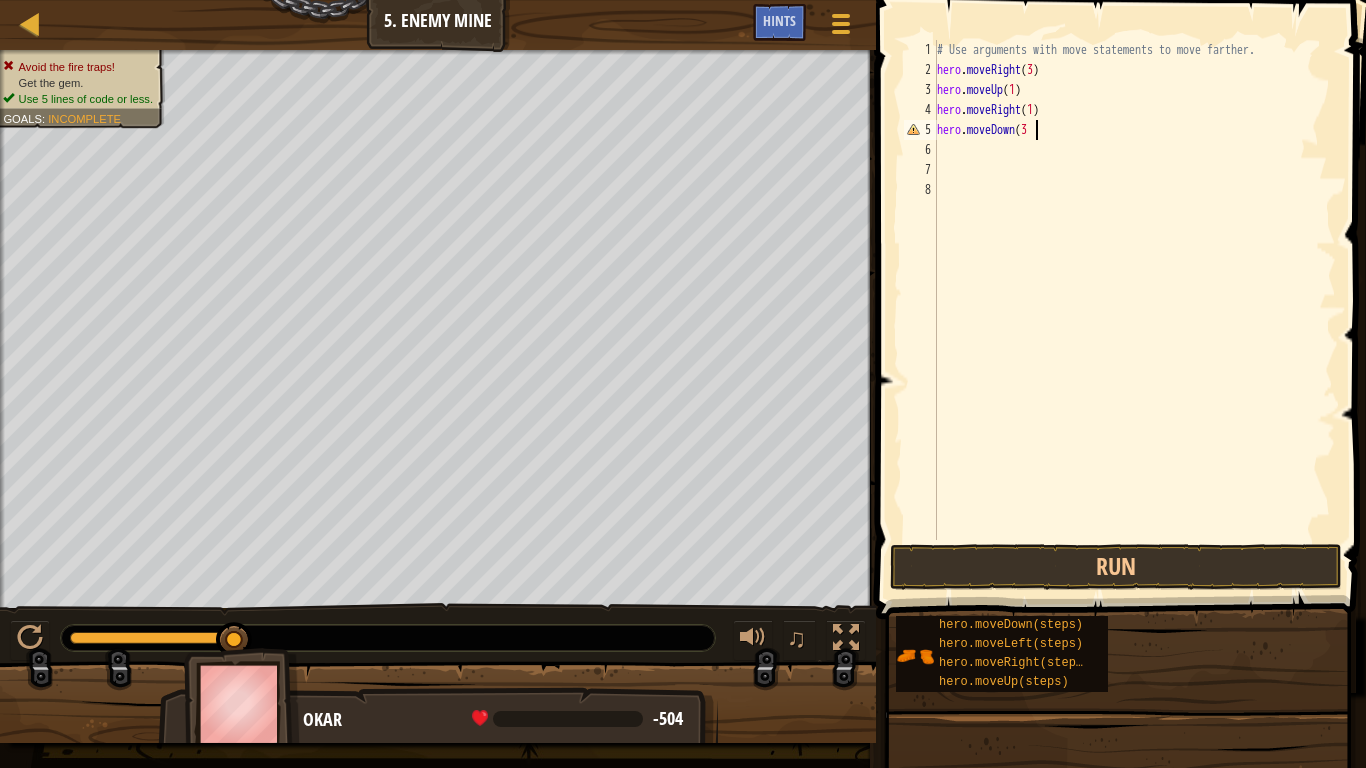 type on "hero.moveDown(3)" 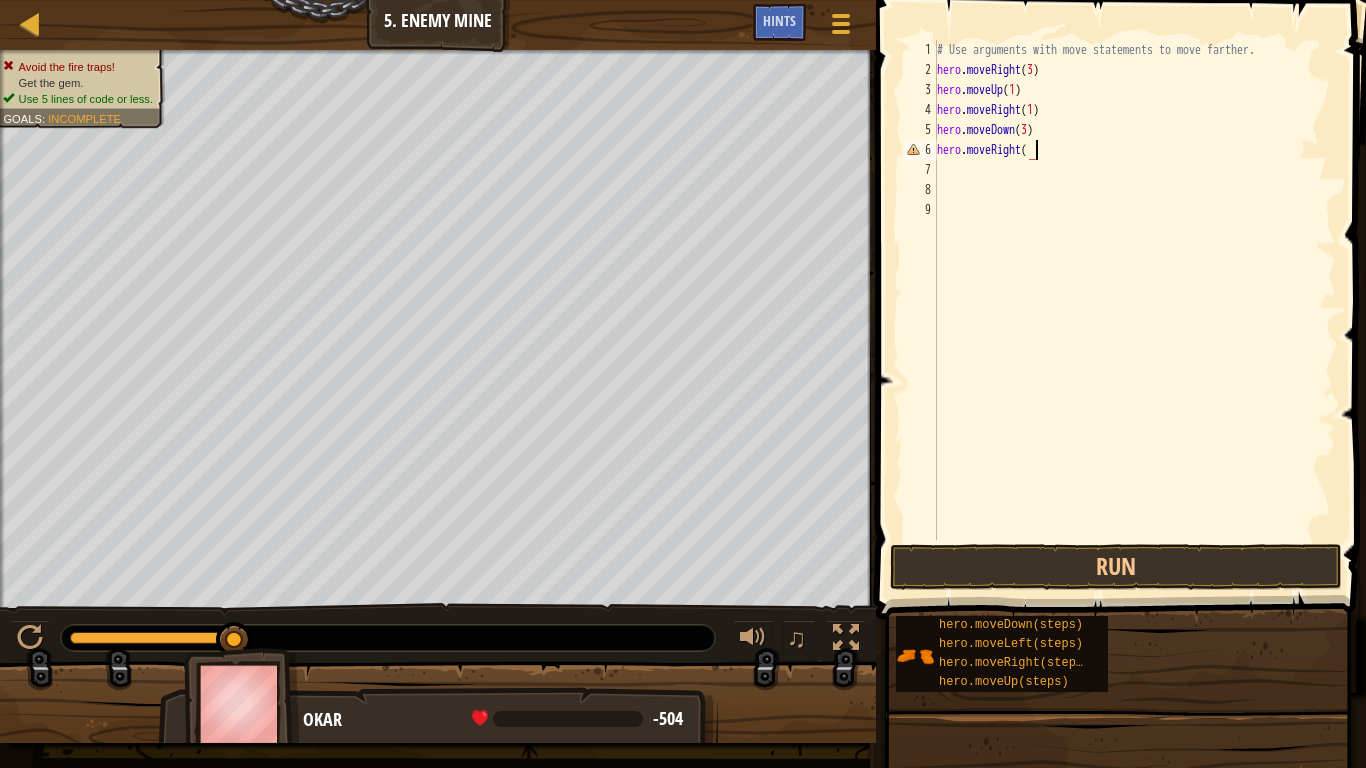 scroll, scrollTop: 9, scrollLeft: 8, axis: both 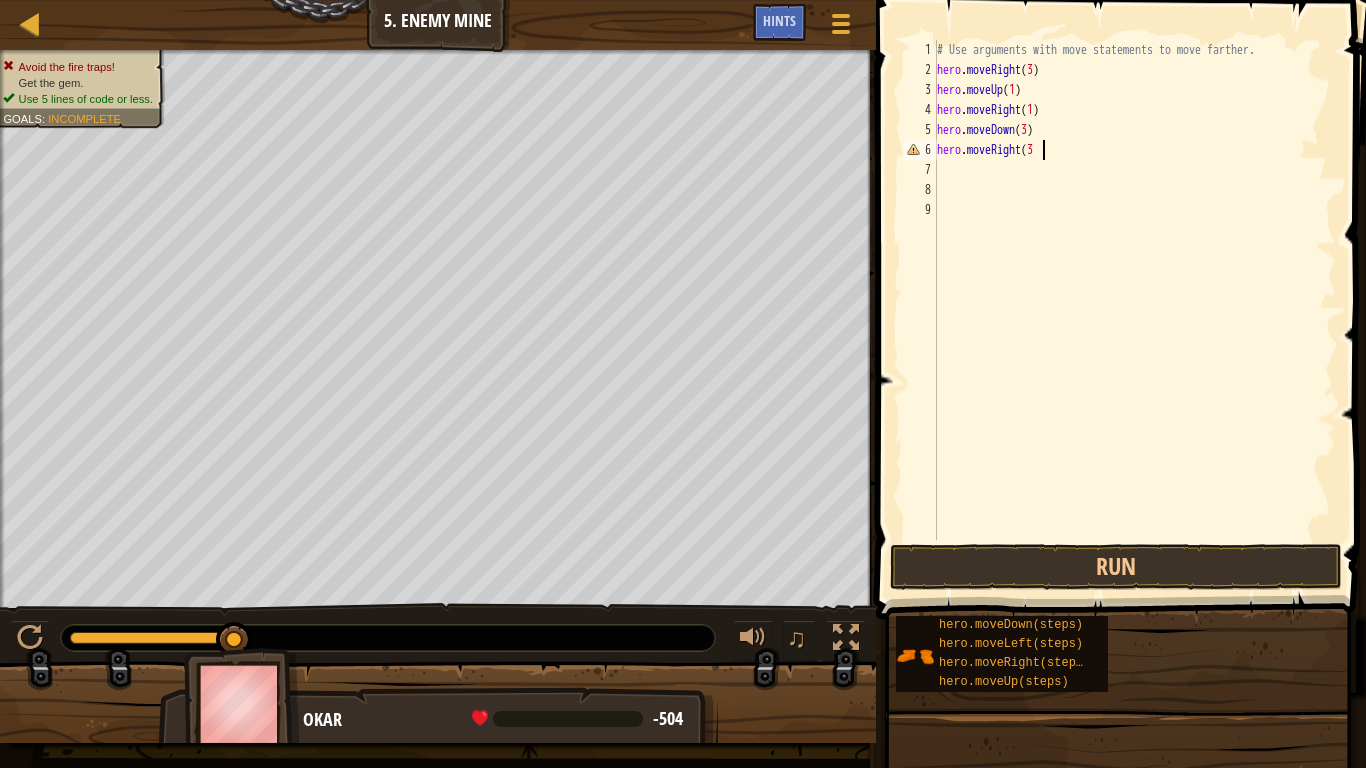 type on "hero.moveRight(3)" 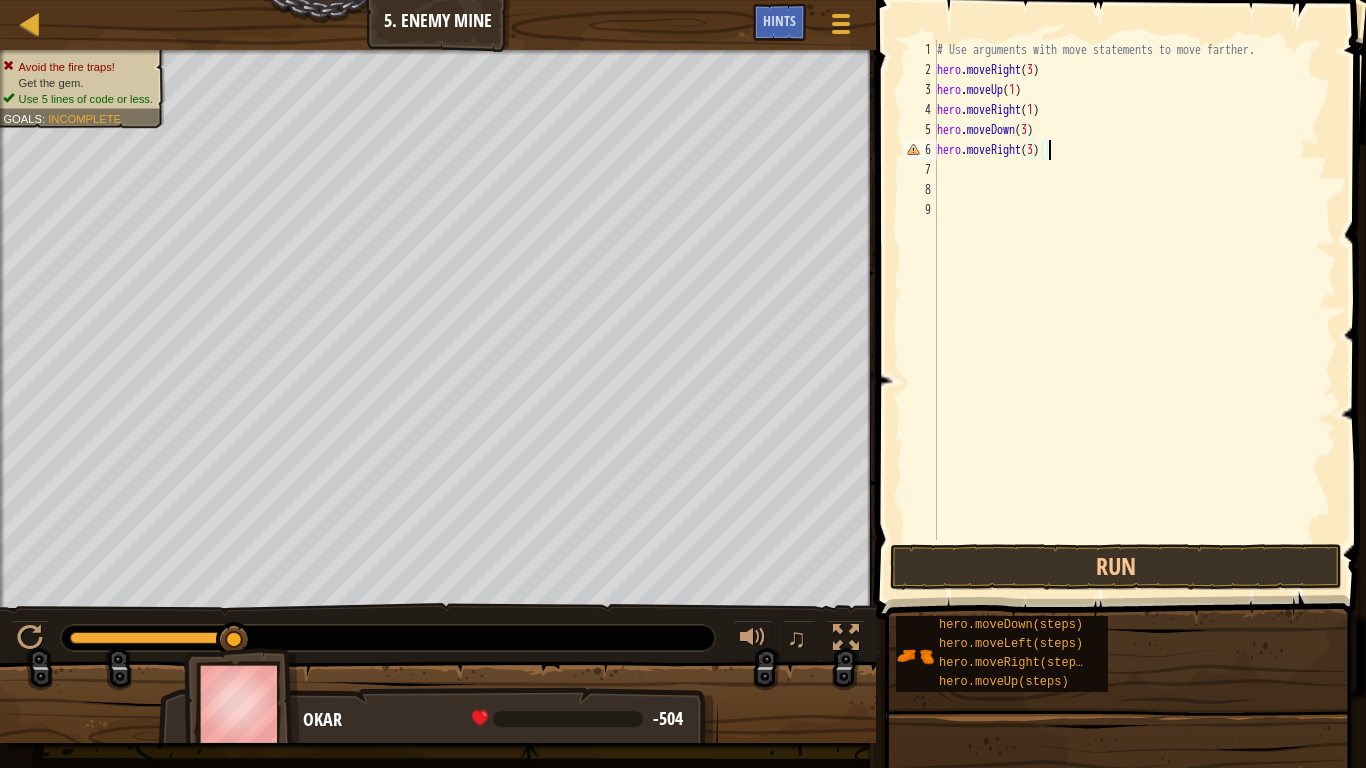 type 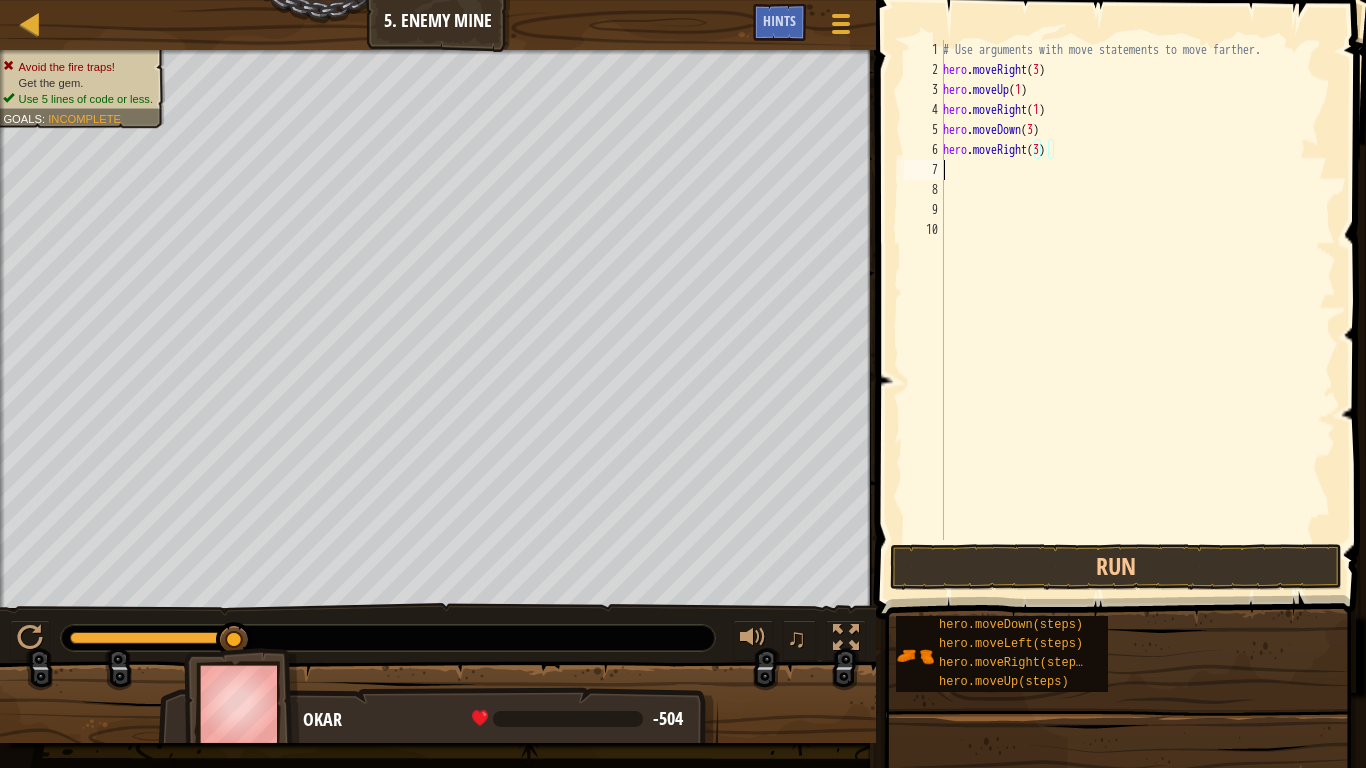 scroll, scrollTop: 9, scrollLeft: 0, axis: vertical 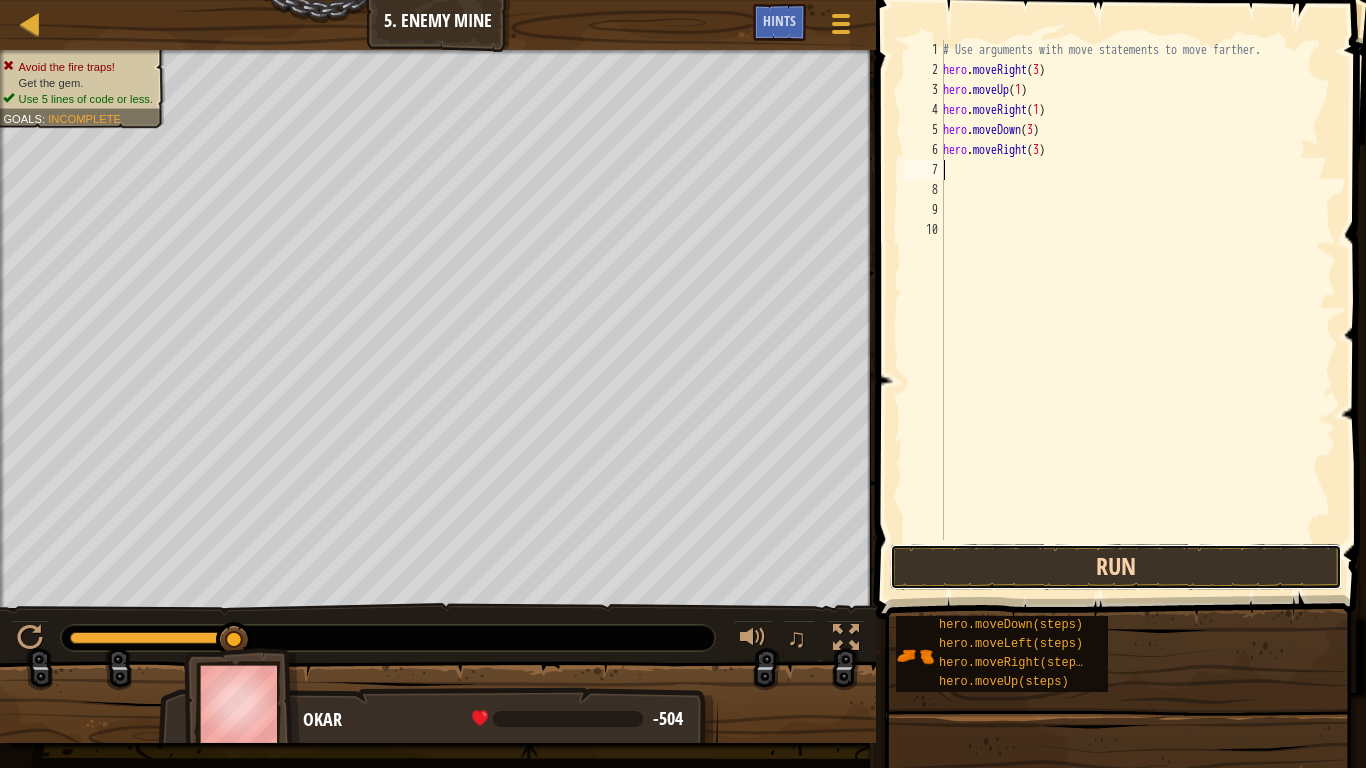 click on "Run" at bounding box center (1116, 567) 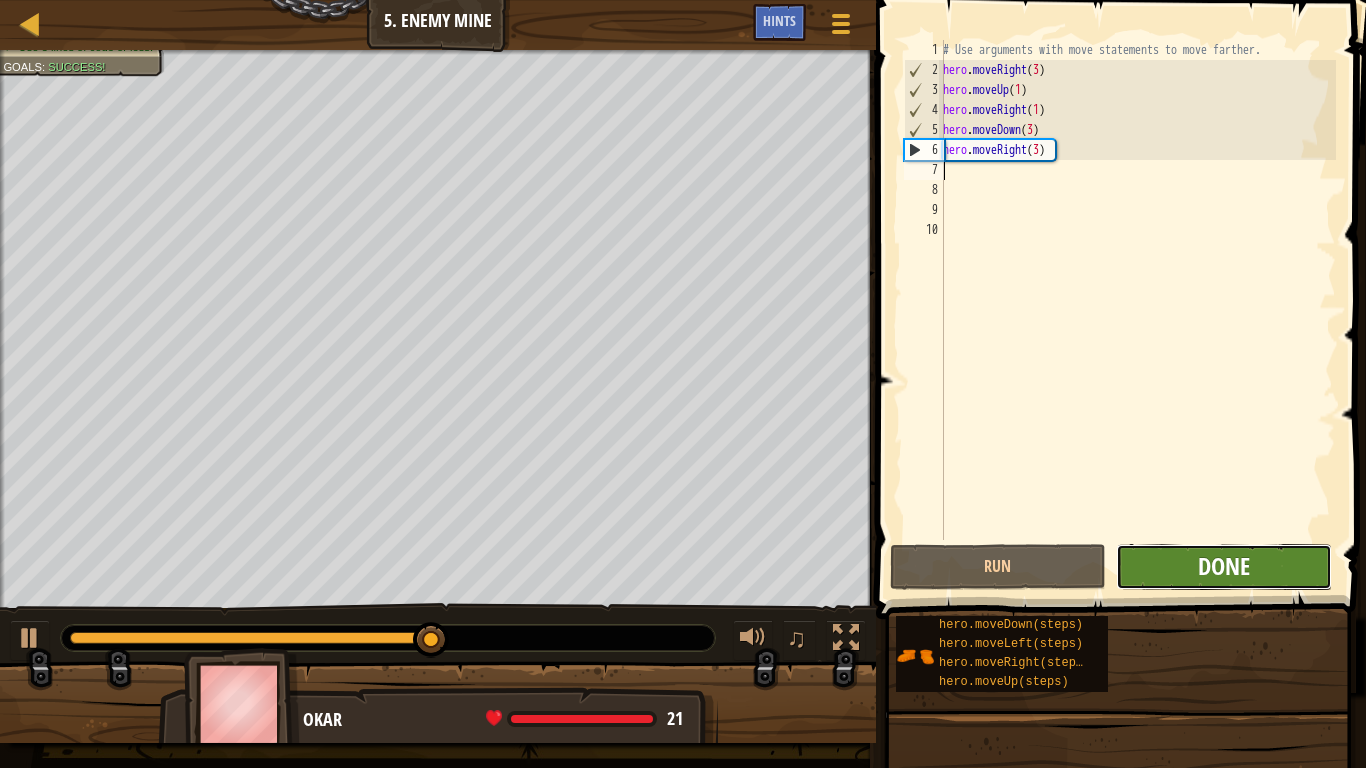 click on "Done" at bounding box center (1224, 566) 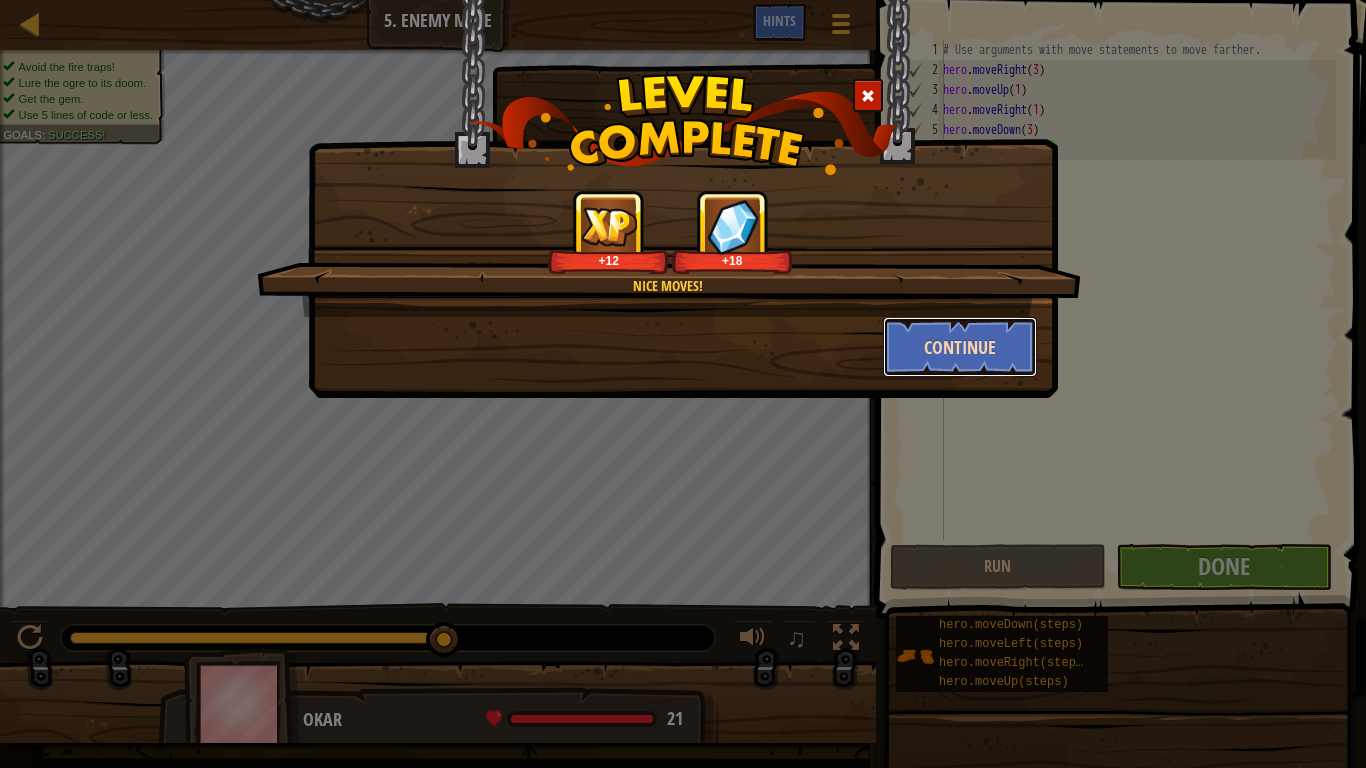 click on "Continue" at bounding box center (960, 347) 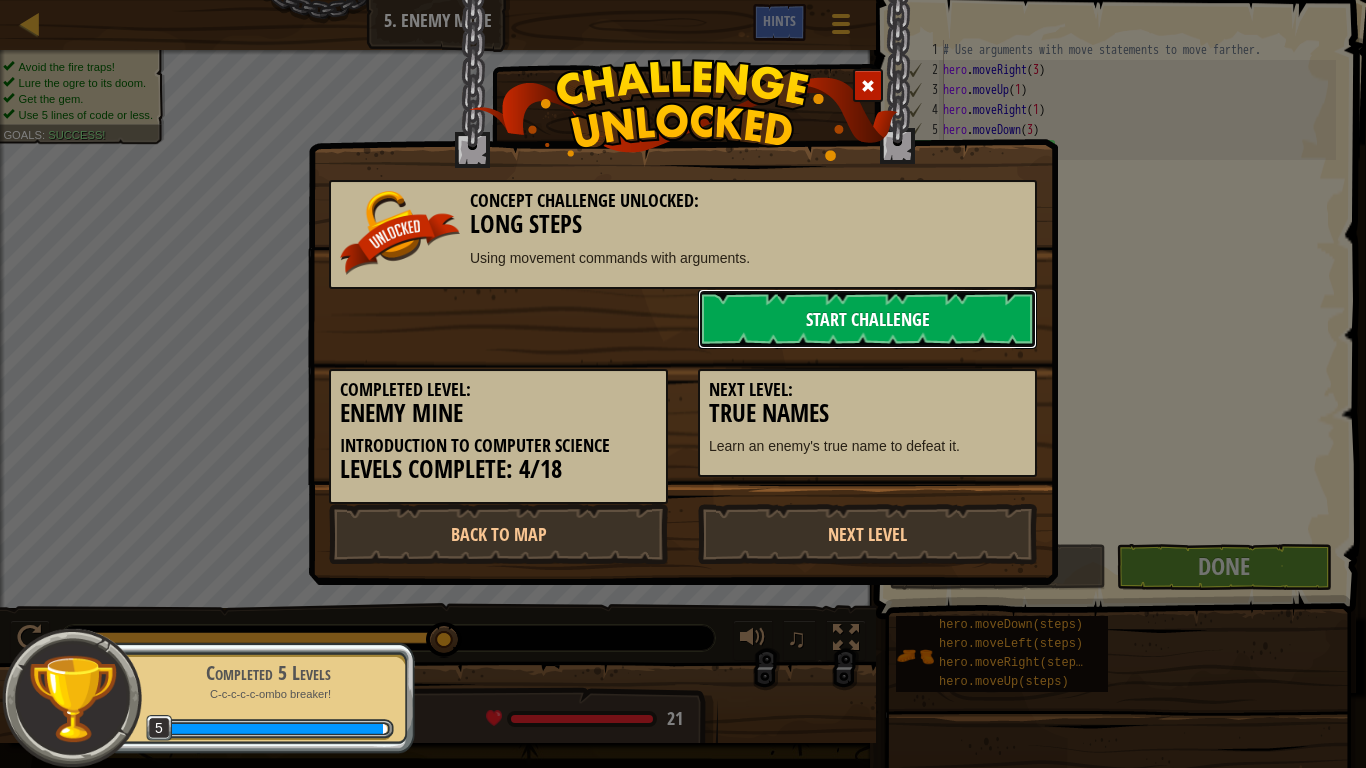 click on "Start Challenge" at bounding box center (867, 319) 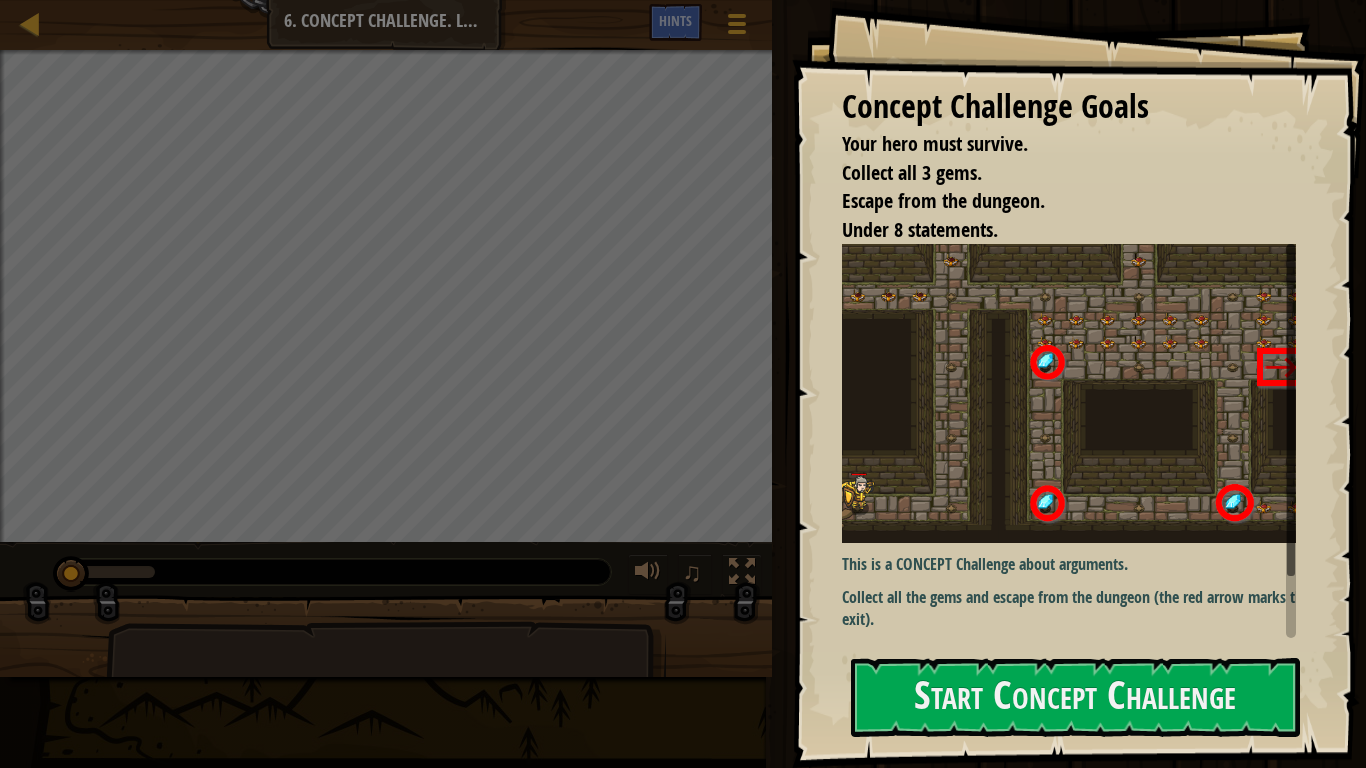 drag, startPoint x: 1038, startPoint y: 585, endPoint x: 778, endPoint y: 442, distance: 296.73053 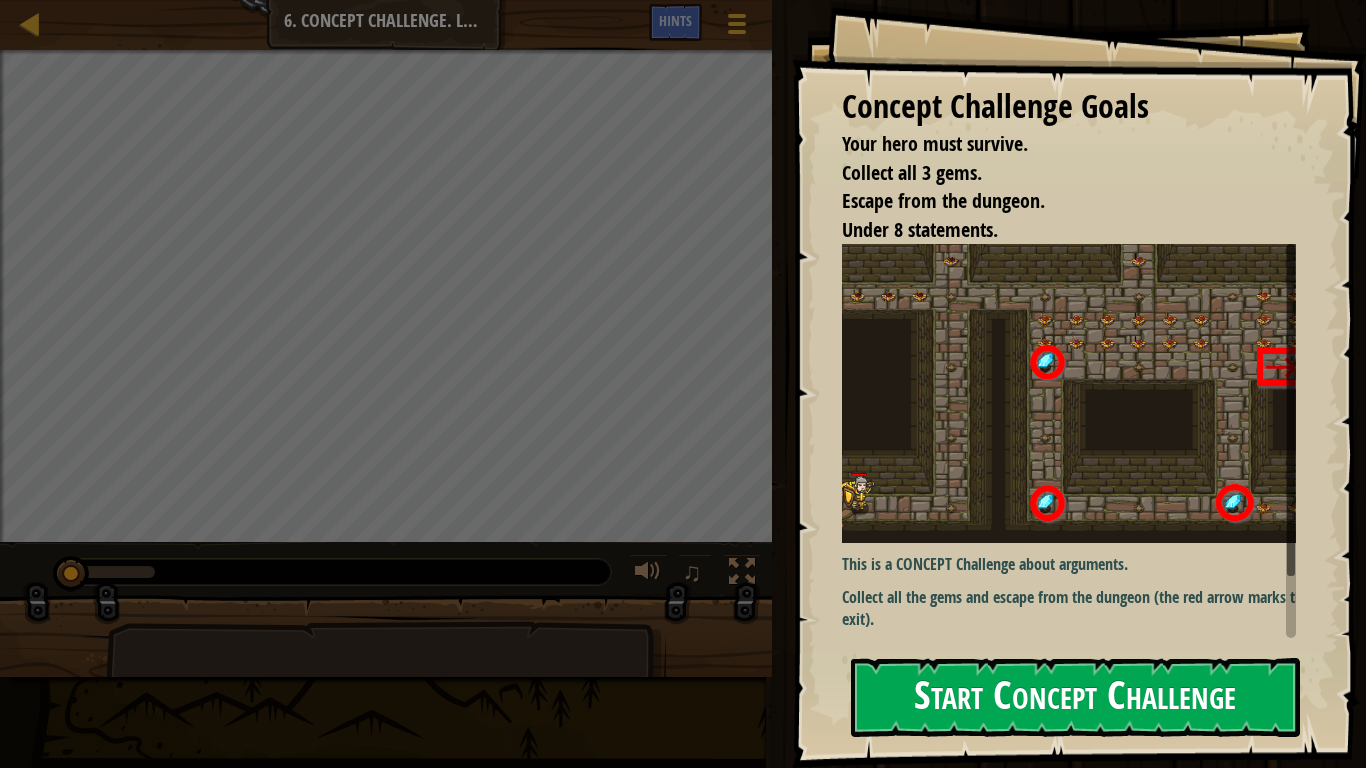 click on "Start Concept Challenge" at bounding box center [1075, 697] 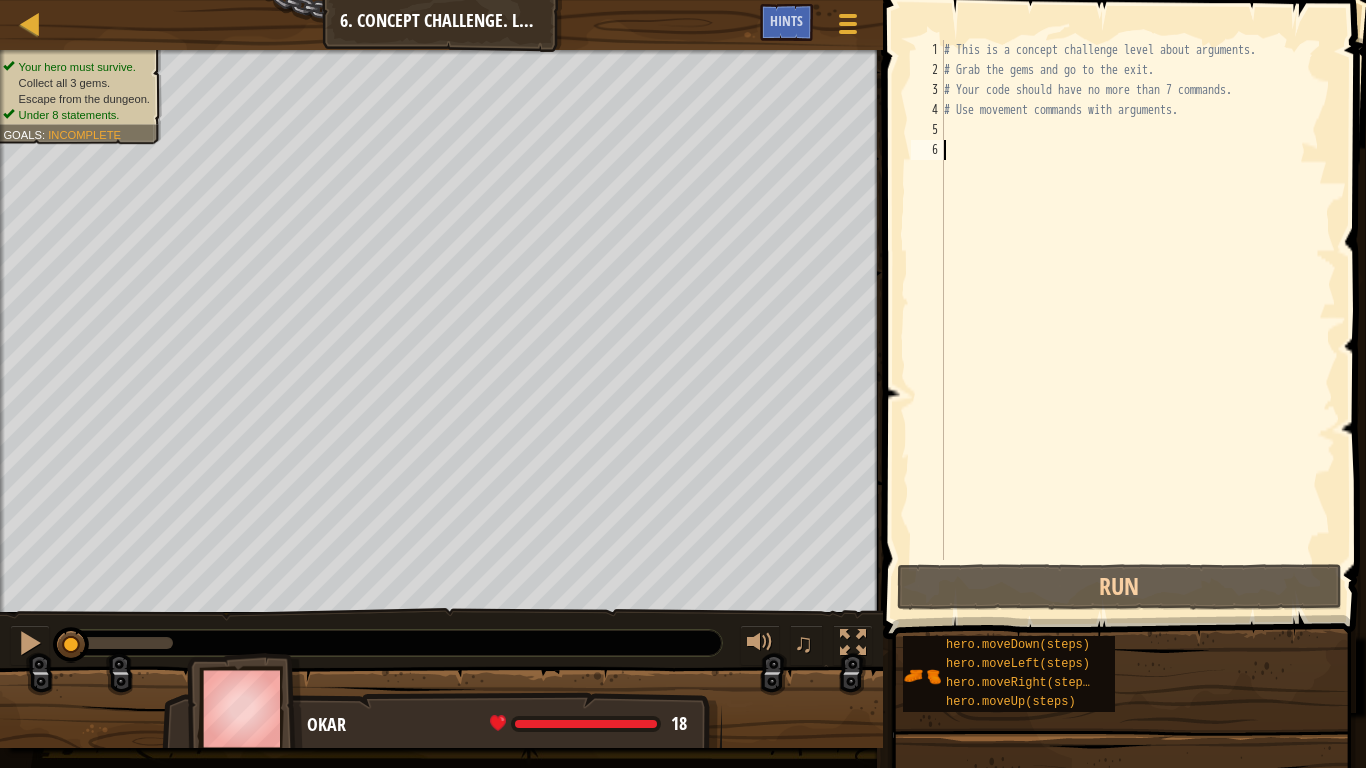 click on "# This is a concept challenge level about arguments. # Grab the gems and go to the exit. # Your code should have no more than 7 commands. # Use movement commands with arguments." at bounding box center (1138, 320) 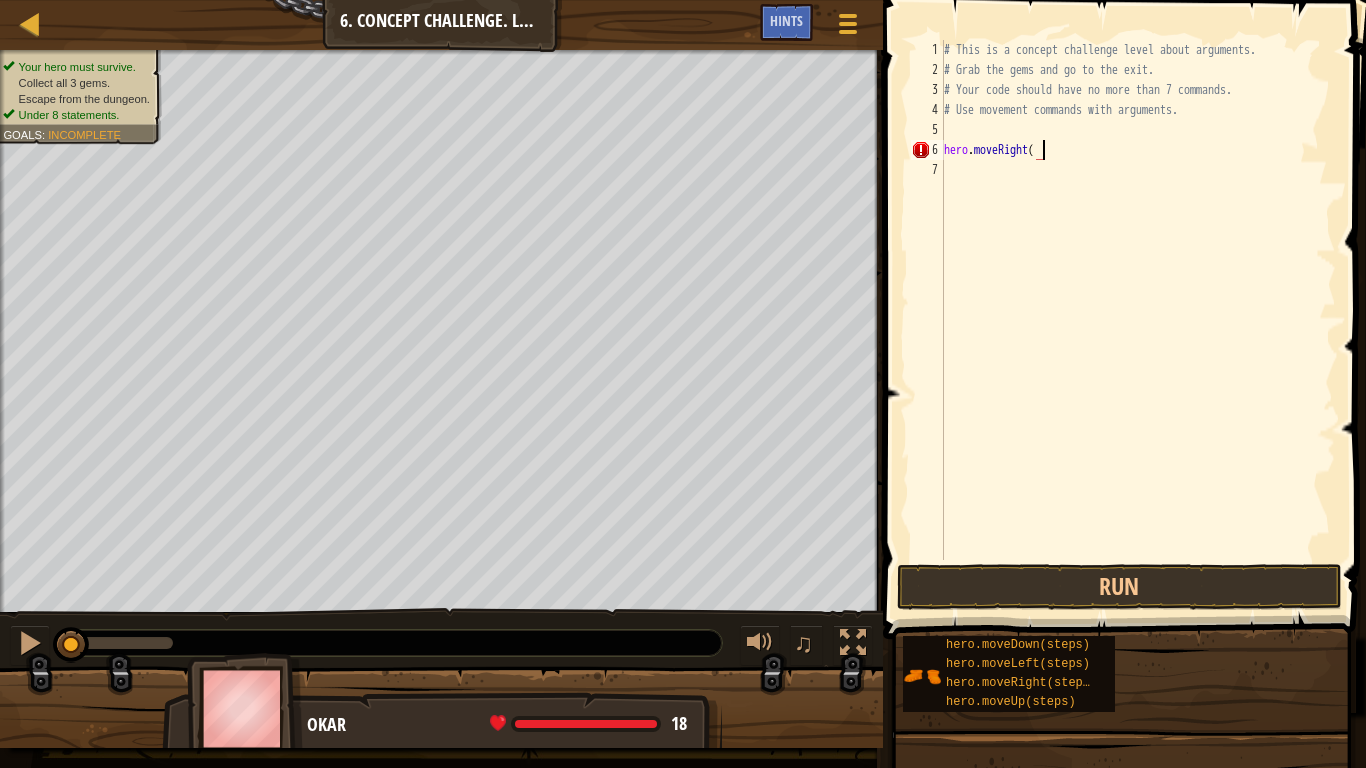 scroll, scrollTop: 9, scrollLeft: 8, axis: both 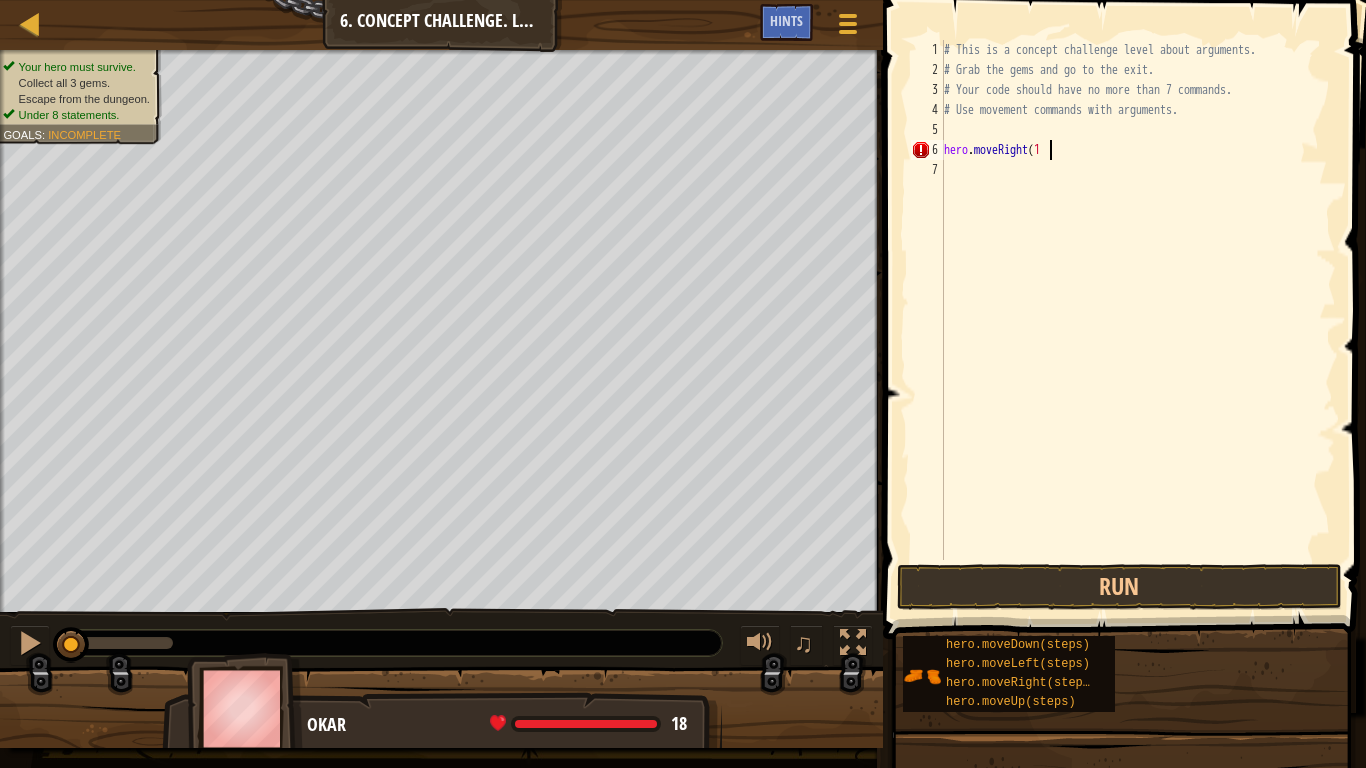 type on "hero.moveRight(1)" 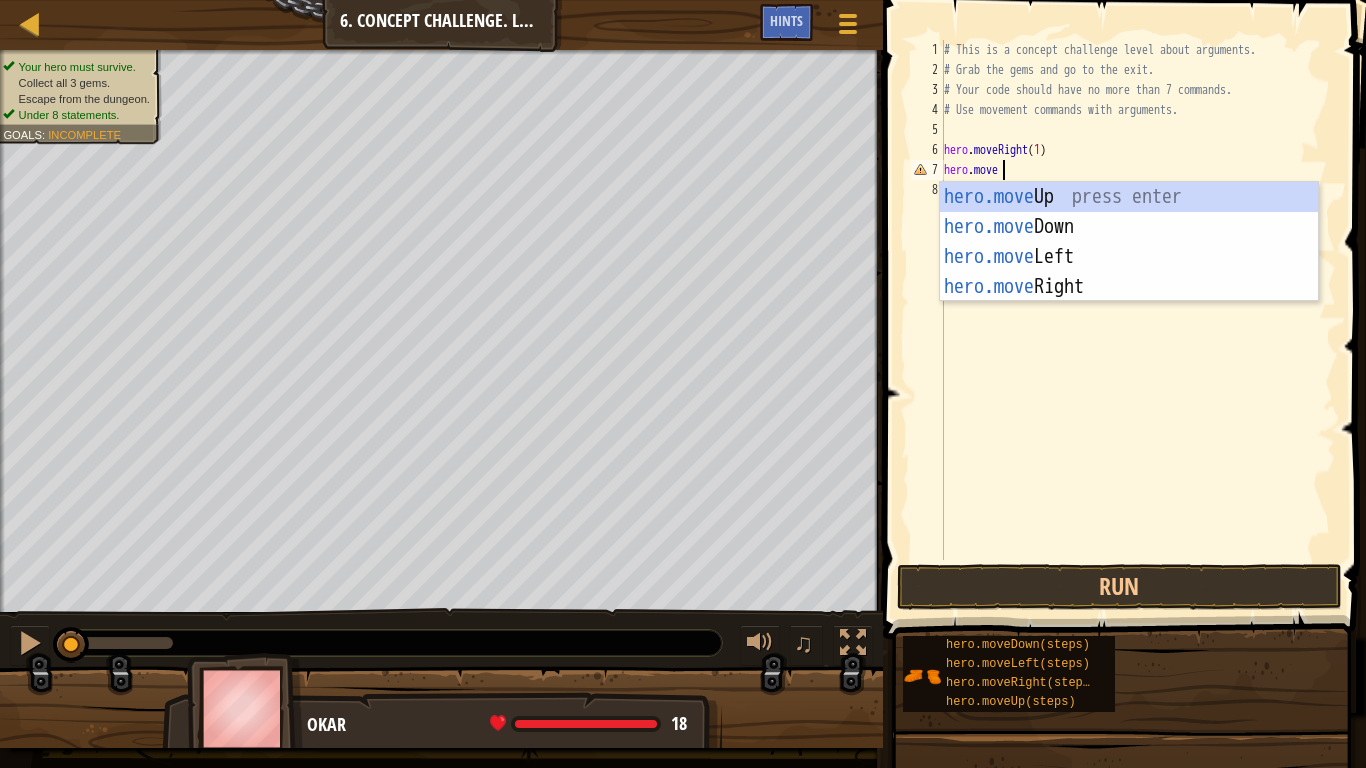 scroll, scrollTop: 9, scrollLeft: 5, axis: both 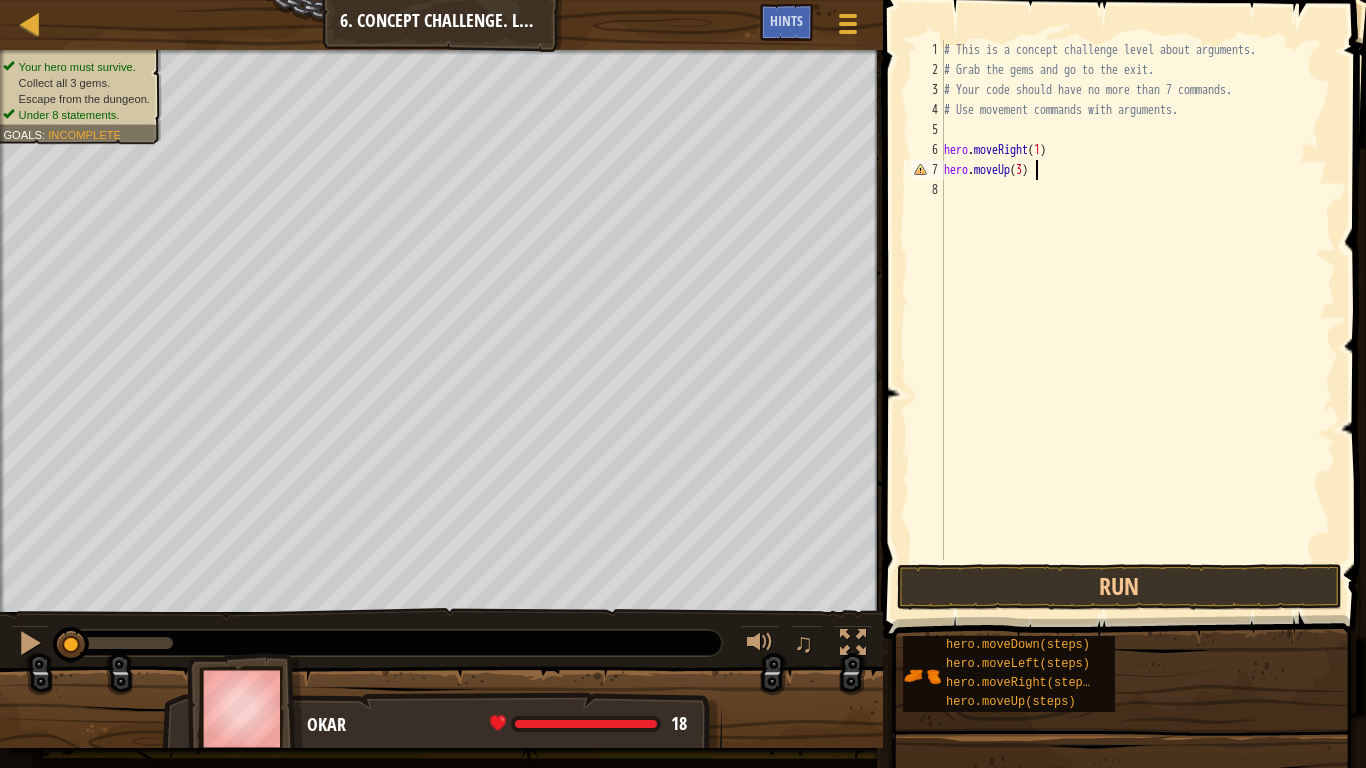 type on "hero.moveUp(3)" 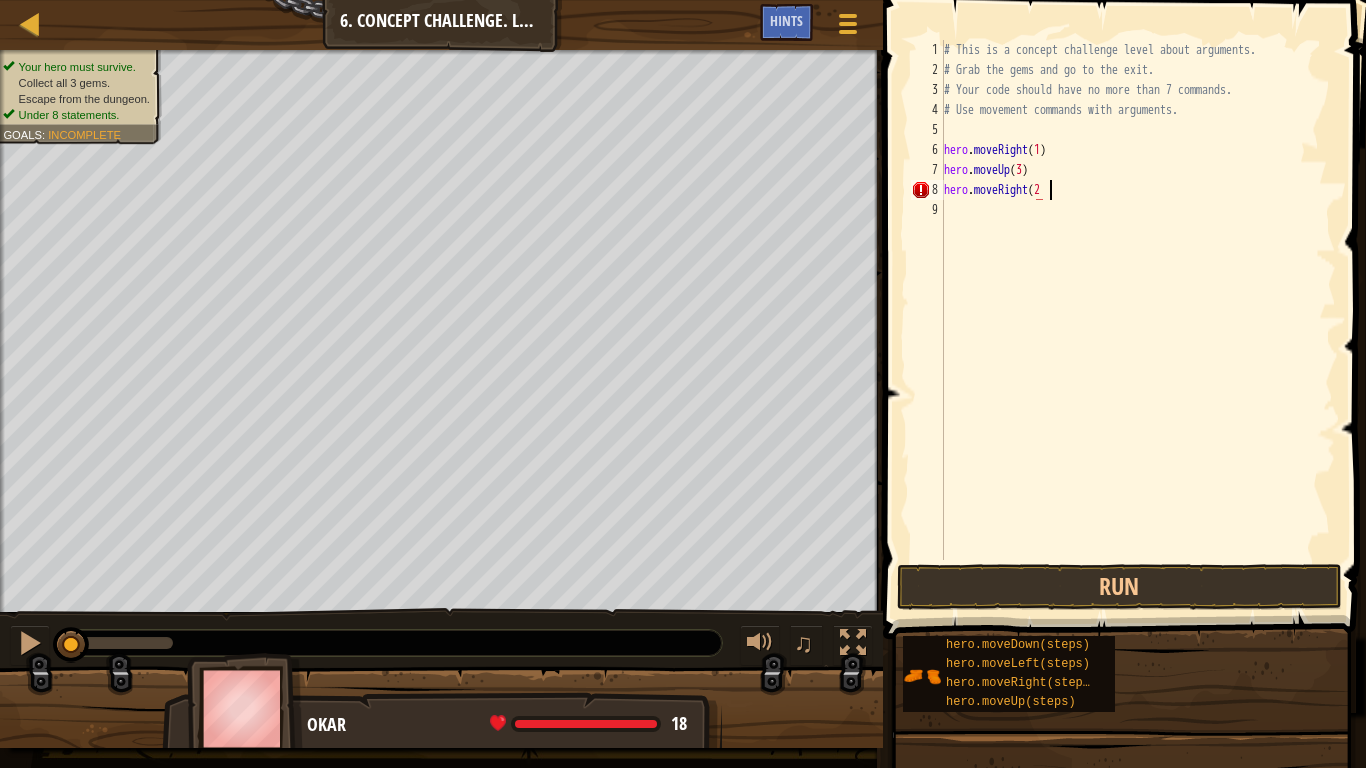 scroll, scrollTop: 9, scrollLeft: 8, axis: both 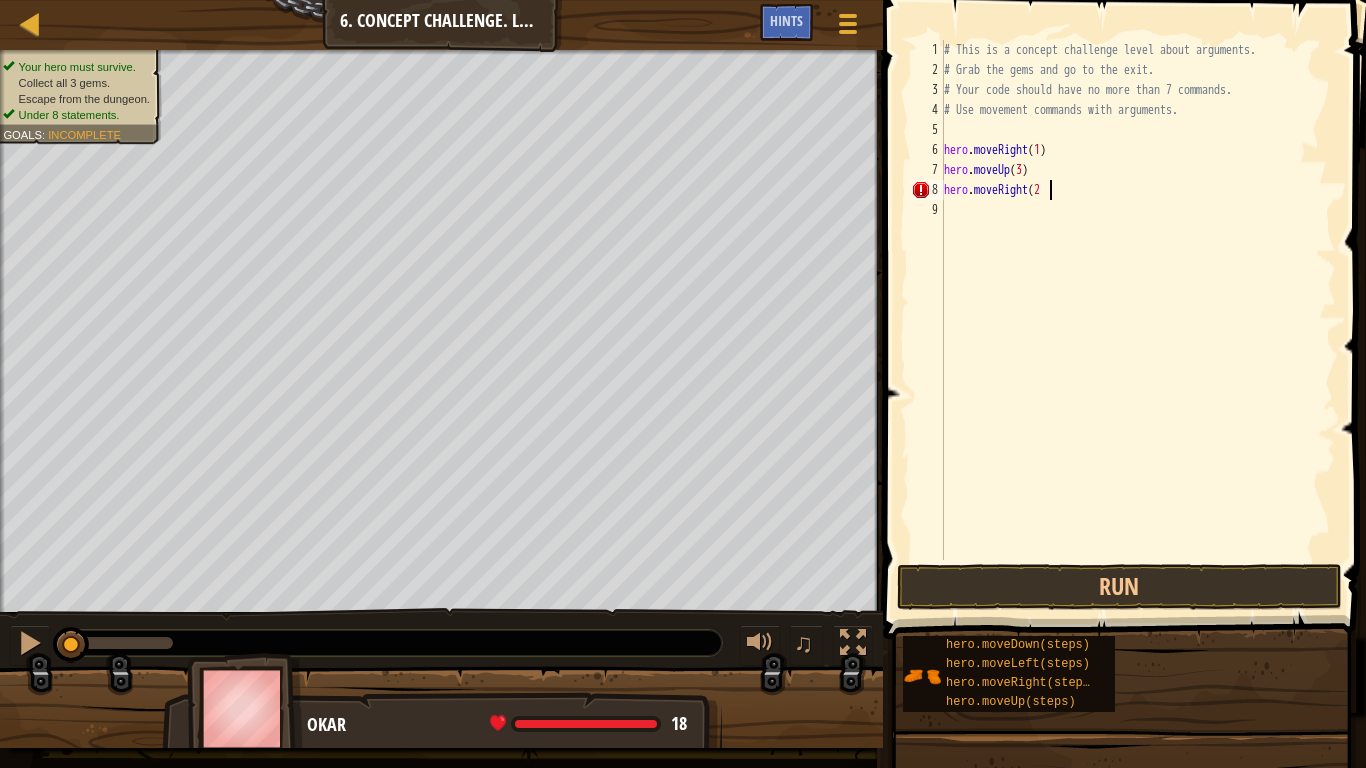type on "hero.moveRight(2)" 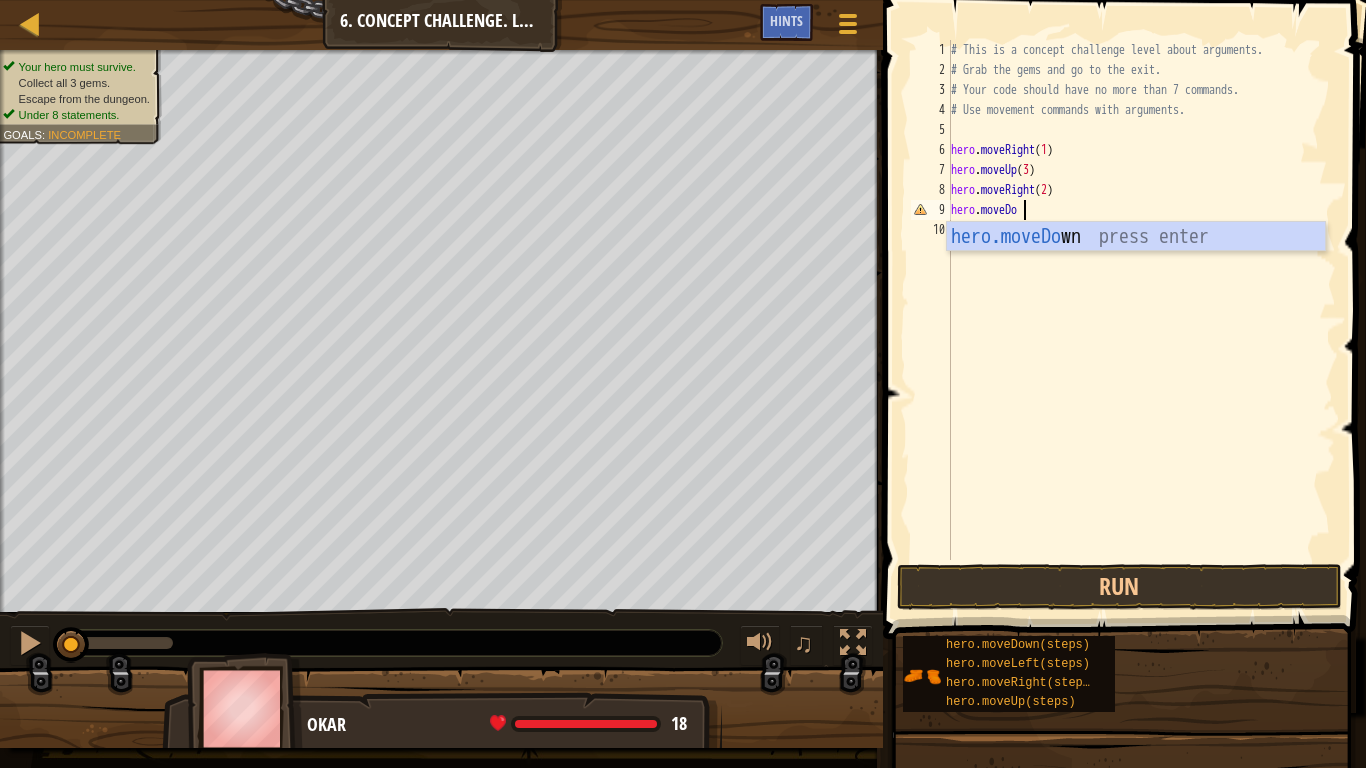 scroll, scrollTop: 9, scrollLeft: 6, axis: both 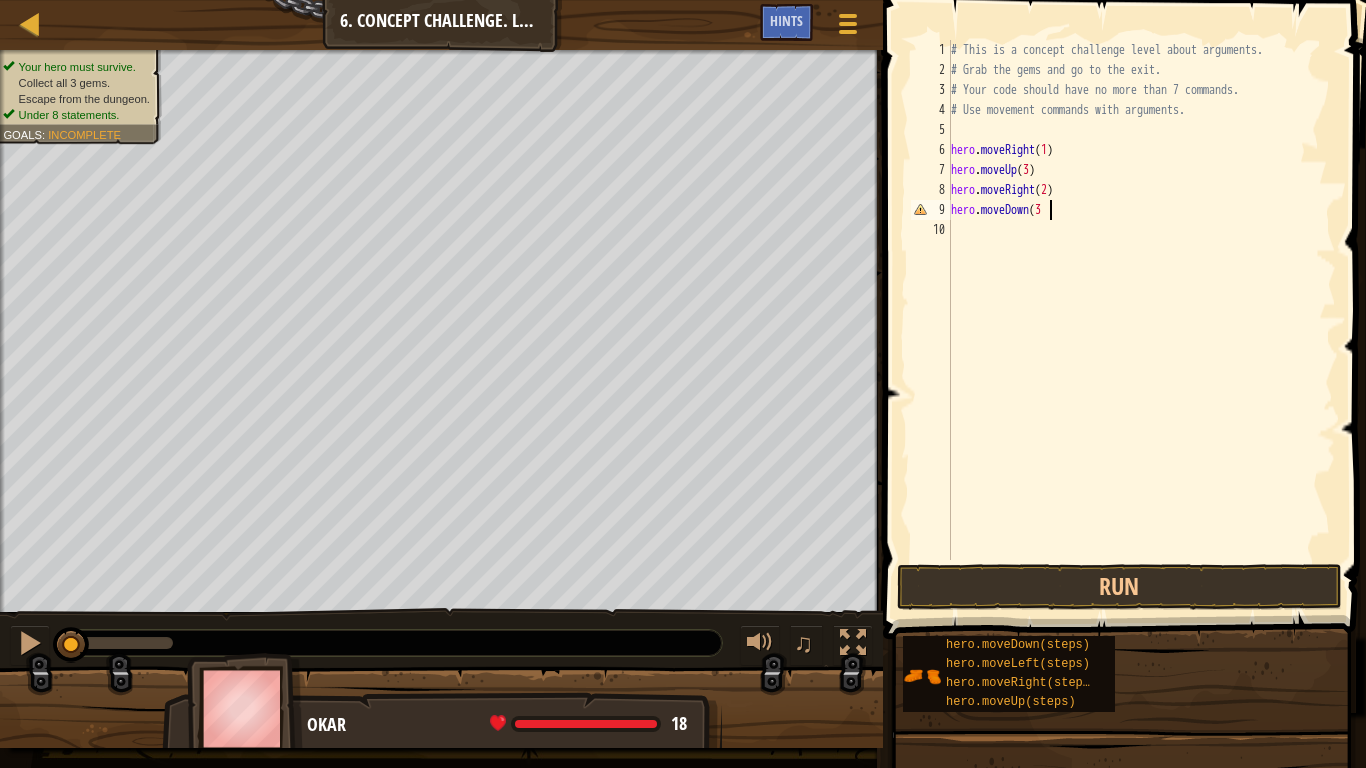 type on "hero.moveDown(3)" 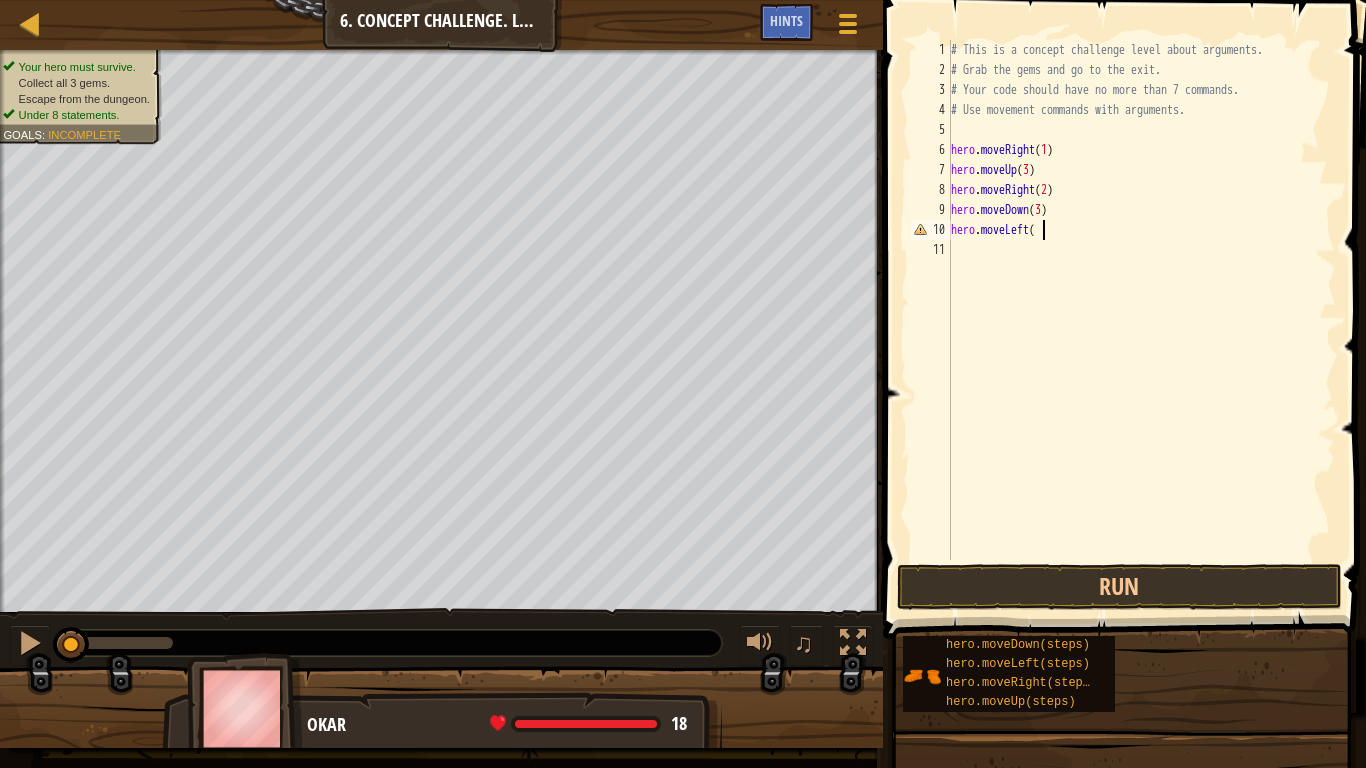 scroll, scrollTop: 9, scrollLeft: 7, axis: both 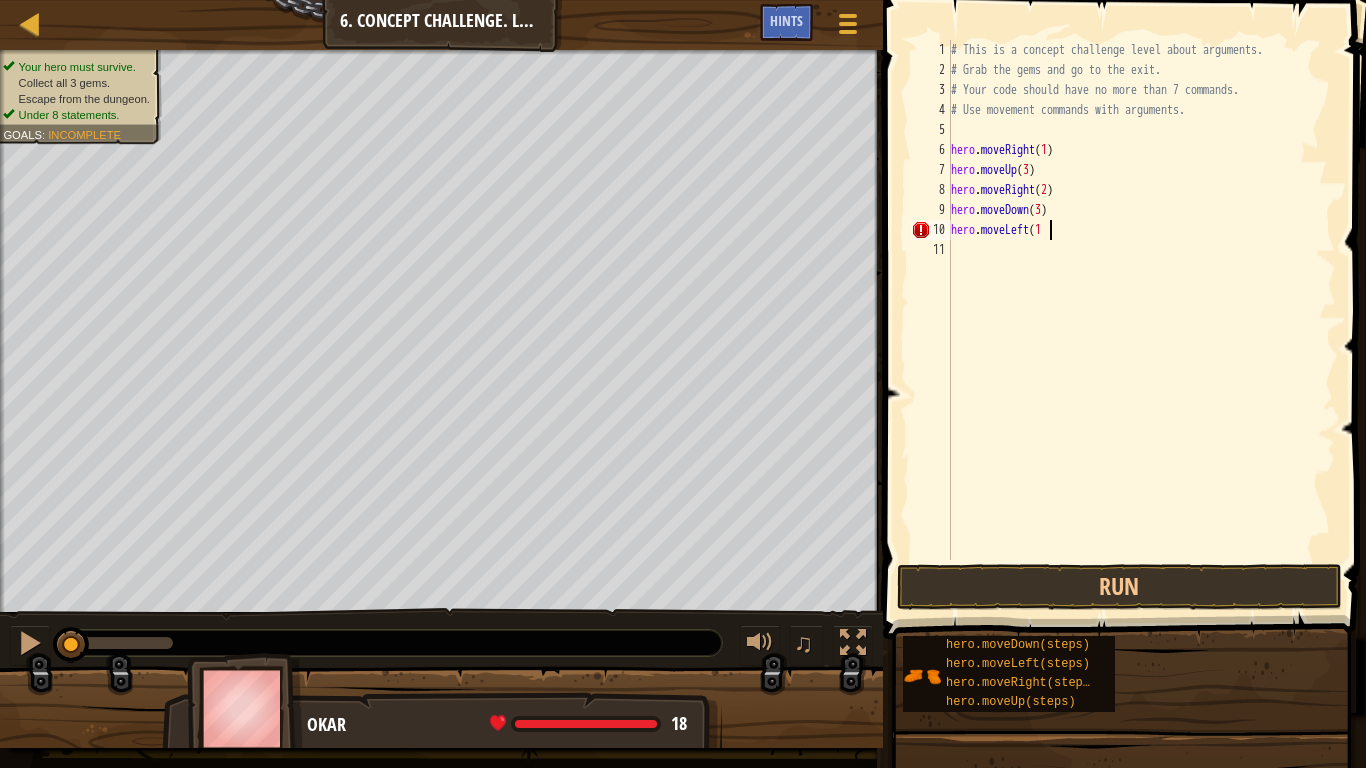 type on "hero.moveLeft(1)" 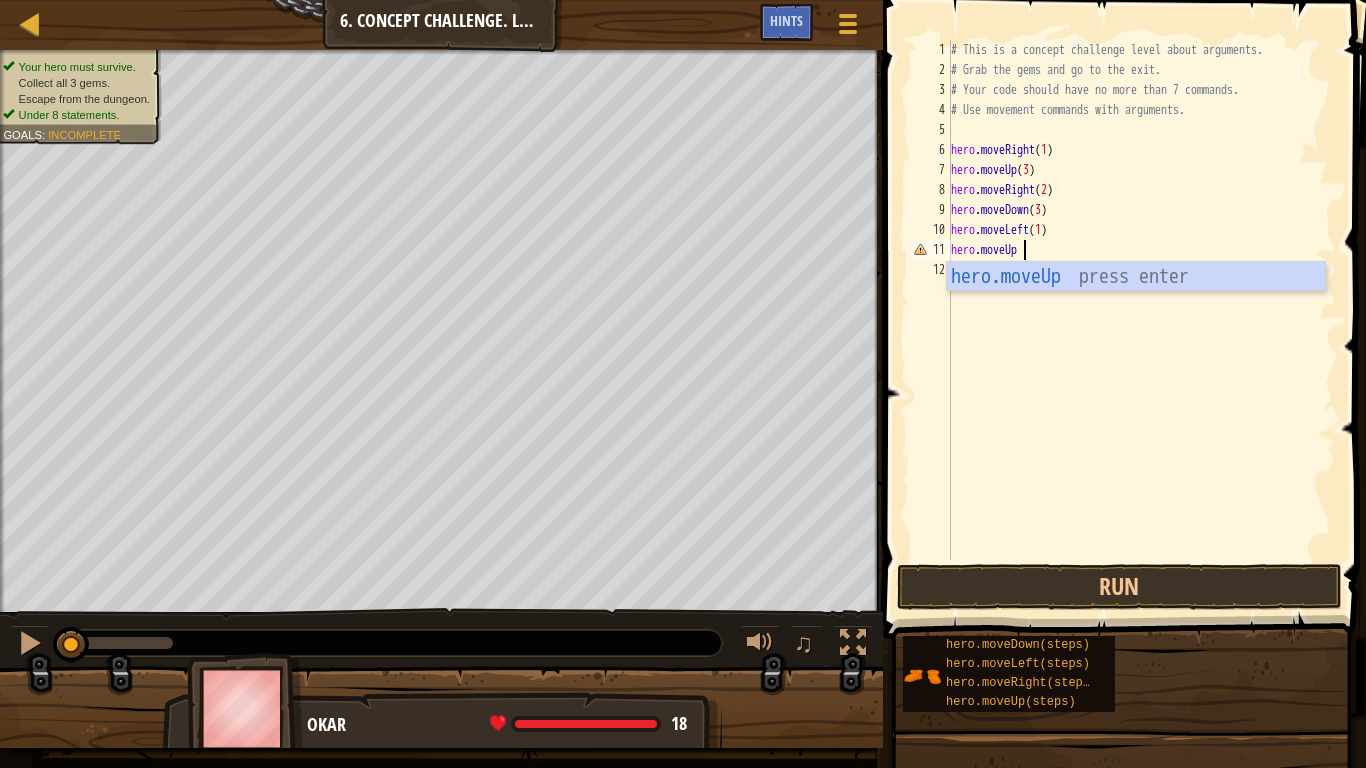 scroll, scrollTop: 9, scrollLeft: 6, axis: both 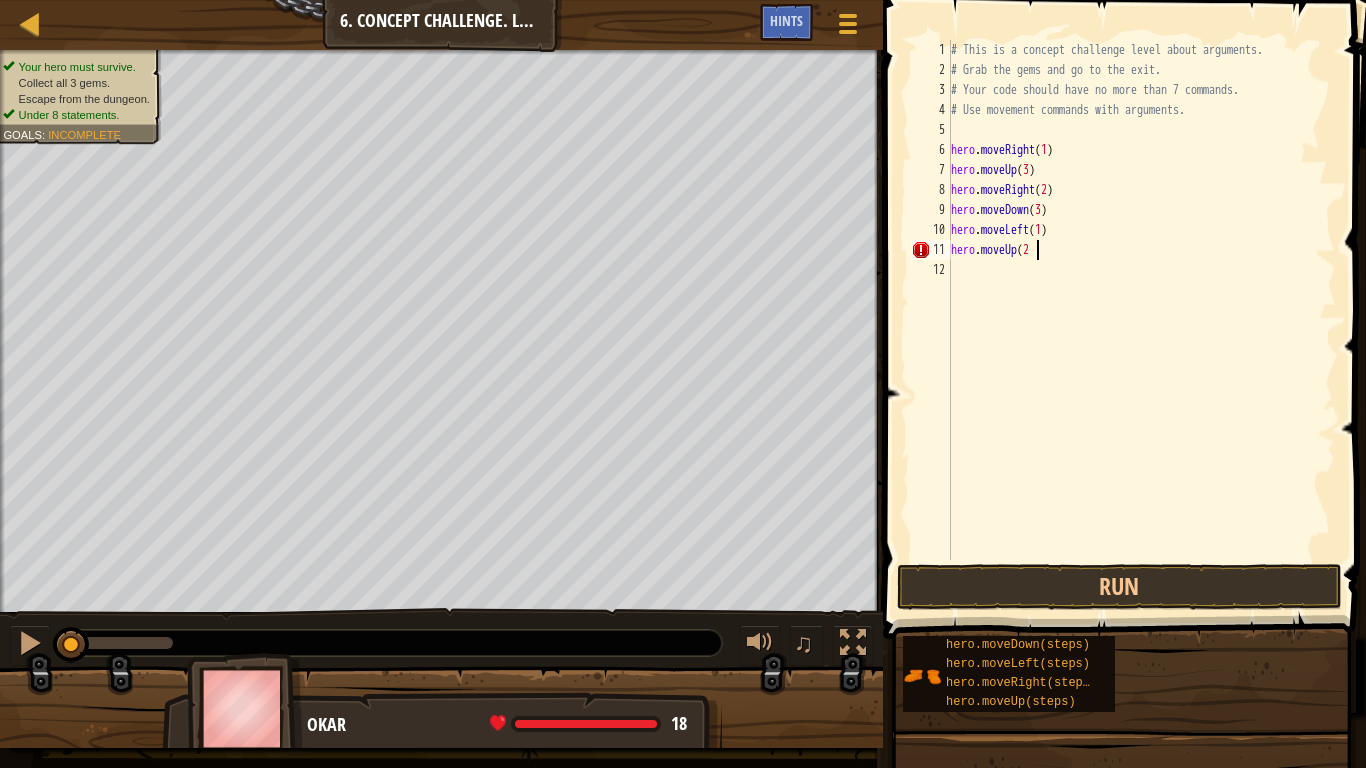 type on "hero.moveUp(2)" 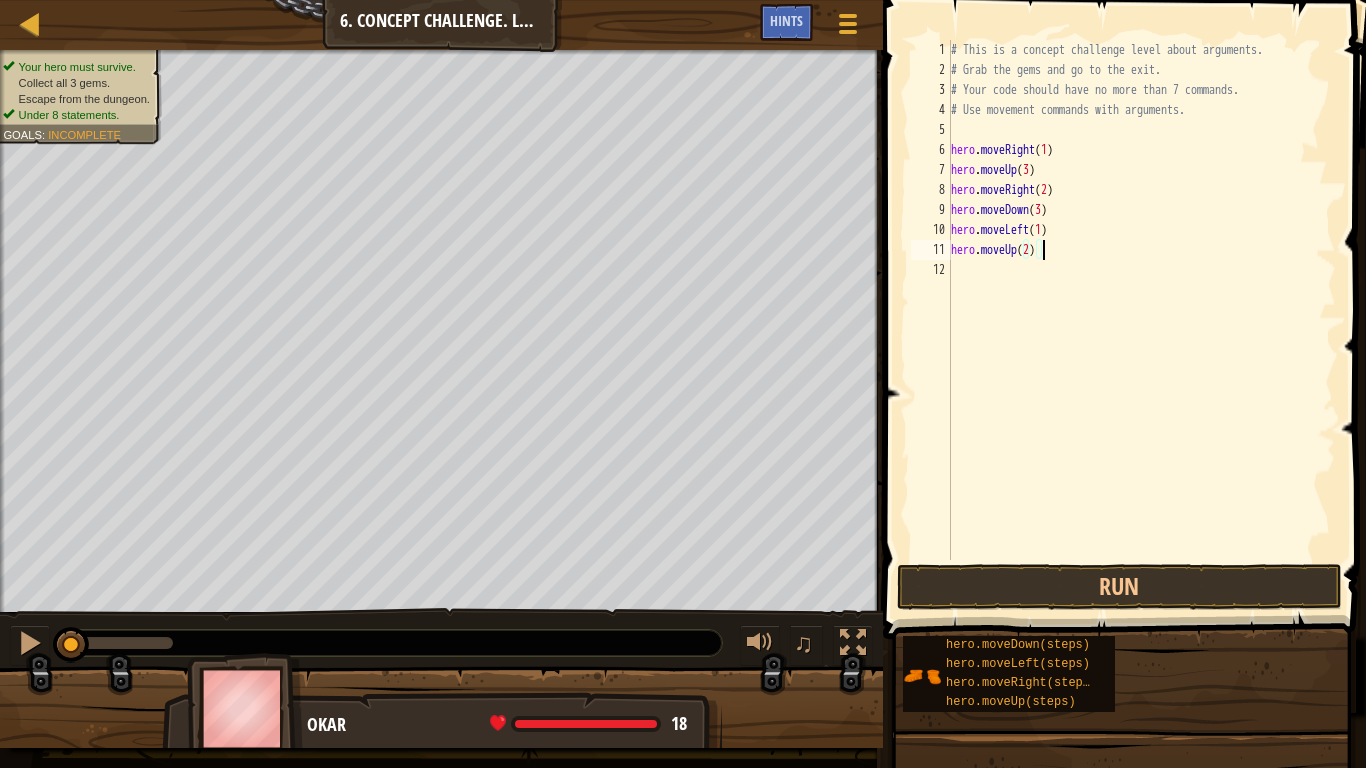 scroll, scrollTop: 9, scrollLeft: 0, axis: vertical 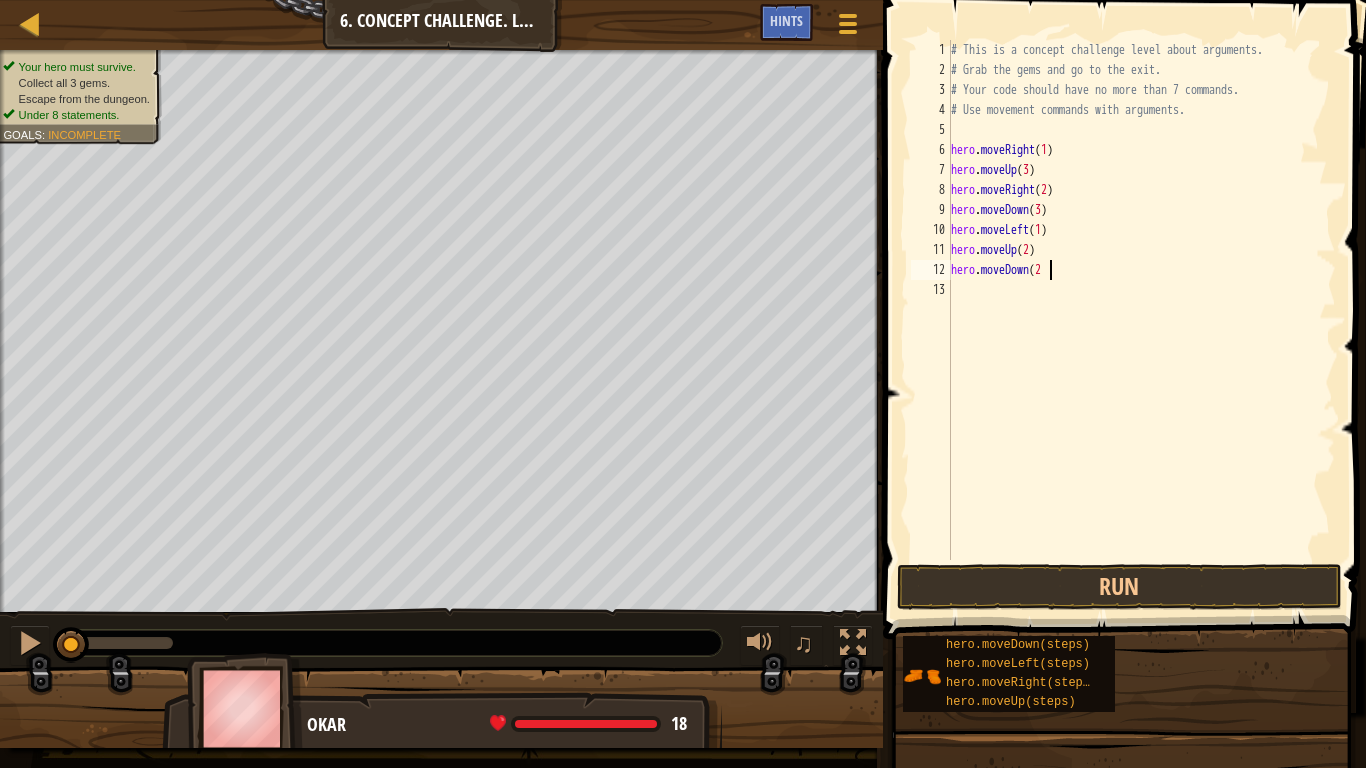 type on "hero.moveDown(2)" 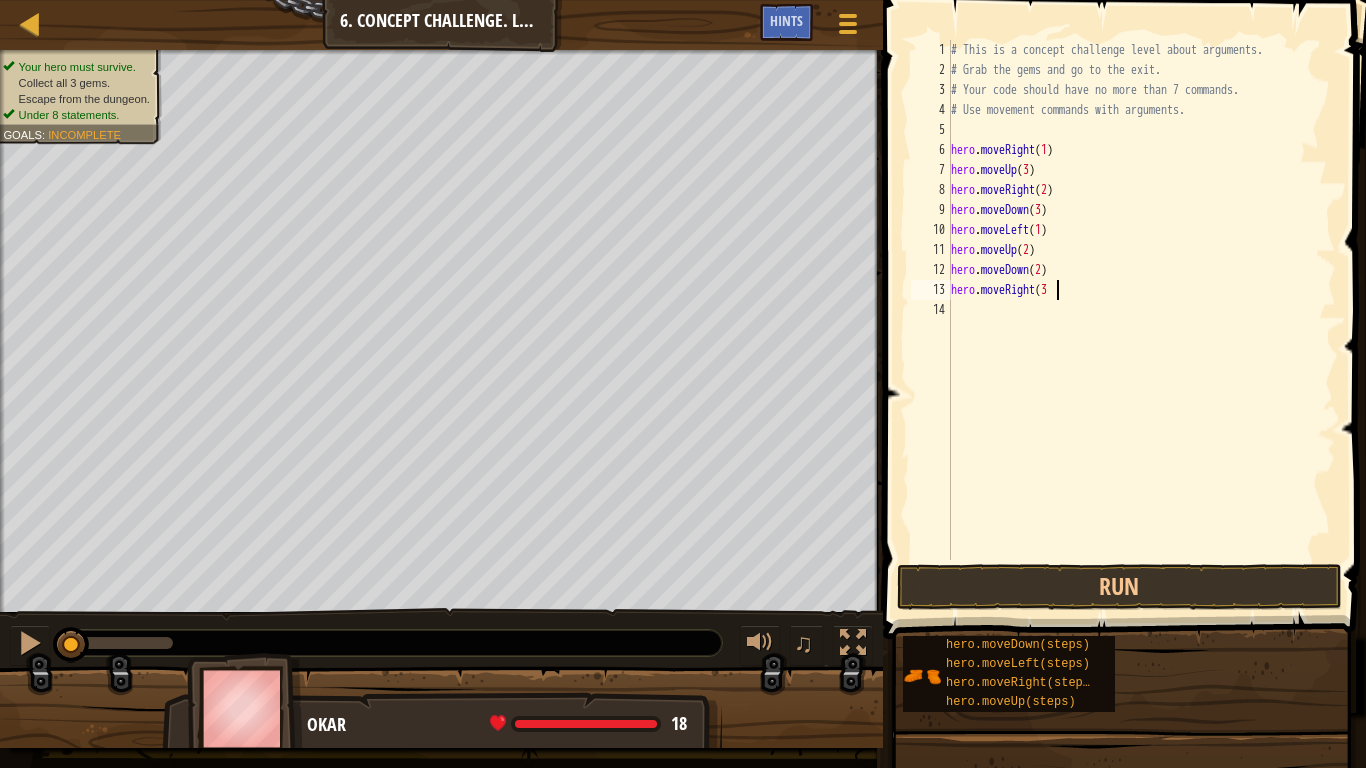 scroll, scrollTop: 9, scrollLeft: 8, axis: both 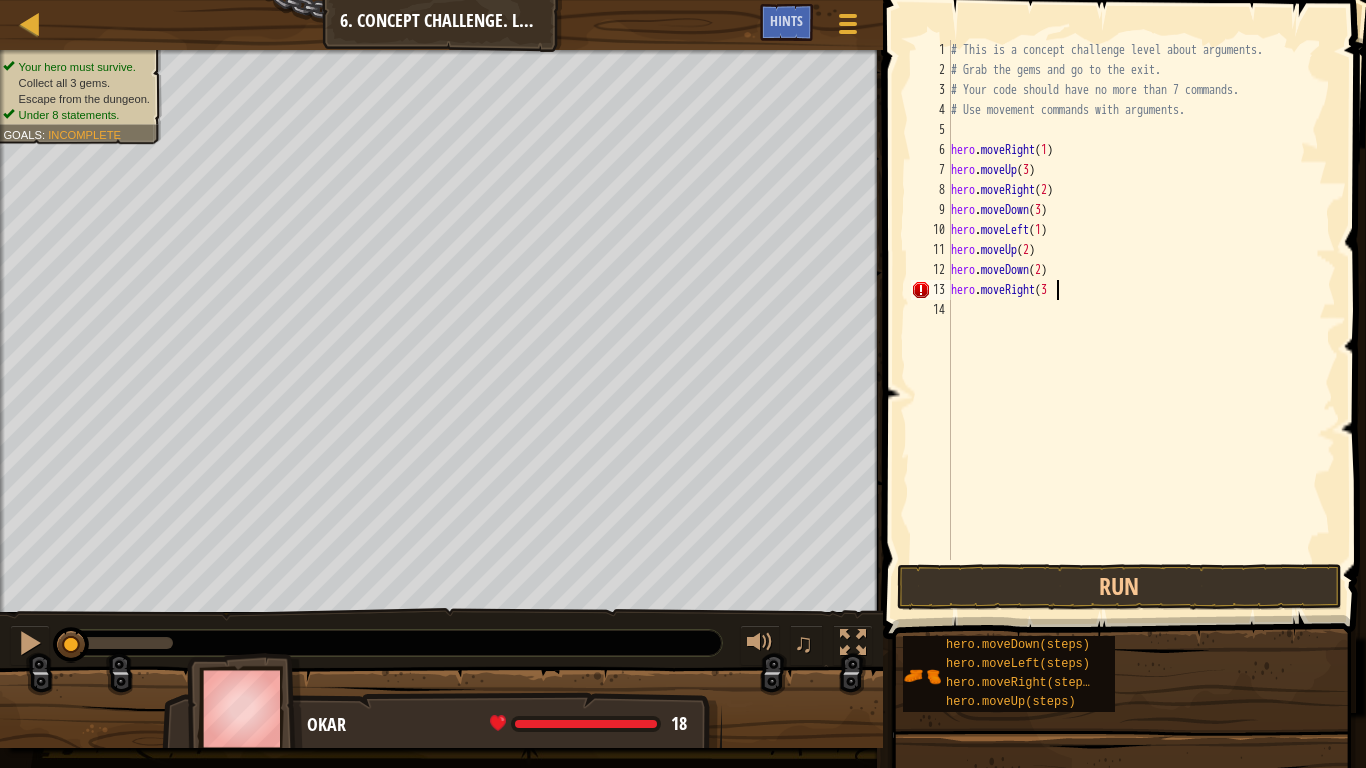 type on "hero.moveRight(3)" 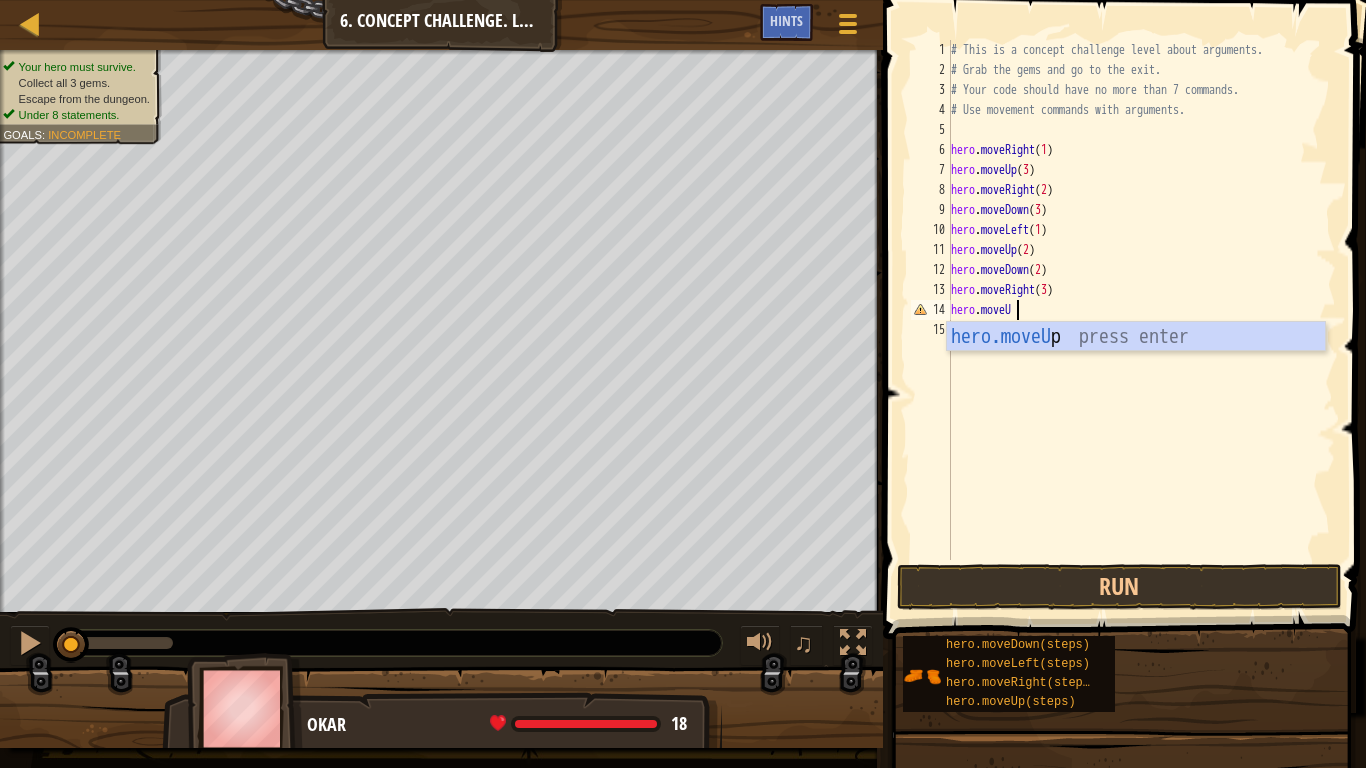 scroll, scrollTop: 9, scrollLeft: 5, axis: both 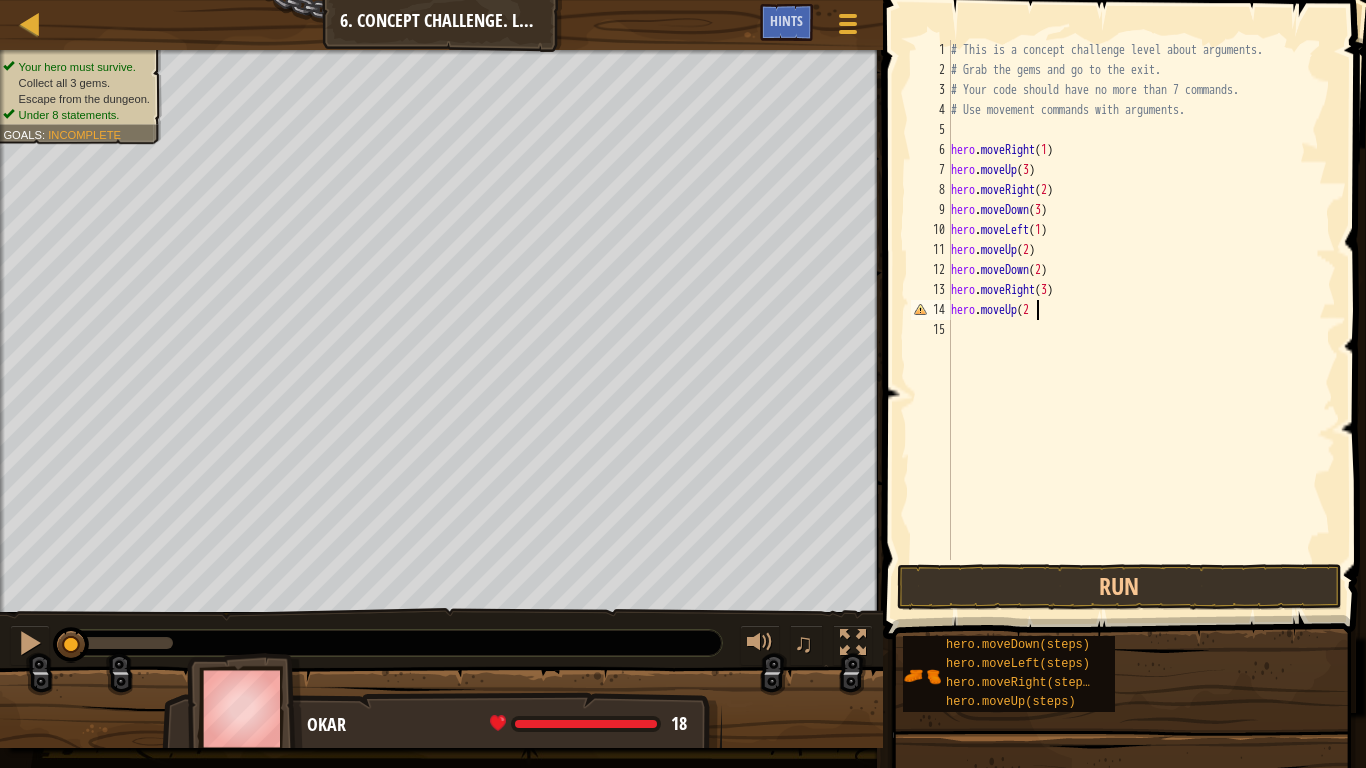 type on "hero.moveUp(2)" 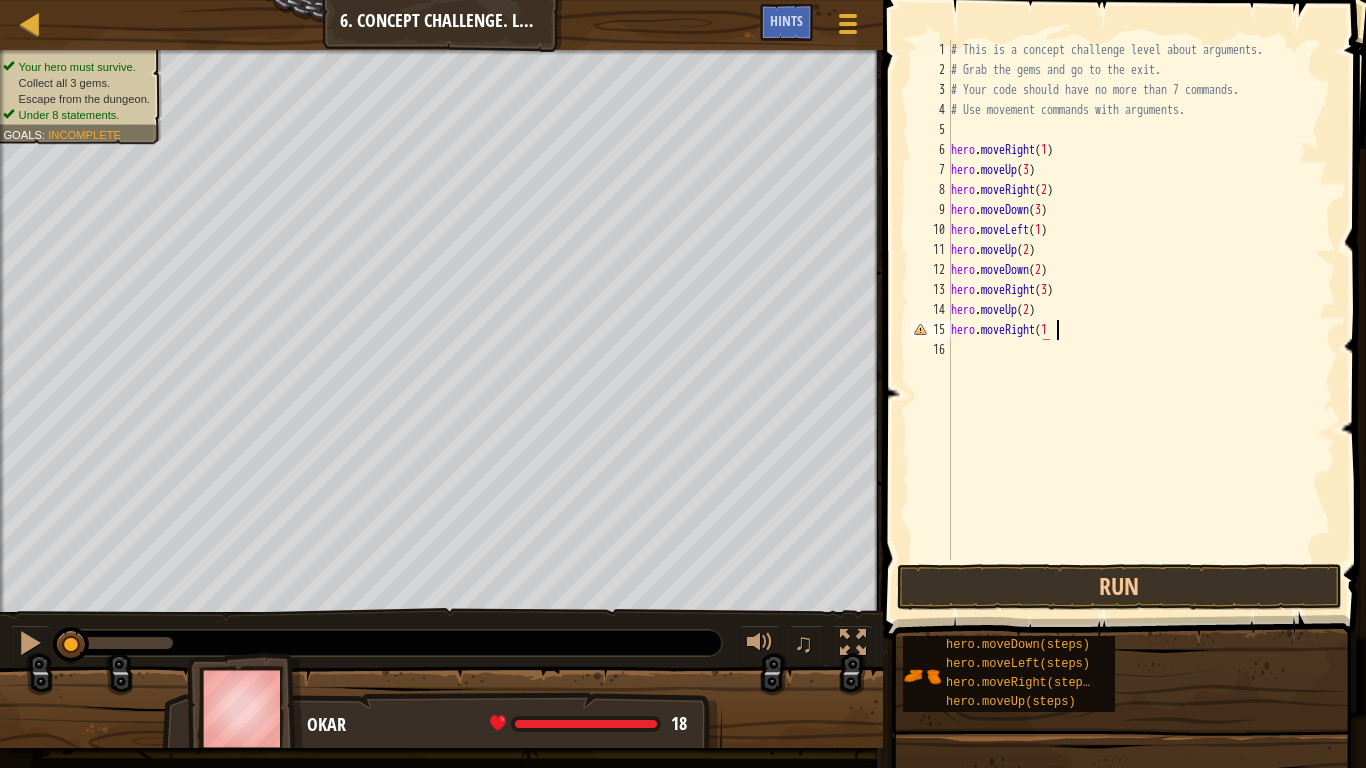 scroll, scrollTop: 9, scrollLeft: 8, axis: both 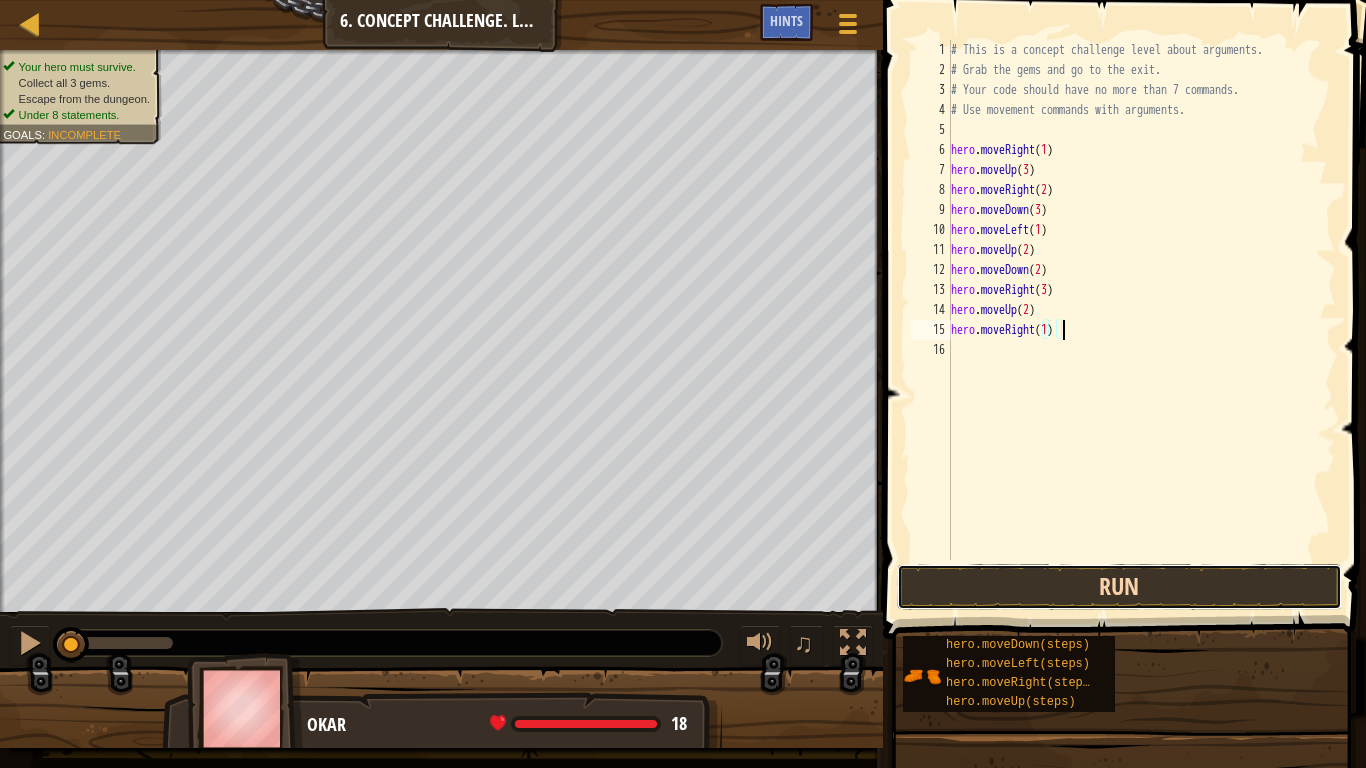 click on "Run" at bounding box center [1119, 587] 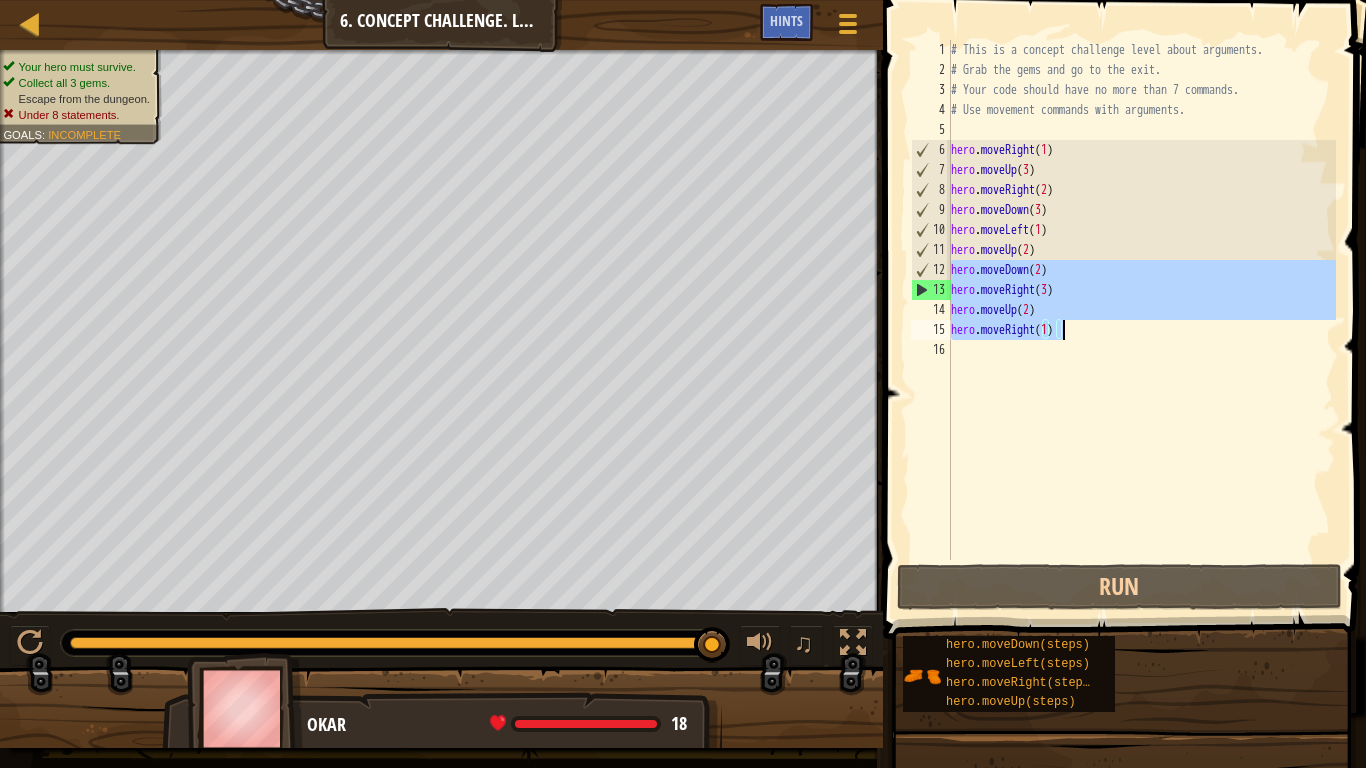 drag, startPoint x: 951, startPoint y: 262, endPoint x: 1067, endPoint y: 324, distance: 131.52946 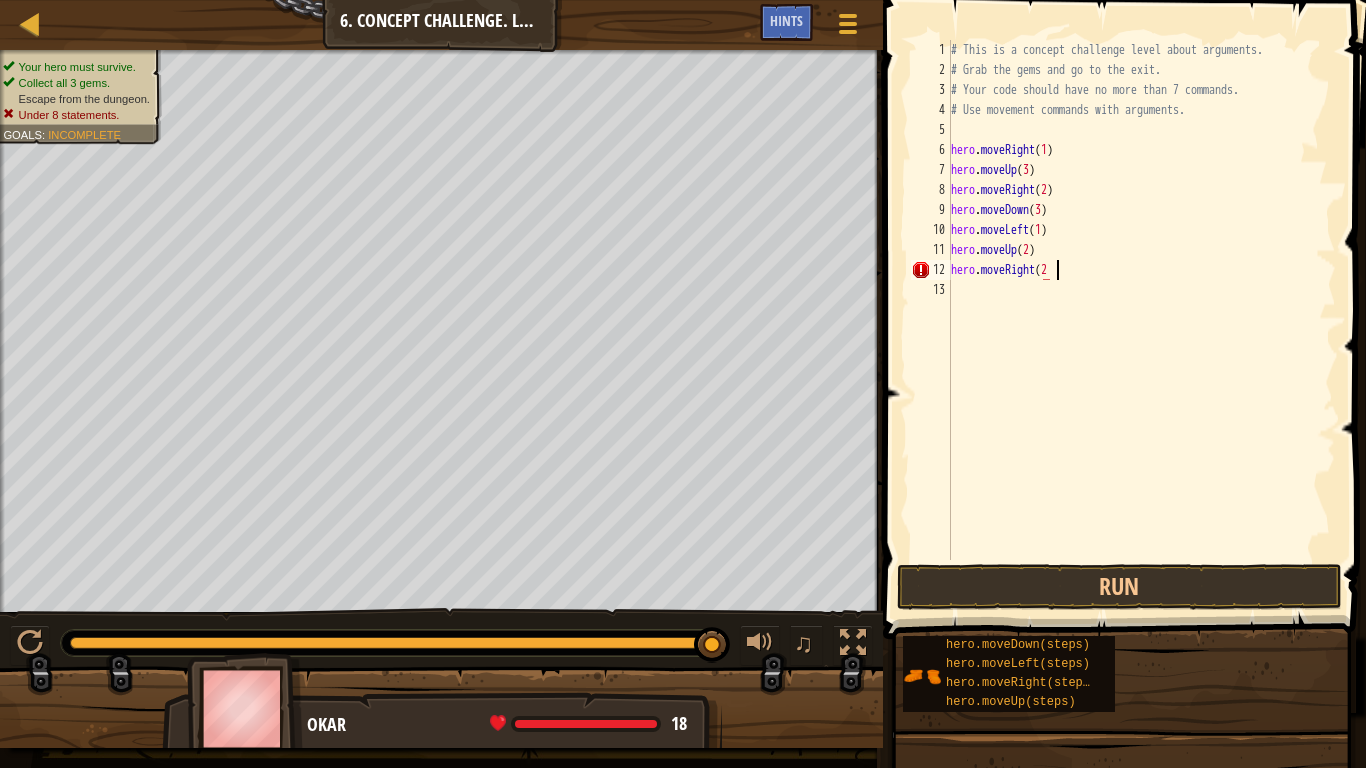 scroll, scrollTop: 9, scrollLeft: 8, axis: both 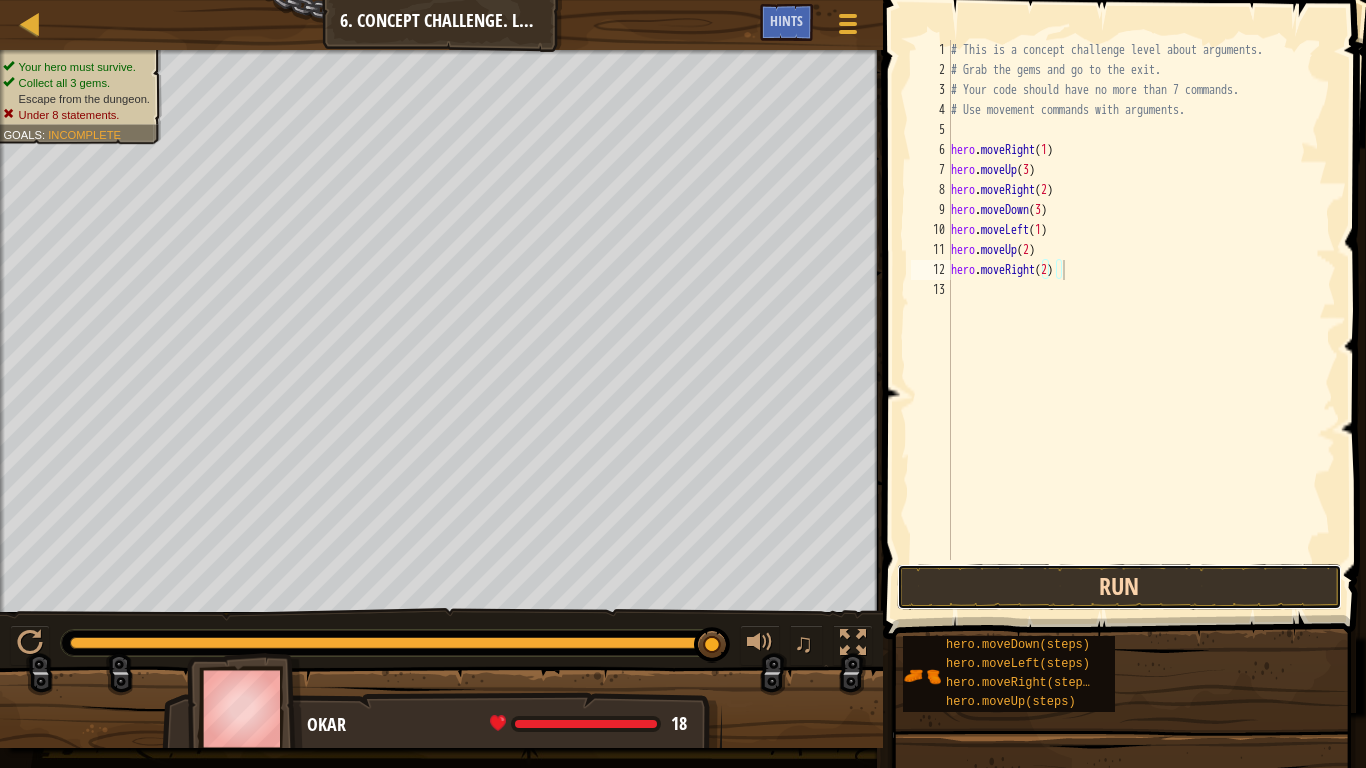 click on "Run" at bounding box center (1119, 587) 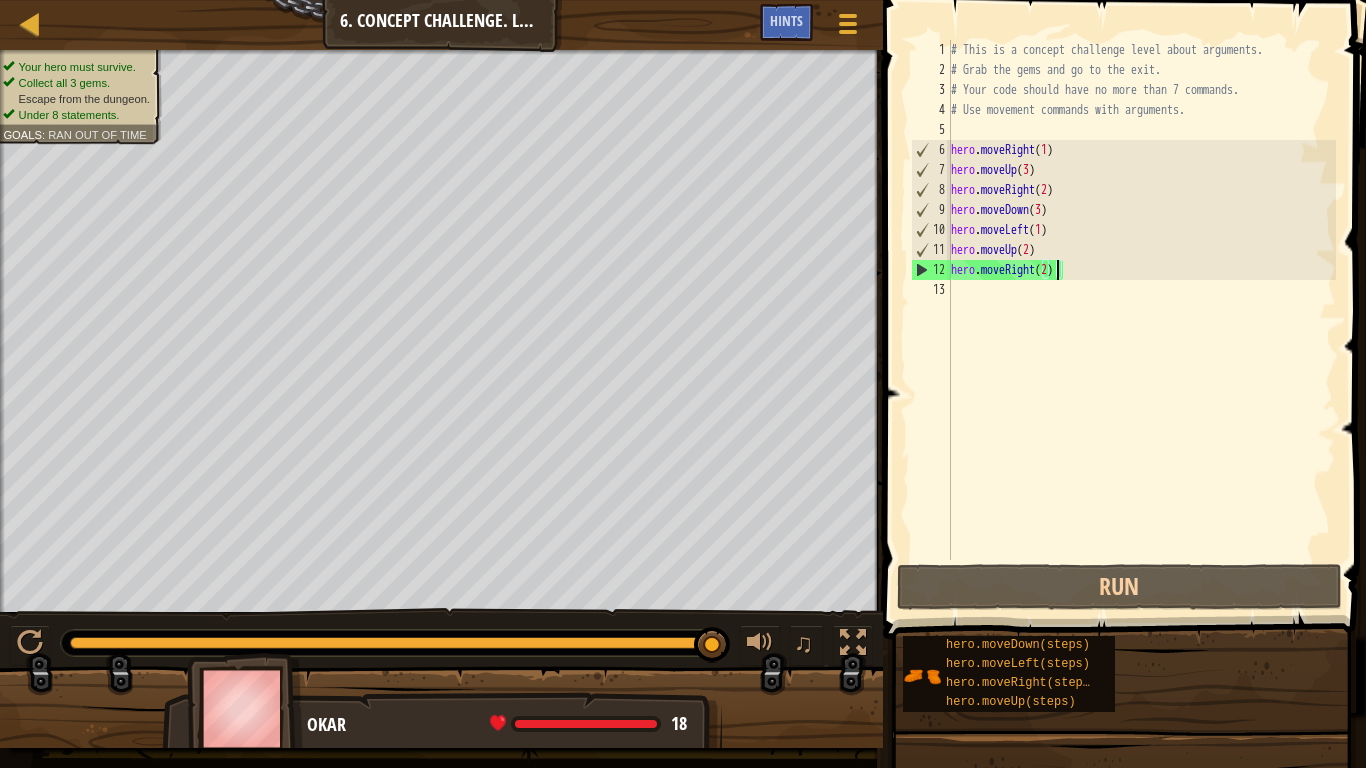 click on "# This is a concept challenge level about arguments. # Grab the gems and go to the exit. # Your code should have no more than 7 commands. # Use movement commands with arguments. hero . moveRight ( 1 ) hero . moveUp ( 3 ) hero . moveRight ( 2 ) hero . moveDown ( 3 ) hero . moveLeft ( 1 ) hero . moveUp ( 2 ) hero . moveRight ( 2 )" at bounding box center (1142, 320) 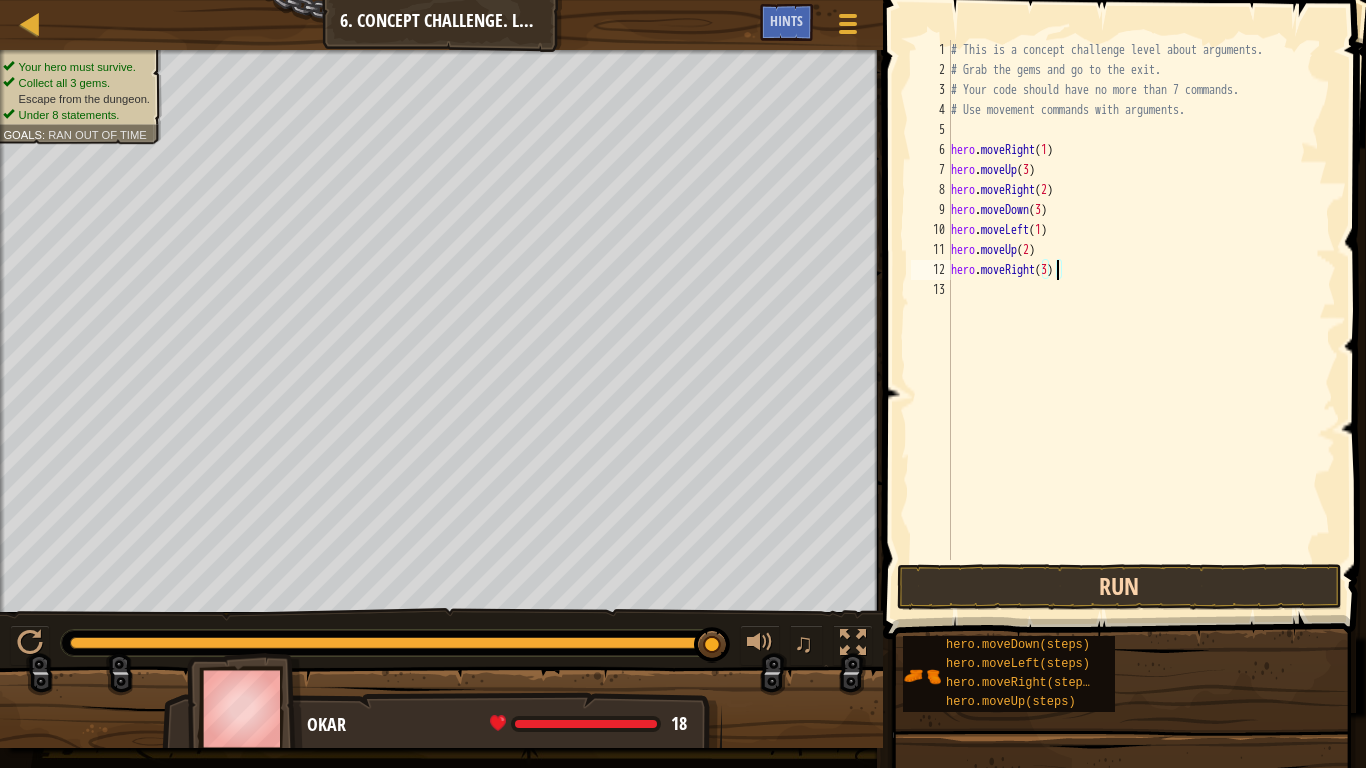 type on "hero.moveRight(3)" 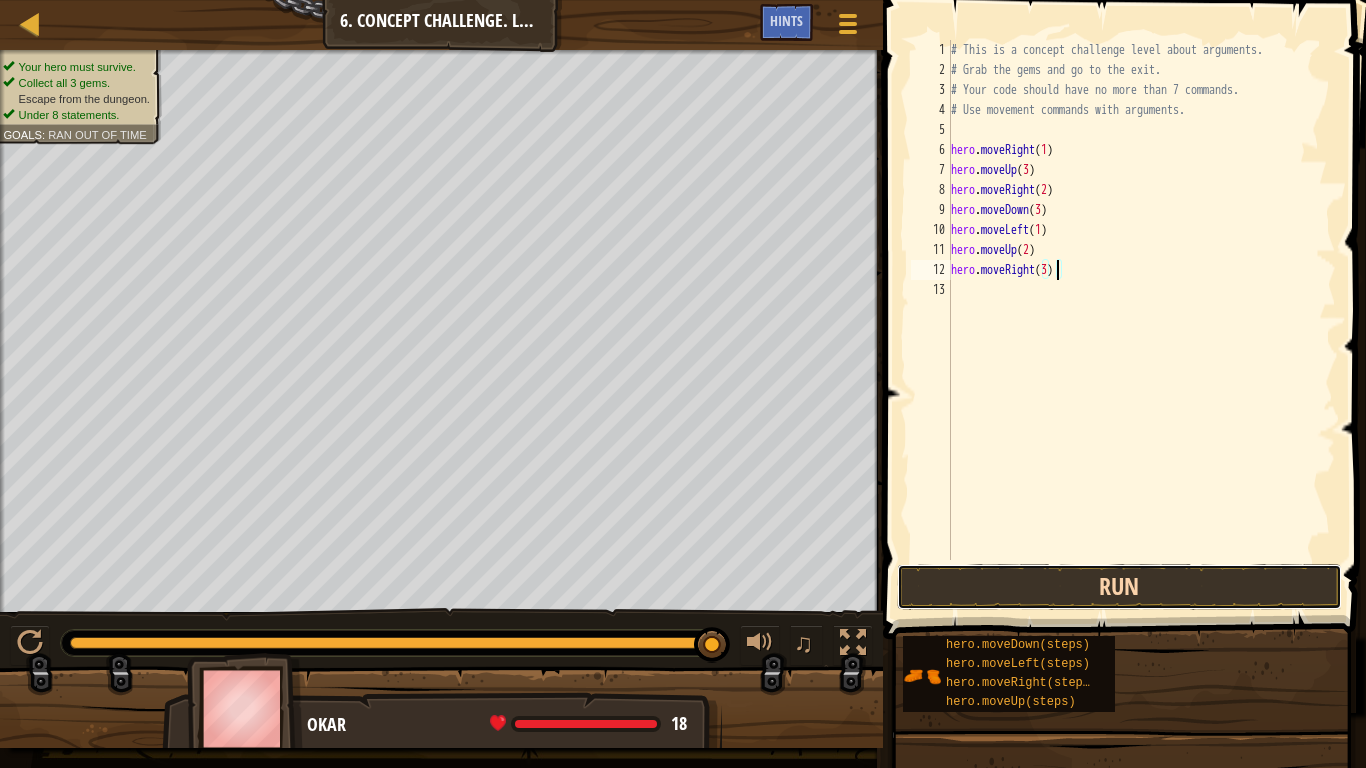 click on "Run" at bounding box center (1119, 587) 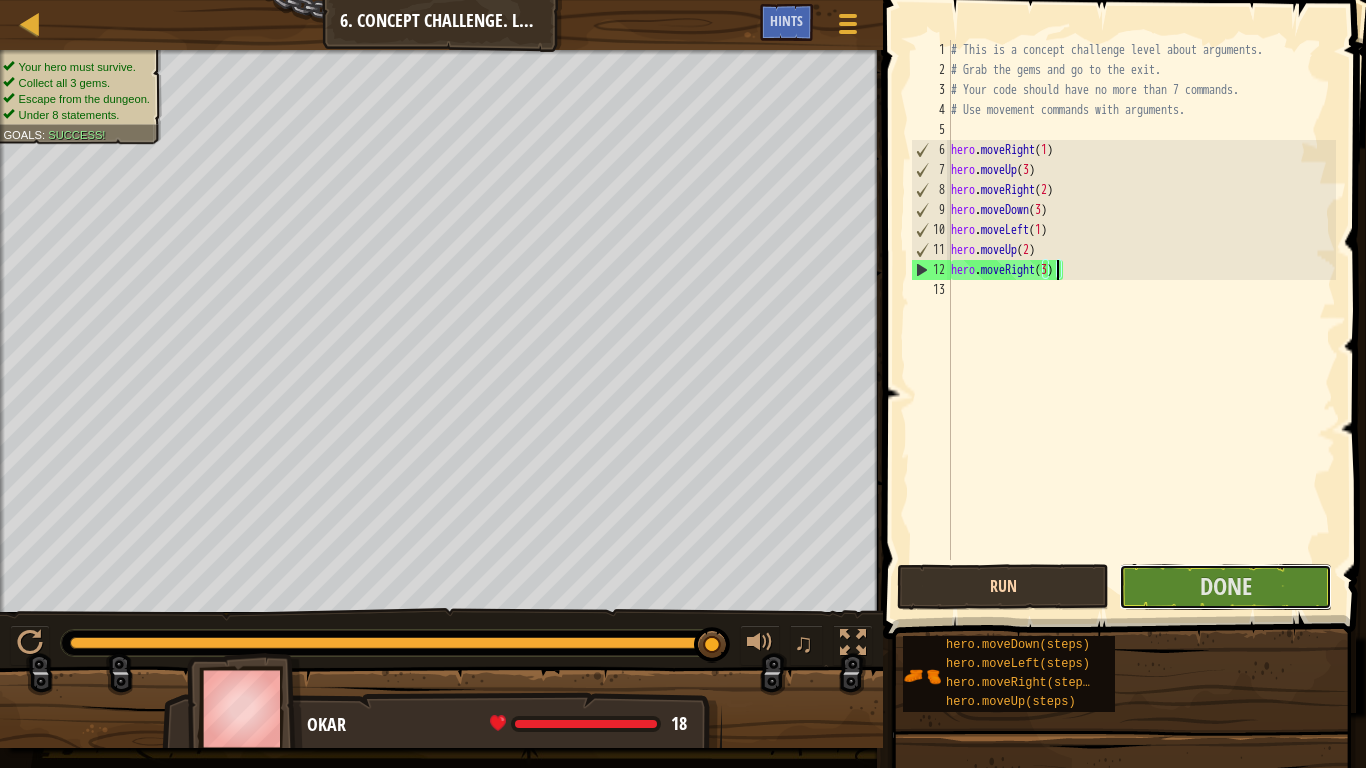 click on "Done" at bounding box center (1225, 587) 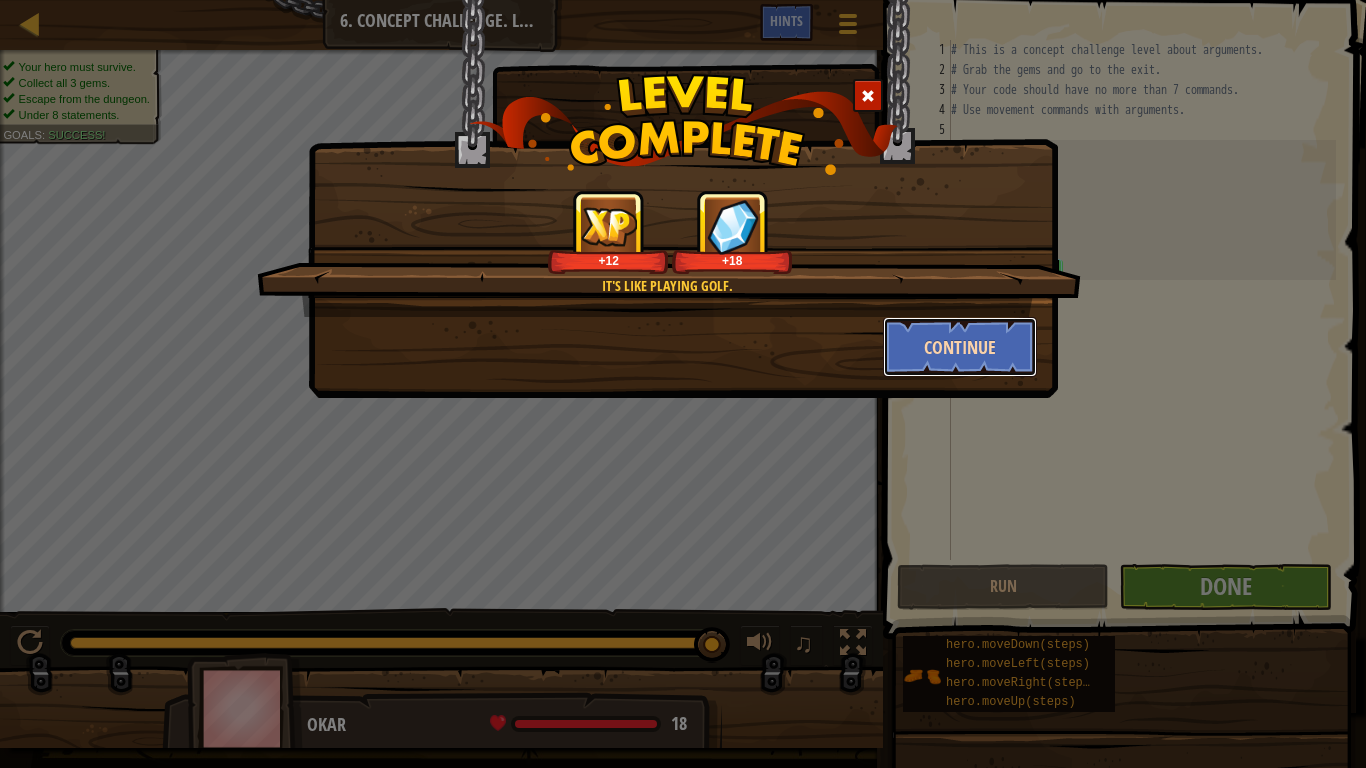 click on "Continue" at bounding box center (960, 347) 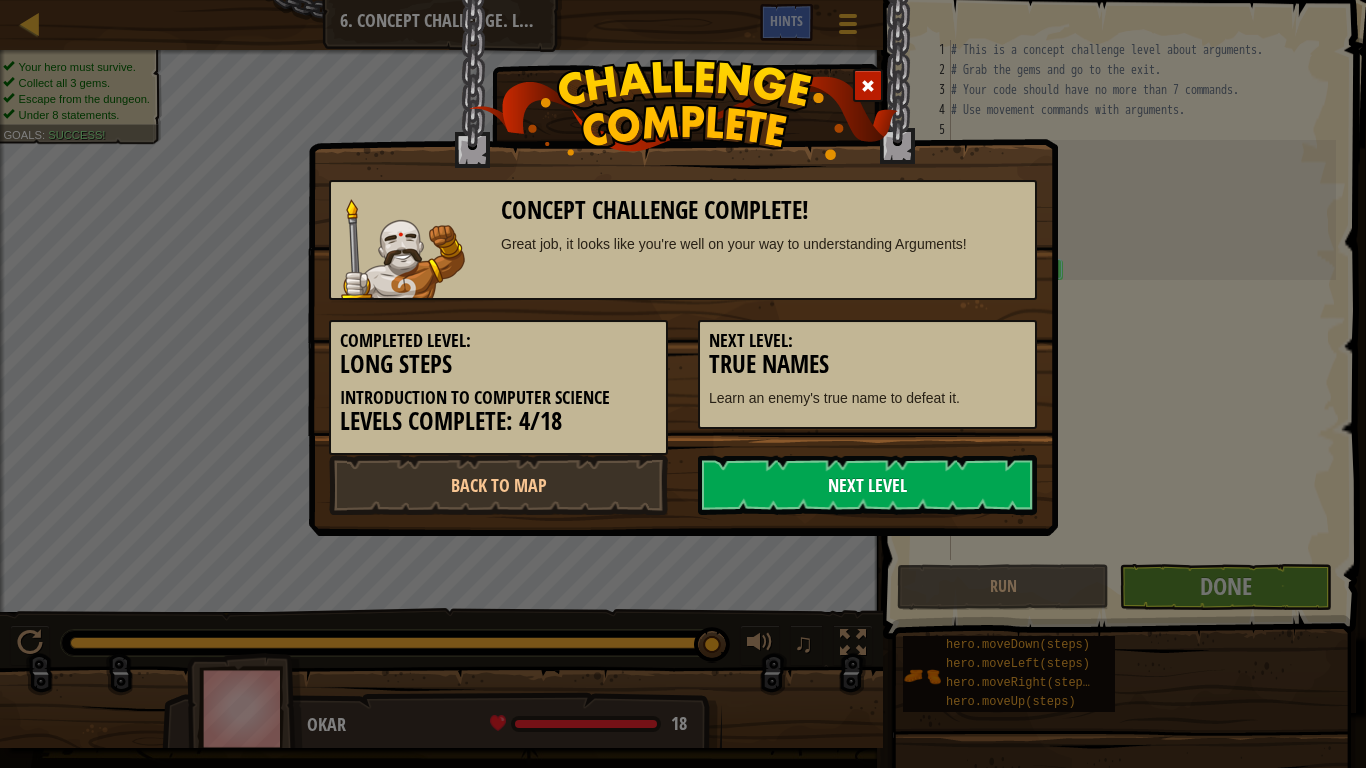 click on "Next Level" at bounding box center (867, 485) 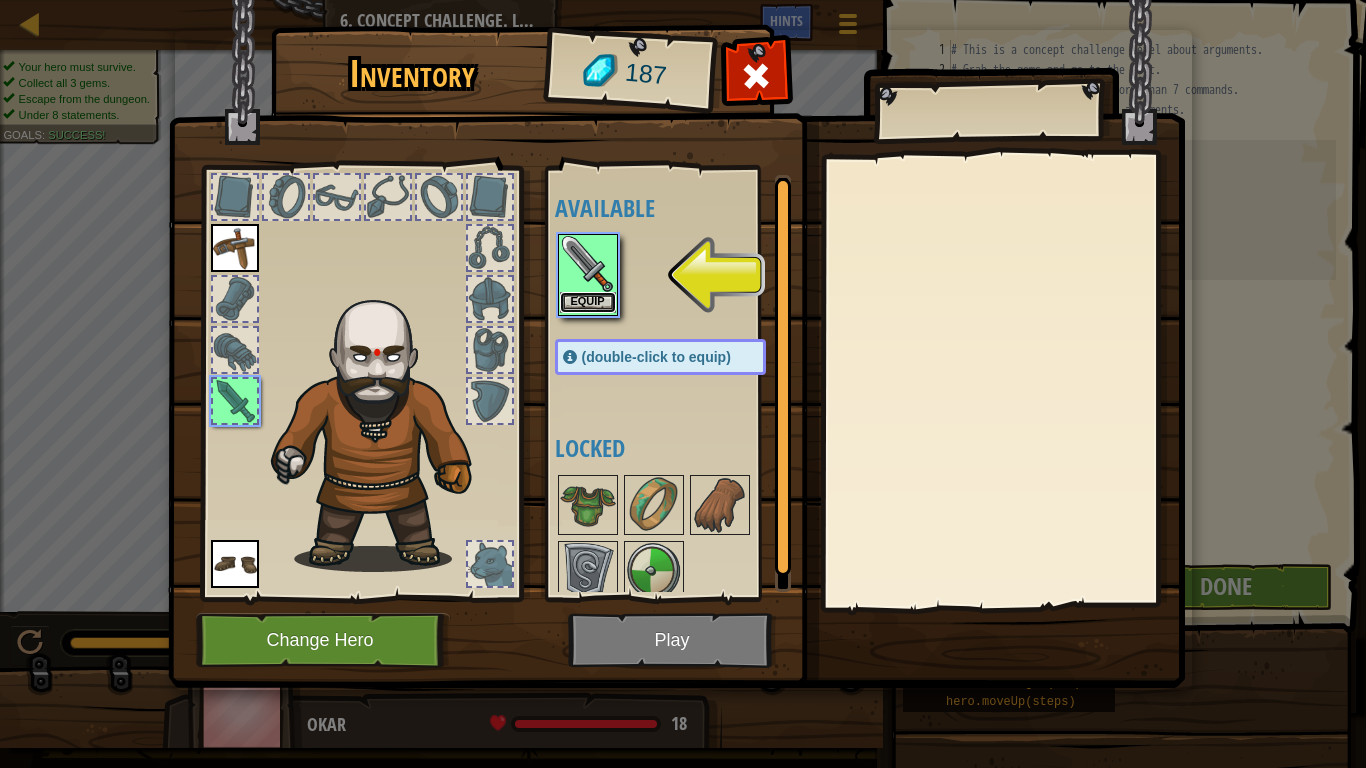 click on "Equip" at bounding box center [588, 302] 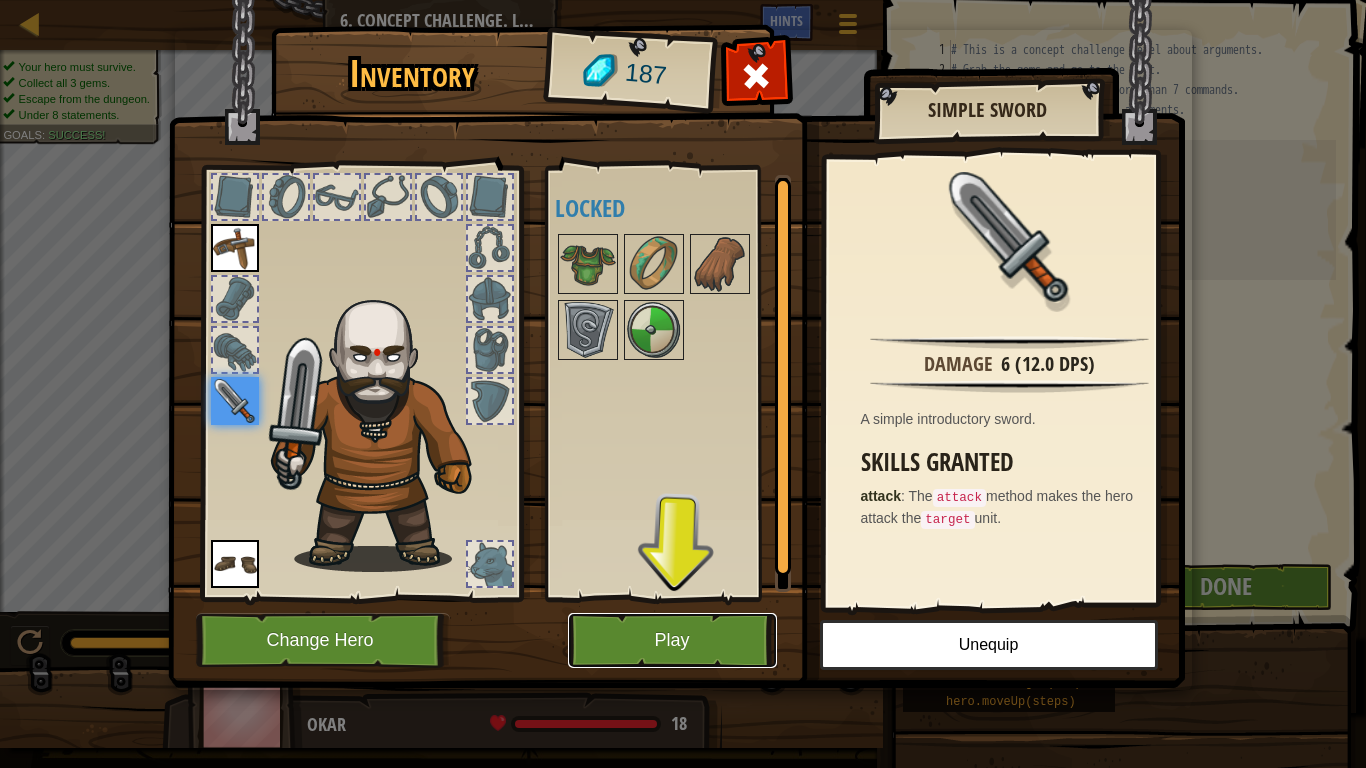 click on "Play" at bounding box center [672, 640] 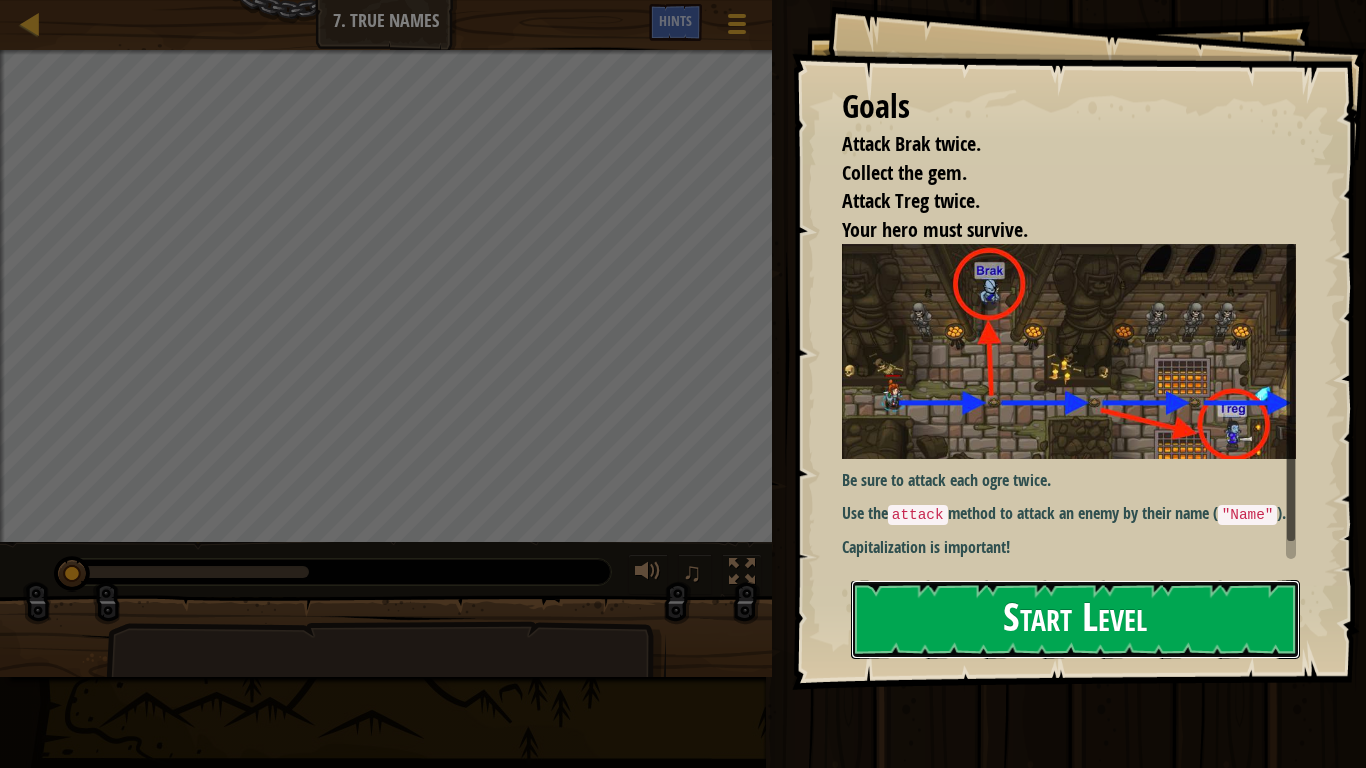 click on "Start Level" at bounding box center [1075, 619] 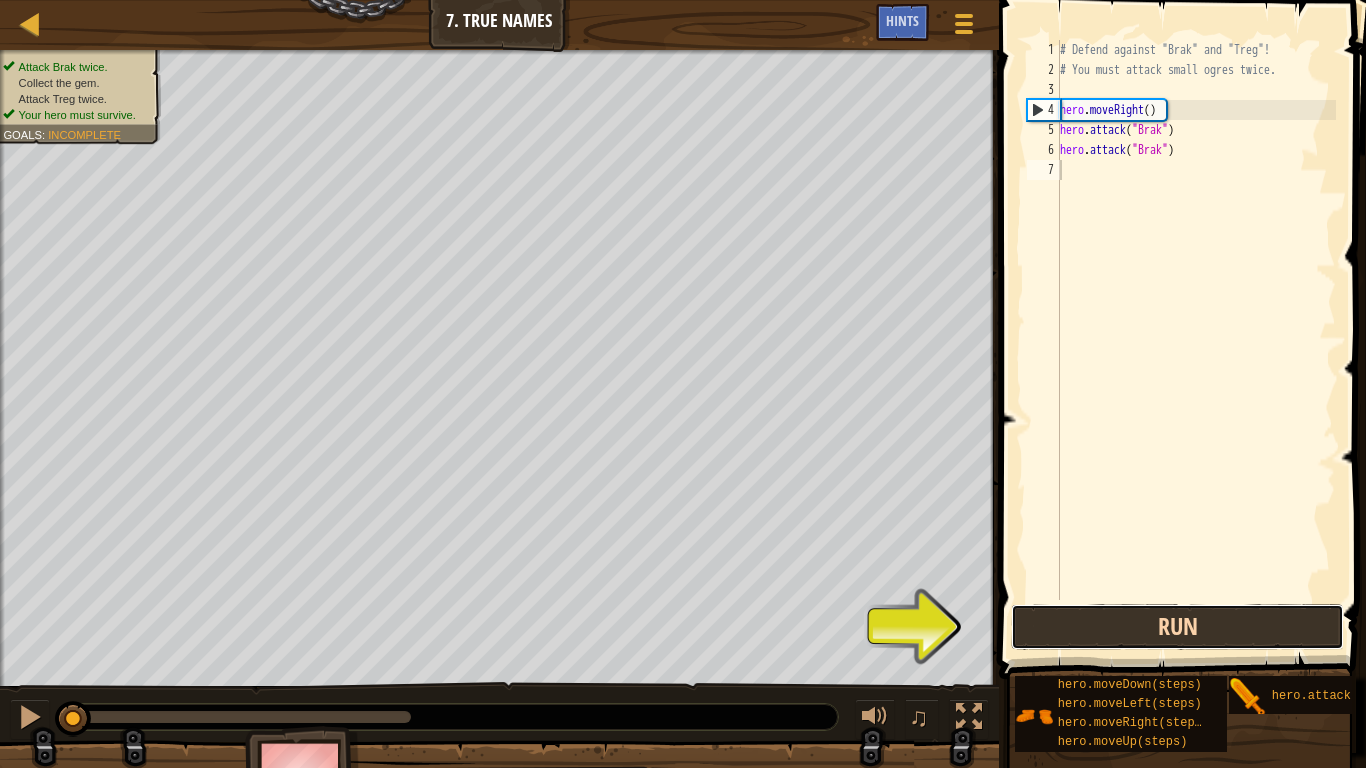 click on "Run" at bounding box center [1177, 627] 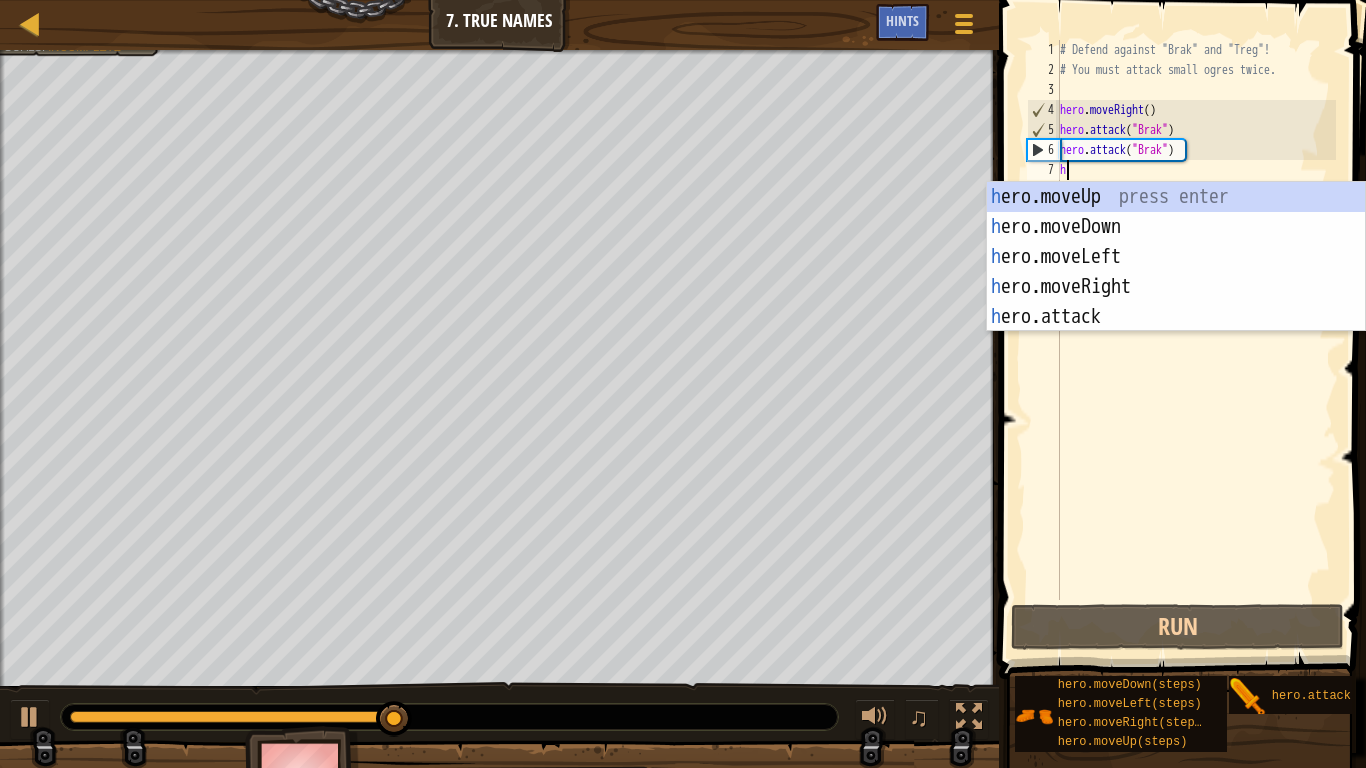 scroll, scrollTop: 9, scrollLeft: 0, axis: vertical 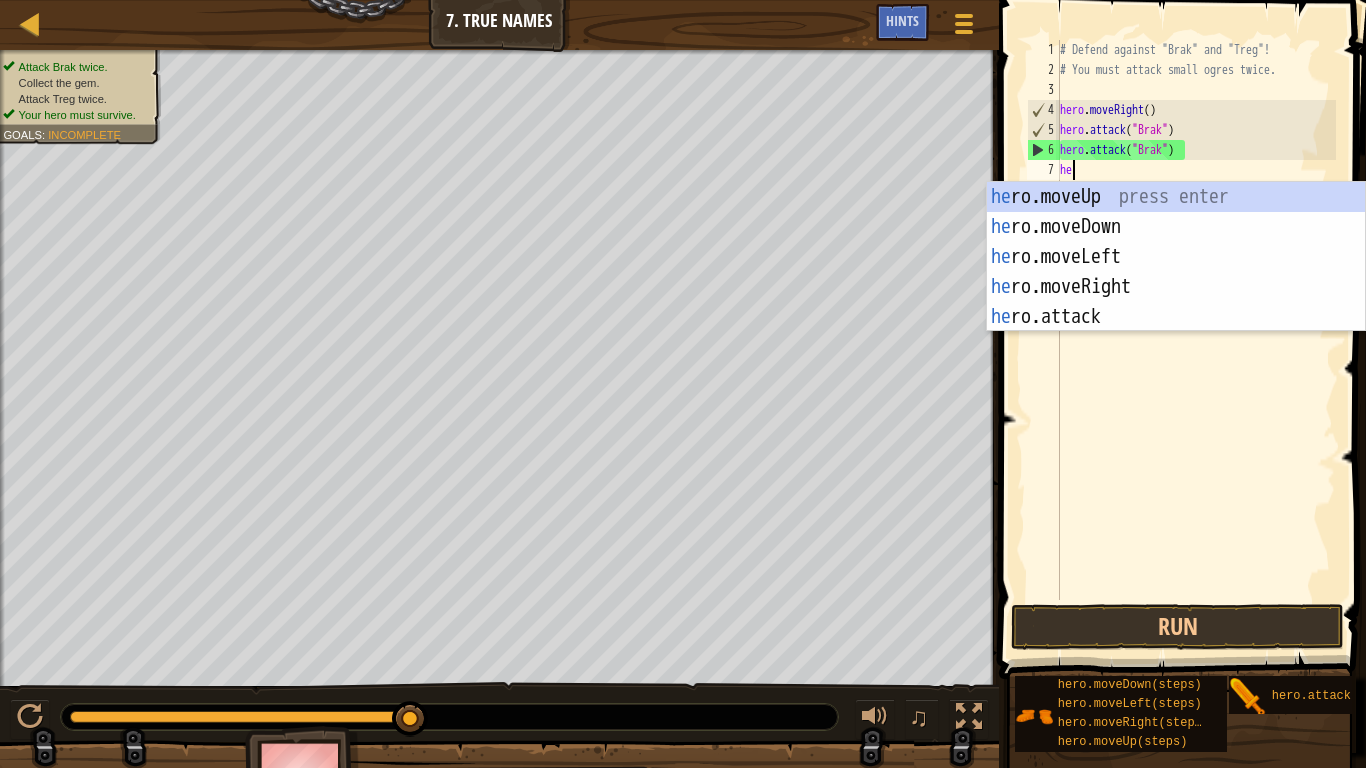 type on "hero" 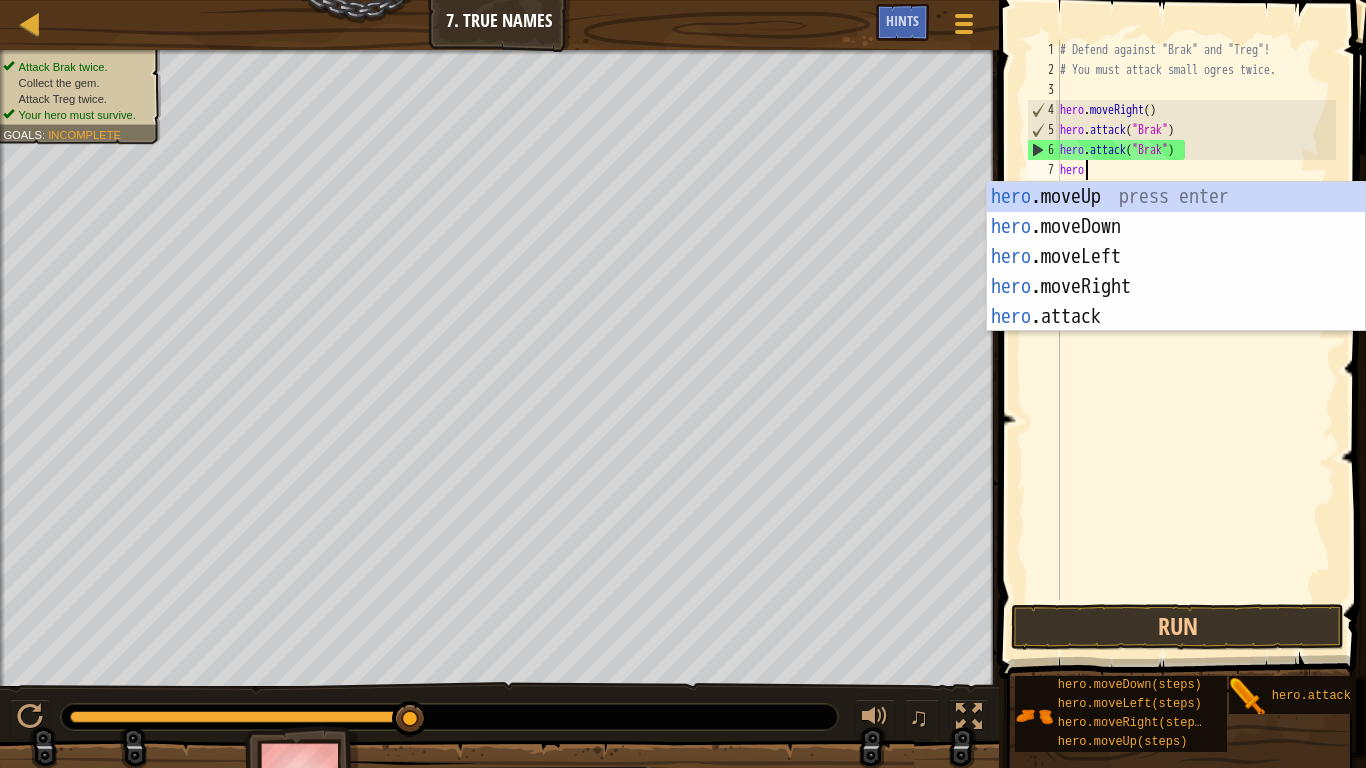 scroll, scrollTop: 9, scrollLeft: 1, axis: both 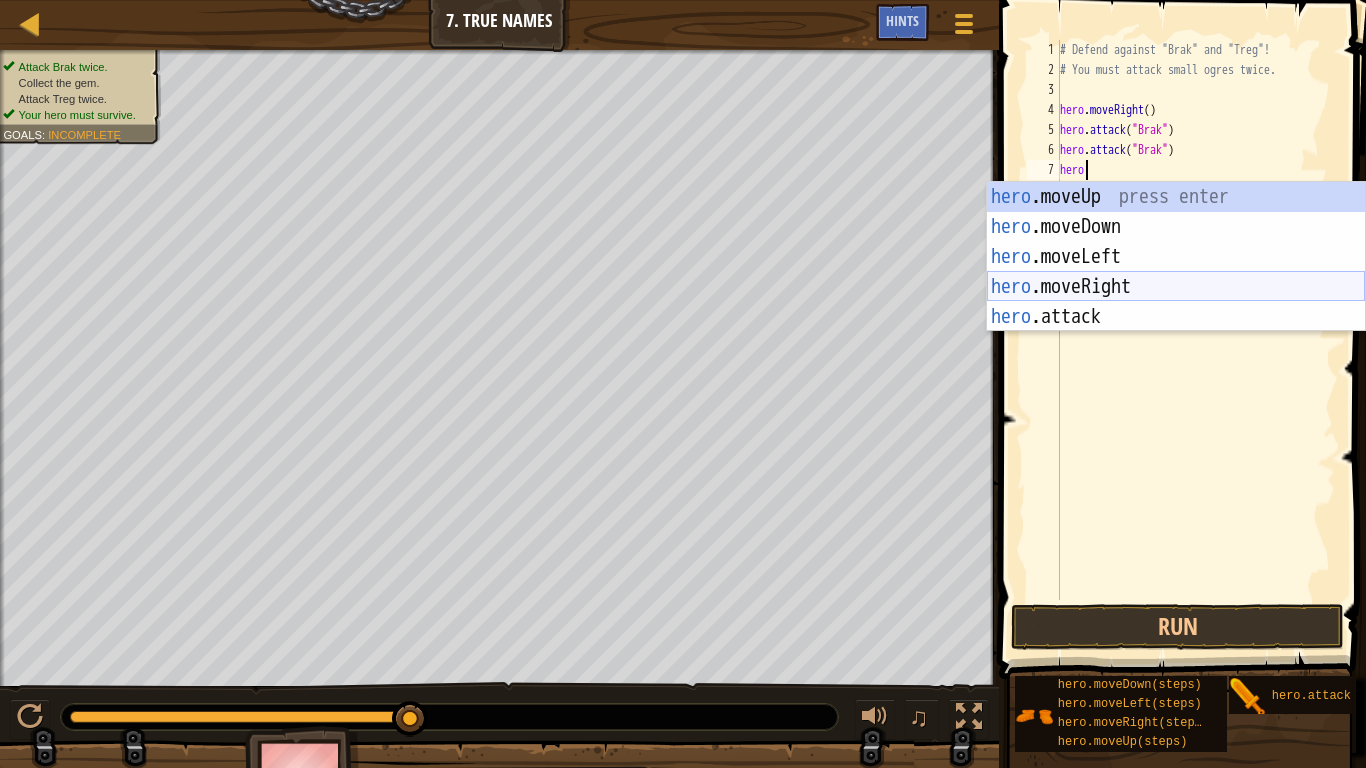 click on "hero .moveUp press enter hero .moveDown press enter hero .moveLeft press enter hero .moveRight press enter hero .attack press enter" at bounding box center [1176, 287] 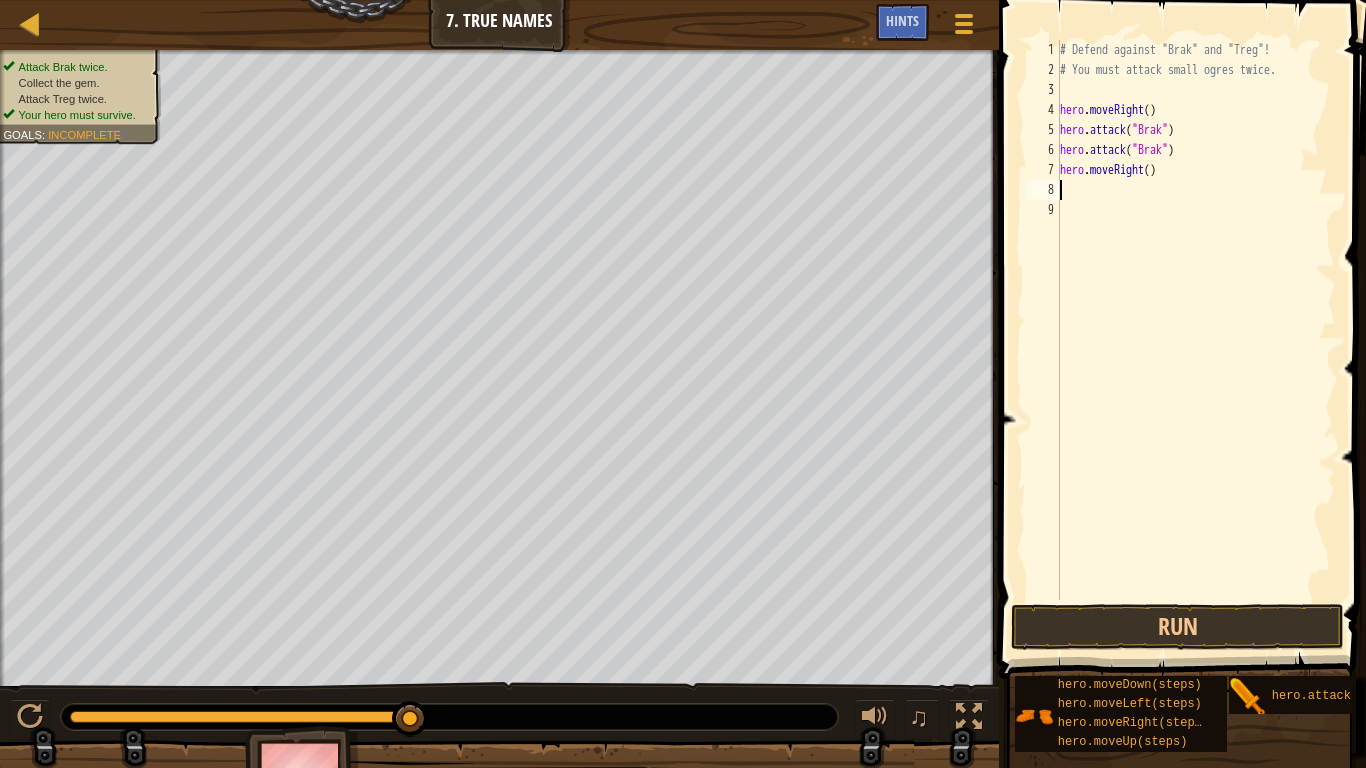 scroll, scrollTop: 9, scrollLeft: 0, axis: vertical 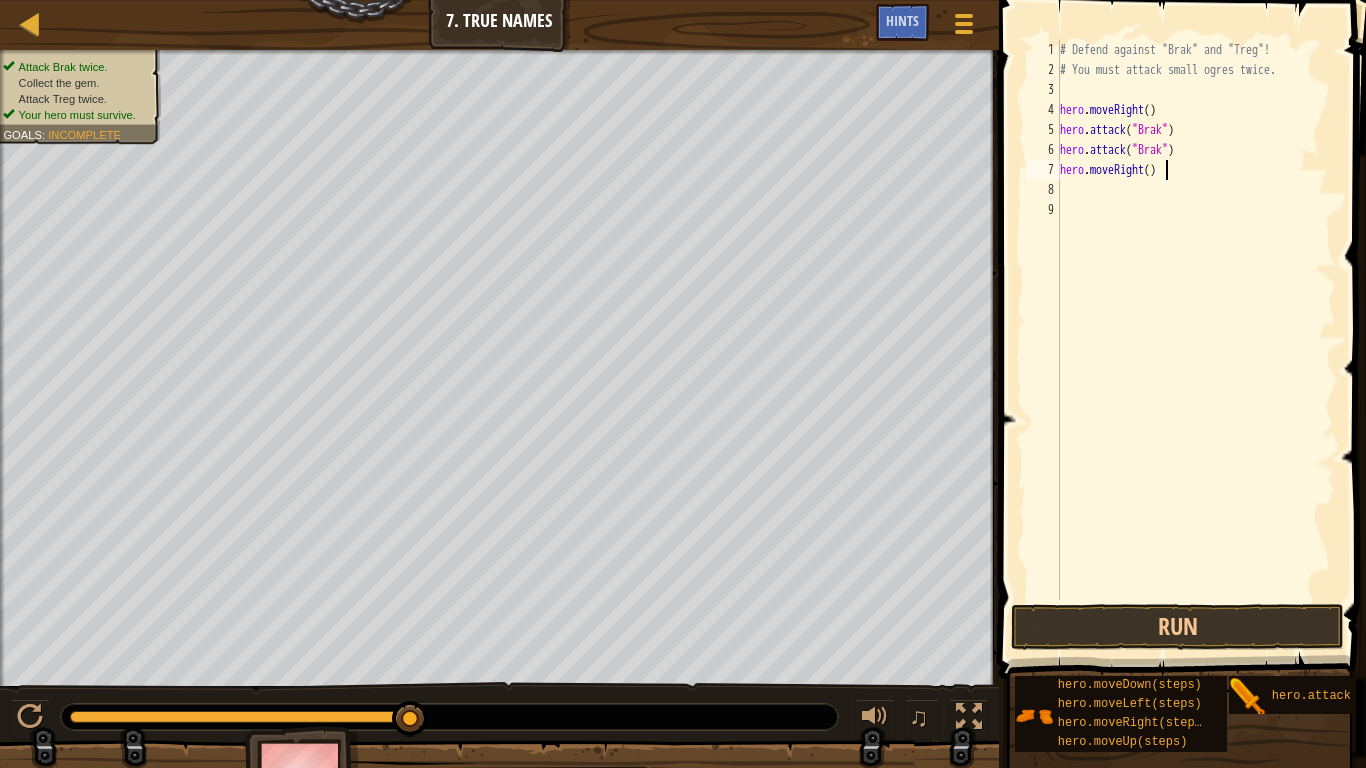 click on "# Defend against "Brak" and "Treg"! # You must attack small ogres twice. hero . moveRight ( ) hero . attack ( "Brak" ) hero . attack ( "Brak" ) hero . moveRight ( )" at bounding box center (1196, 340) 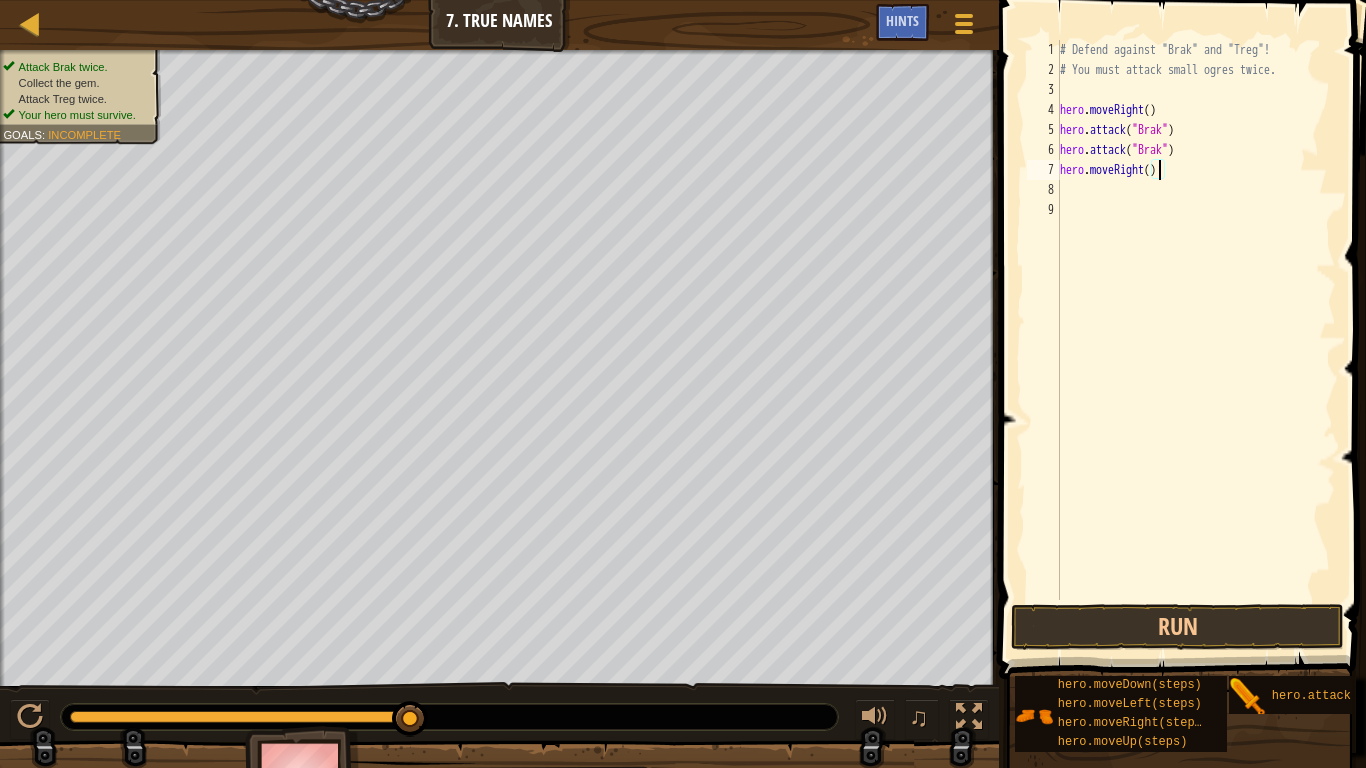 click on "# Defend against "Brak" and "Treg"! # You must attack small ogres twice. hero . moveRight ( ) hero . attack ( "Brak" ) hero . attack ( "Brak" ) hero . moveRight ( )" at bounding box center [1196, 340] 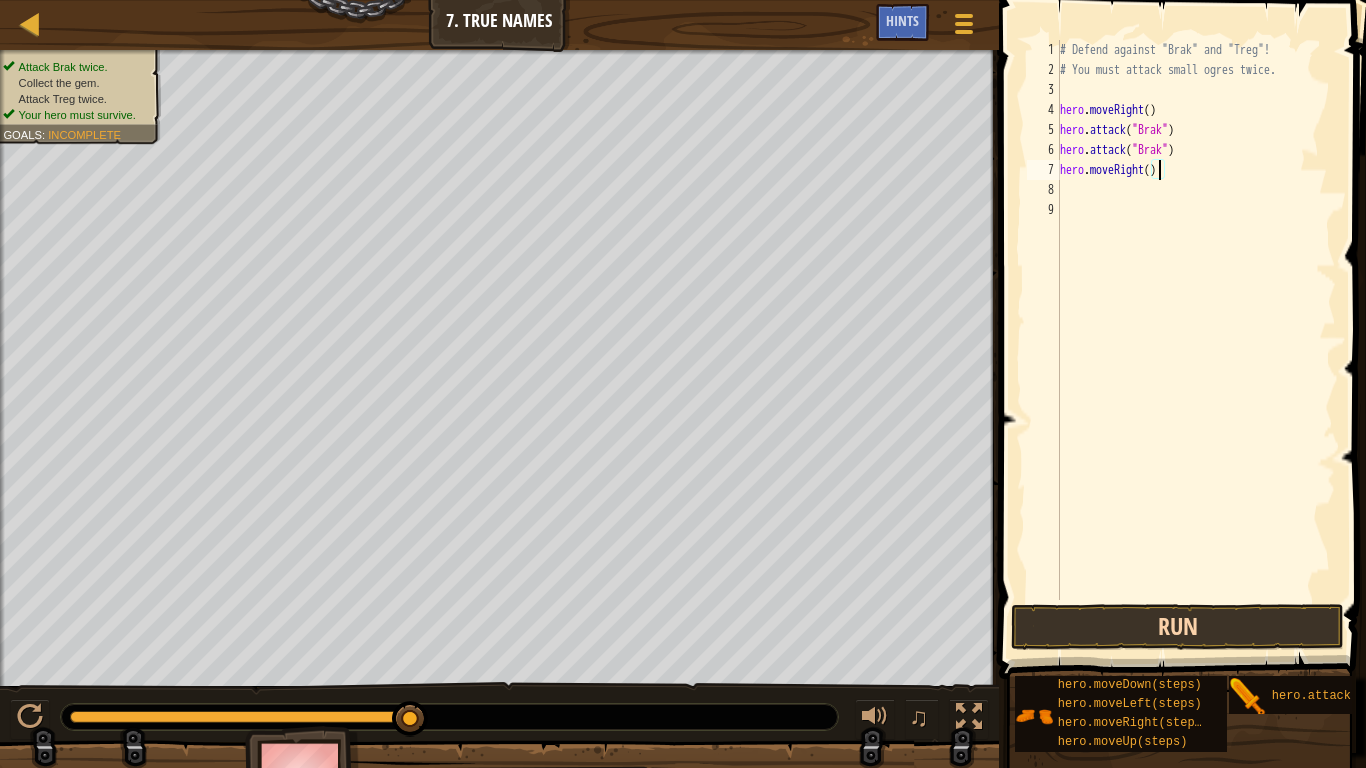 type on "hero.moveRight()" 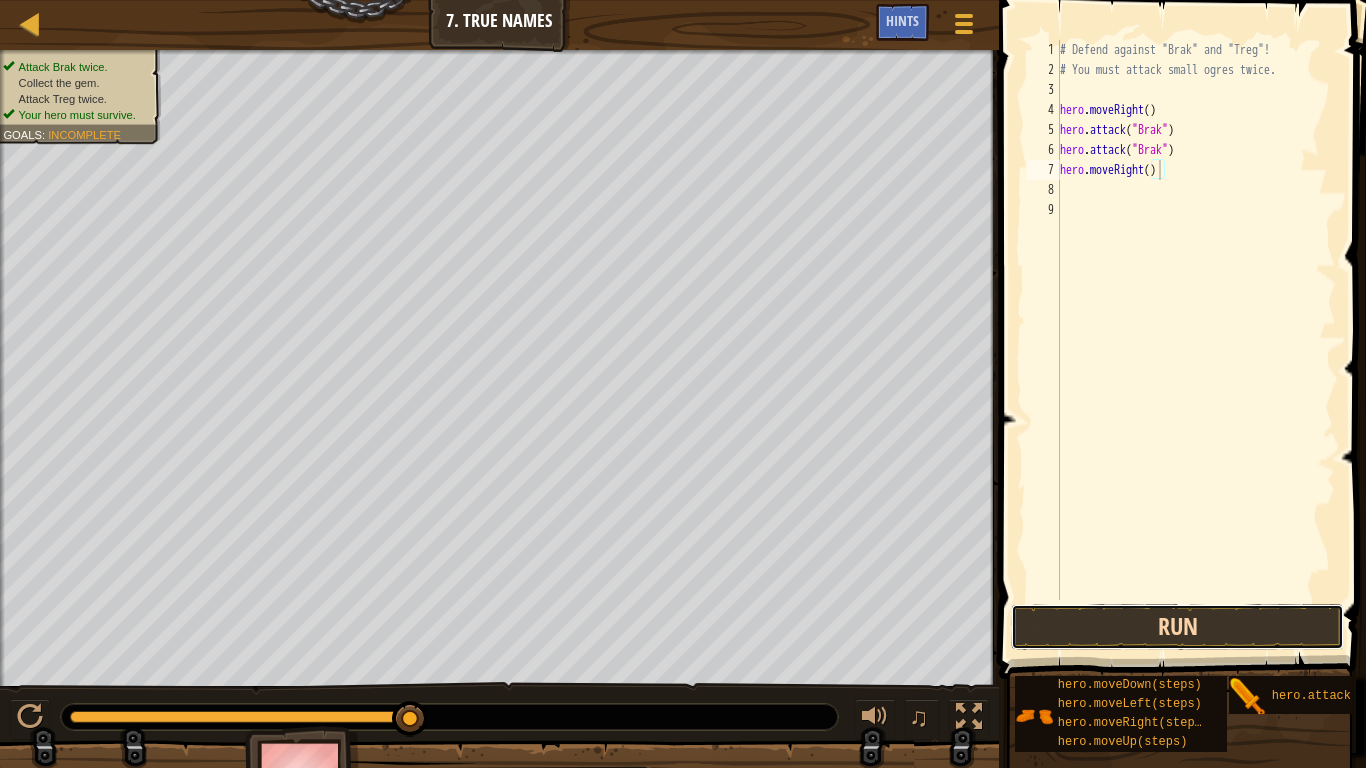 click on "Run" at bounding box center (1177, 627) 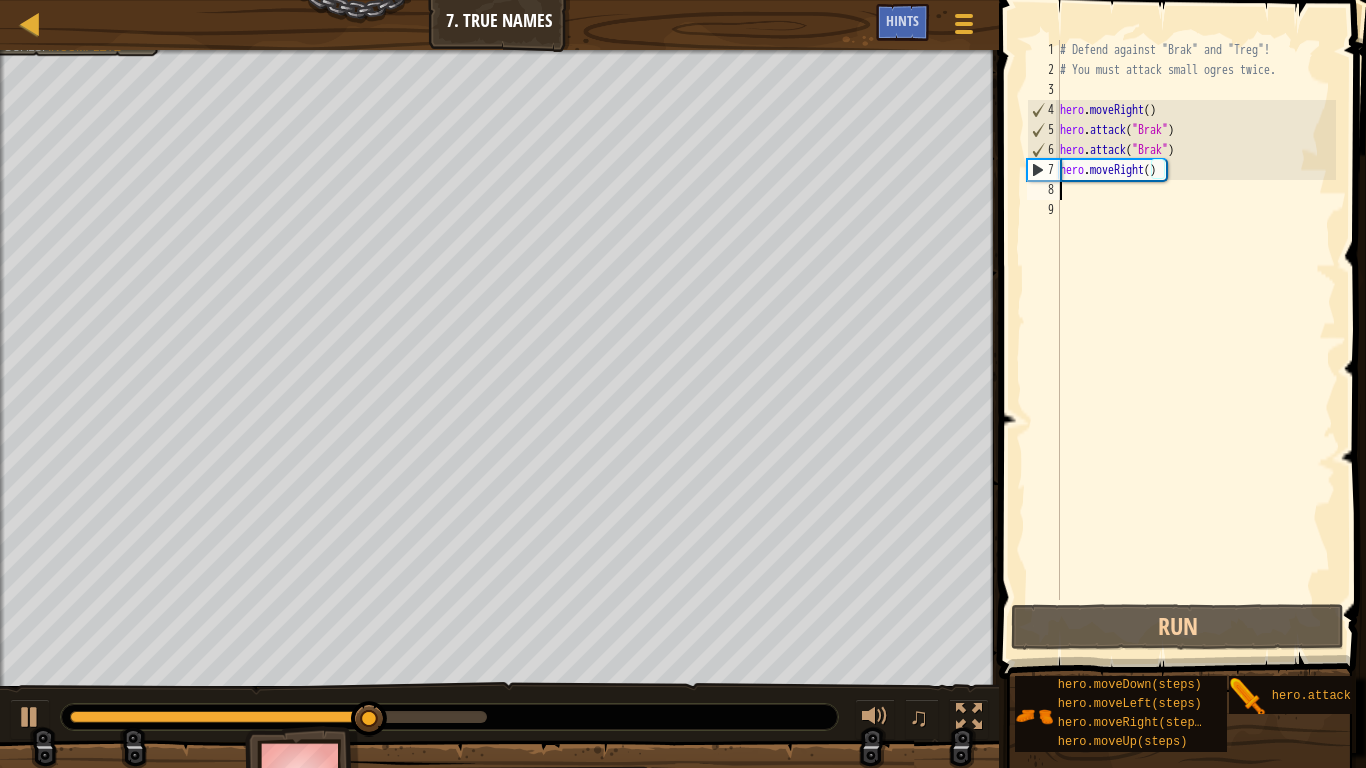 click on "# Defend against "Brak" and "Treg"! # You must attack small ogres twice. hero . moveRight ( ) hero . attack ( "Brak" ) hero . attack ( "Brak" ) hero . moveRight ( )" at bounding box center (1196, 340) 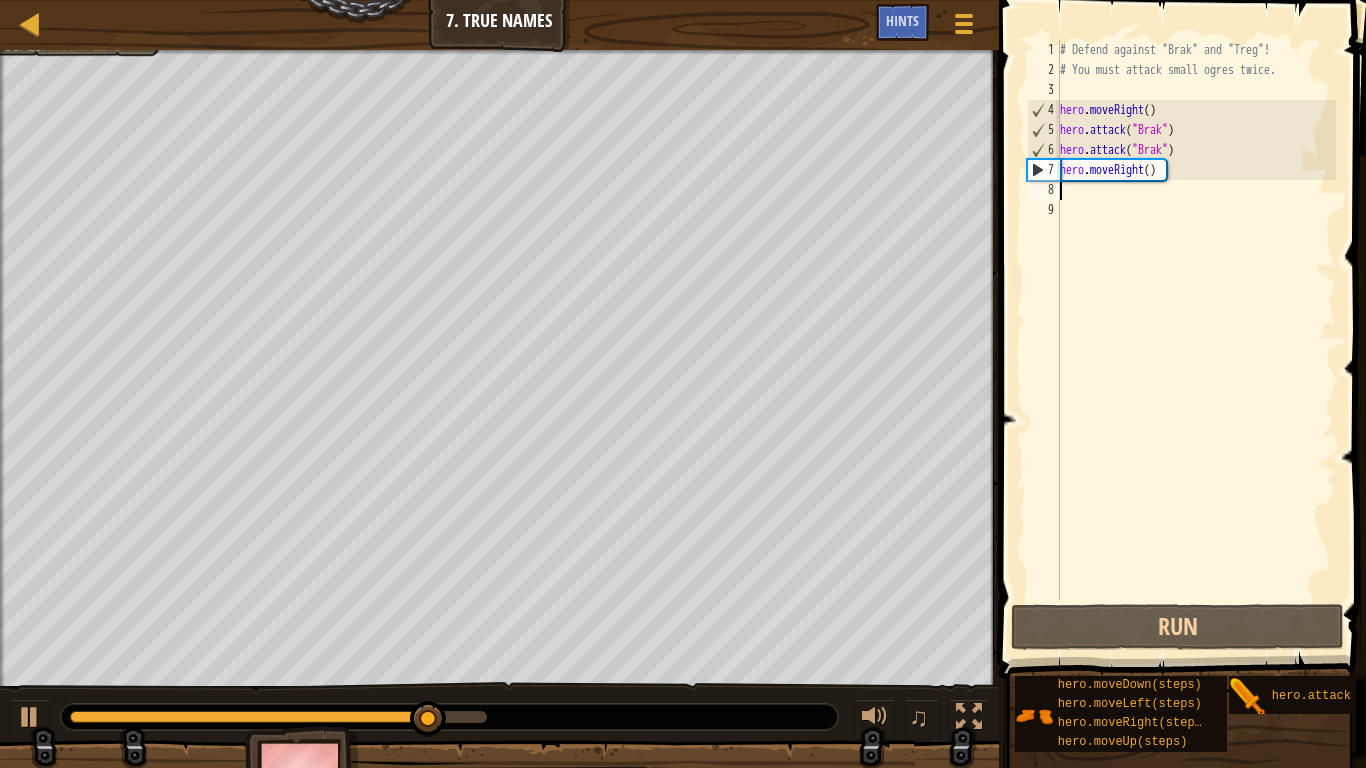 click on "# Defend against "Brak" and "Treg"! # You must attack small ogres twice. hero . moveRight ( ) hero . attack ( "Brak" ) hero . attack ( "Brak" ) hero . moveRight ( )" at bounding box center [1196, 340] 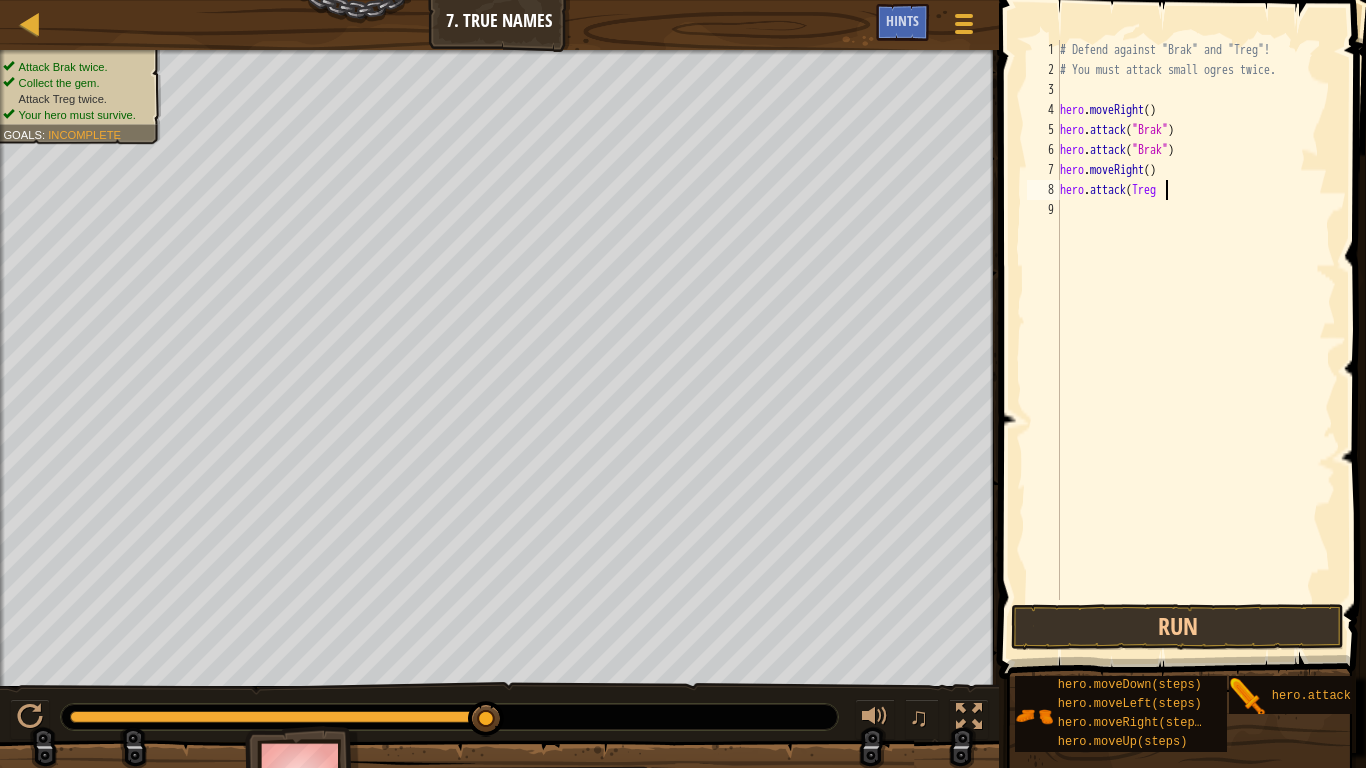 scroll, scrollTop: 9, scrollLeft: 8, axis: both 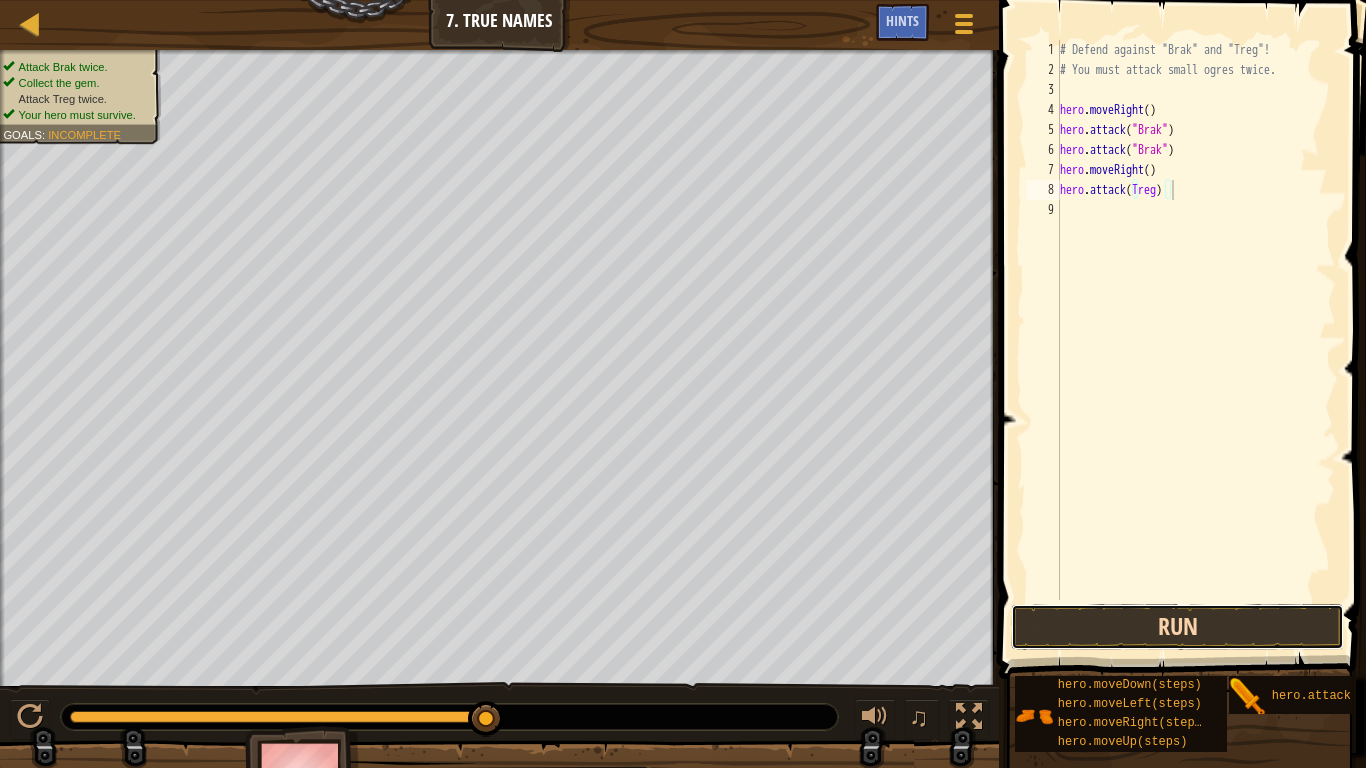 click on "Run" at bounding box center (1177, 627) 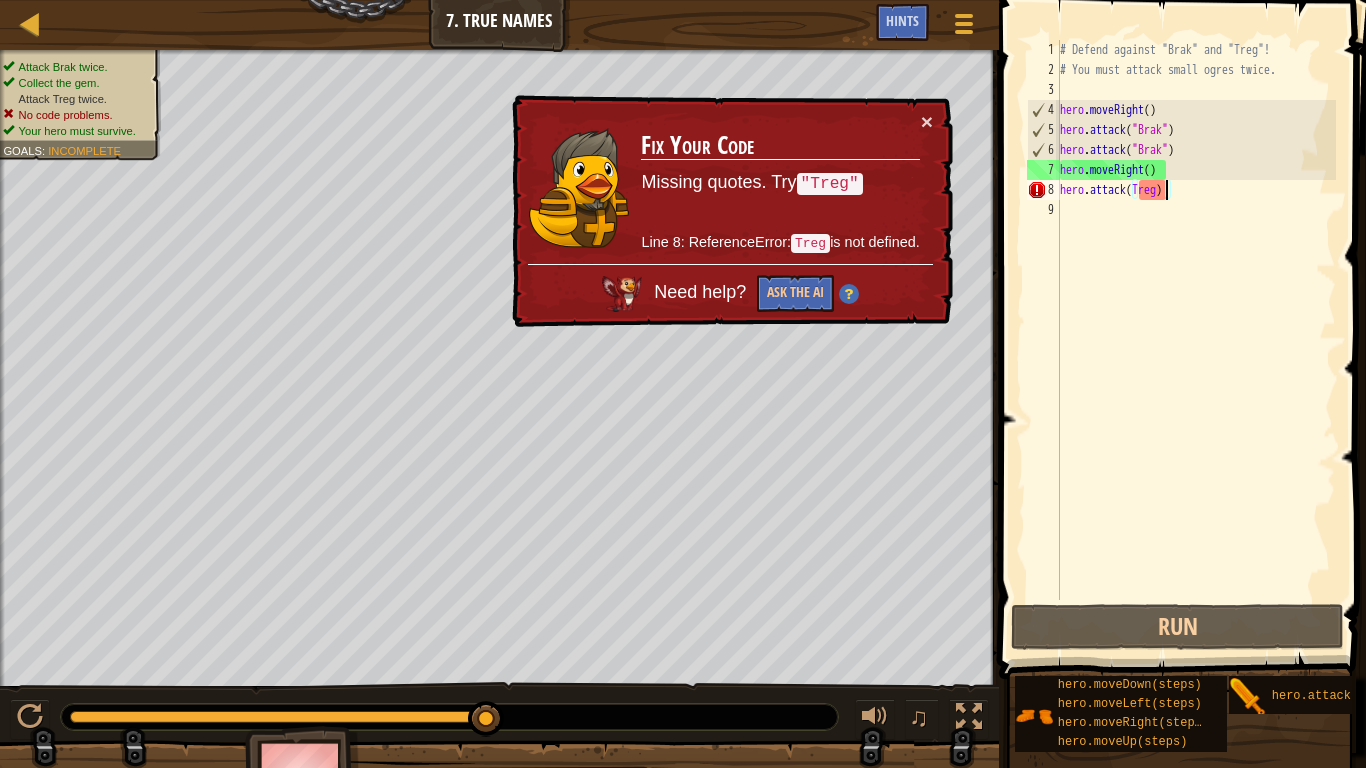 click on "# Defend against "Brak" and "Treg"! # You must attack small ogres twice. hero . moveRight ( ) hero . attack ( "Brak" ) hero . attack ( "Brak" ) hero . moveRight ( ) hero . attack ( [GEOGRAPHIC_DATA] )" at bounding box center [1196, 340] 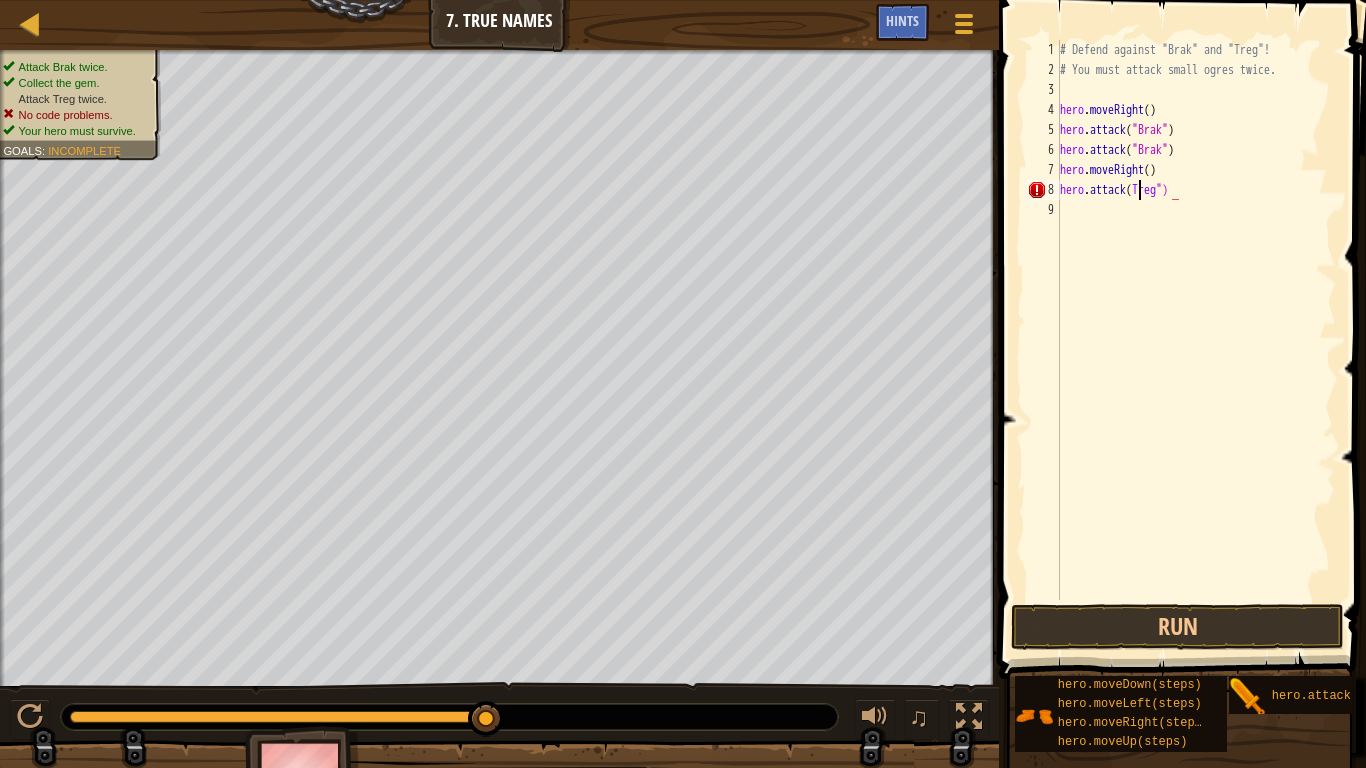 click on "# Defend against "Brak" and "Treg"! # You must attack small ogres twice. hero . moveRight ( ) hero . attack ( "Brak" ) hero . attack ( "Brak" ) hero . moveRight ( ) hero . attack ( Treg ")" at bounding box center [1196, 340] 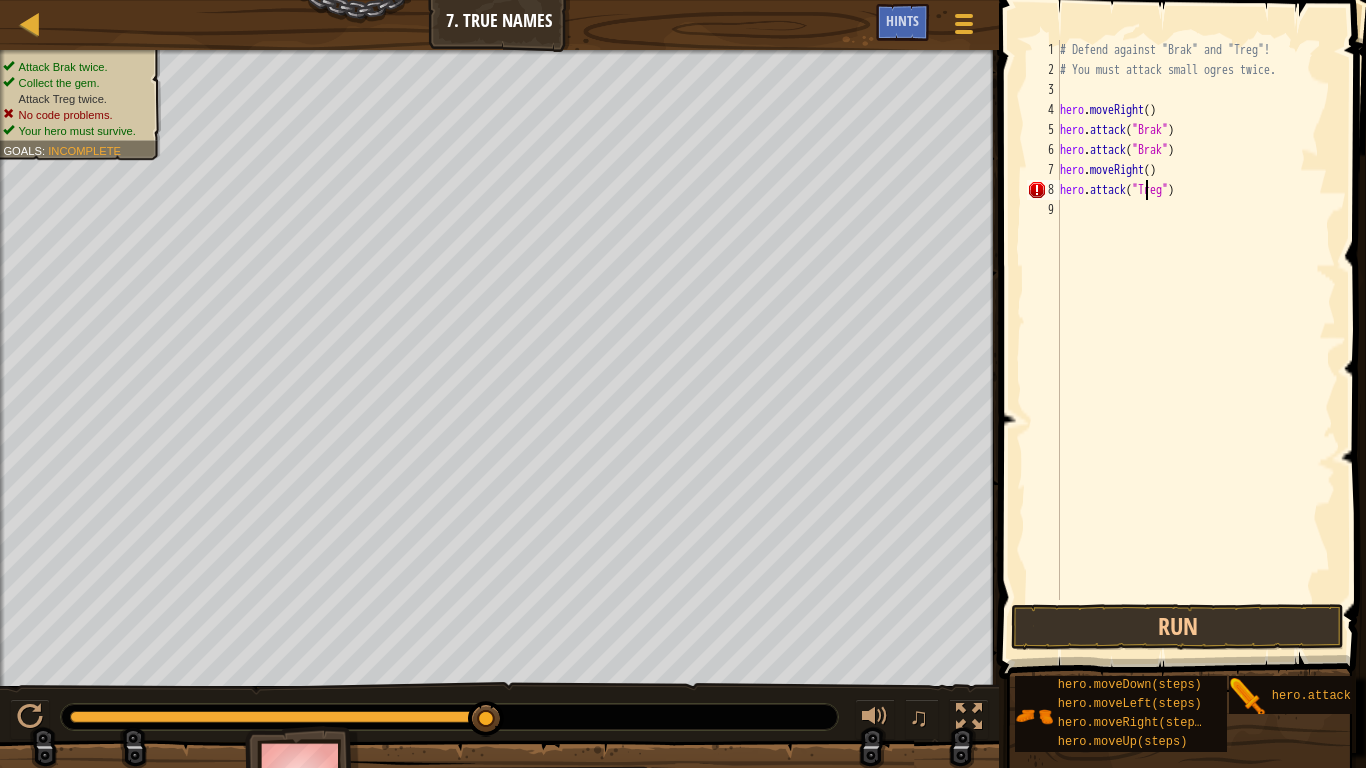 scroll, scrollTop: 9, scrollLeft: 2, axis: both 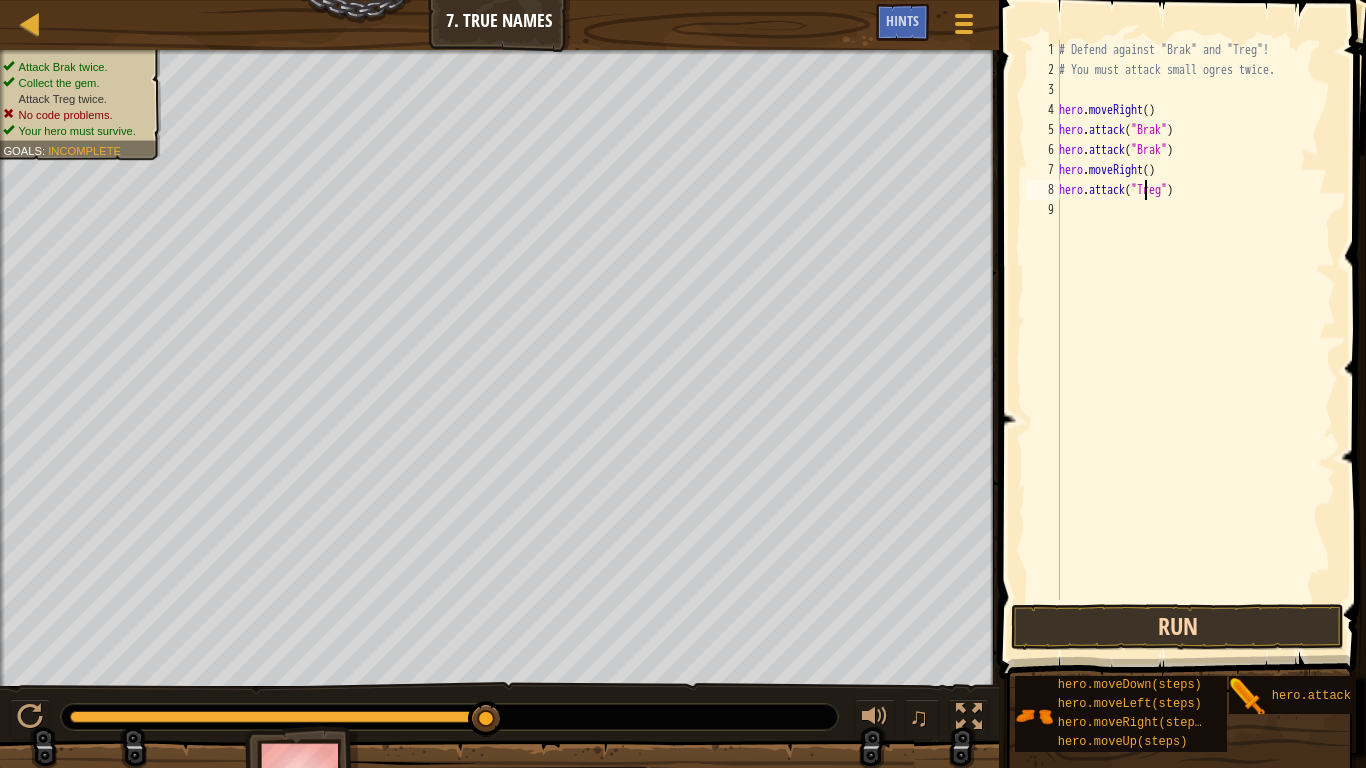 type on "hero.attack("Treg")" 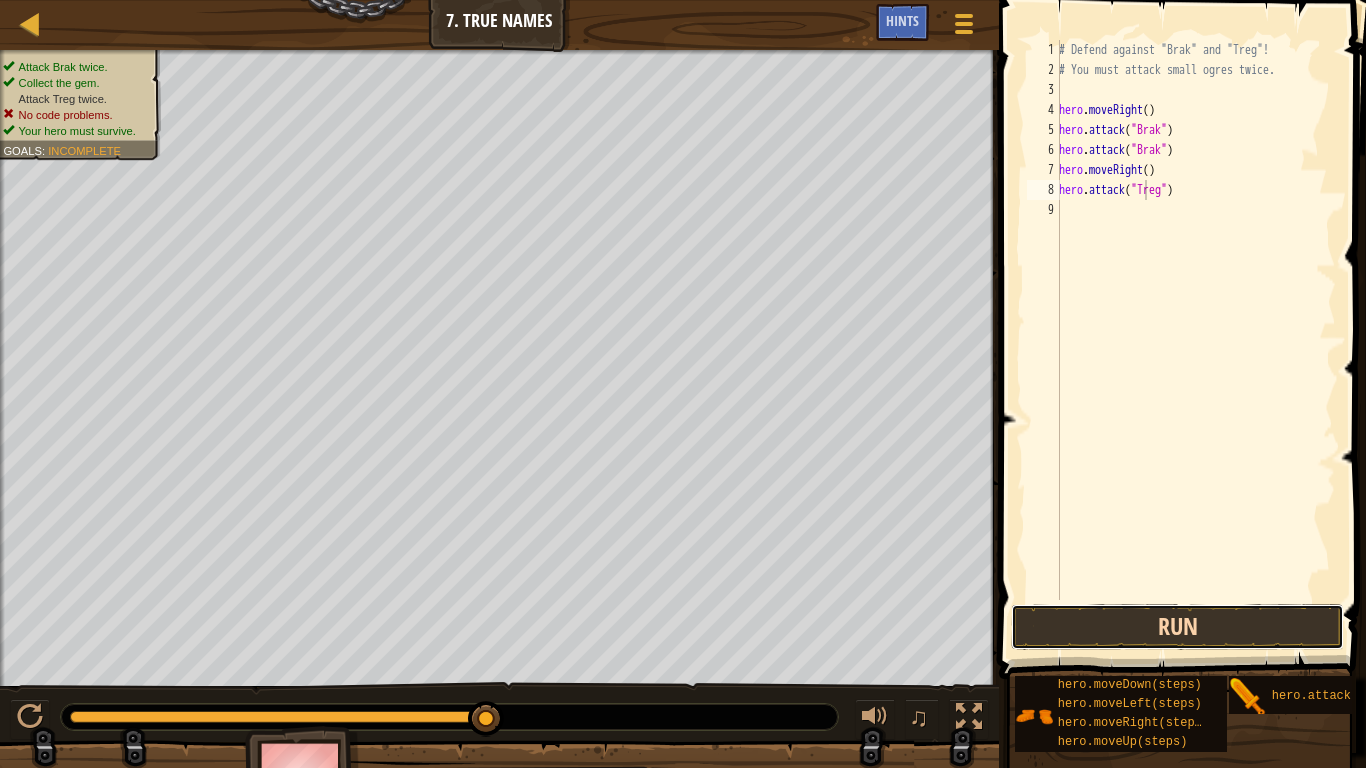 click on "Run" at bounding box center [1177, 627] 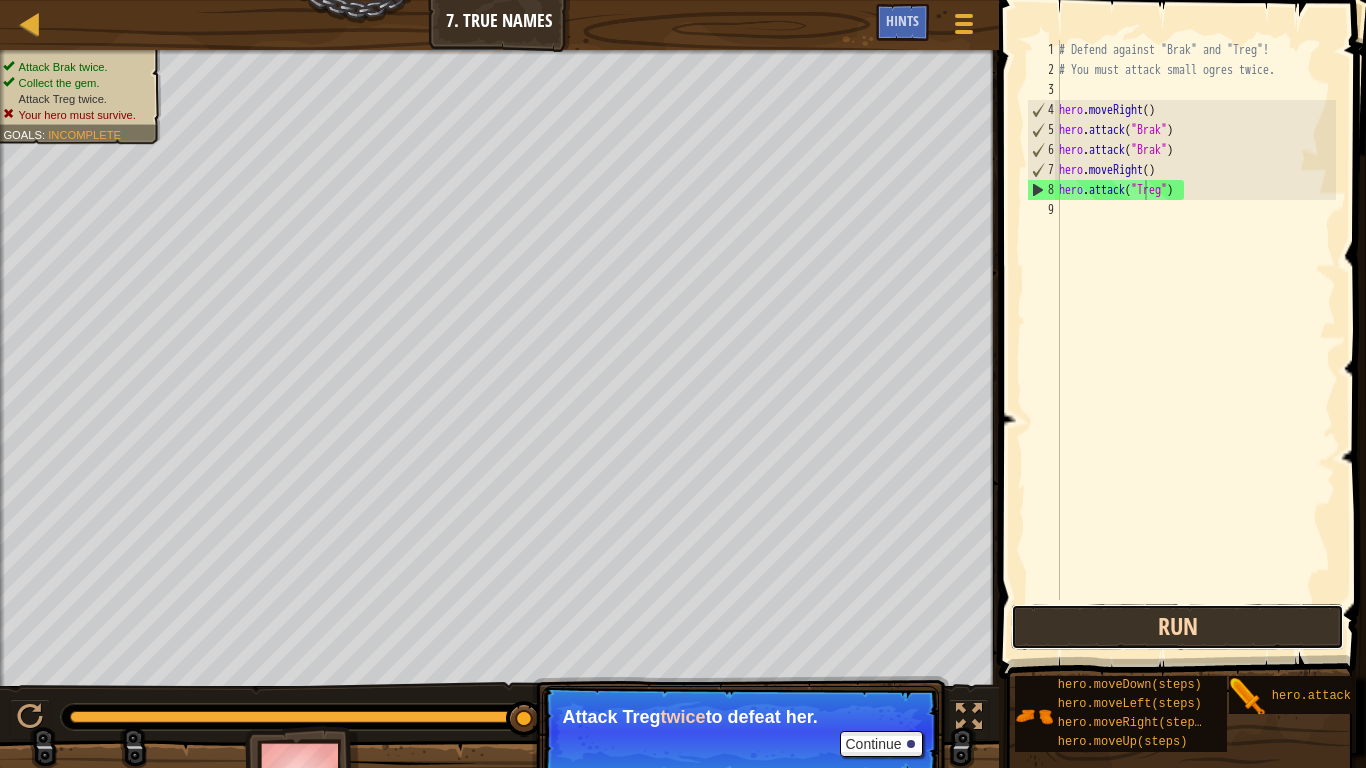click on "Run" at bounding box center [1177, 627] 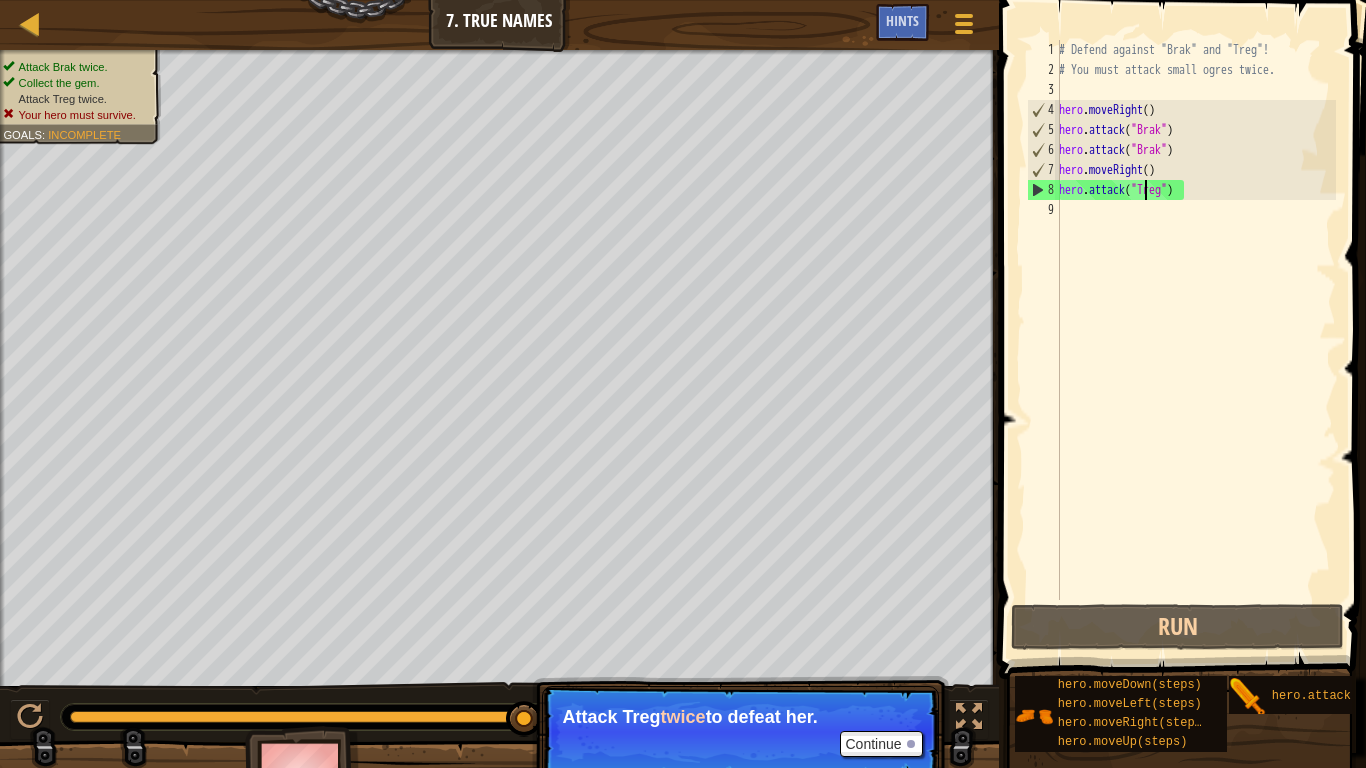 click on "# Defend against "Brak" and "Treg"! # You must attack small ogres twice. hero . moveRight ( ) hero . attack ( "Brak" ) hero . attack ( "Brak" ) hero . moveRight ( ) hero . attack ( "Treg" )" at bounding box center [1195, 340] 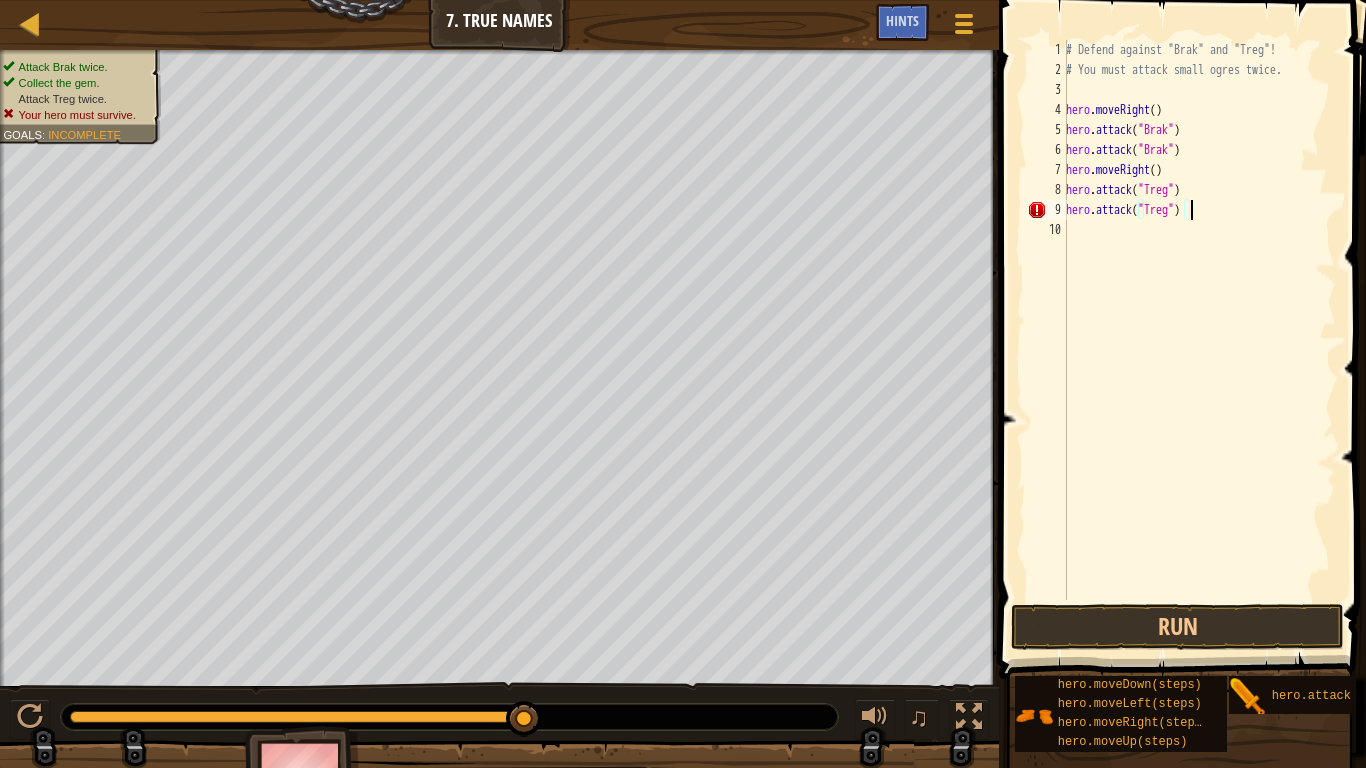 scroll, scrollTop: 9, scrollLeft: 9, axis: both 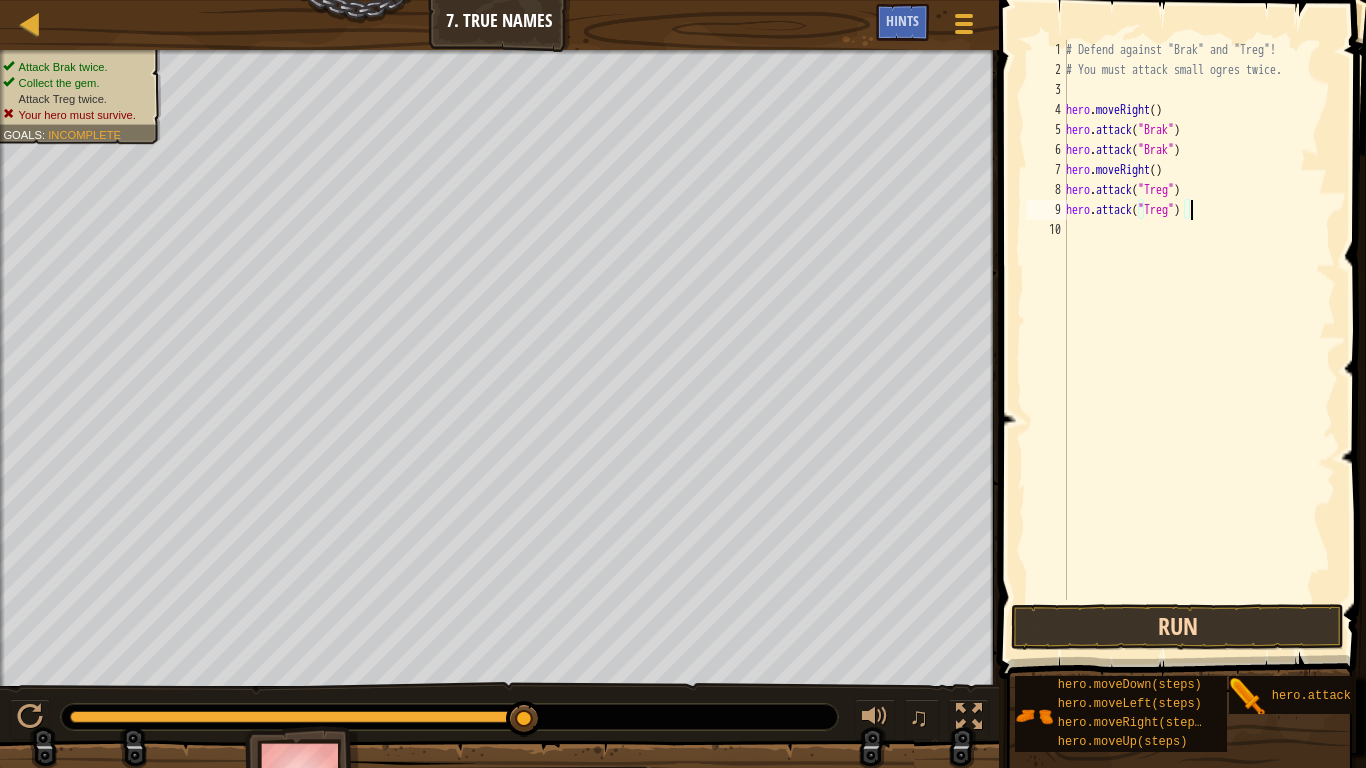 type on "hero.attack("Treg")" 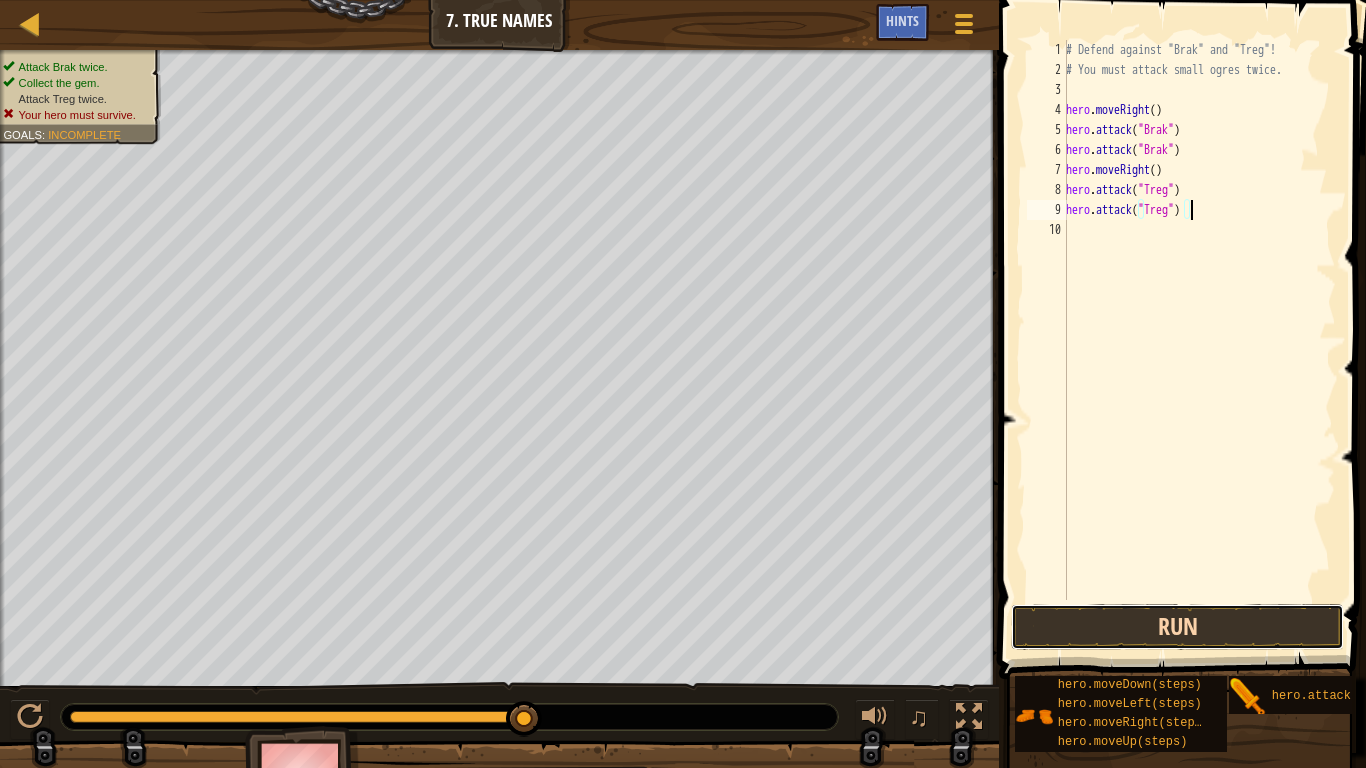click on "Run" at bounding box center [1177, 627] 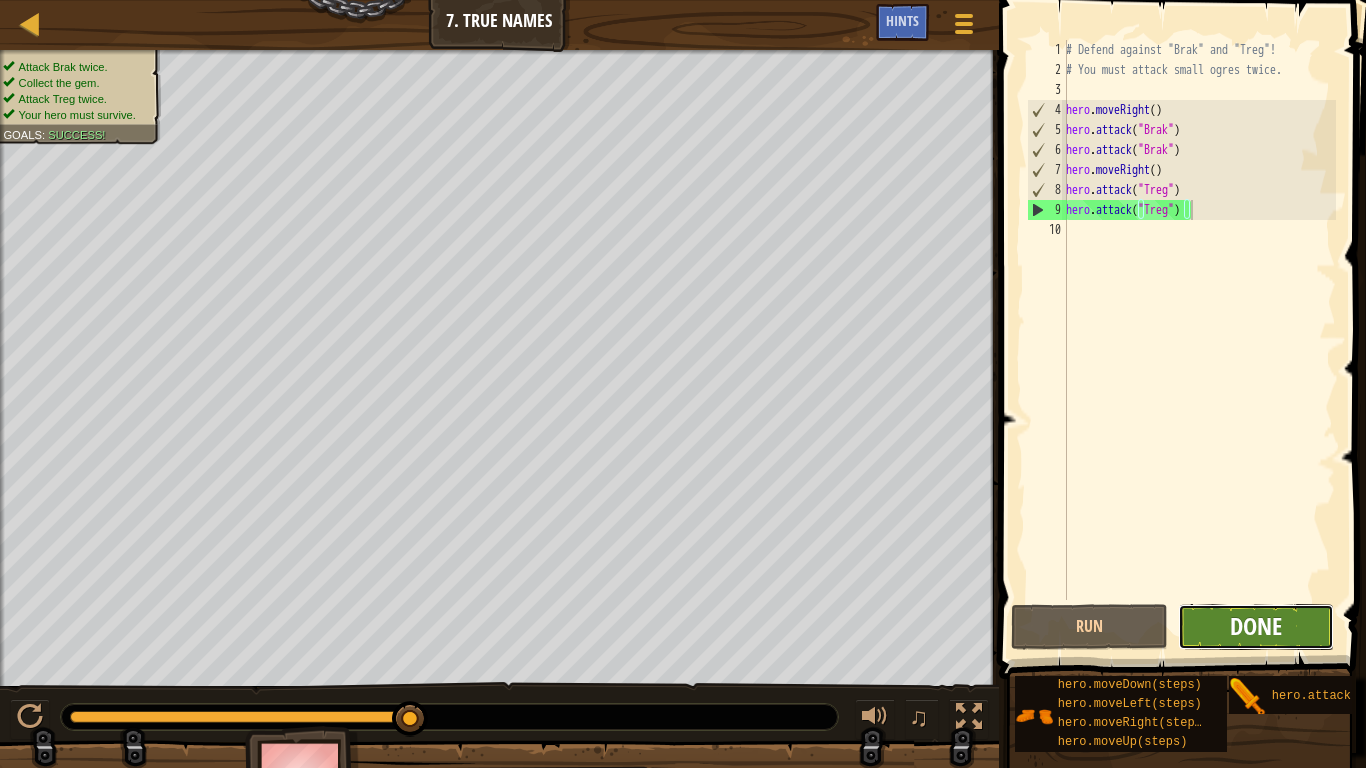 click on "Done" at bounding box center [1256, 626] 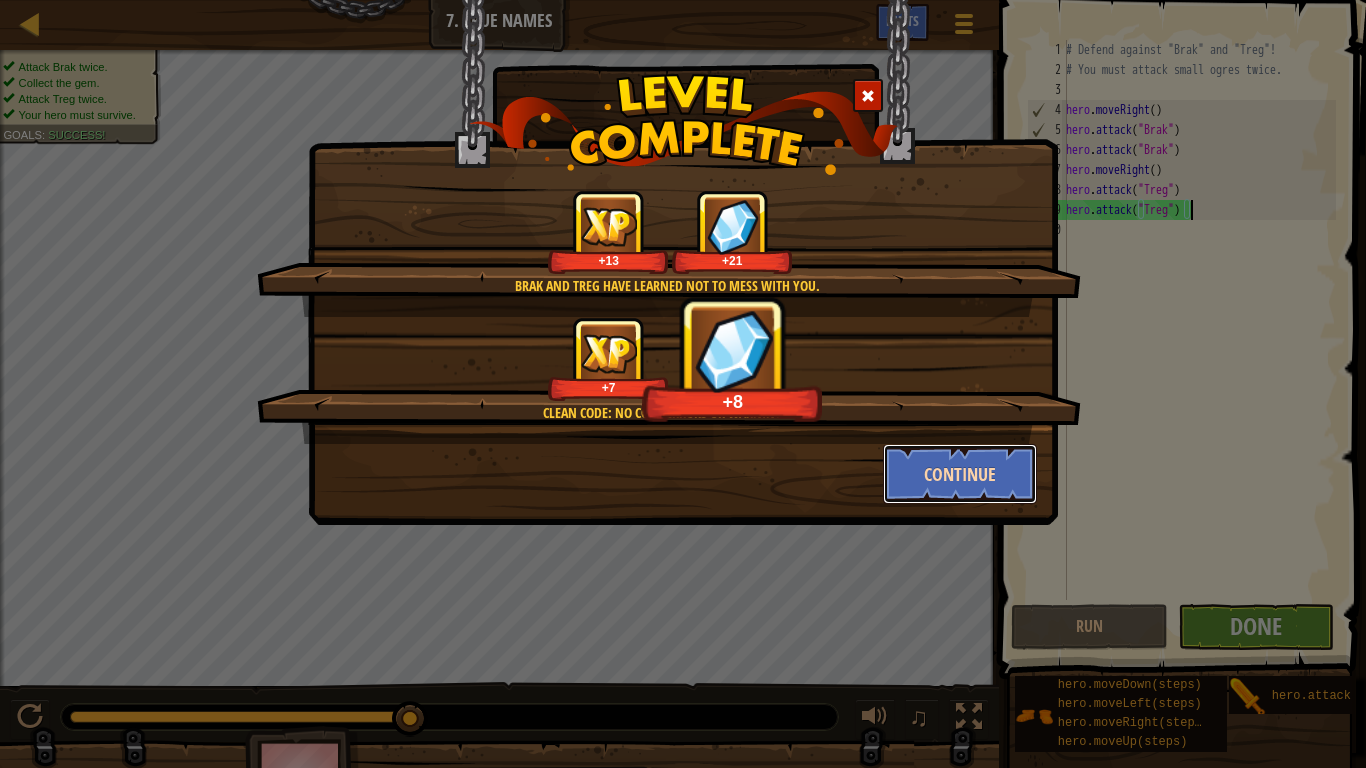 click on "Continue" at bounding box center [960, 474] 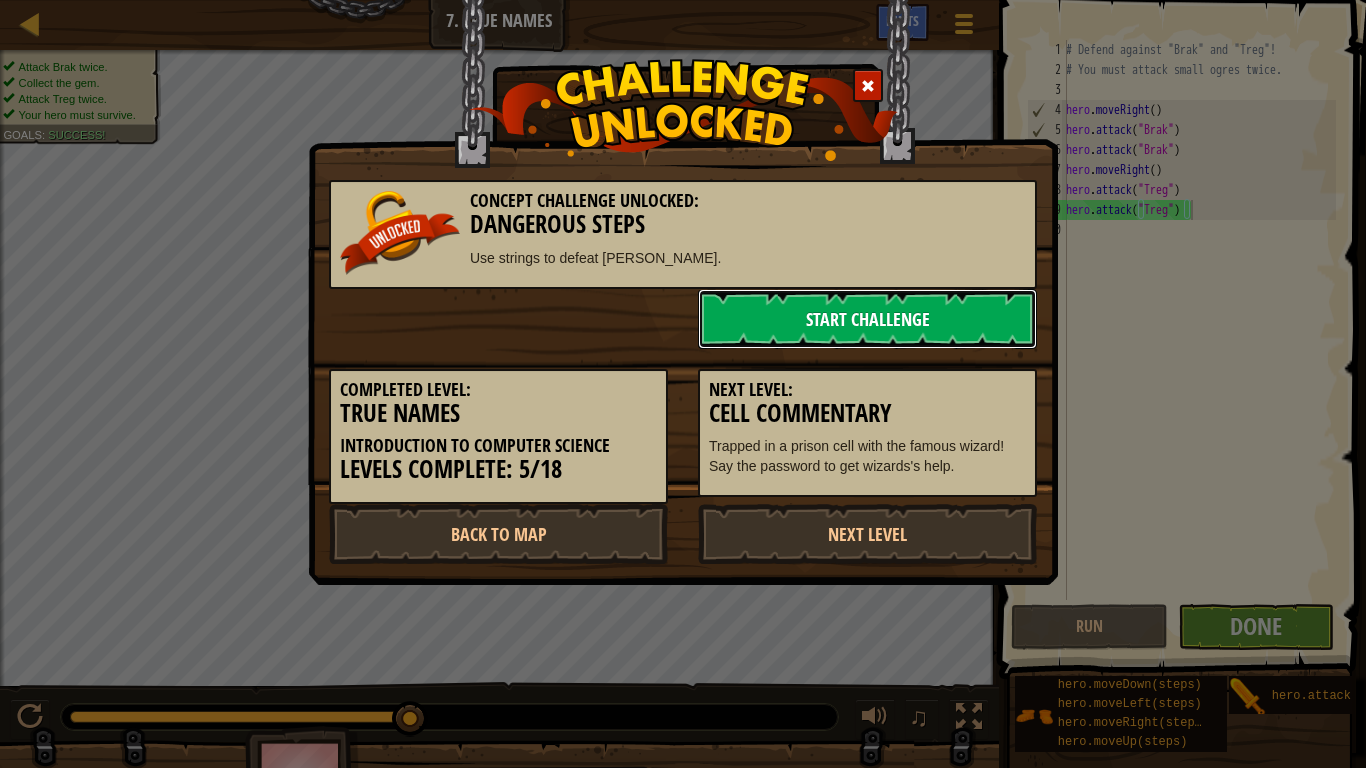 click on "Start Challenge" at bounding box center [867, 319] 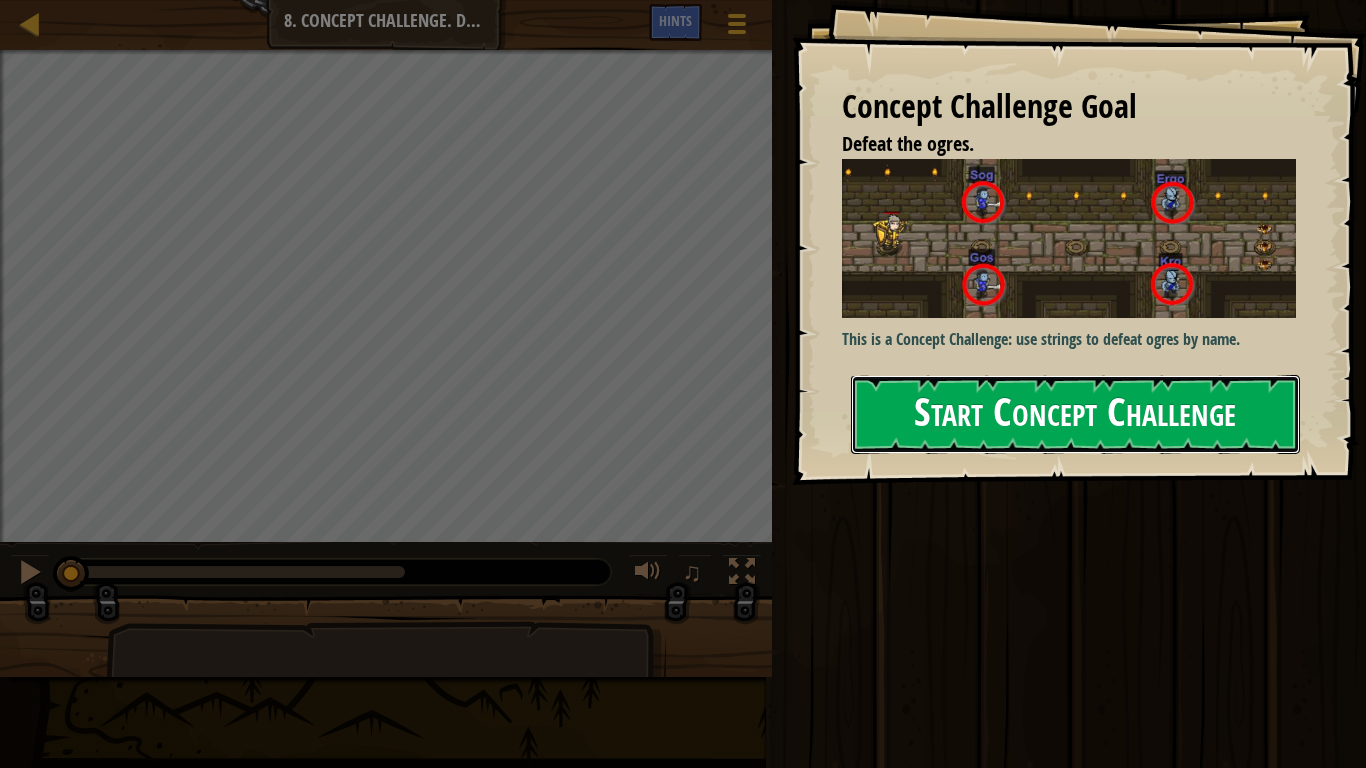 click on "Start Concept Challenge" at bounding box center [1075, 414] 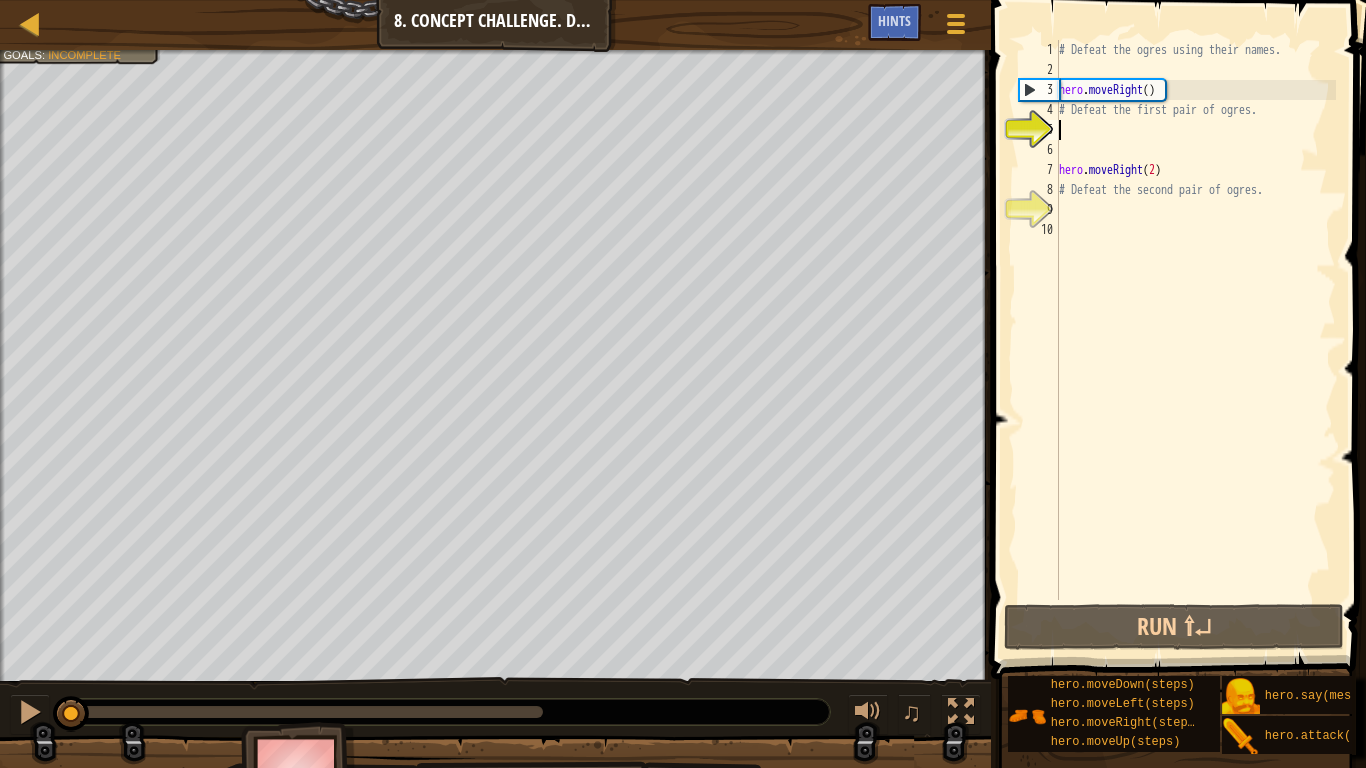 click on "# Defeat the ogres using their names. hero . moveRight ( ) # Defeat the first pair of ogres. hero . moveRight ( 2 ) # Defeat the second pair of ogres." at bounding box center (1195, 340) 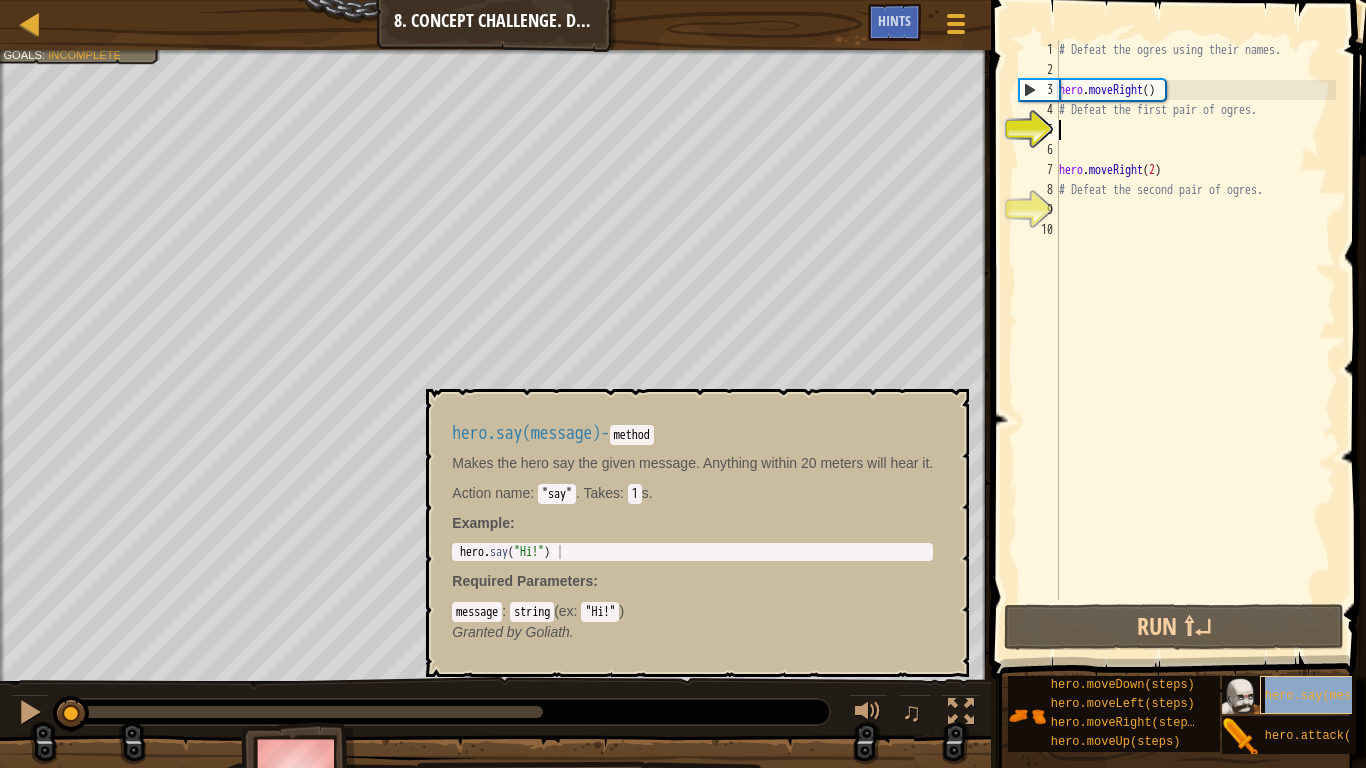 click on "hero.say(message)" at bounding box center (1326, 696) 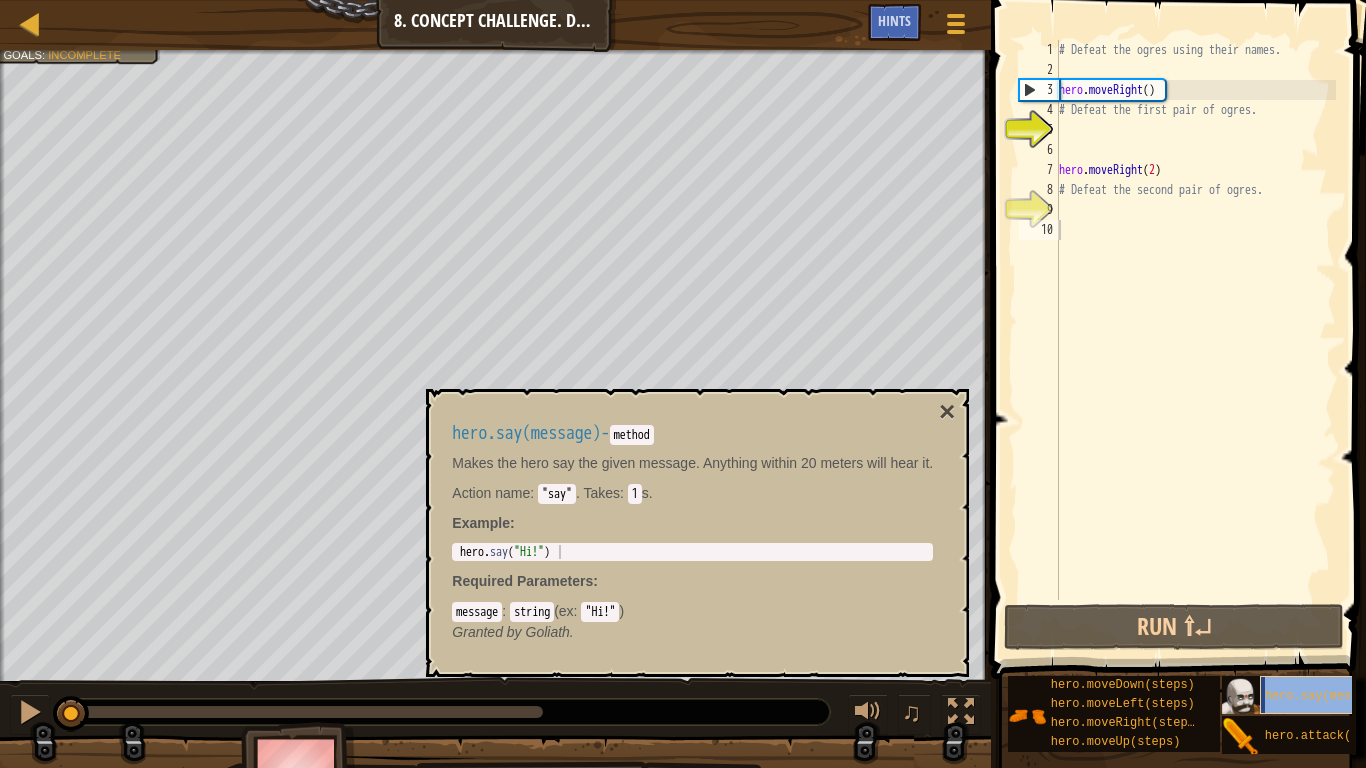 type on "hero.say(message)" 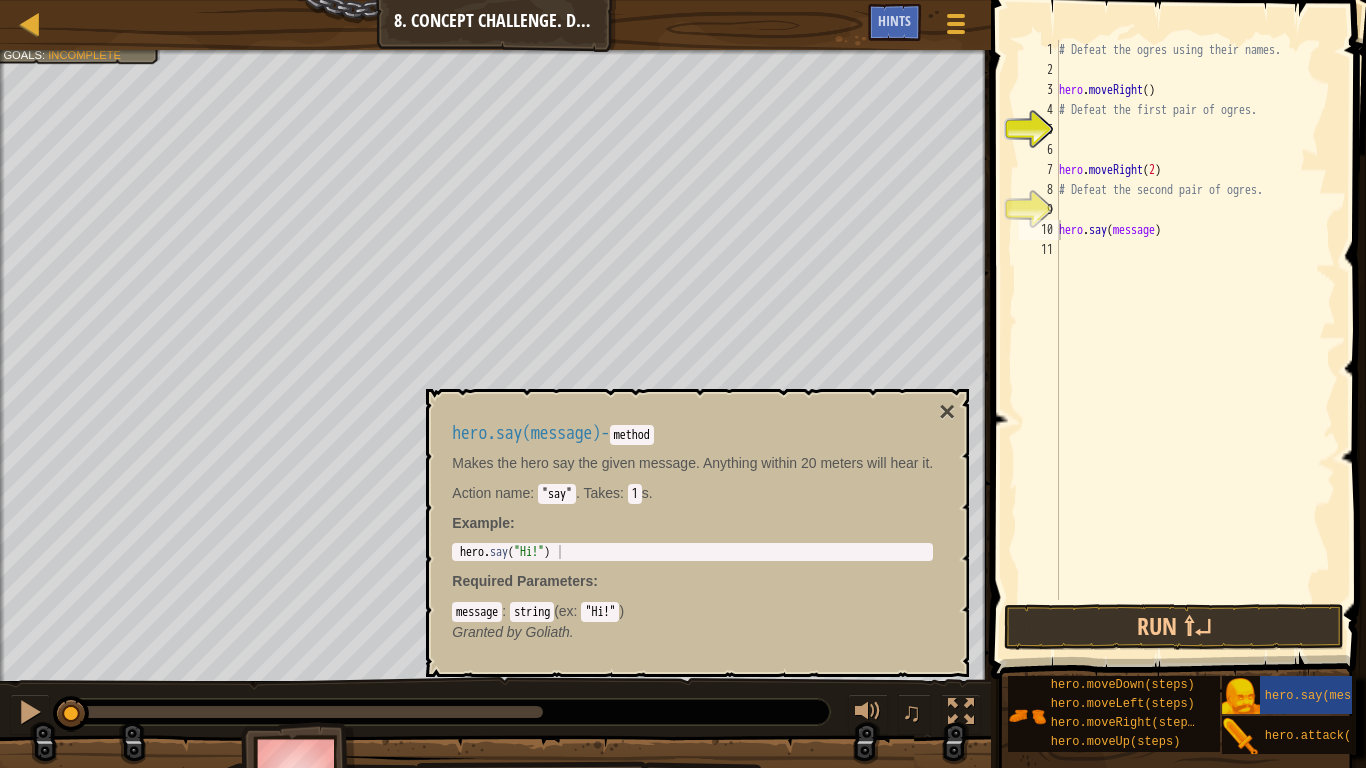click at bounding box center (1180, 311) 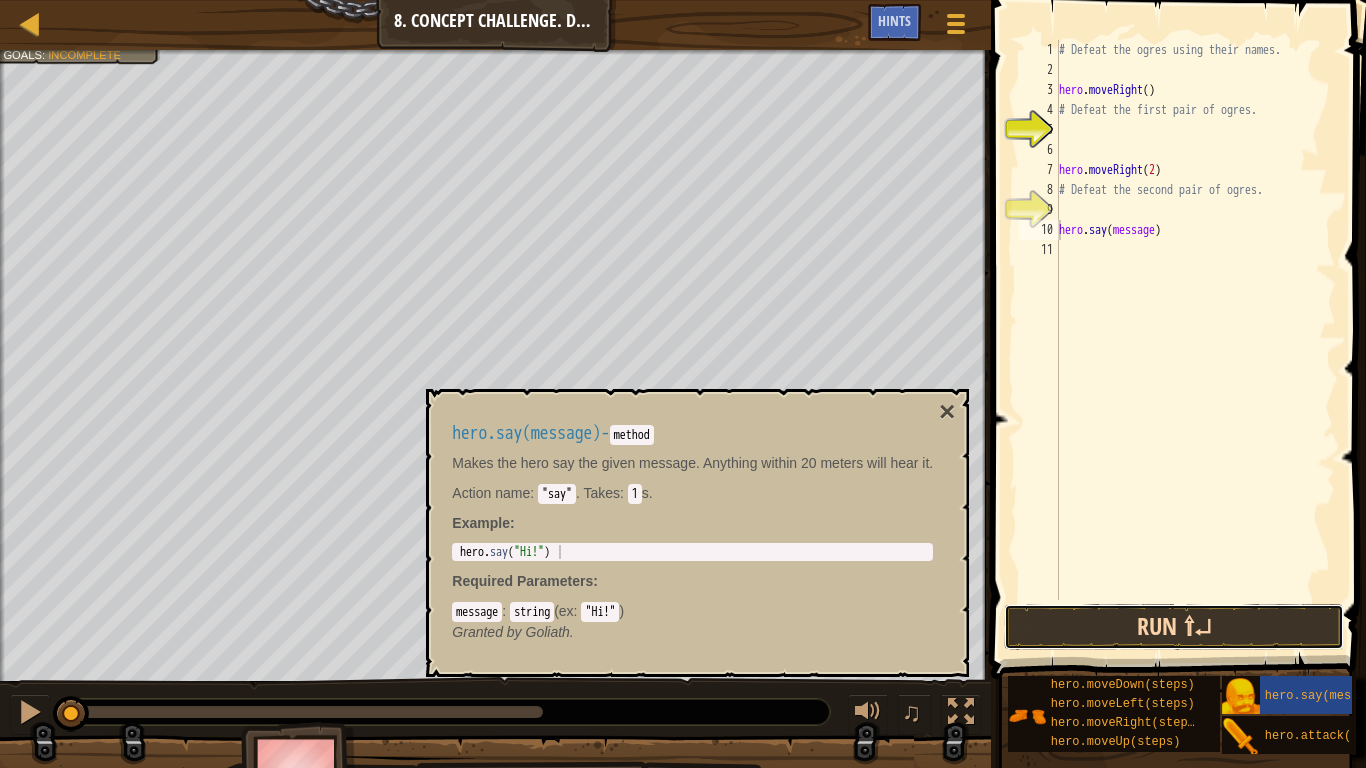 click on "Run ⇧↵" at bounding box center (1174, 627) 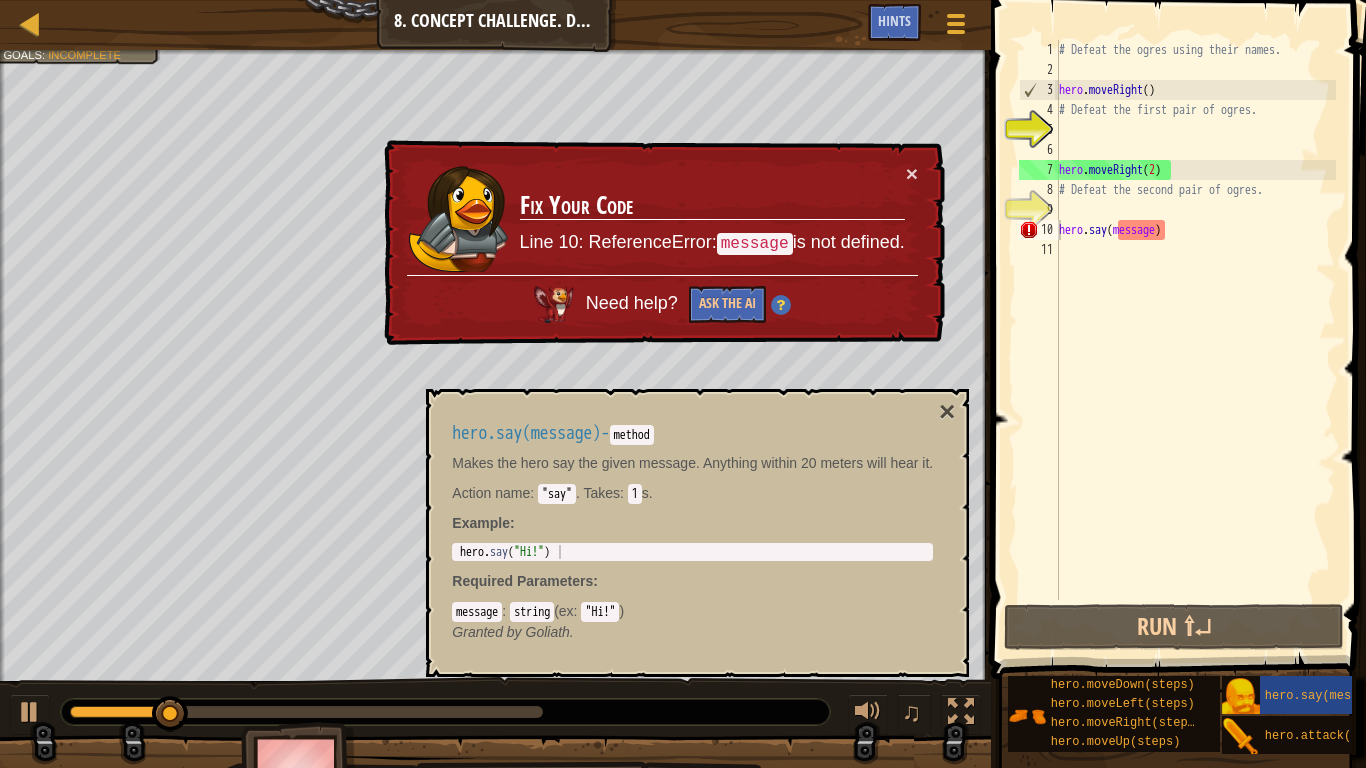 click on "× Fix Your Code Line 10: ReferenceError:  message  is not defined.
Need help? Ask the AI" at bounding box center (662, 243) 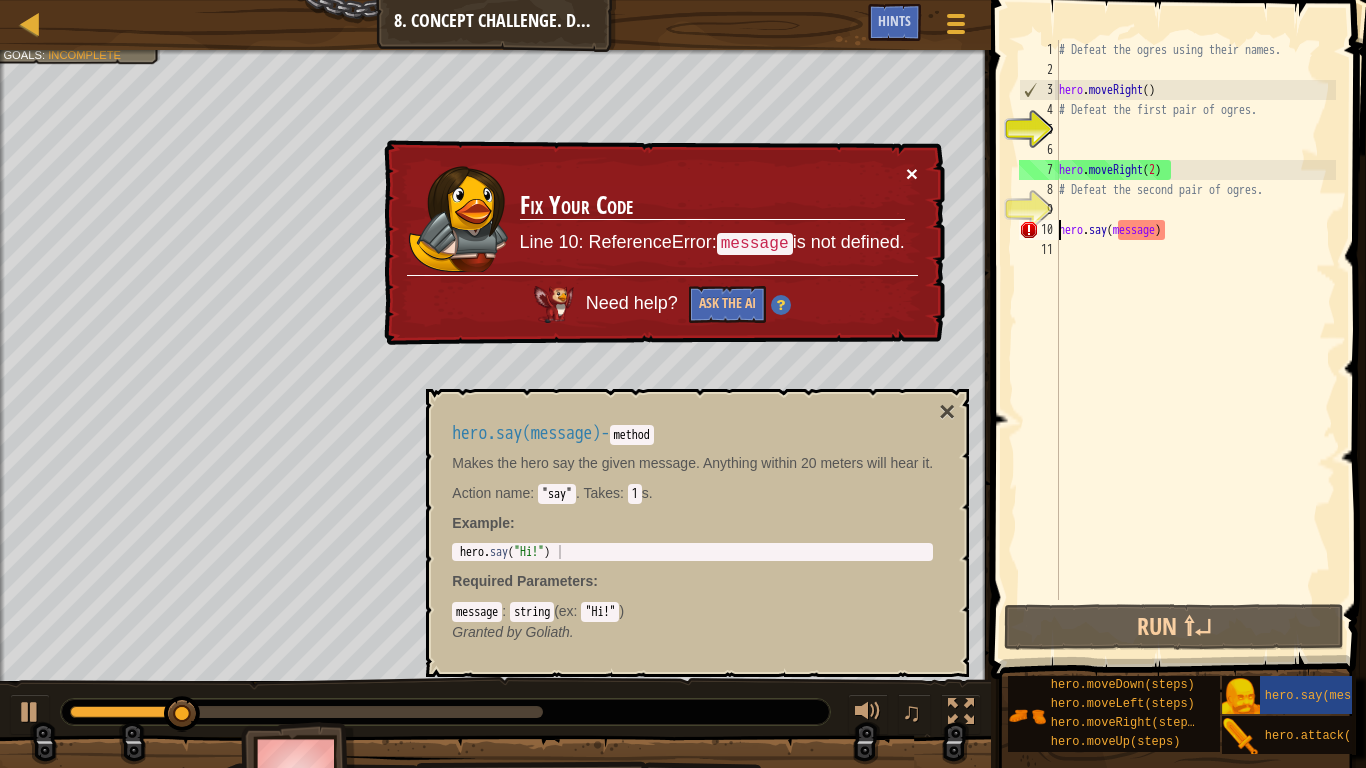 click on "×" at bounding box center [912, 173] 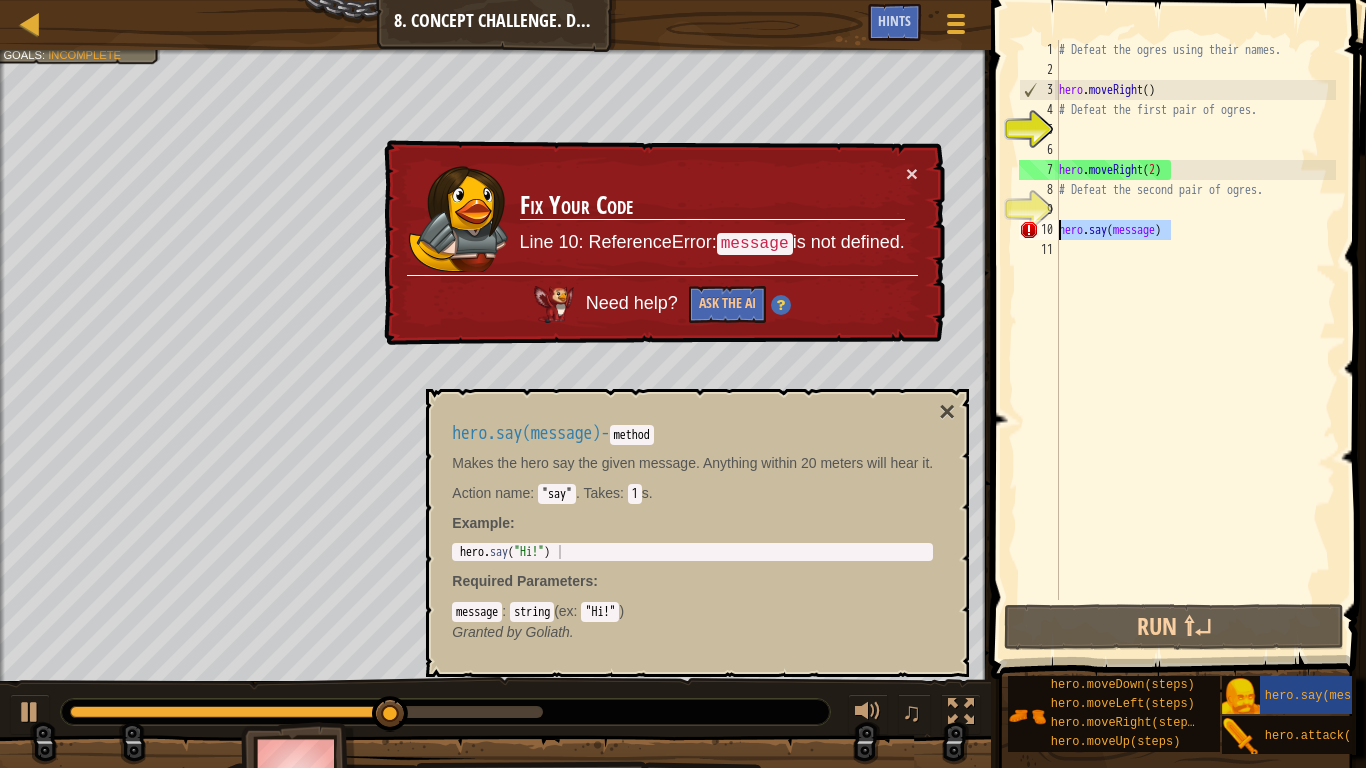 drag, startPoint x: 1198, startPoint y: 229, endPoint x: 1034, endPoint y: 224, distance: 164.0762 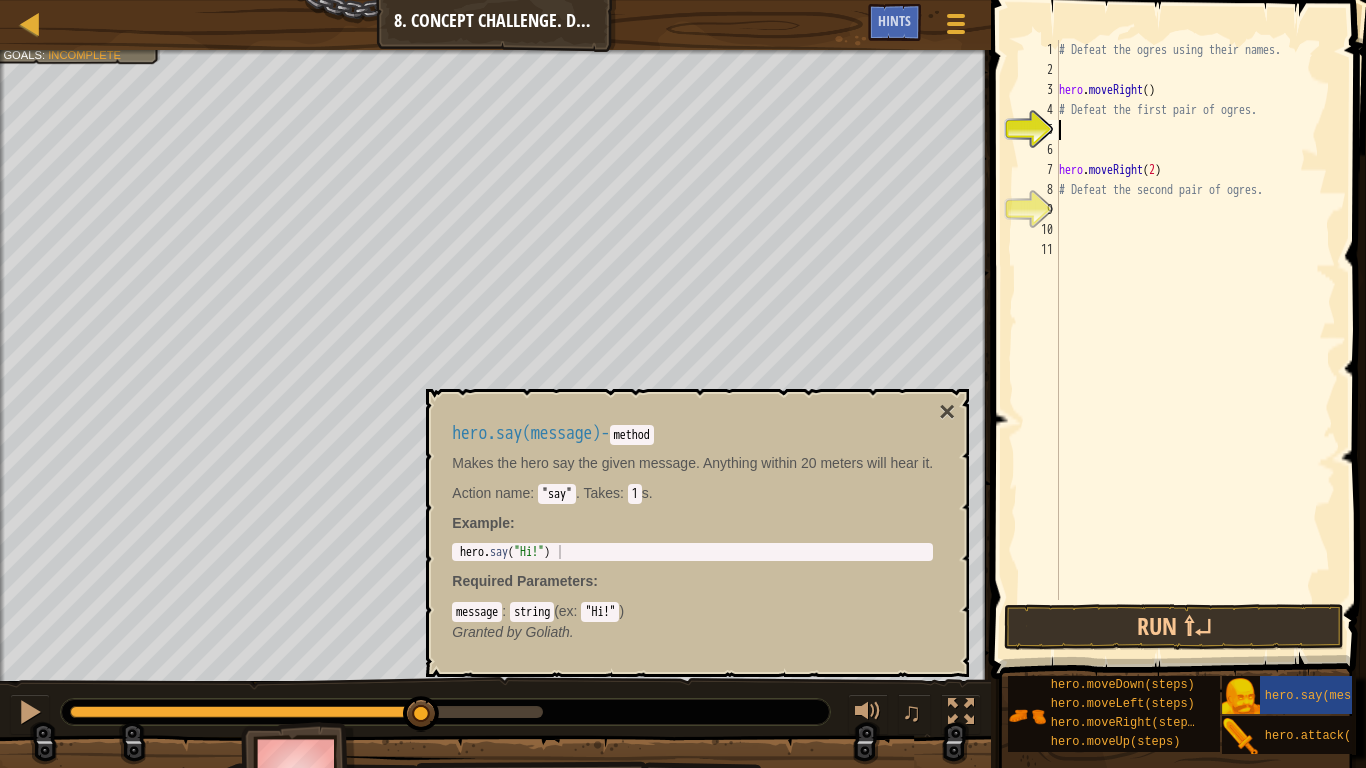 click on "# Defeat the ogres using their names. hero . moveRight ( ) # Defeat the first pair of ogres. hero . moveRight ( 2 ) # Defeat the second pair of ogres." at bounding box center (1195, 340) 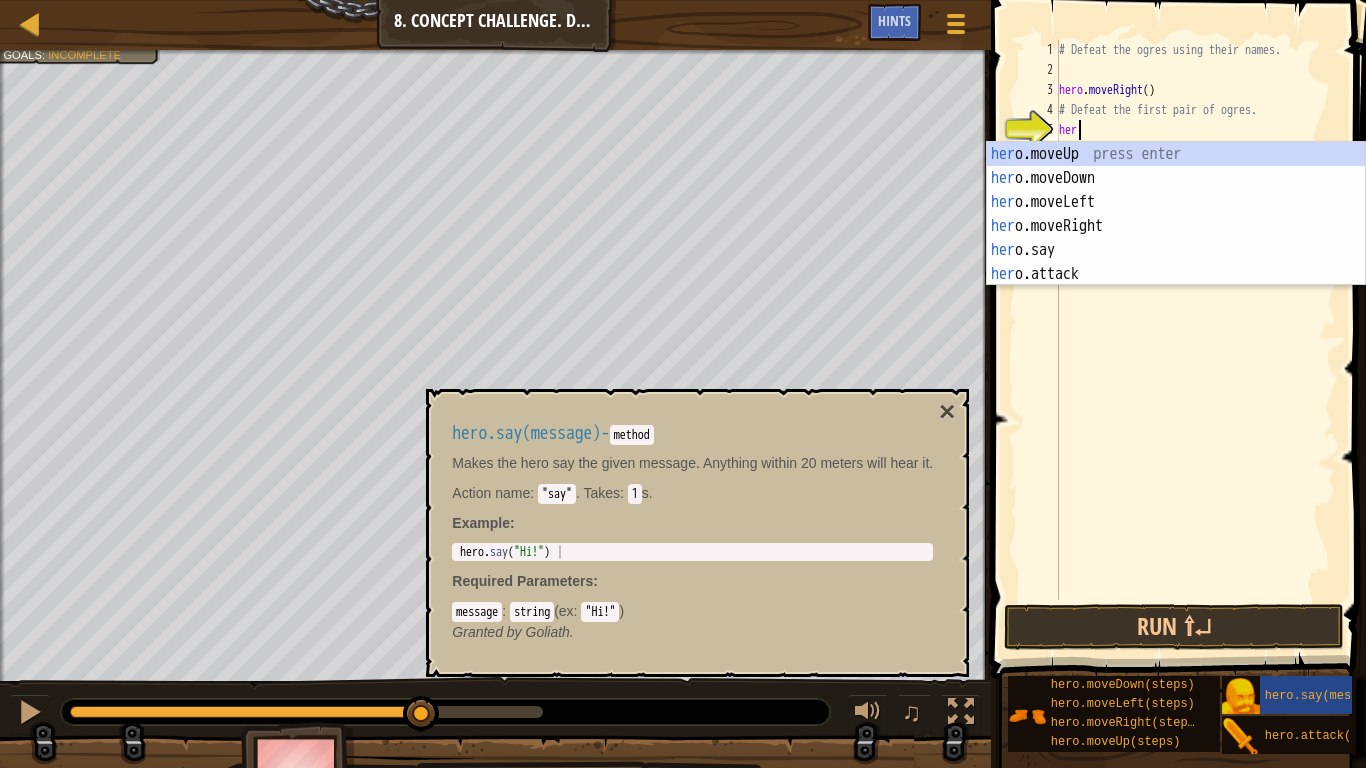 scroll, scrollTop: 9, scrollLeft: 1, axis: both 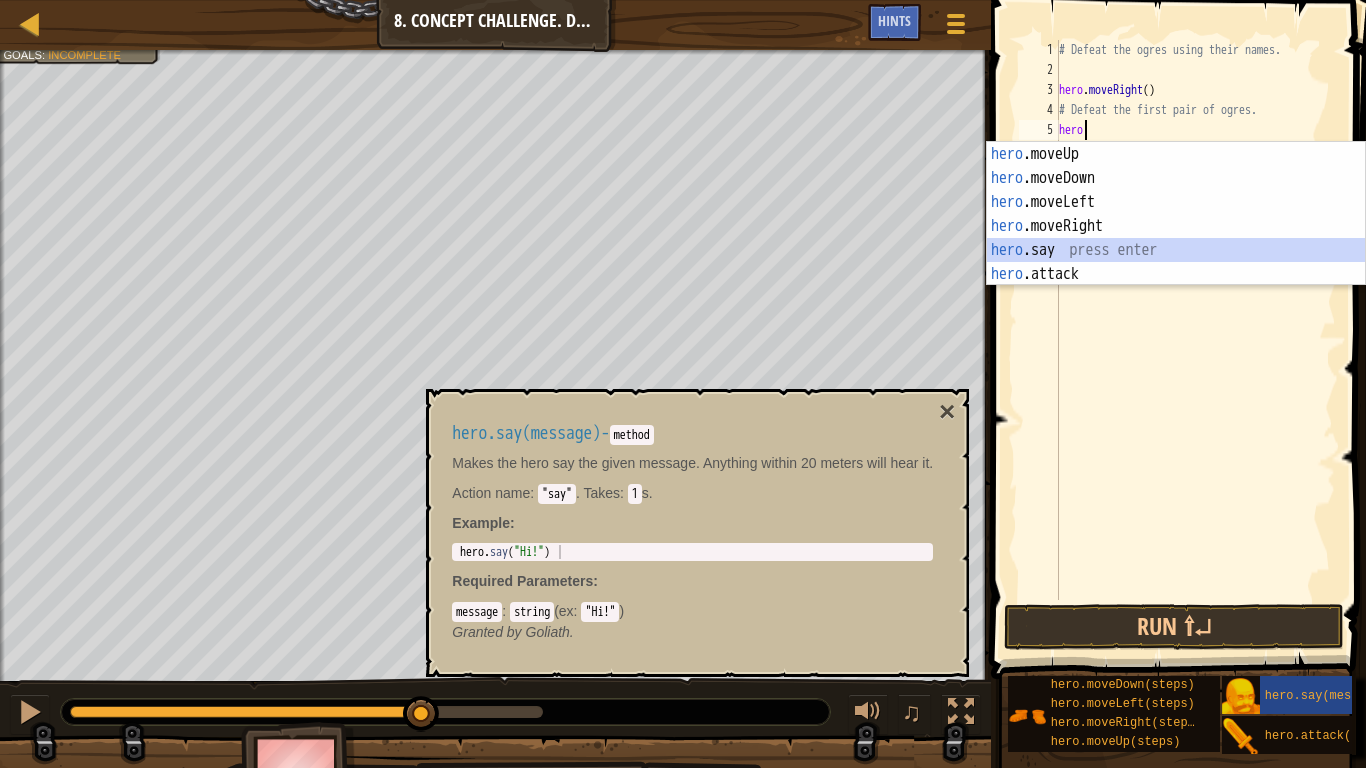 click on "hero .moveUp press enter hero .moveDown press enter hero .moveLeft press enter hero .moveRight press enter hero .say press enter hero .attack press enter" at bounding box center [1176, 238] 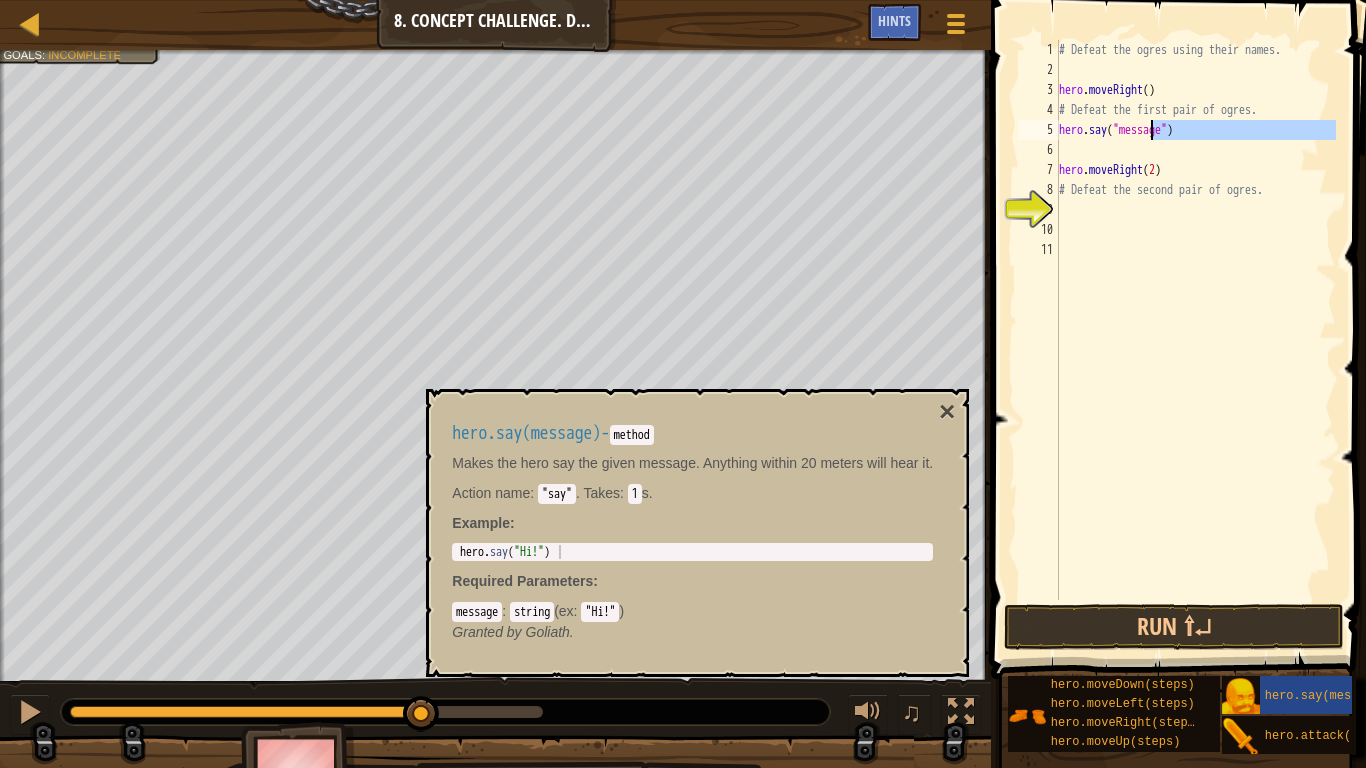 drag, startPoint x: 1173, startPoint y: 142, endPoint x: 1149, endPoint y: 139, distance: 24.186773 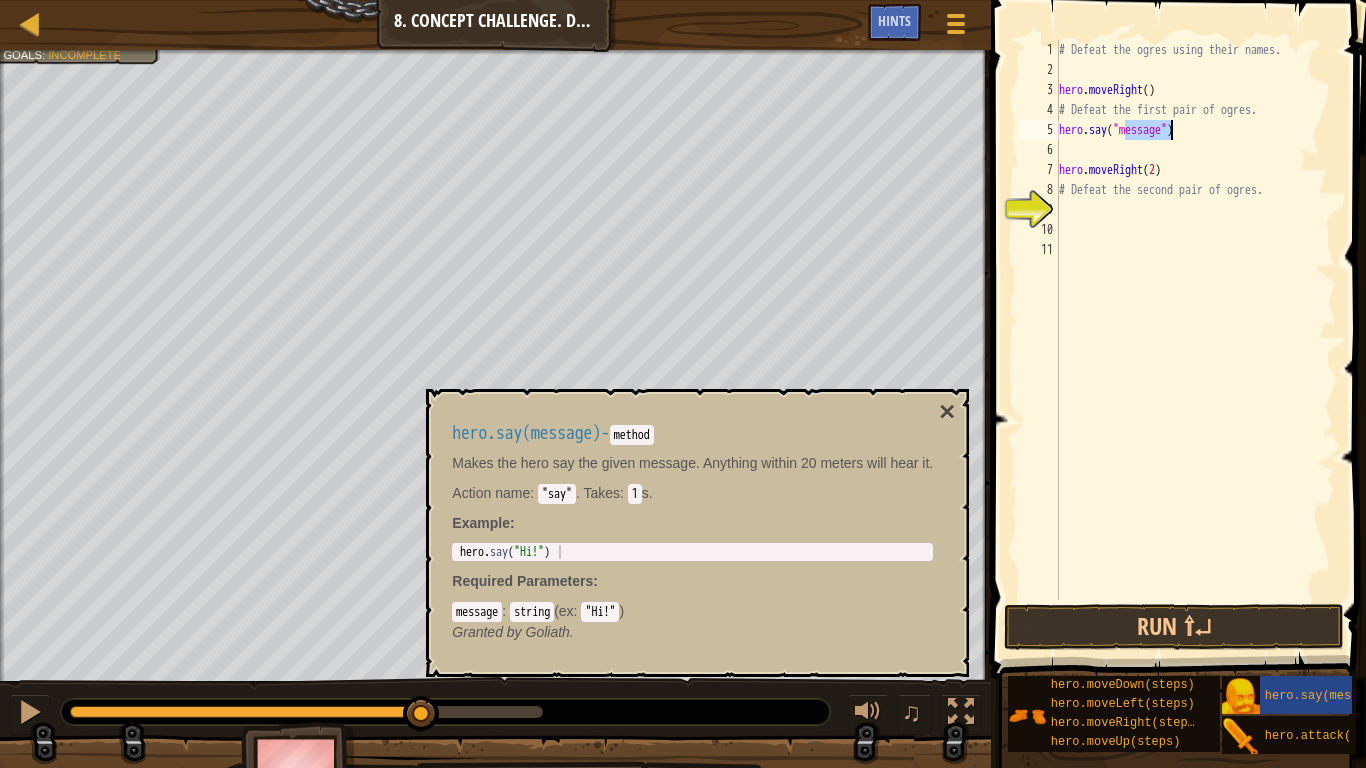 drag, startPoint x: 1124, startPoint y: 135, endPoint x: 1167, endPoint y: 132, distance: 43.104523 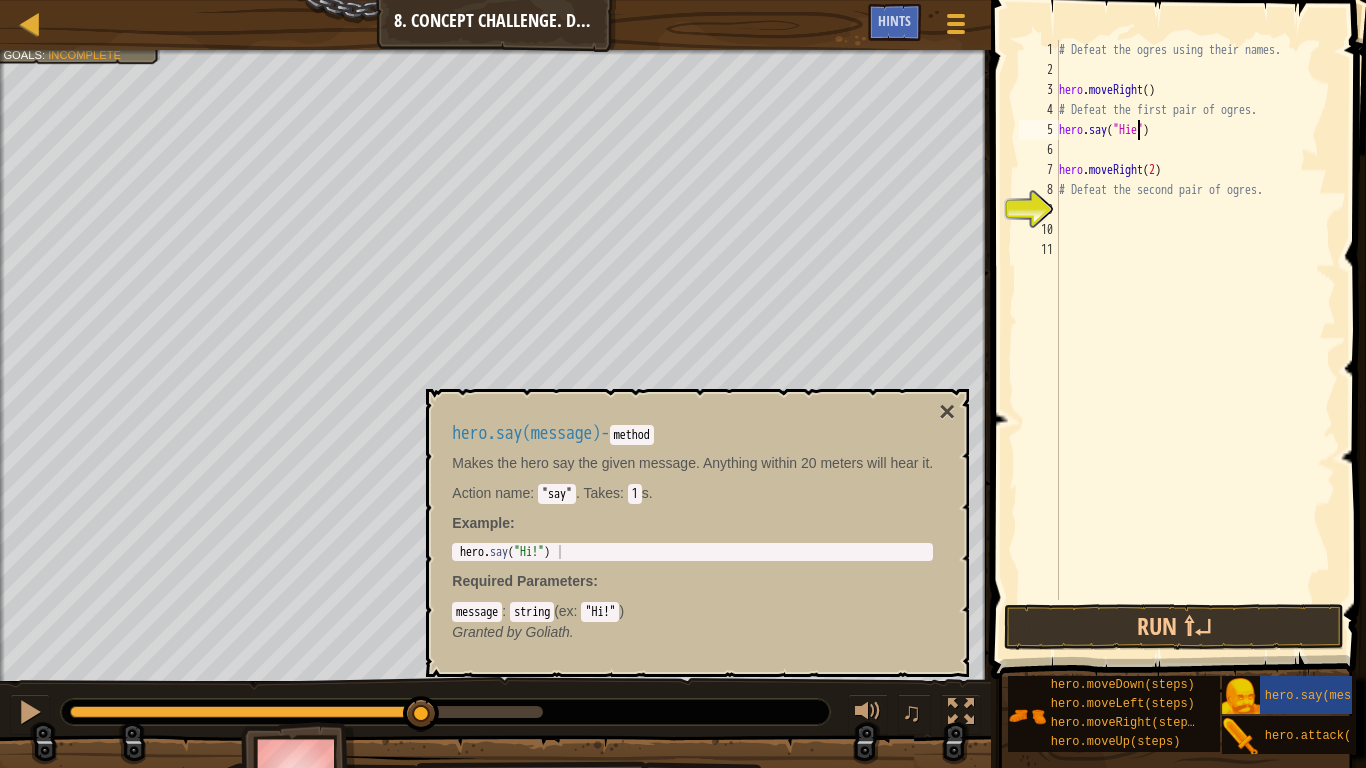 scroll, scrollTop: 9, scrollLeft: 8, axis: both 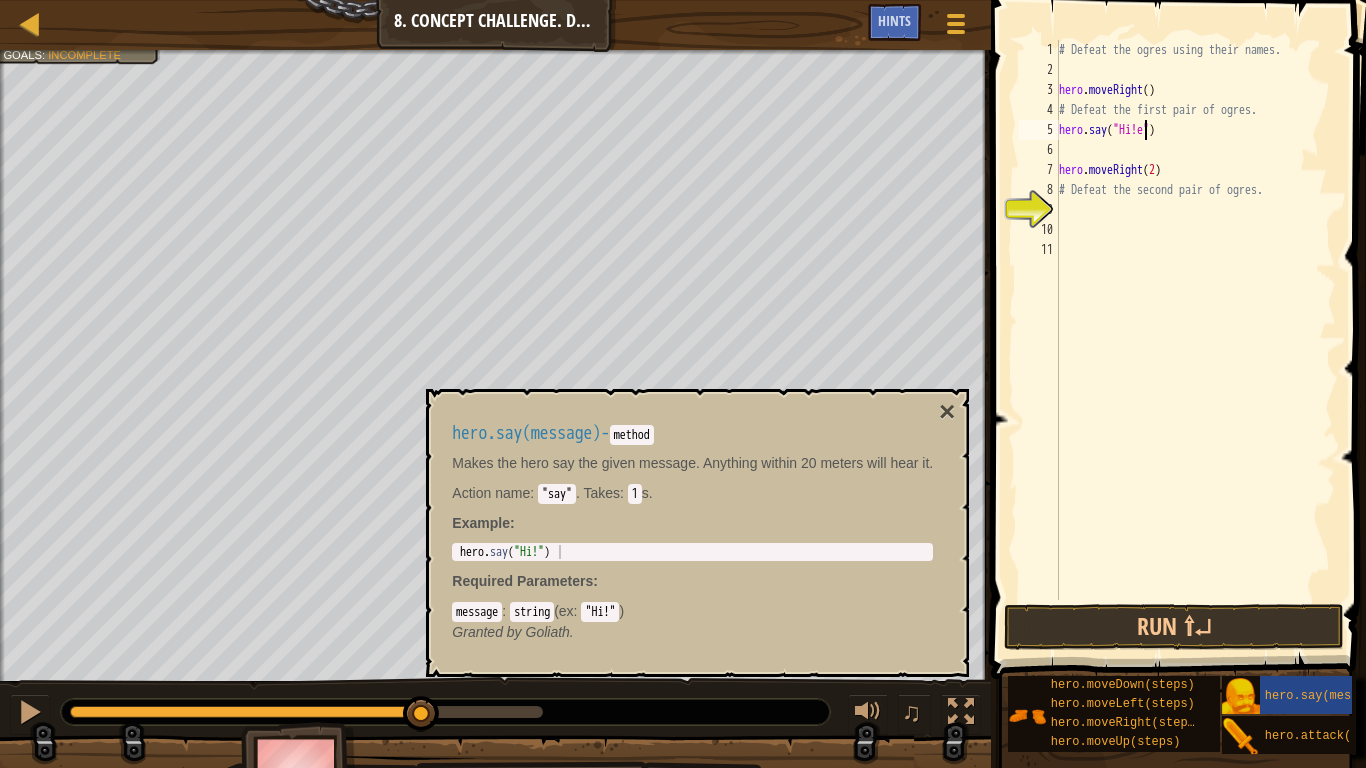 click on "# Defeat the ogres using their names. hero . moveRight ( ) # Defeat the first pair of ogres. hero . say ( "Hi!e" ) hero . moveRight ( 2 ) # Defeat the second pair of ogres." at bounding box center [1195, 340] 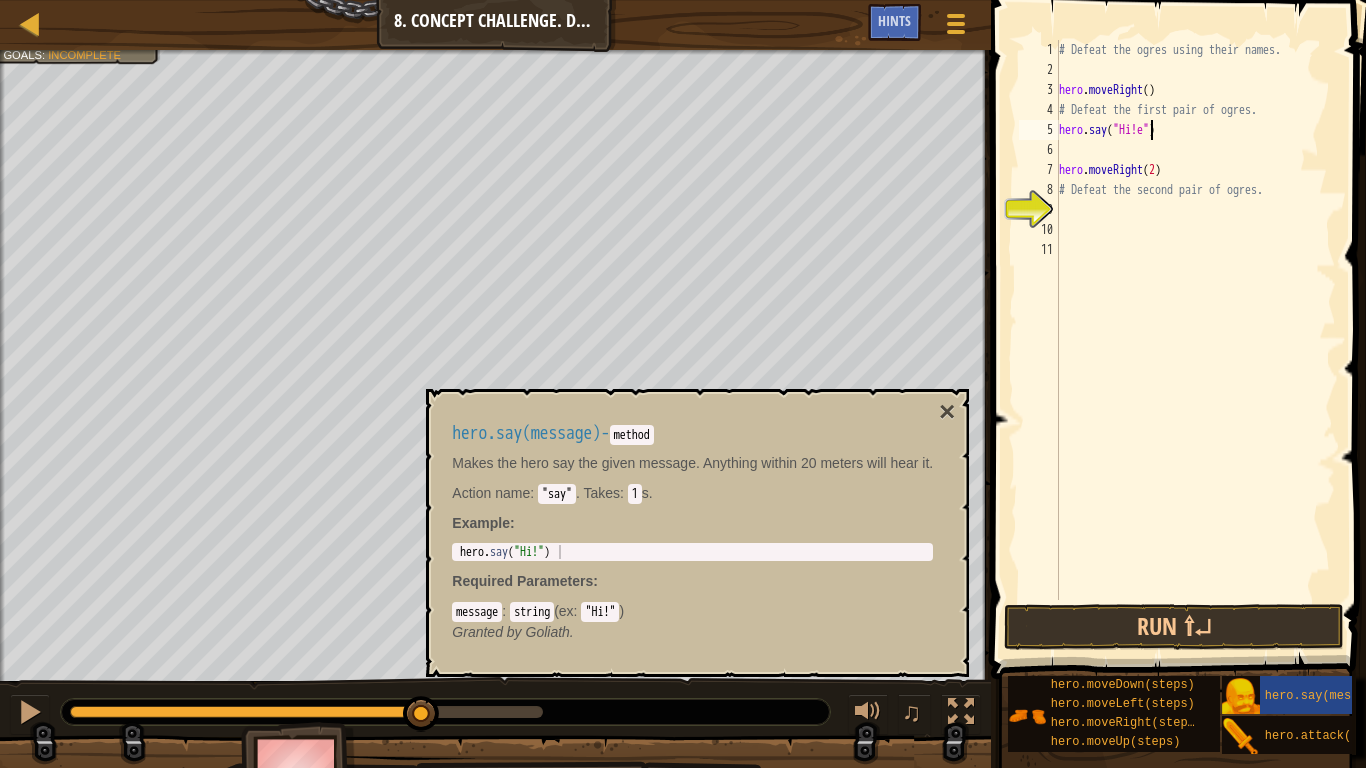 scroll, scrollTop: 9, scrollLeft: 7, axis: both 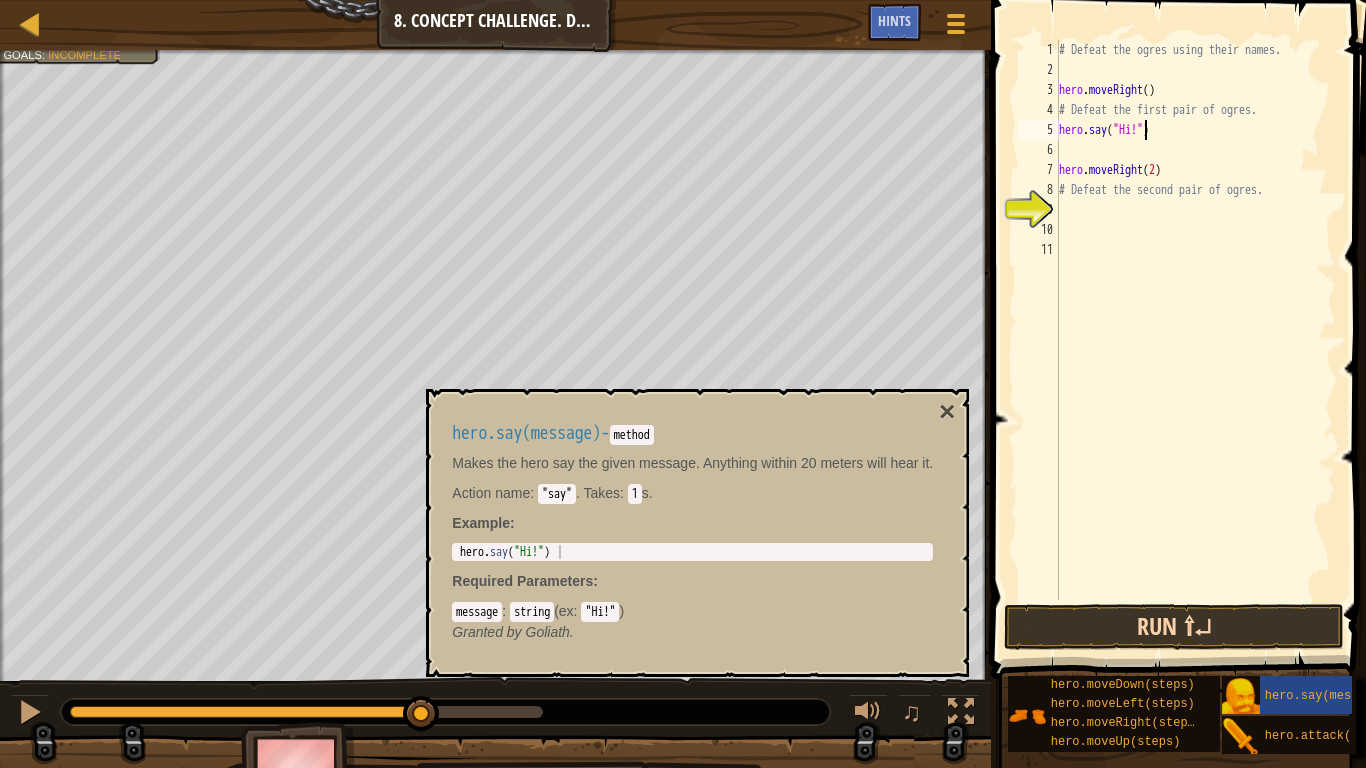 type on "hero.say("Hi!")" 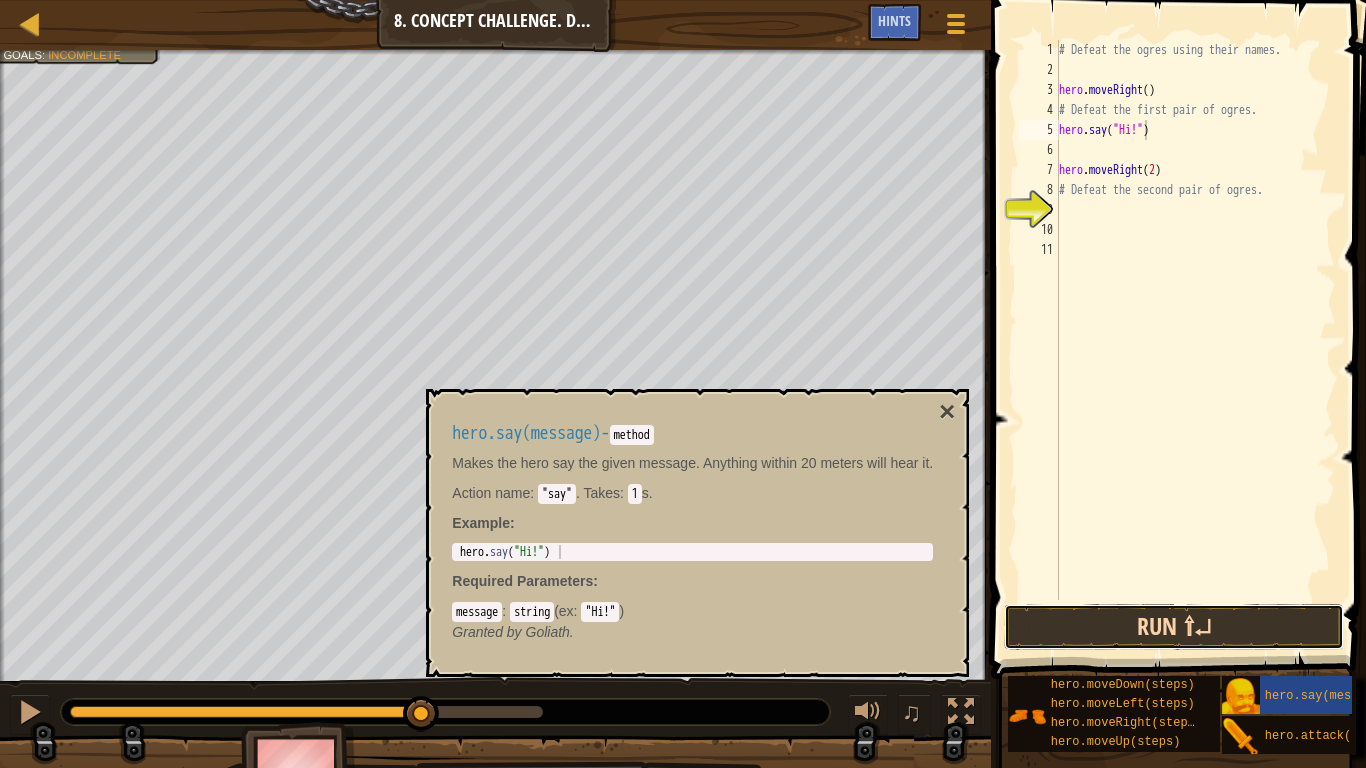 click on "Run ⇧↵" at bounding box center [1174, 627] 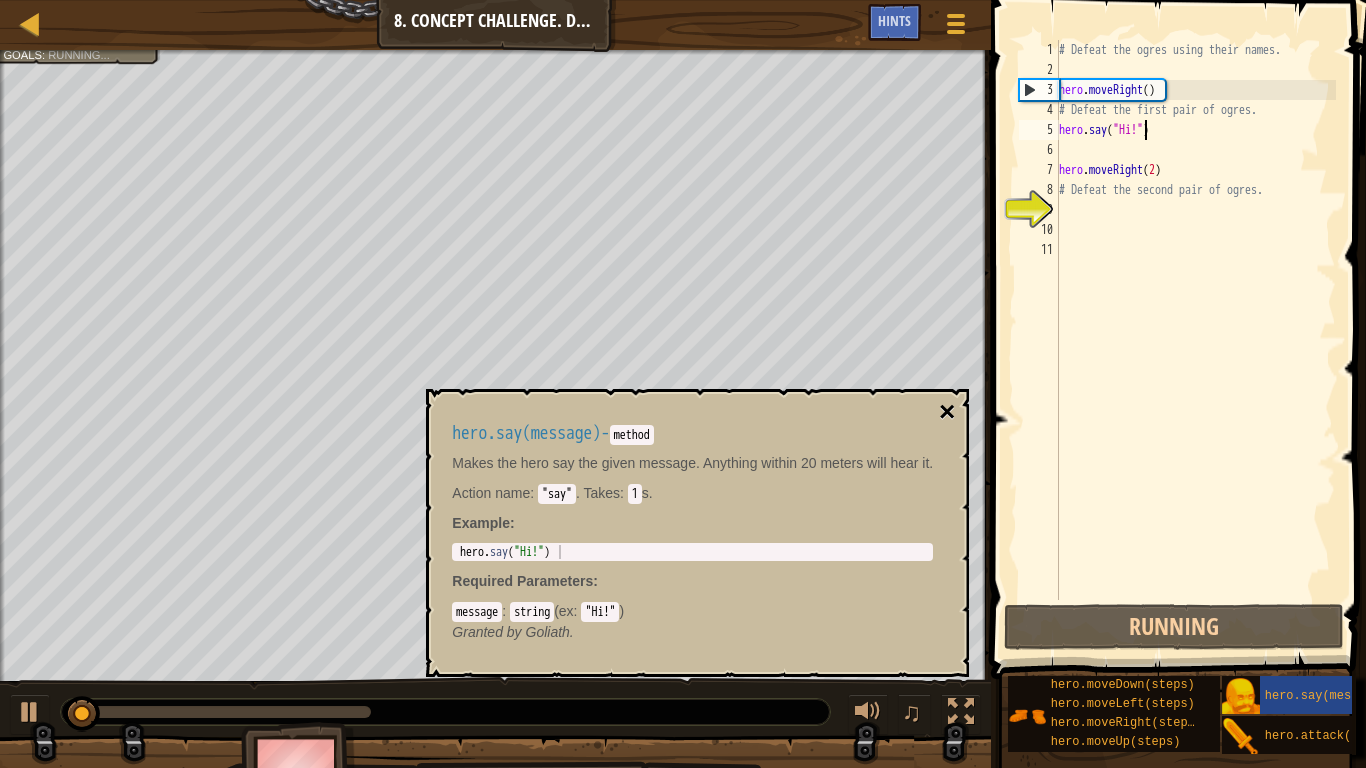 click on "×" at bounding box center [947, 412] 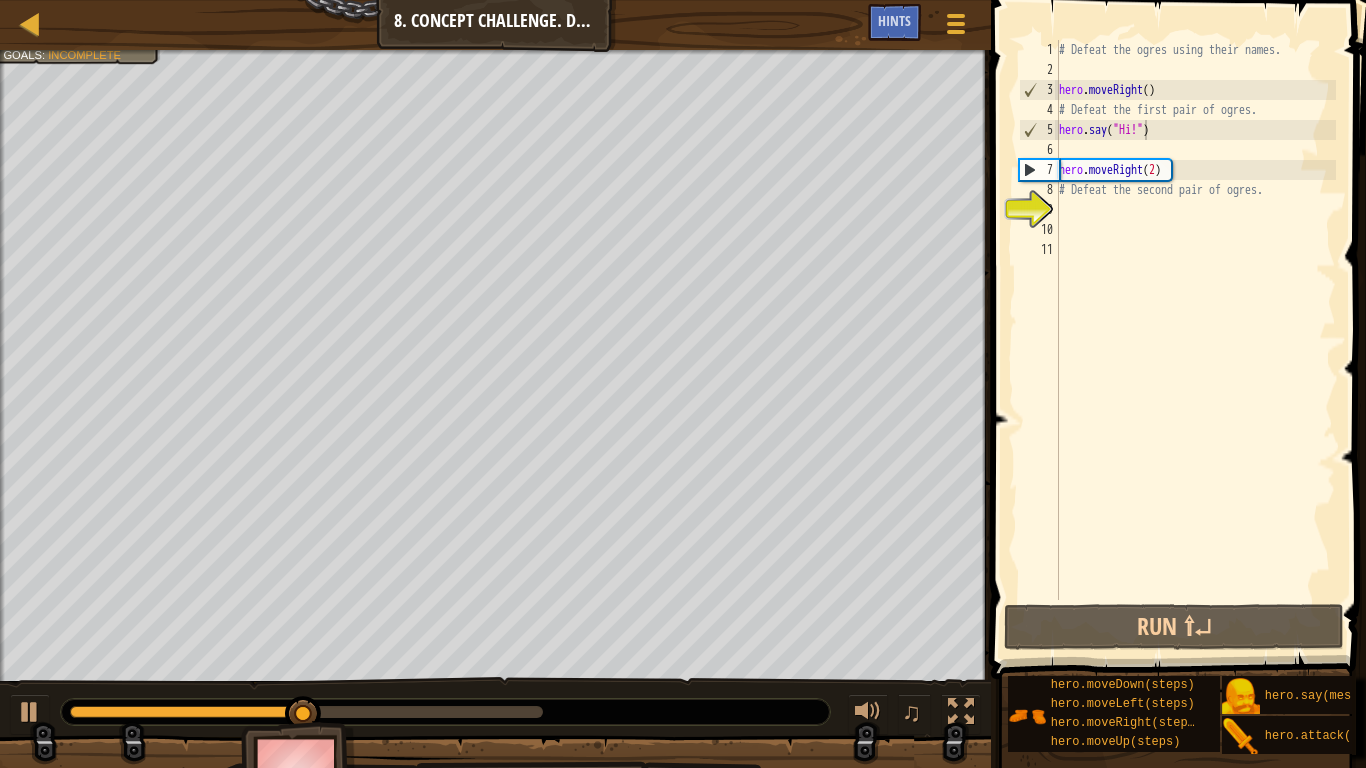 click on "# Defeat the ogres using their names. hero . moveRight ( ) # Defeat the first pair of ogres. hero . say ( "Hi!" ) hero . moveRight ( 2 ) # Defeat the second pair of ogres." at bounding box center (1195, 340) 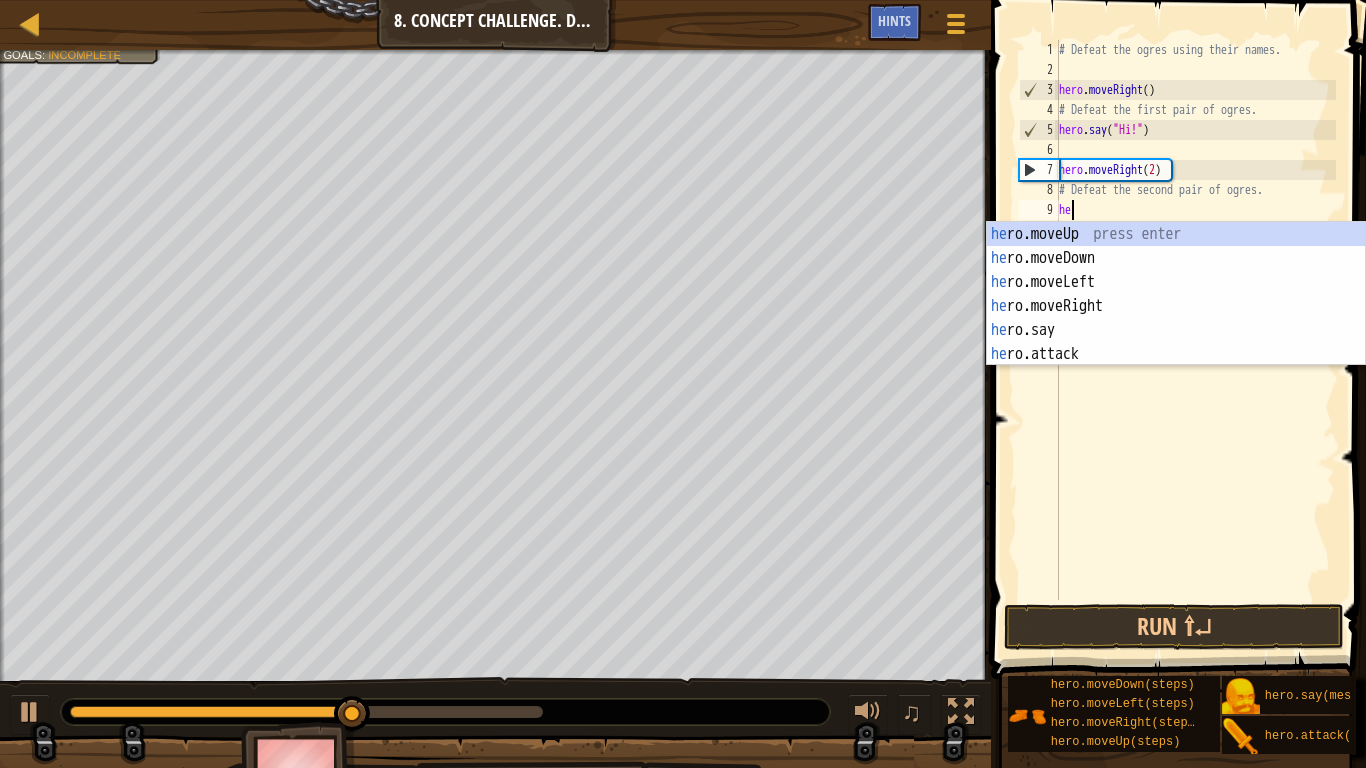 scroll, scrollTop: 9, scrollLeft: 1, axis: both 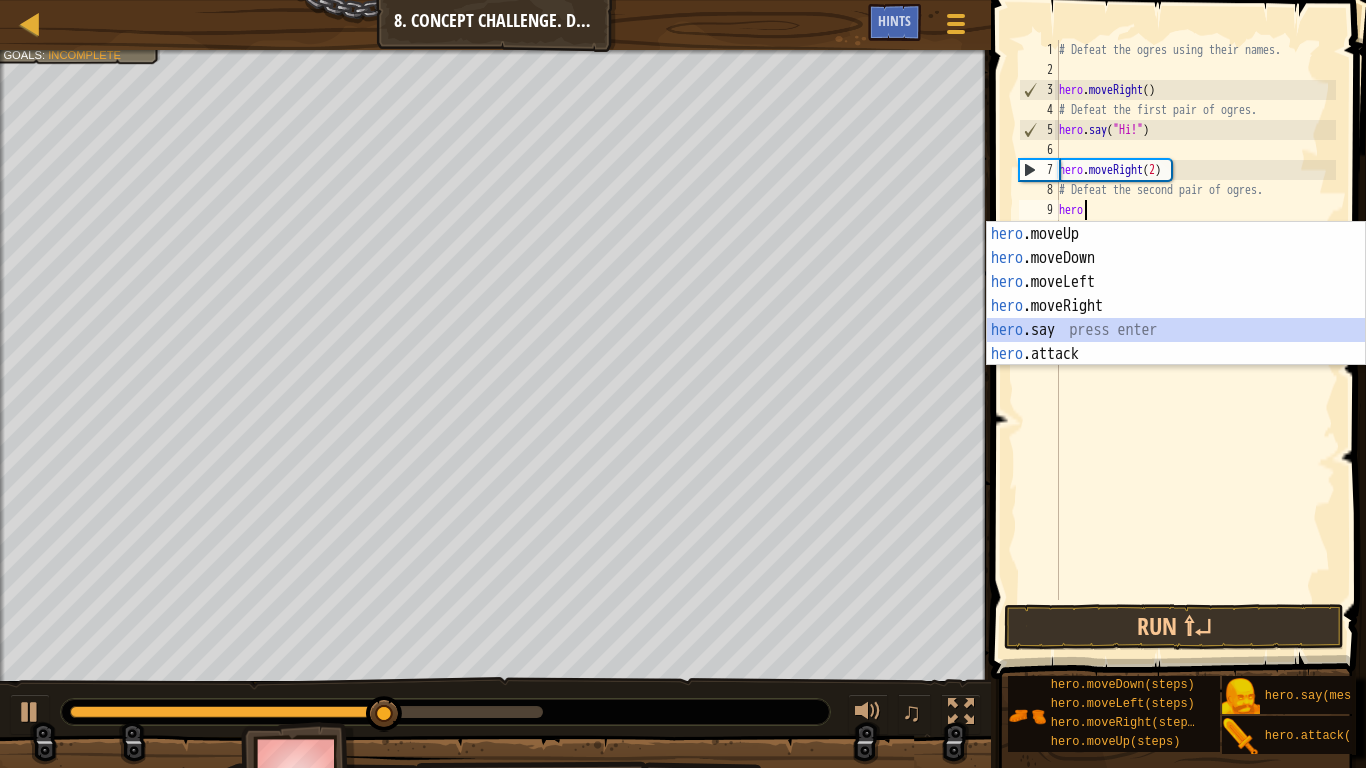click on "hero .moveUp press enter hero .moveDown press enter hero .moveLeft press enter hero .moveRight press enter hero .say press enter hero .attack press enter" at bounding box center (1176, 318) 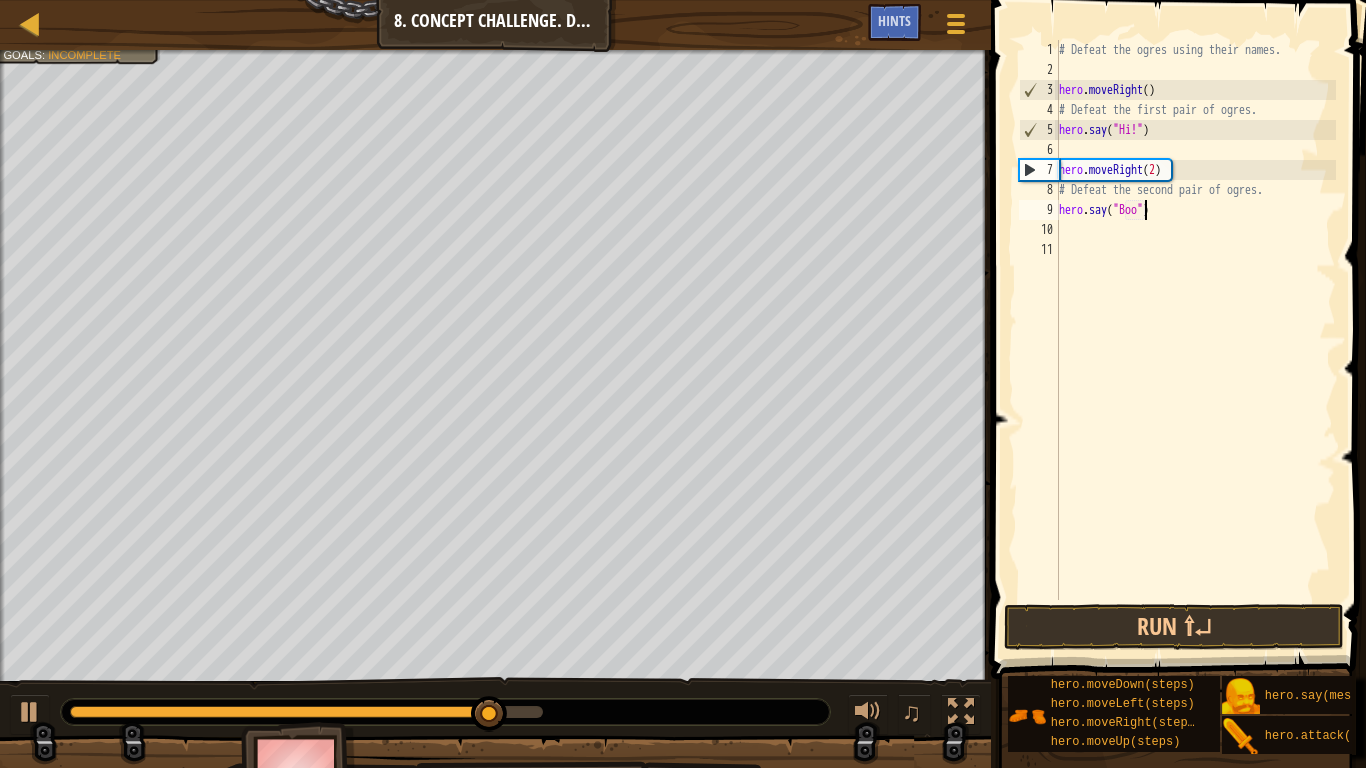 scroll, scrollTop: 9, scrollLeft: 8, axis: both 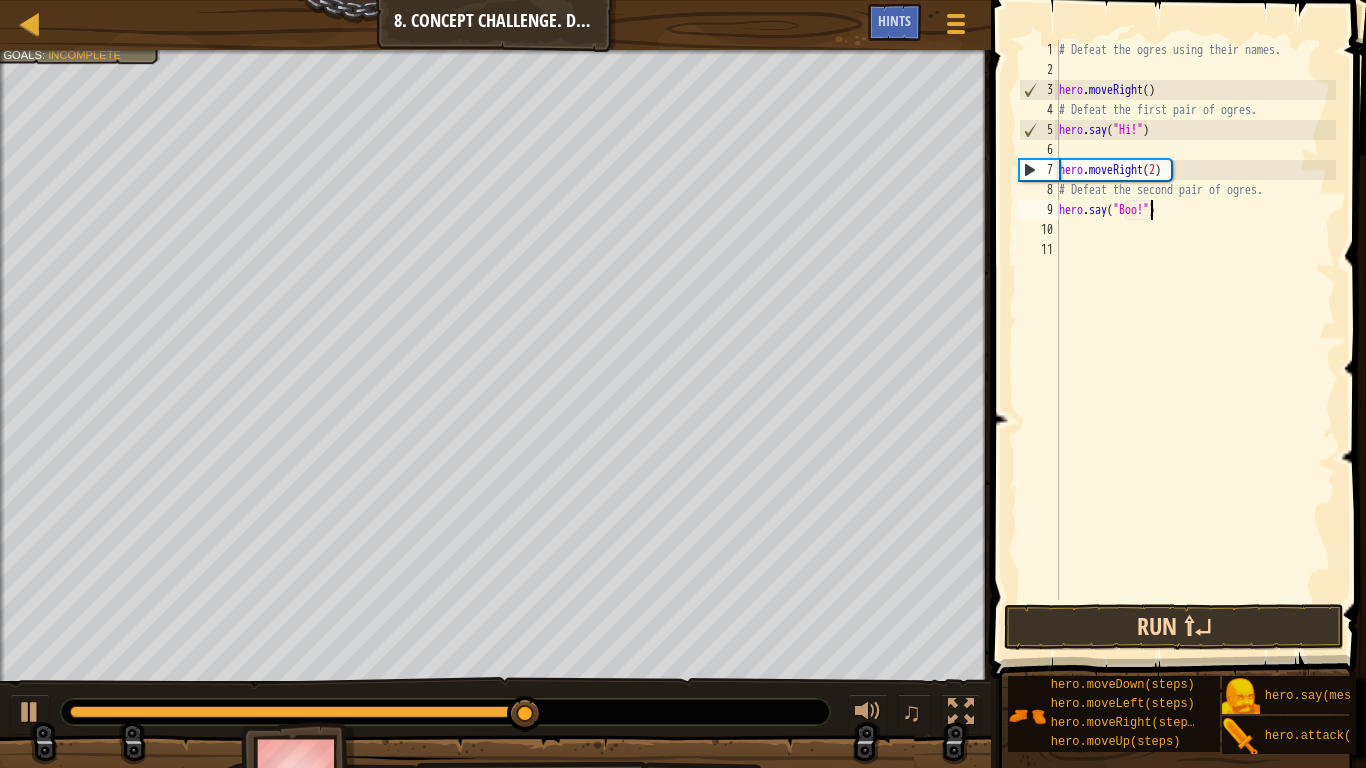 type on "hero.say("Boo!")" 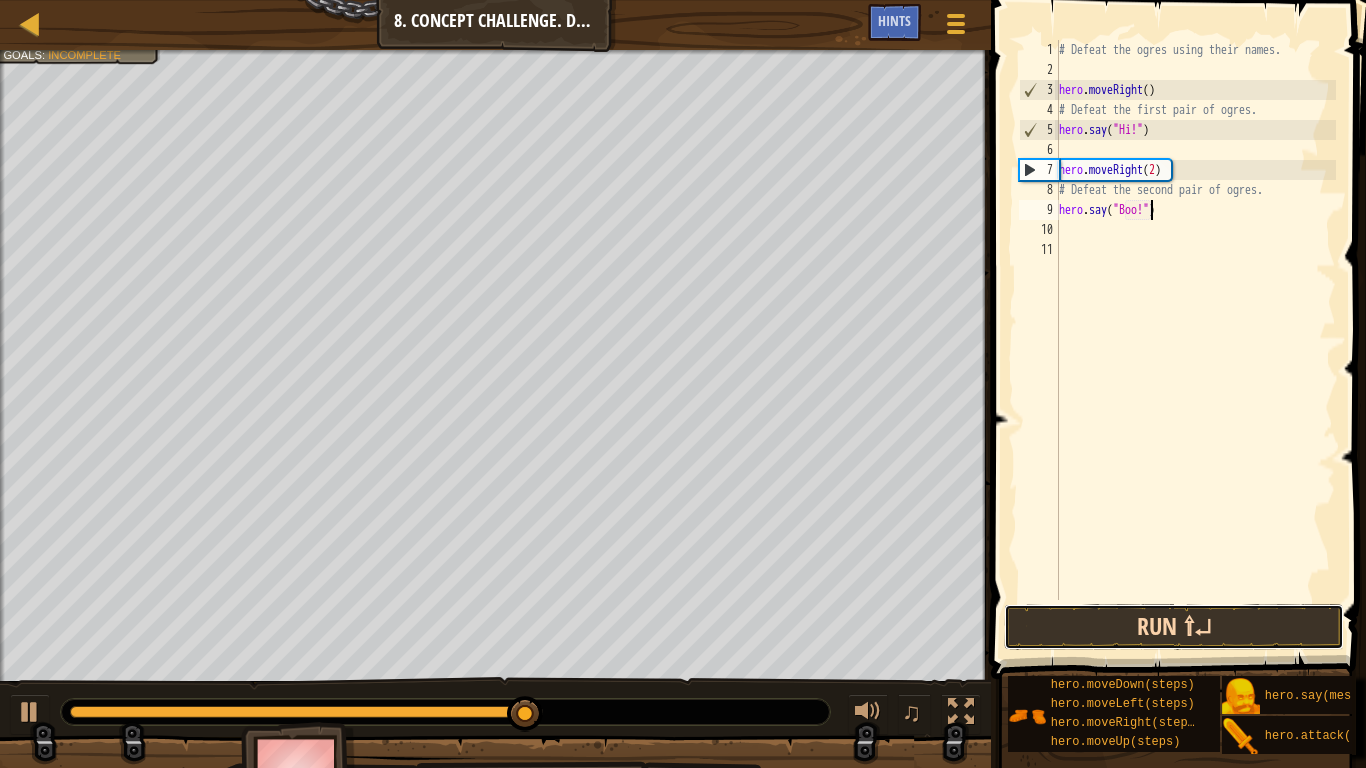 click on "Run ⇧↵" at bounding box center (1174, 627) 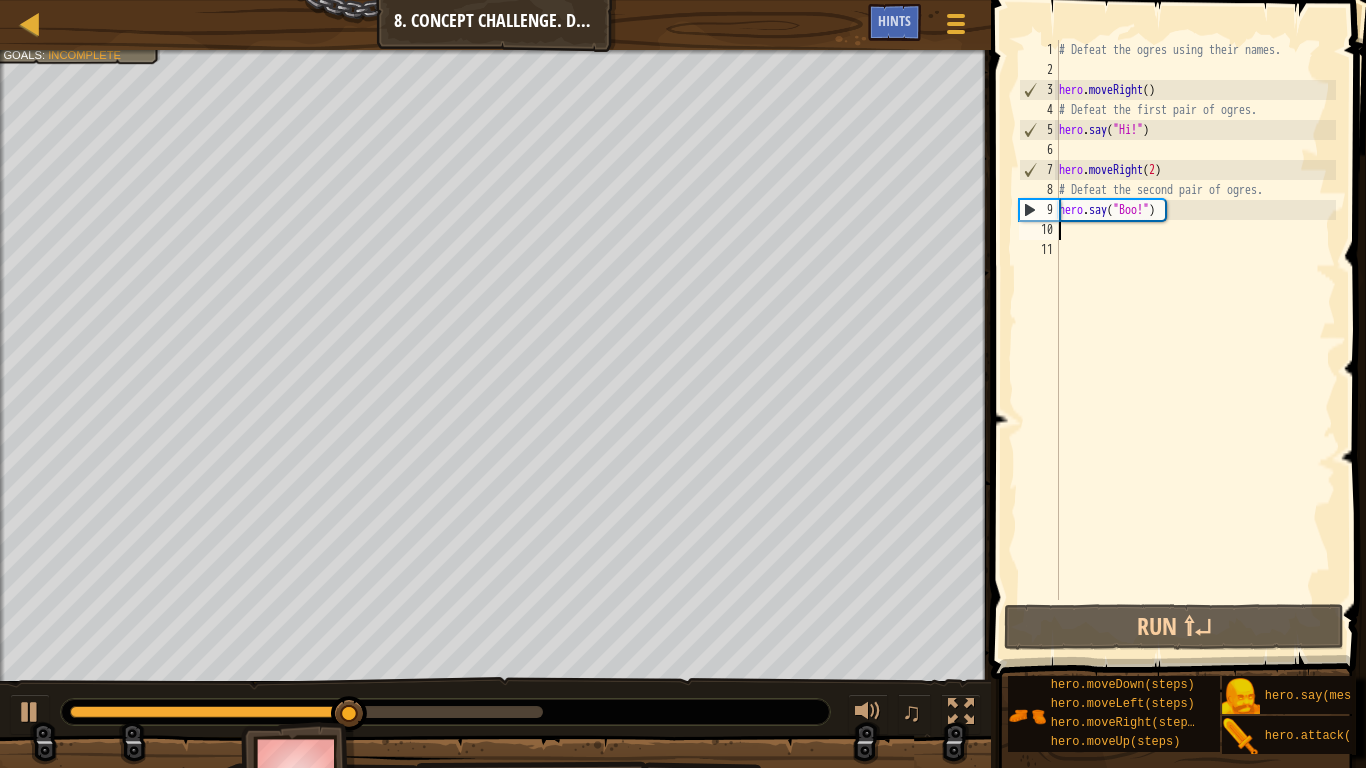click on "# Defeat the ogres using their names. hero . moveRight ( ) # Defeat the first pair of ogres. hero . say ( "Hi!" ) hero . moveRight ( 2 ) # Defeat the second pair of ogres. hero . say ( "Boo!" )" at bounding box center [1195, 340] 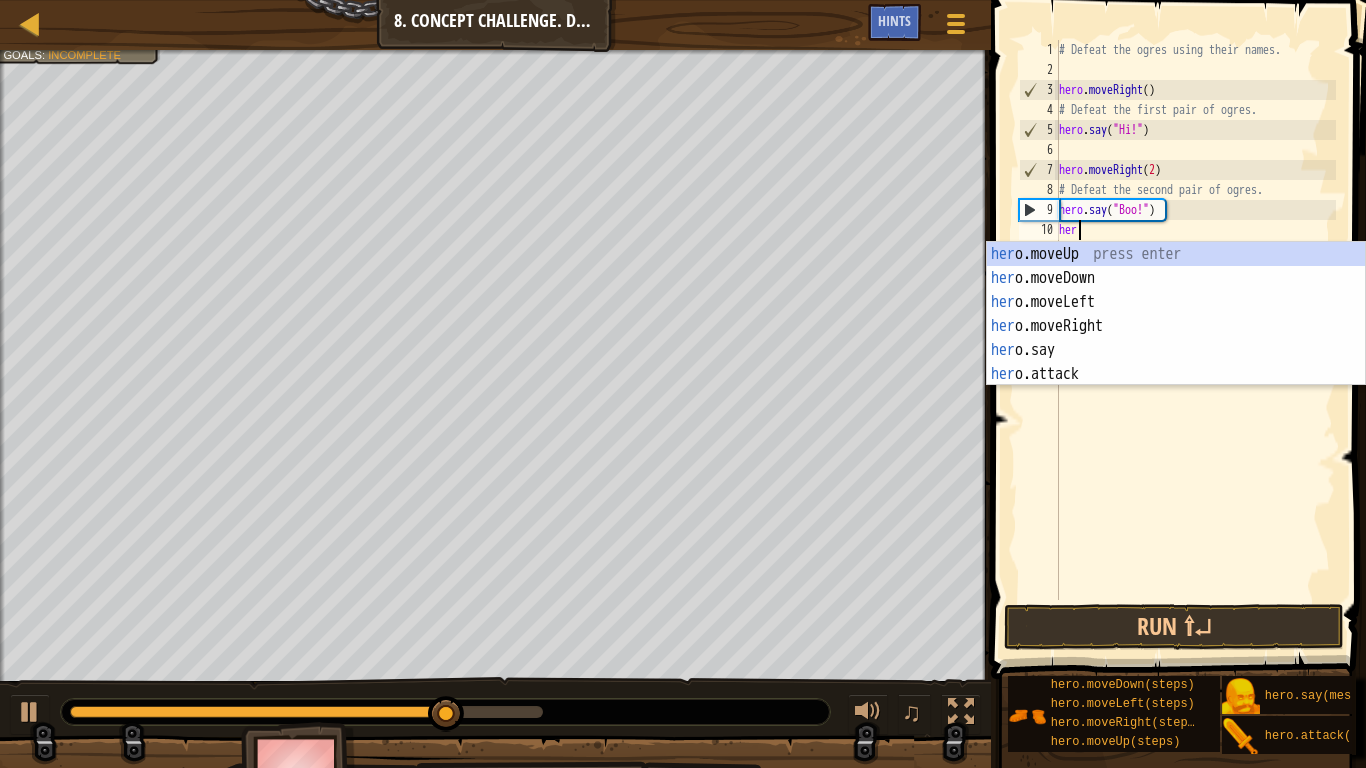 scroll, scrollTop: 9, scrollLeft: 1, axis: both 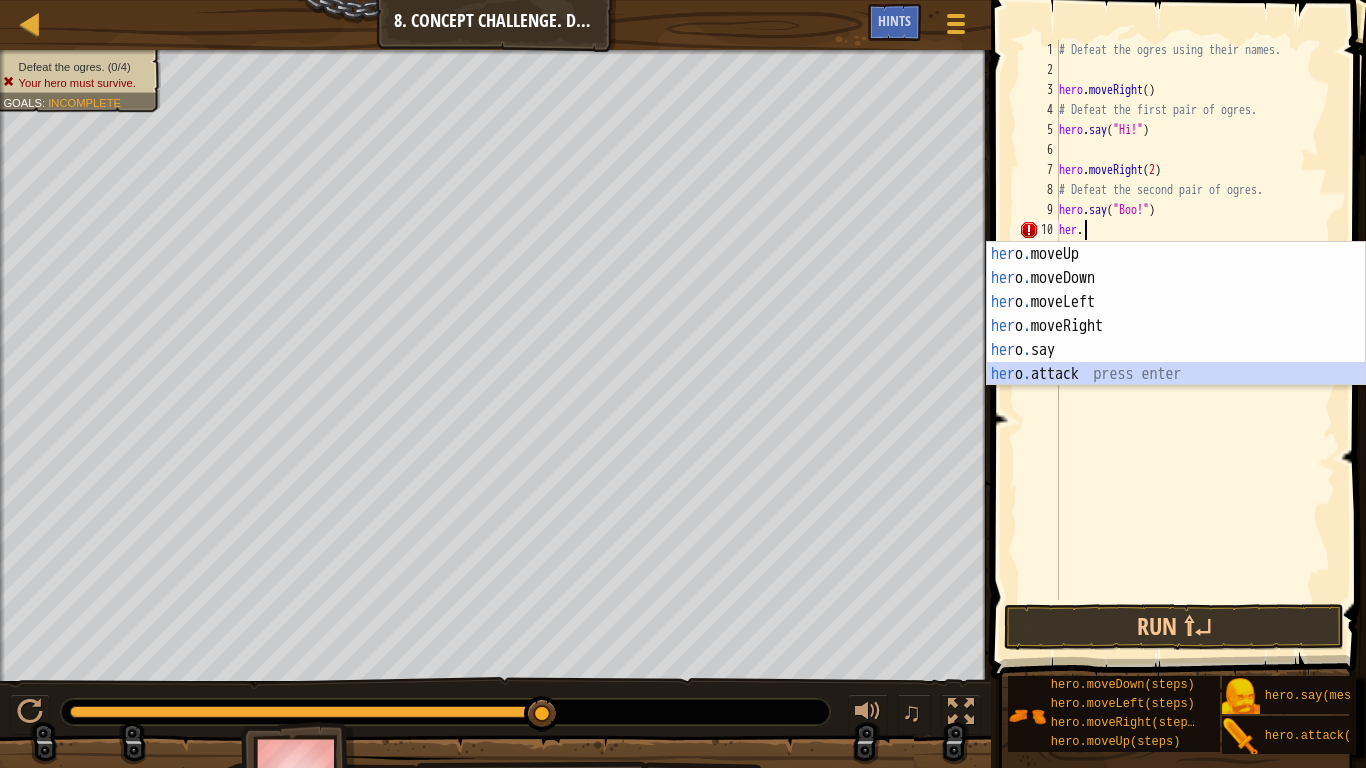 click on "her o . moveUp press enter her o . moveDown press enter her o . moveLeft press enter her o . moveRight press enter her o . say press enter her o . attack press enter" at bounding box center (1176, 338) 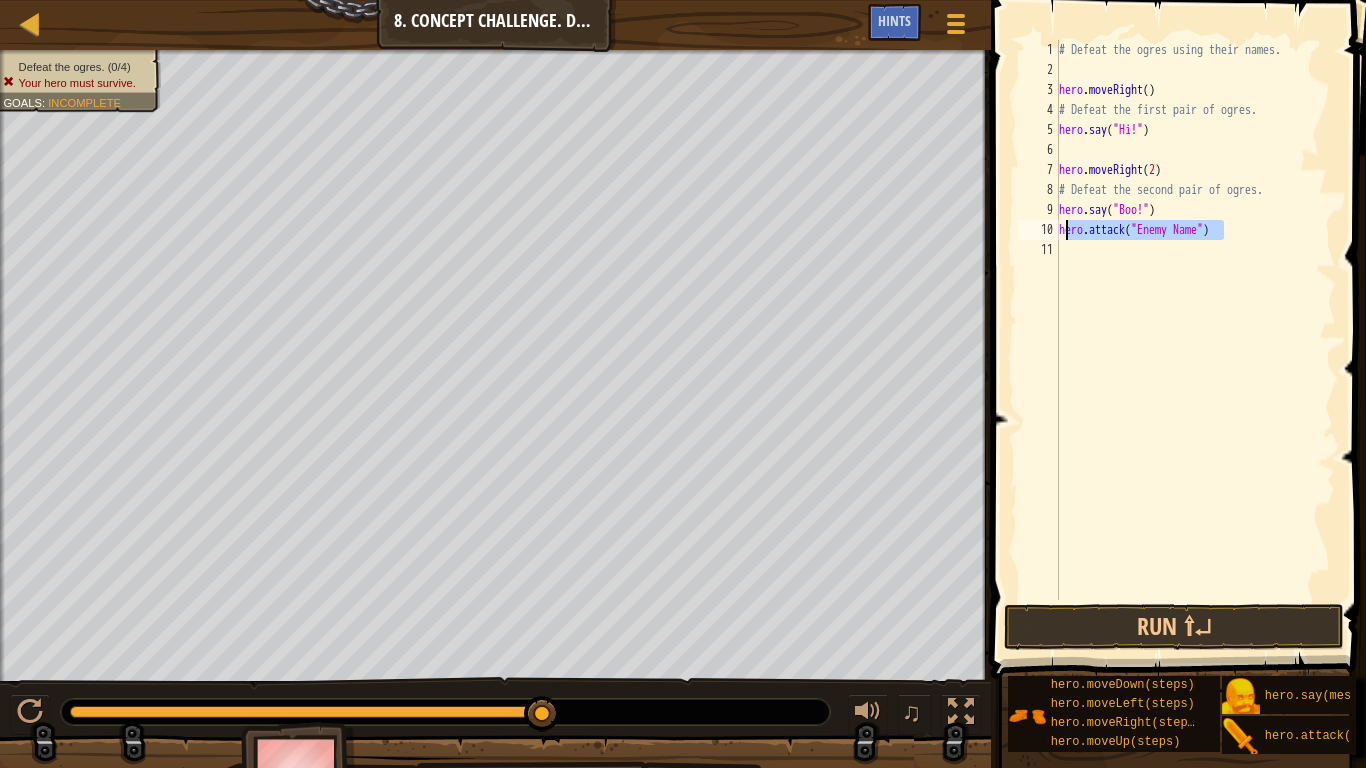 drag, startPoint x: 1231, startPoint y: 228, endPoint x: 1063, endPoint y: 229, distance: 168.00298 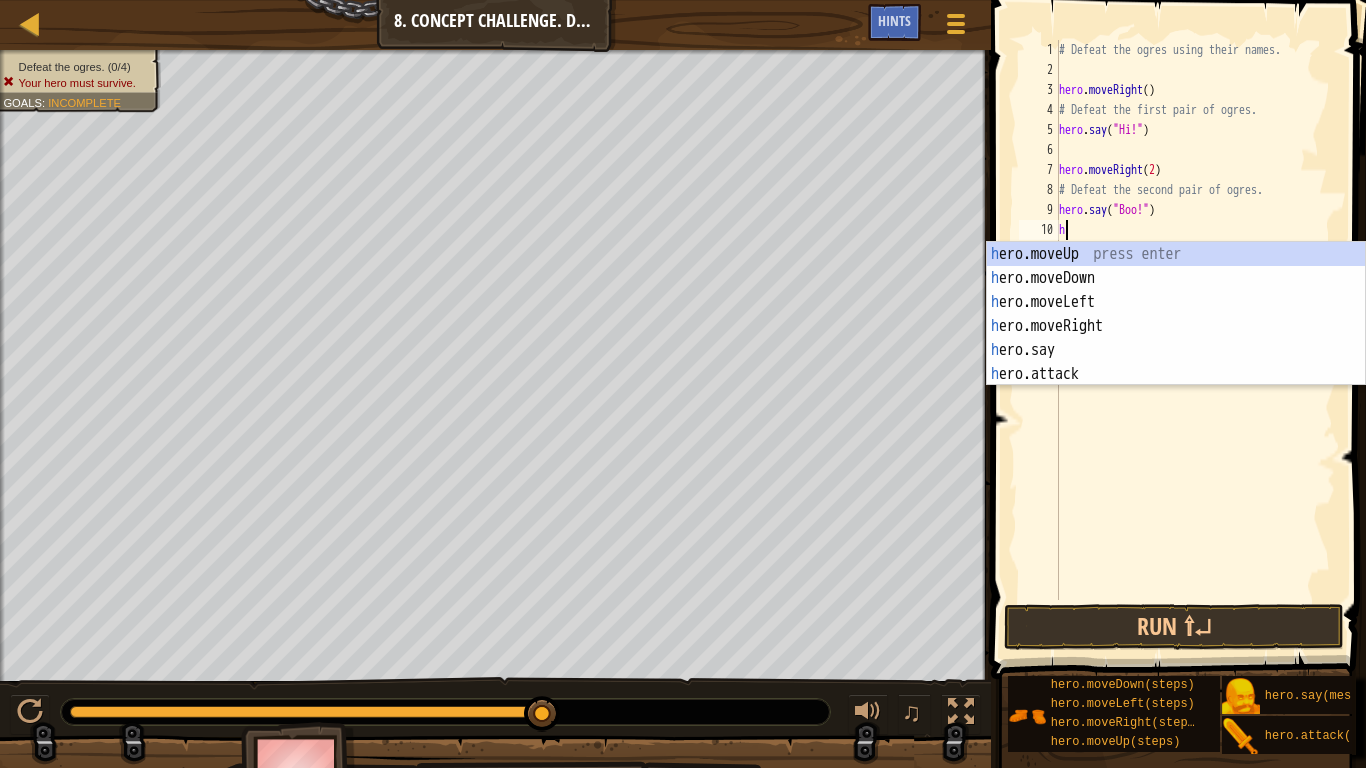 scroll, scrollTop: 9, scrollLeft: 0, axis: vertical 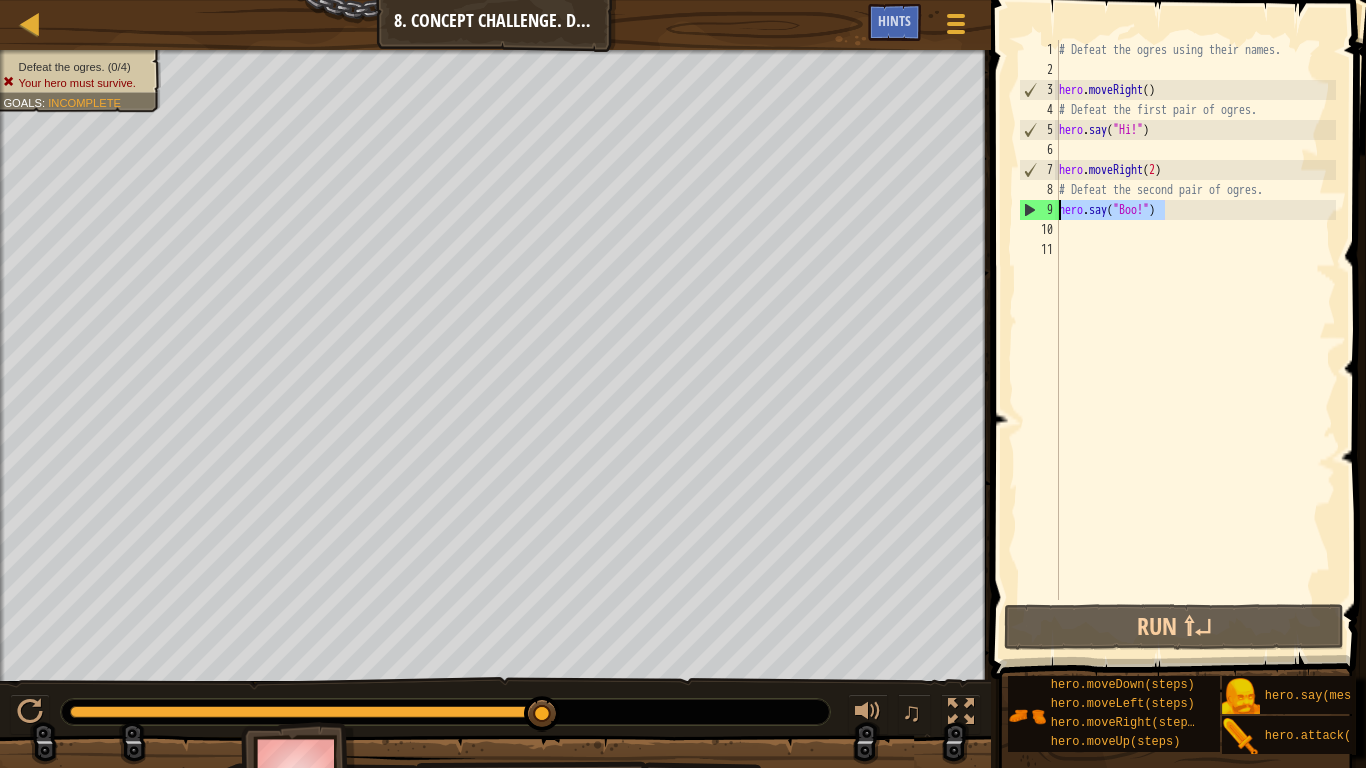drag, startPoint x: 1175, startPoint y: 208, endPoint x: 1059, endPoint y: 210, distance: 116.01724 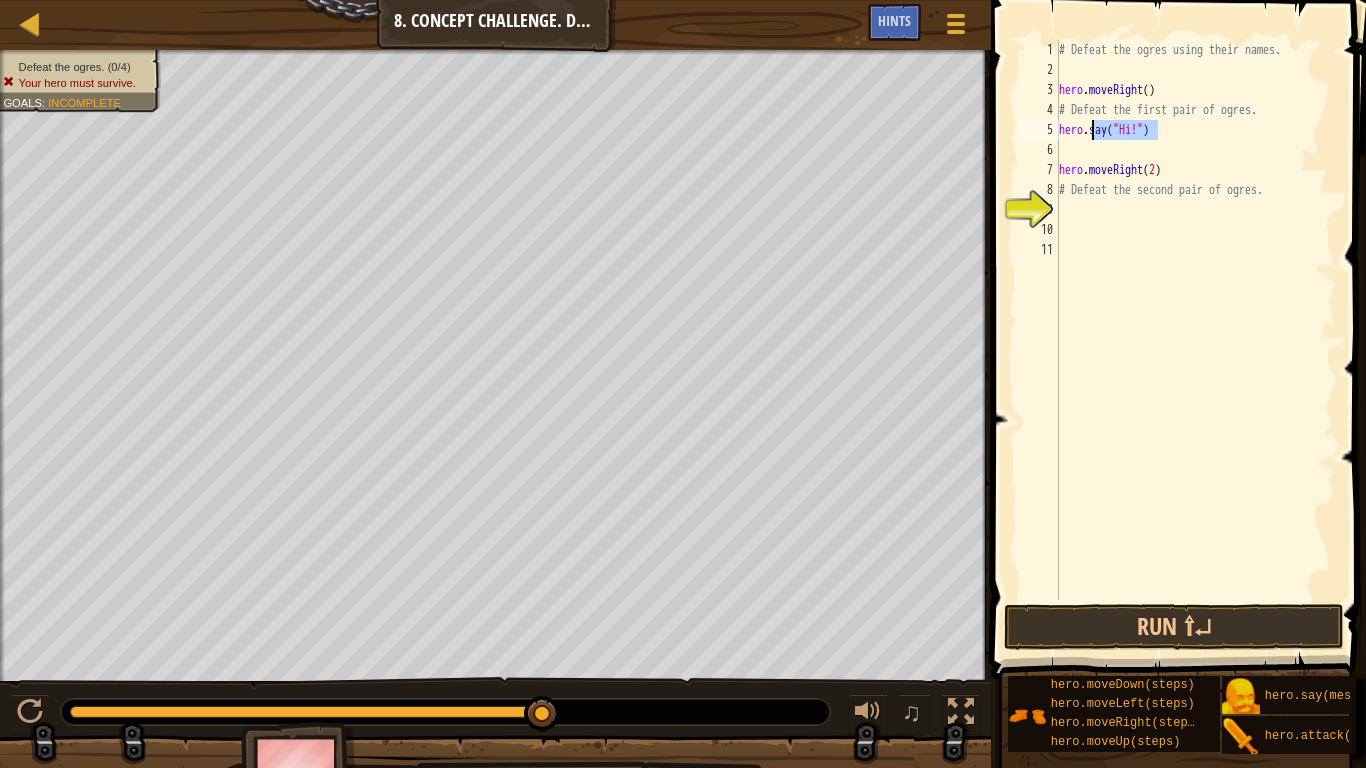 drag, startPoint x: 1173, startPoint y: 128, endPoint x: 1106, endPoint y: 128, distance: 67 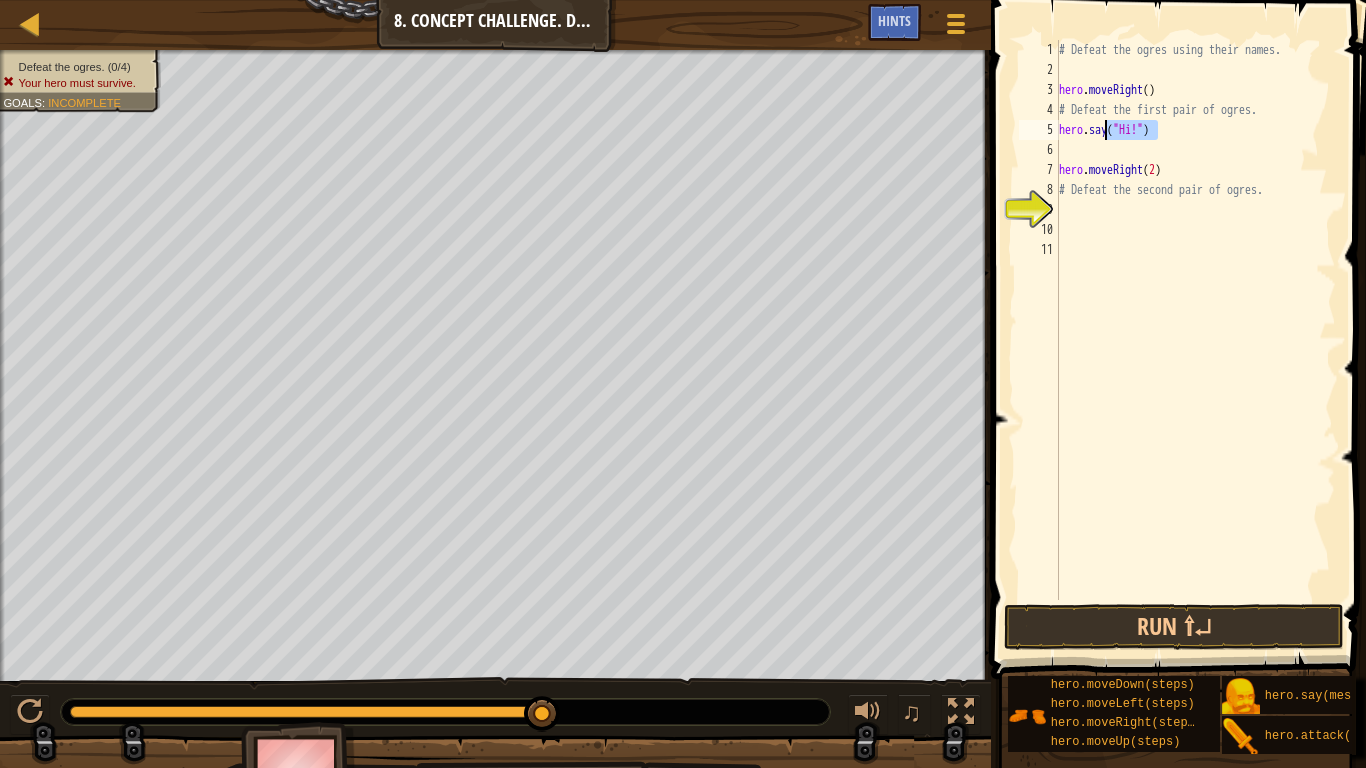 click on "# Defeat the ogres using their names. hero . moveRight ( ) # Defeat the first pair of ogres. hero . say ( "Hi!" ) hero . moveRight ( 2 ) # Defeat the second pair of ogres." at bounding box center [1195, 340] 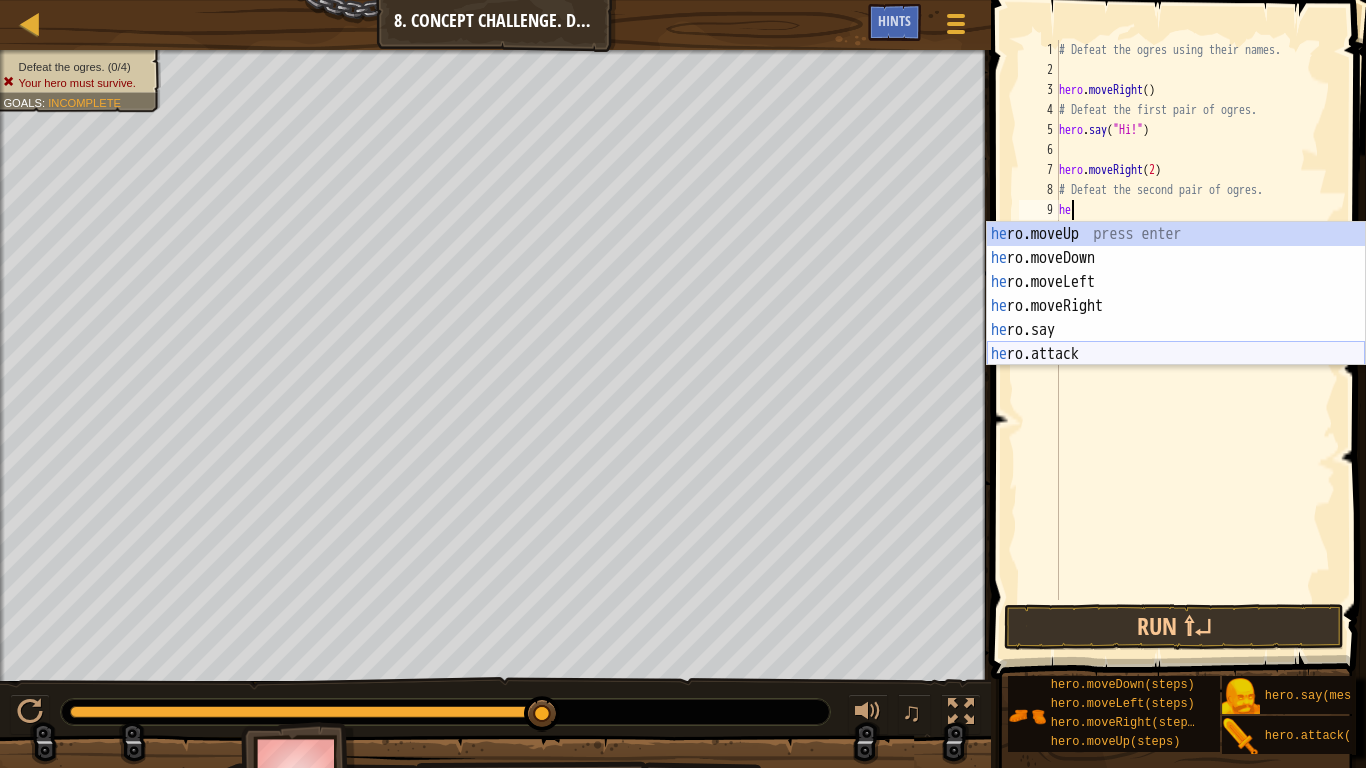 click on "he ro.moveUp press enter he ro.moveDown press enter he ro.moveLeft press enter he ro.moveRight press enter he ro.say press enter he ro.attack press enter" at bounding box center (1176, 318) 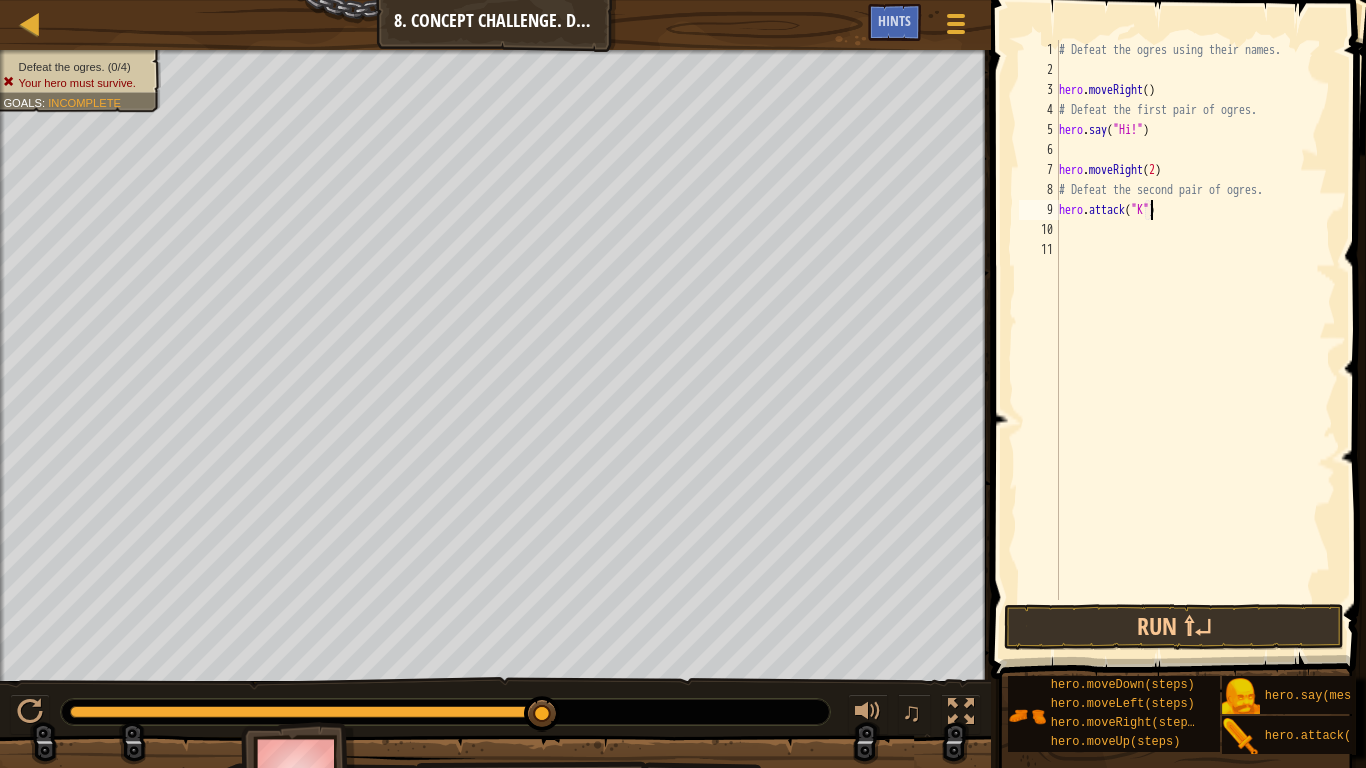 type on "hero.attack("Kro")" 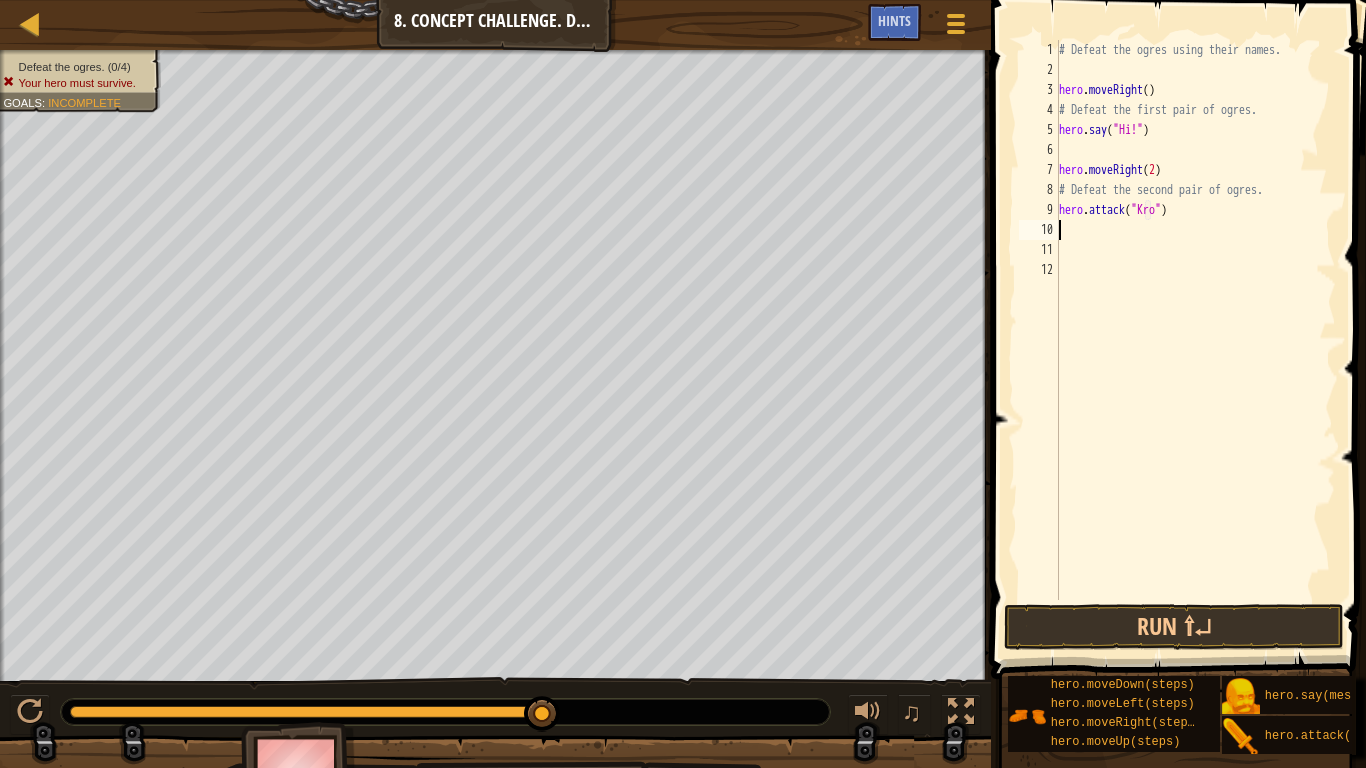 scroll, scrollTop: 9, scrollLeft: 0, axis: vertical 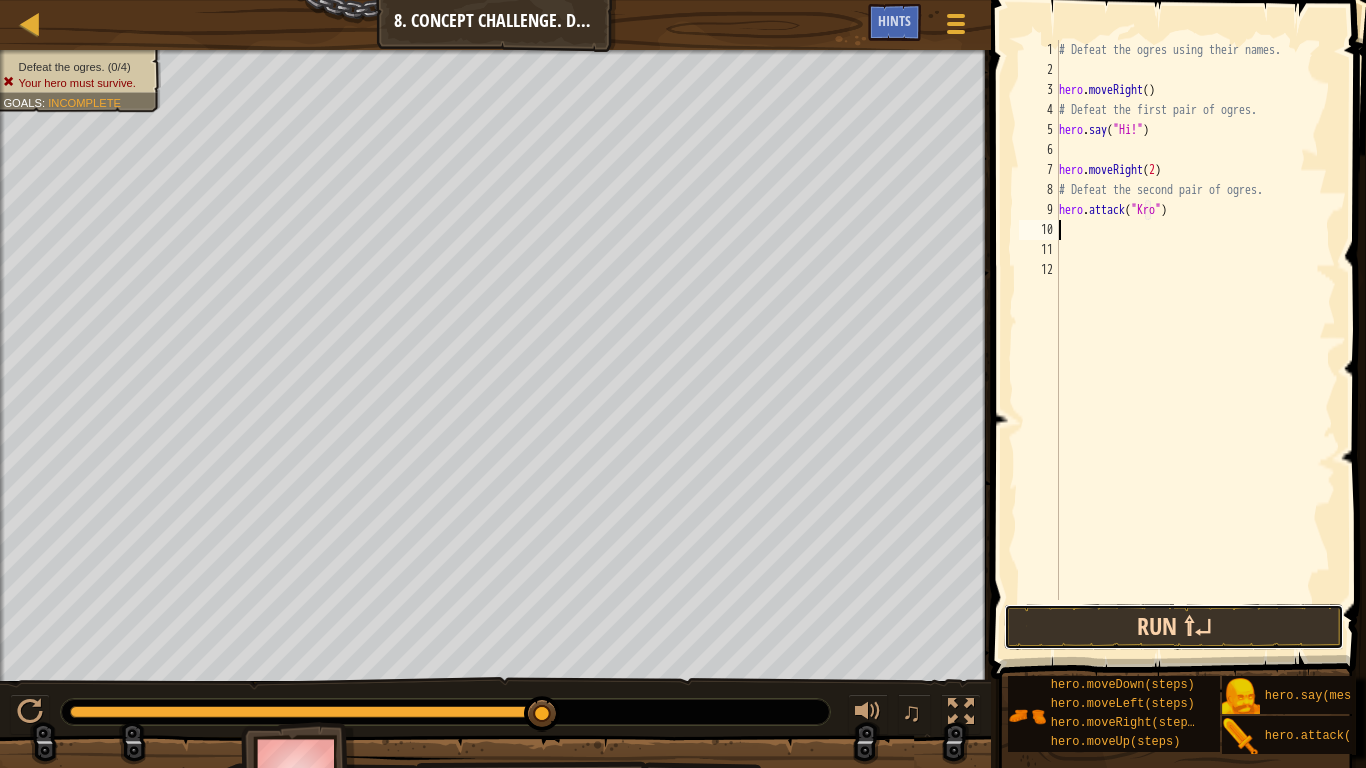 click on "Run ⇧↵" at bounding box center [1174, 627] 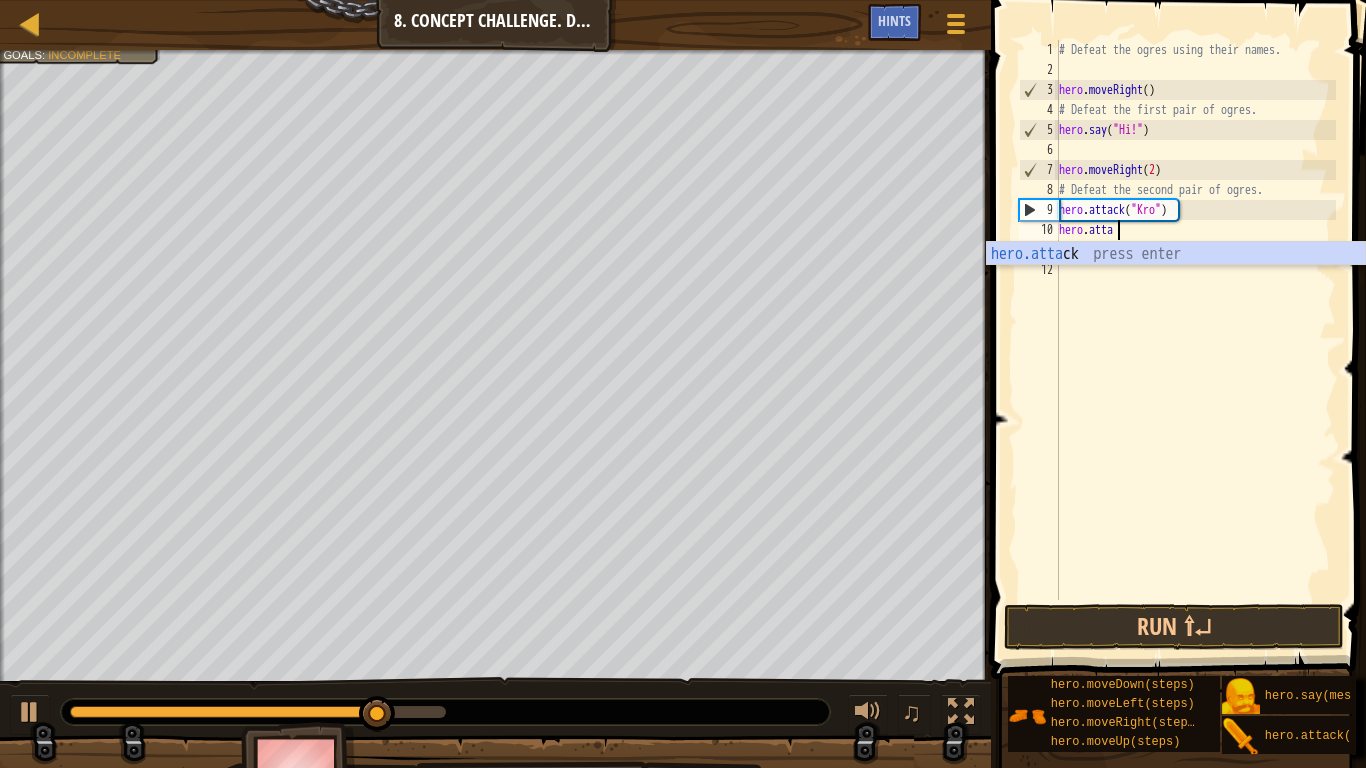 scroll, scrollTop: 9, scrollLeft: 5, axis: both 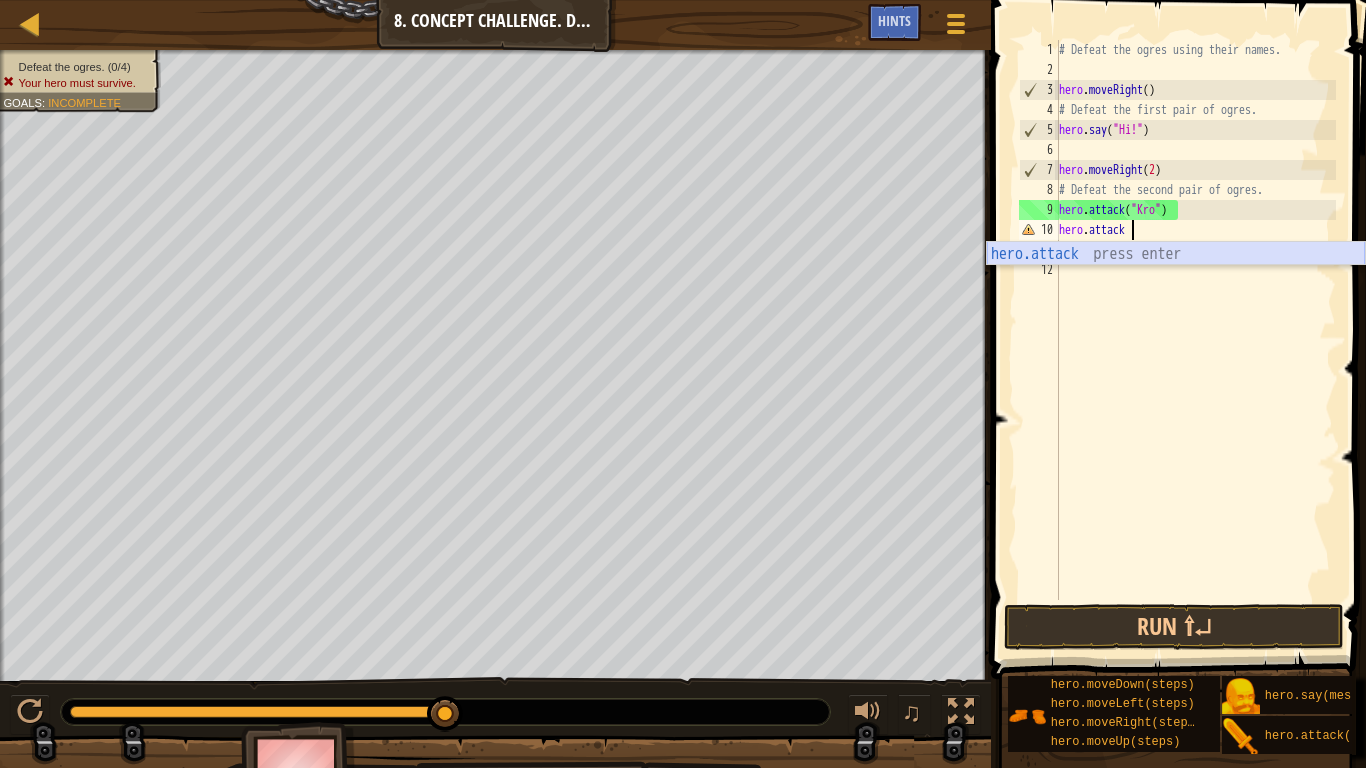 click on "hero.attack press enter" at bounding box center [1176, 278] 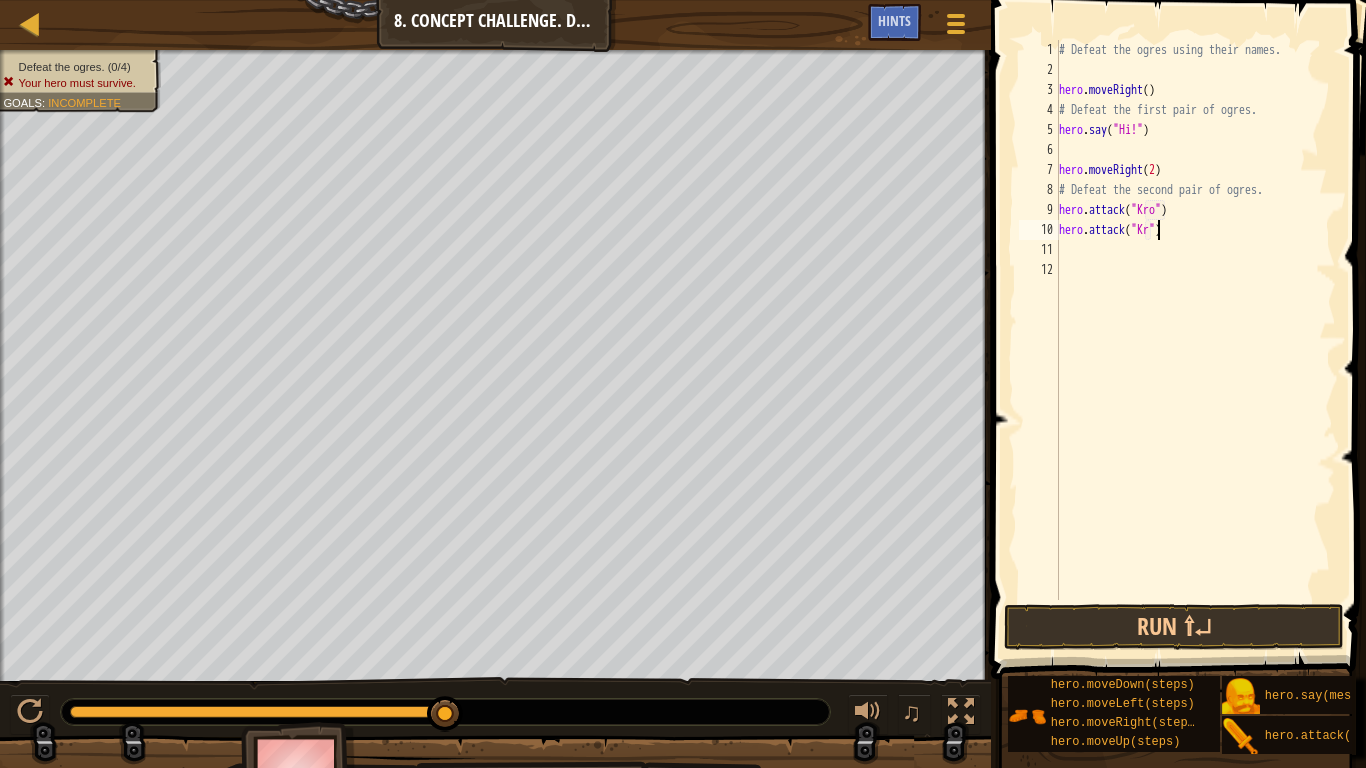 scroll, scrollTop: 9, scrollLeft: 9, axis: both 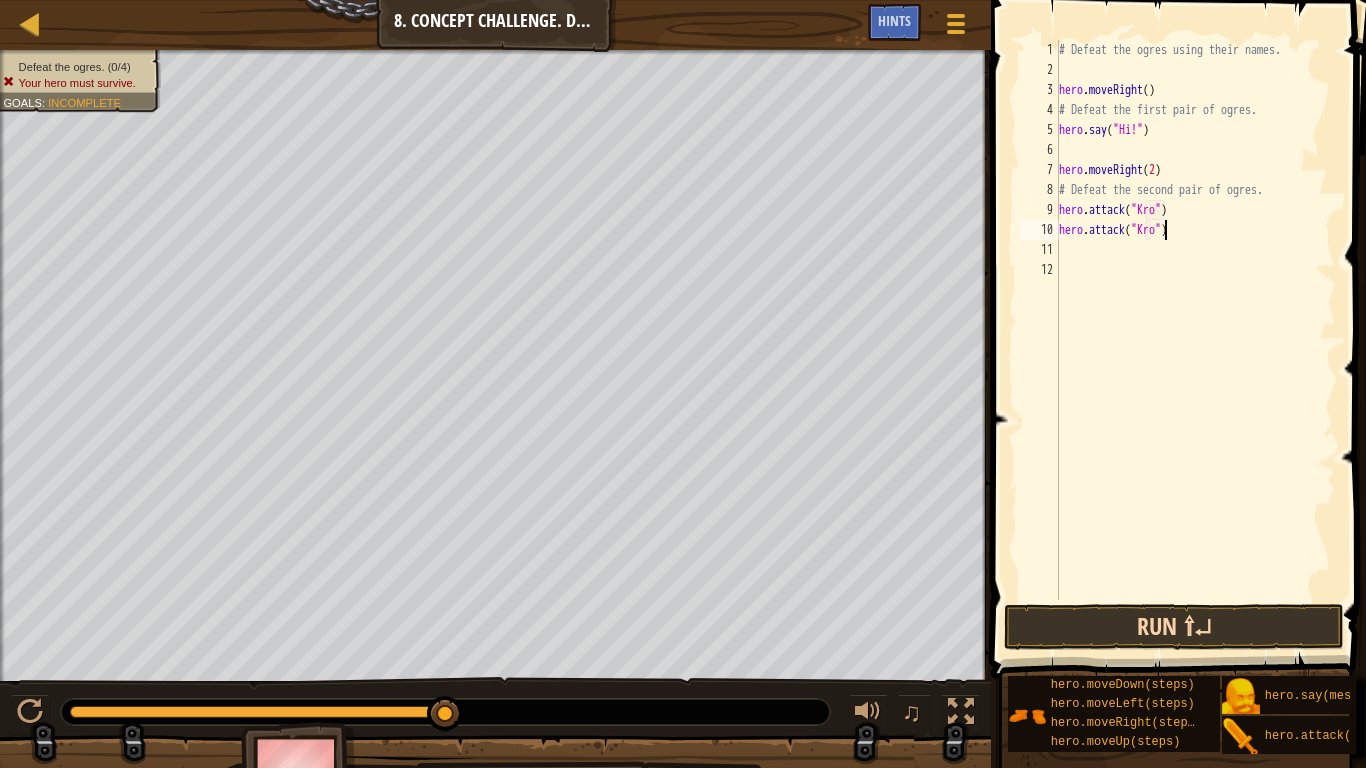 type on "hero.attack("Kro")" 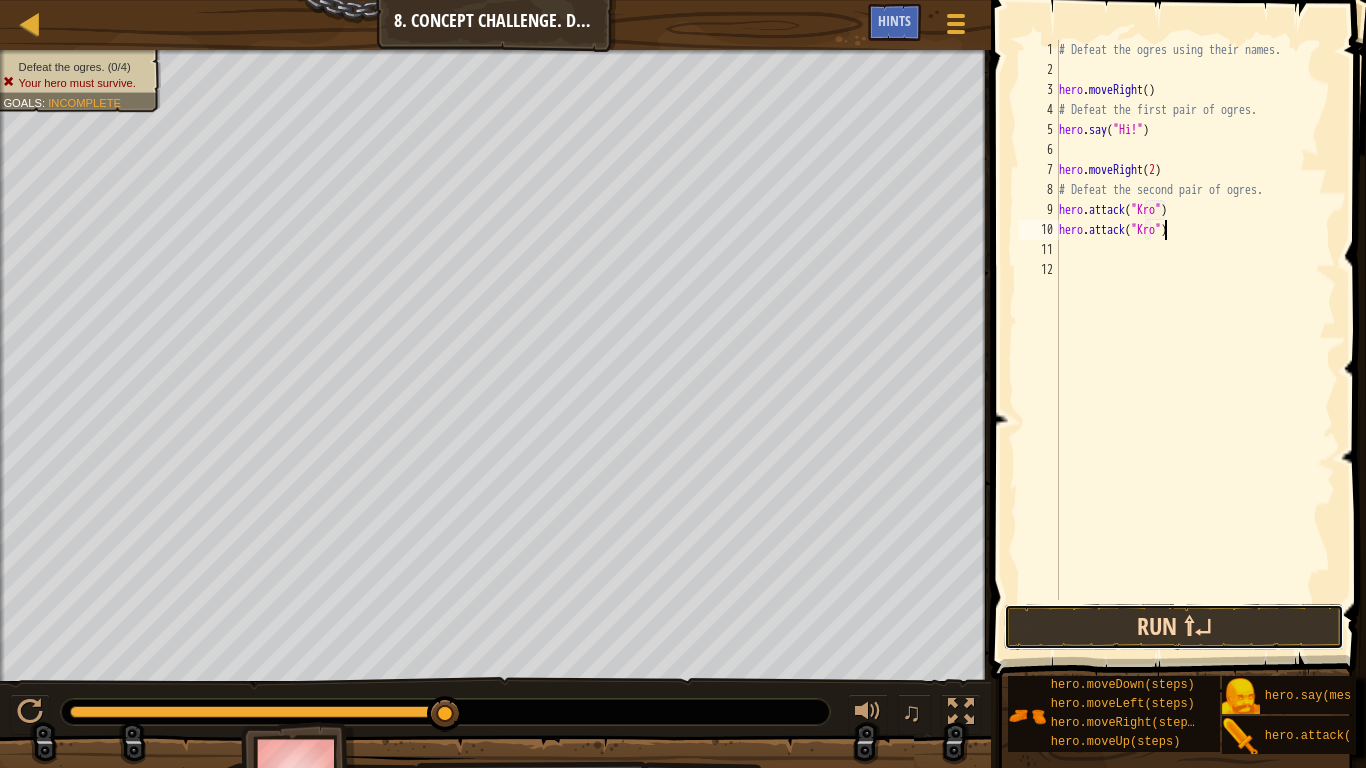 click on "Run ⇧↵" at bounding box center [1174, 627] 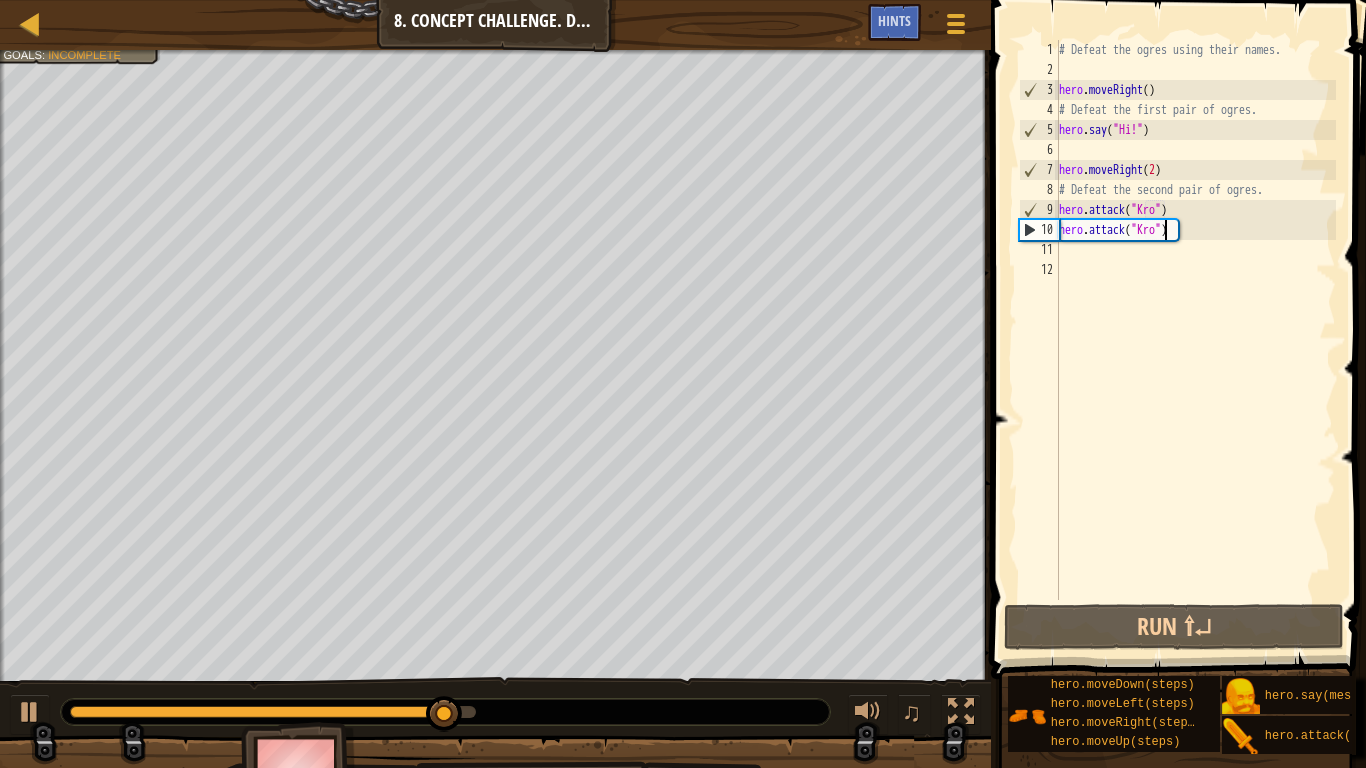 click on "# Defeat the ogres using their names. hero . moveRight ( ) # Defeat the first pair of ogres. hero . say ( "Hi!" ) hero . moveRight ( 2 ) # Defeat the second pair of ogres. hero . attack ( "Kro" ) hero . attack ( "Kro" )" at bounding box center [1195, 340] 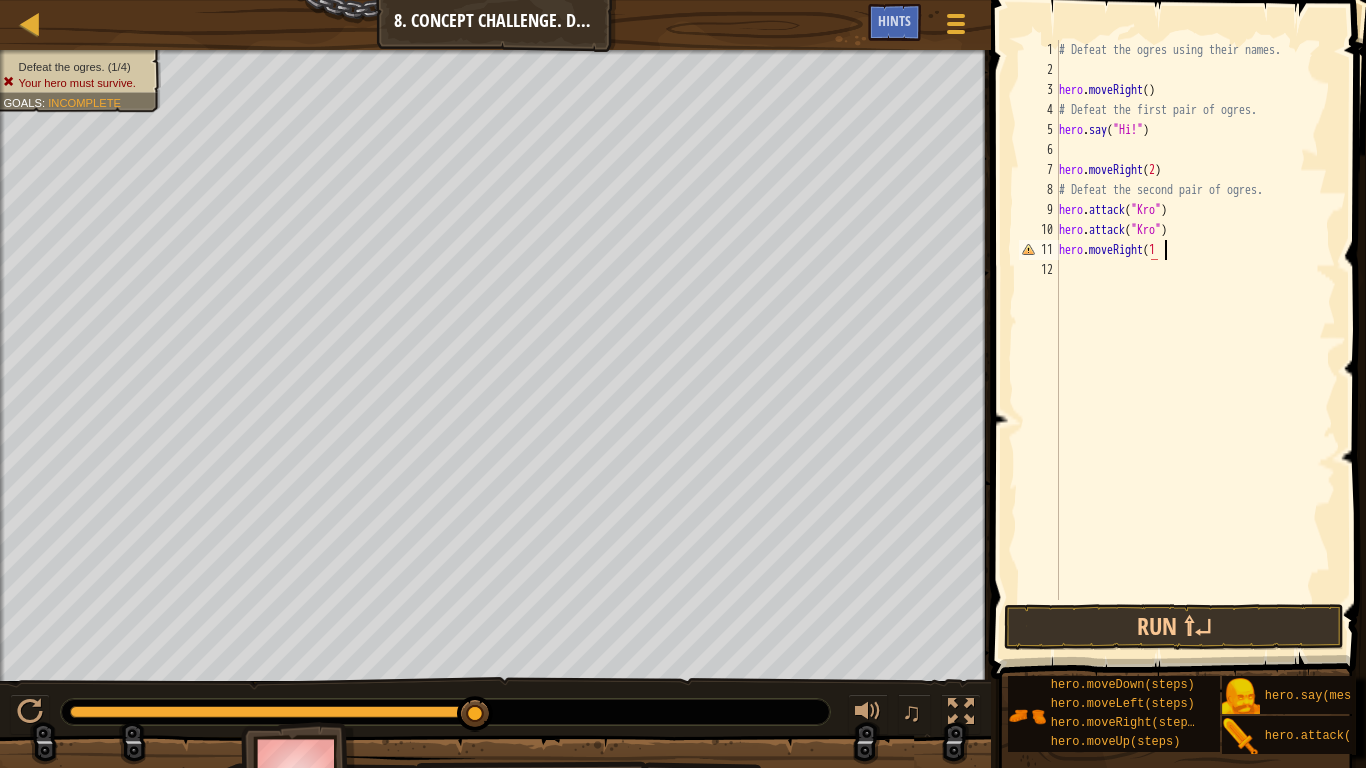scroll, scrollTop: 9, scrollLeft: 8, axis: both 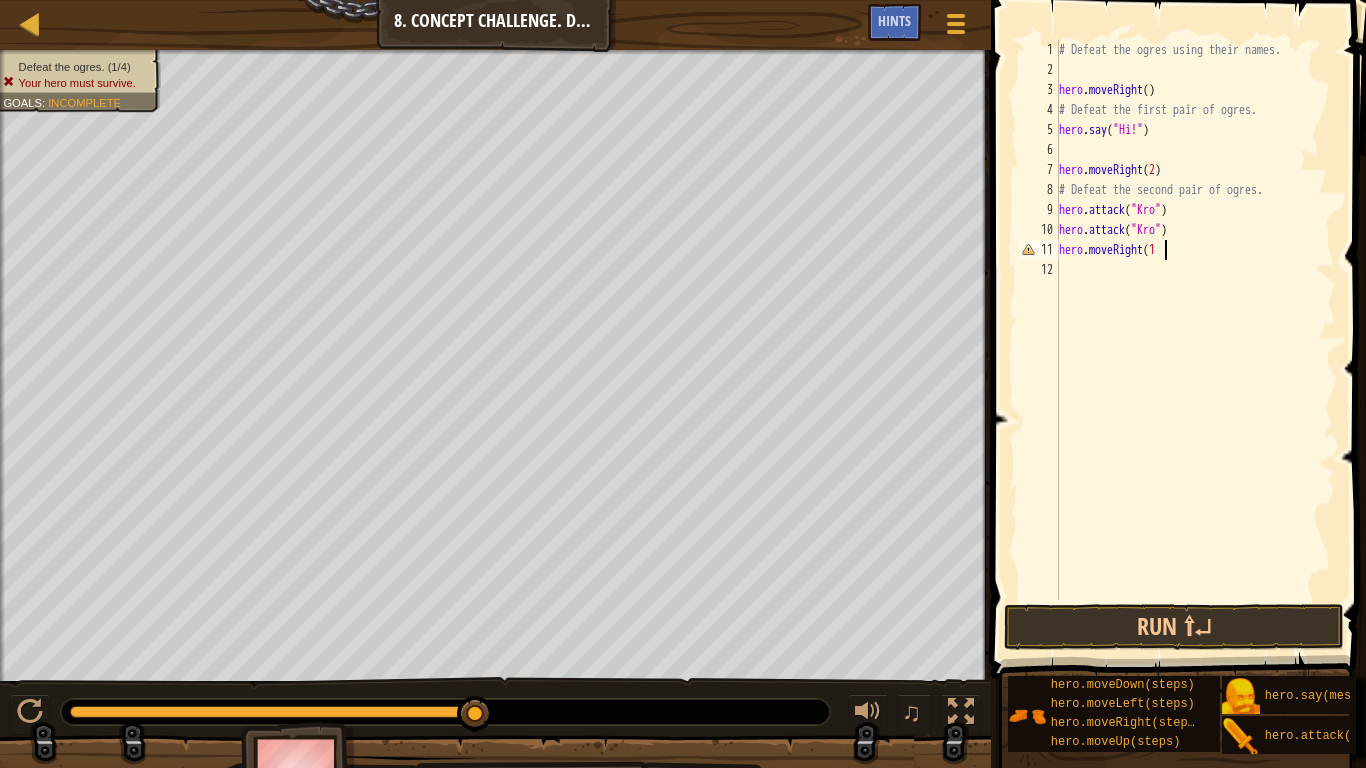 type on "hero.moveRight(1)" 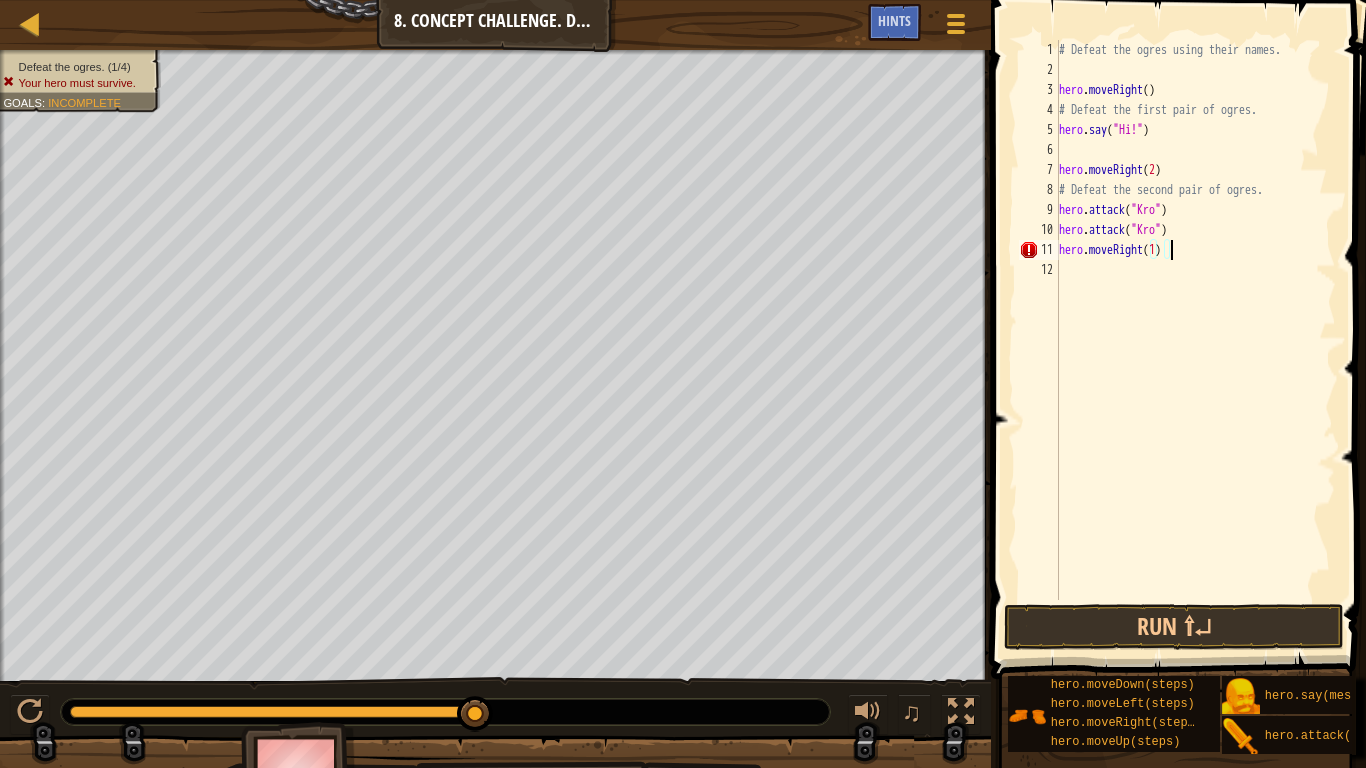 scroll, scrollTop: 9, scrollLeft: 0, axis: vertical 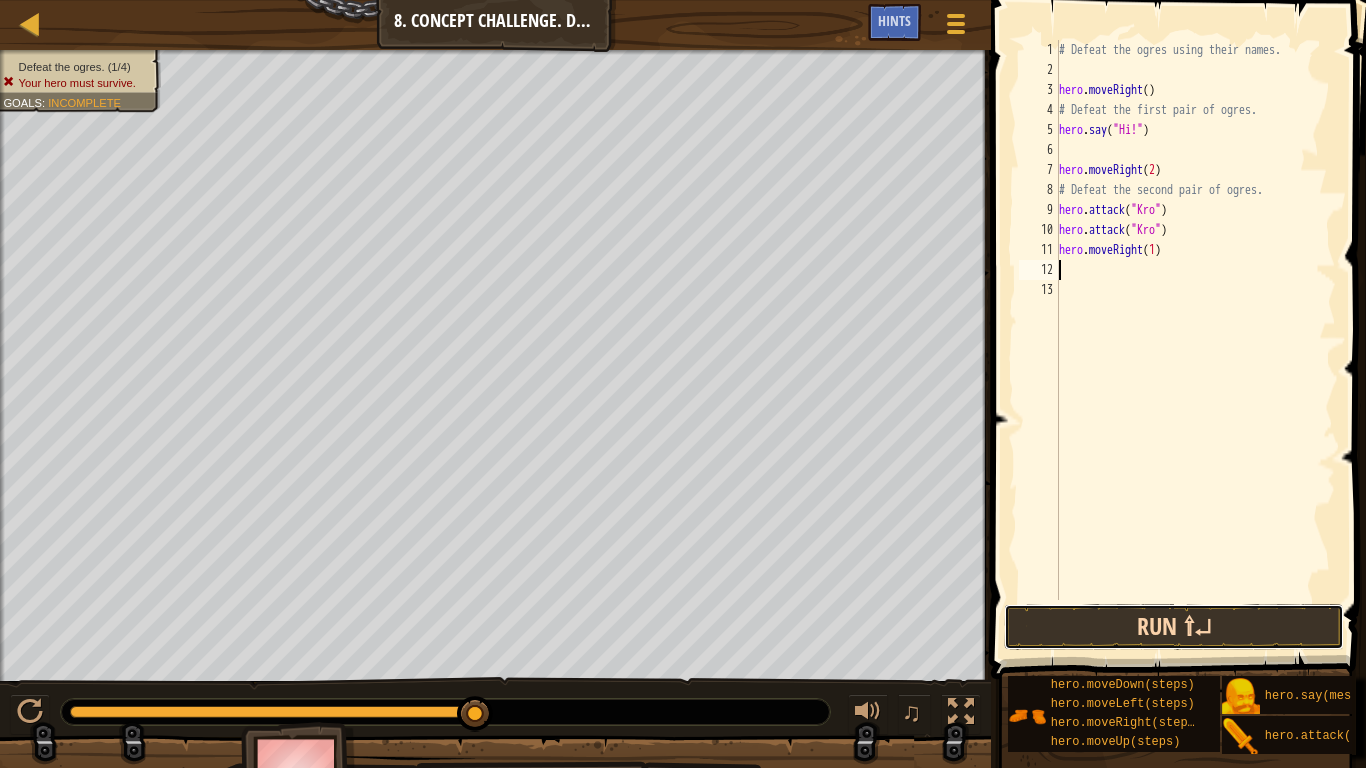 click on "Run ⇧↵" at bounding box center (1174, 627) 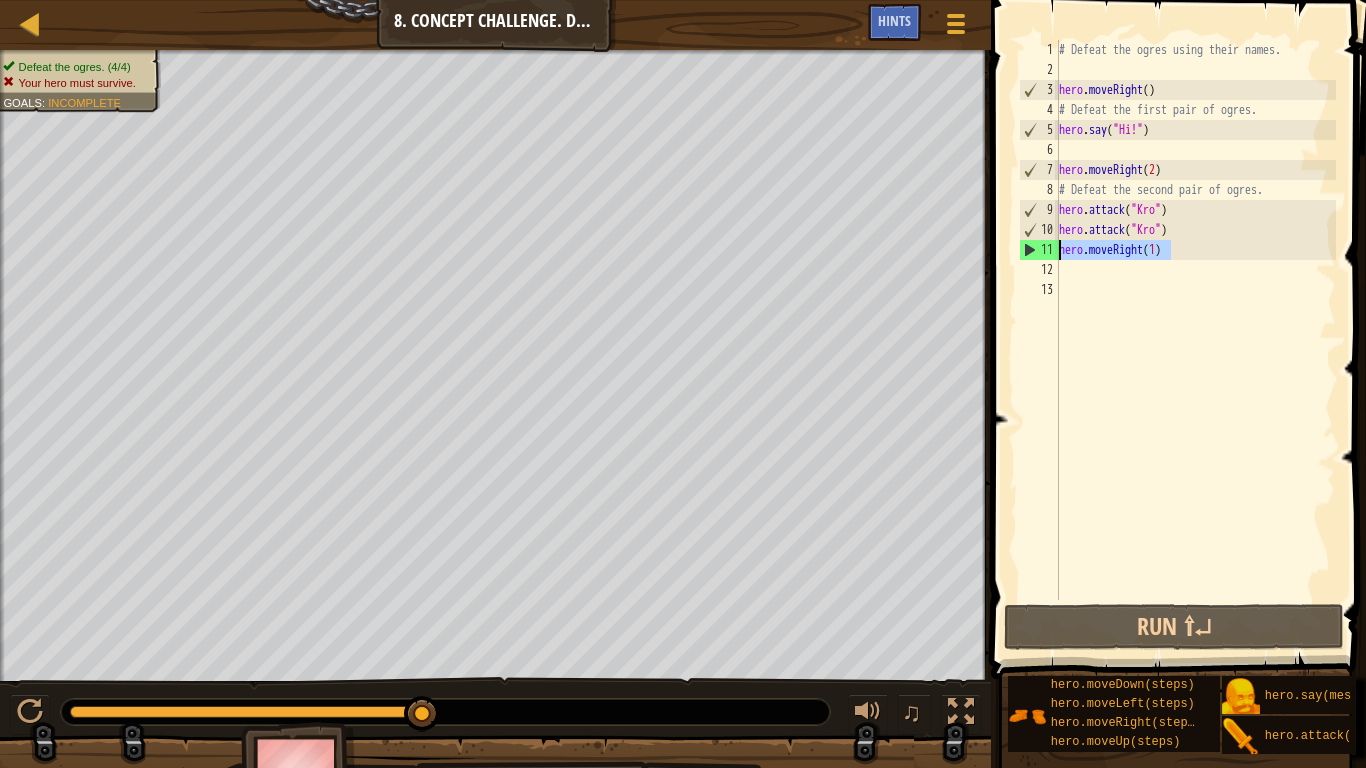 drag, startPoint x: 1192, startPoint y: 254, endPoint x: 1064, endPoint y: 253, distance: 128.0039 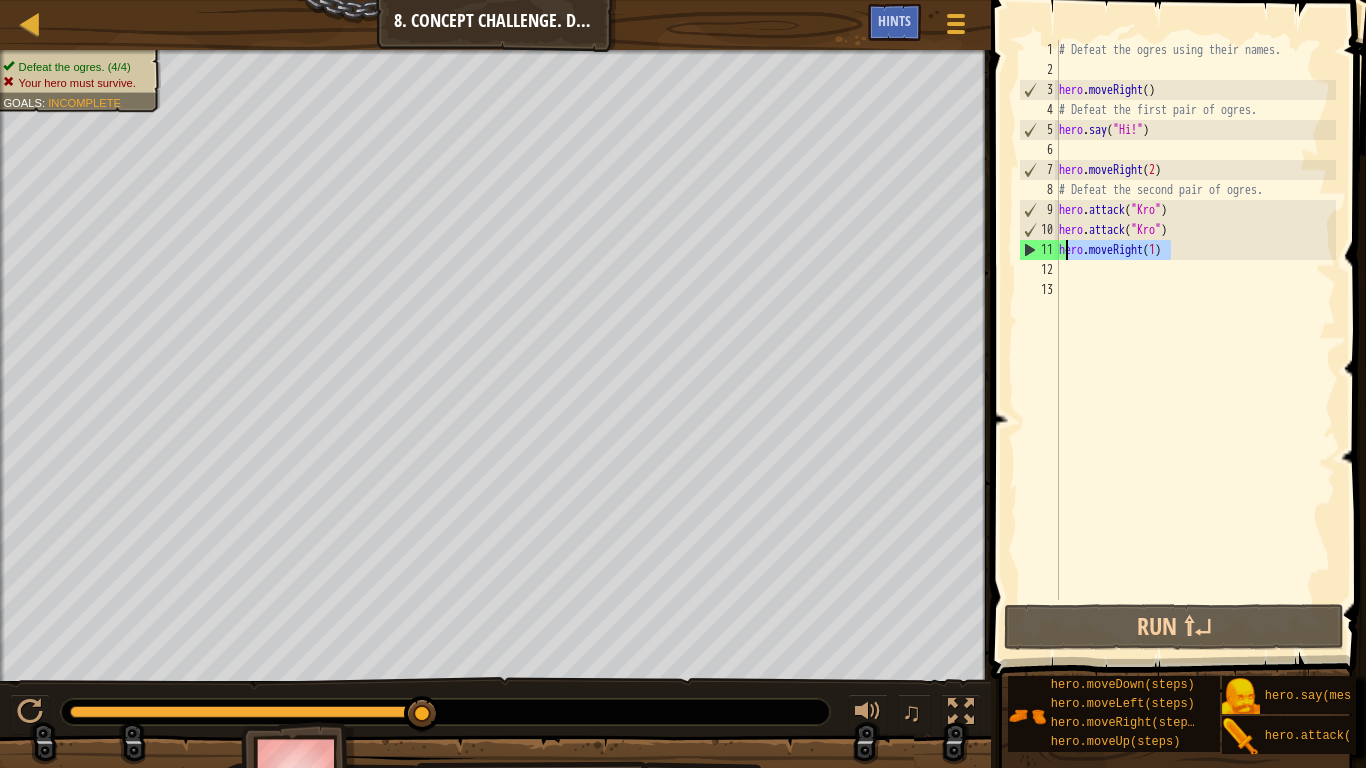 type on "h" 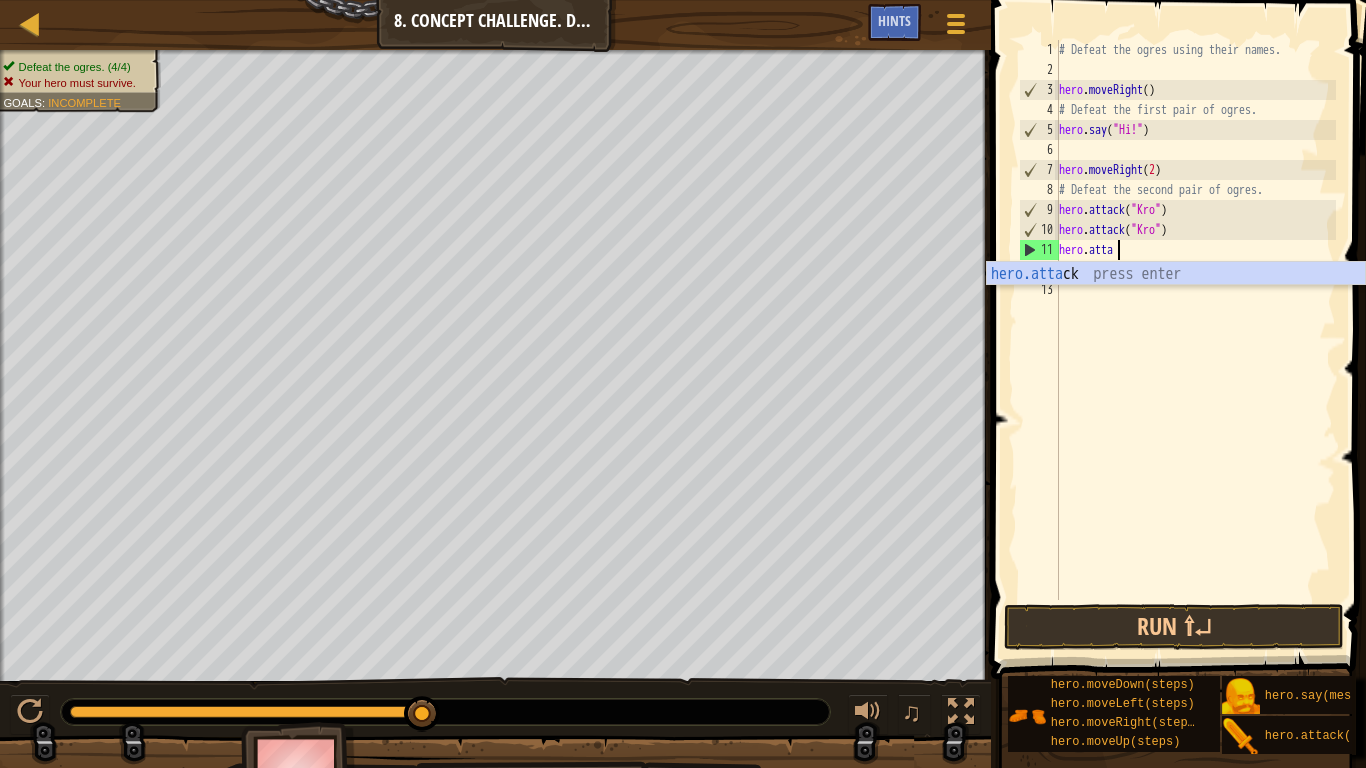 scroll, scrollTop: 9, scrollLeft: 5, axis: both 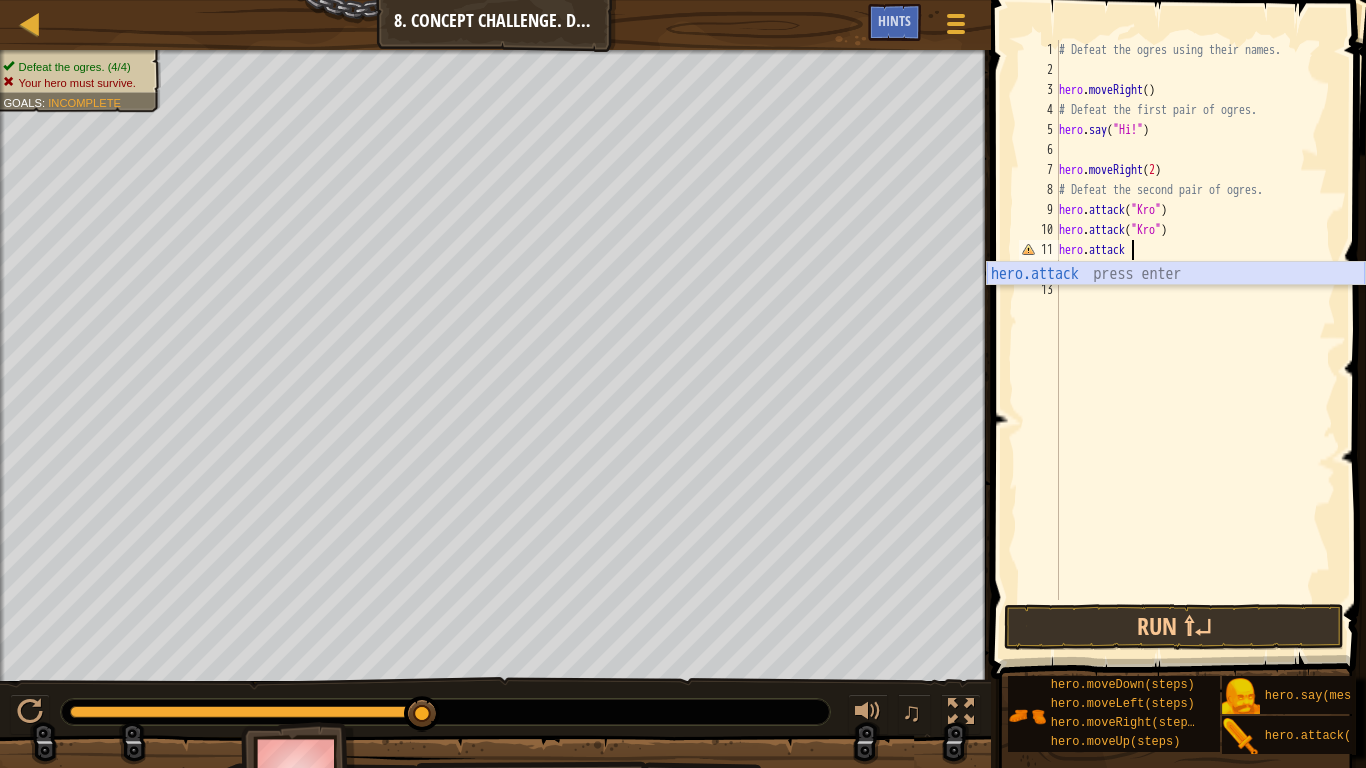 click on "hero.attack press enter" at bounding box center [1176, 298] 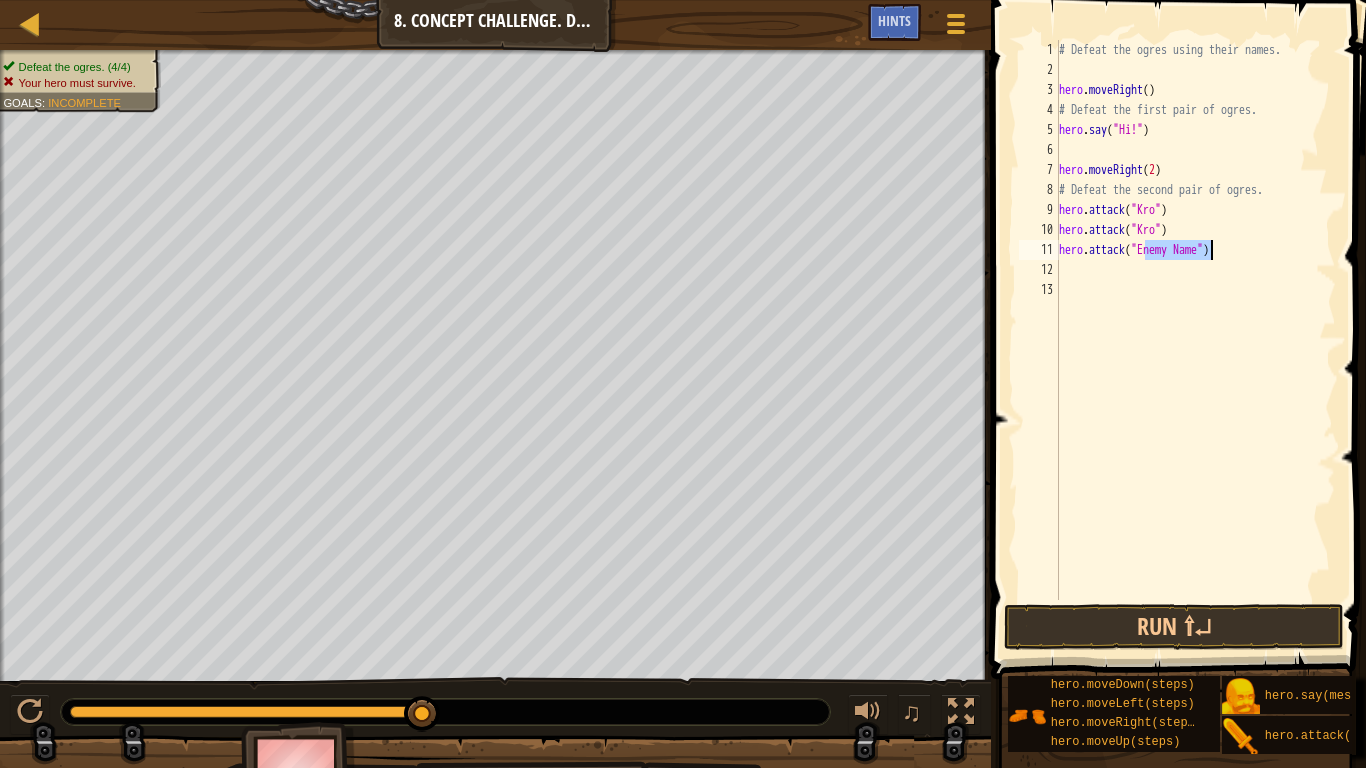 click on "# Defeat the ogres using their names. hero . moveRight ( ) # Defeat the first pair of ogres. hero . say ( "Hi!" ) hero . moveRight ( 2 ) # Defeat the second pair of ogres. hero . attack ( "Kro" ) hero . attack ( "Kro" ) hero . attack ( "Enemy Name" )" at bounding box center [1195, 340] 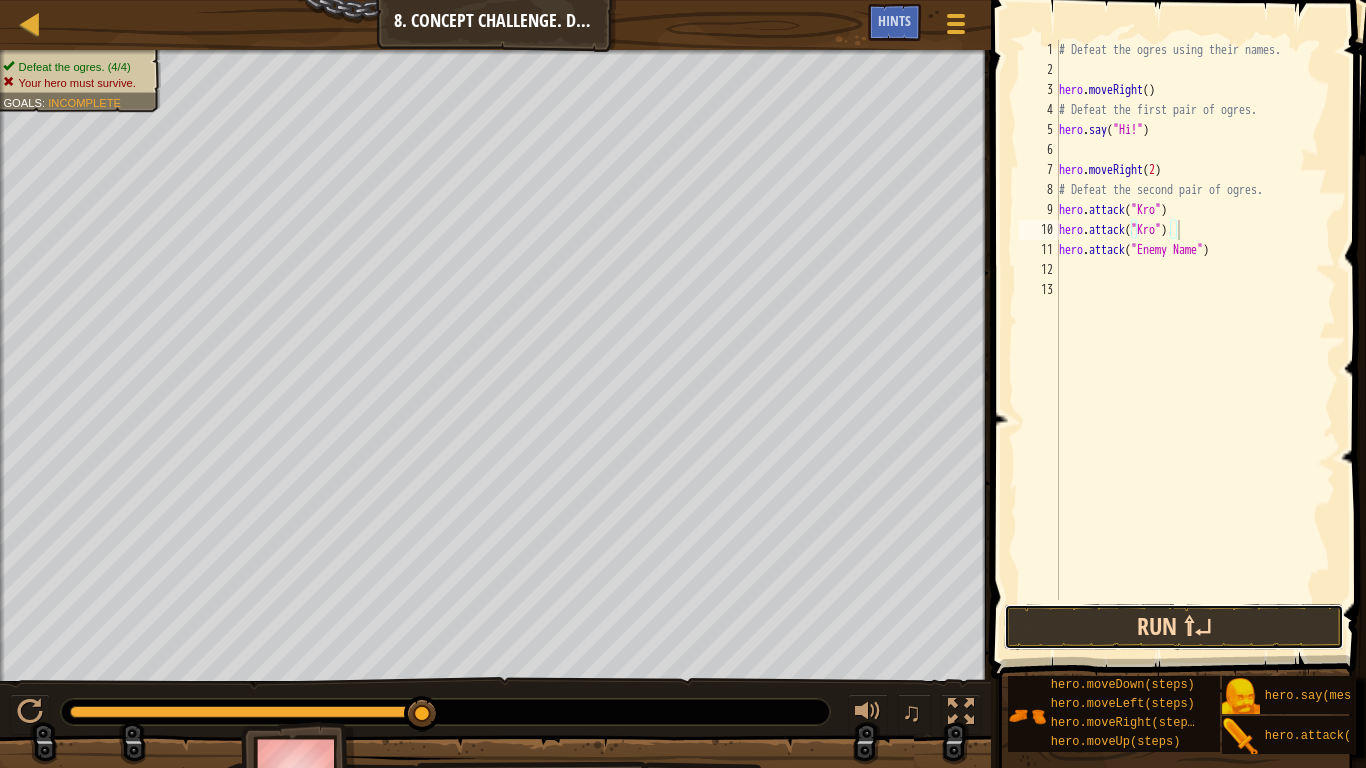 click on "Run ⇧↵" at bounding box center [1174, 627] 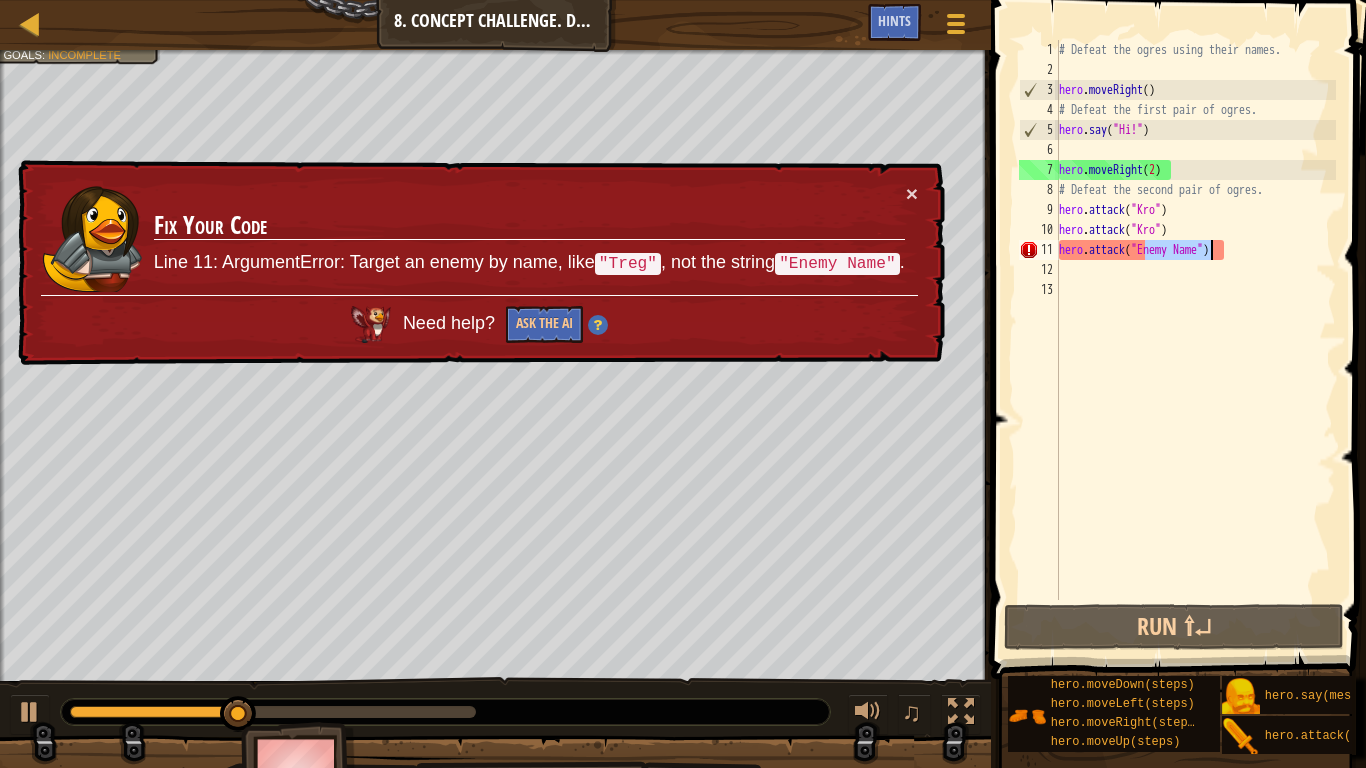 drag, startPoint x: 1144, startPoint y: 259, endPoint x: 1213, endPoint y: 257, distance: 69.02898 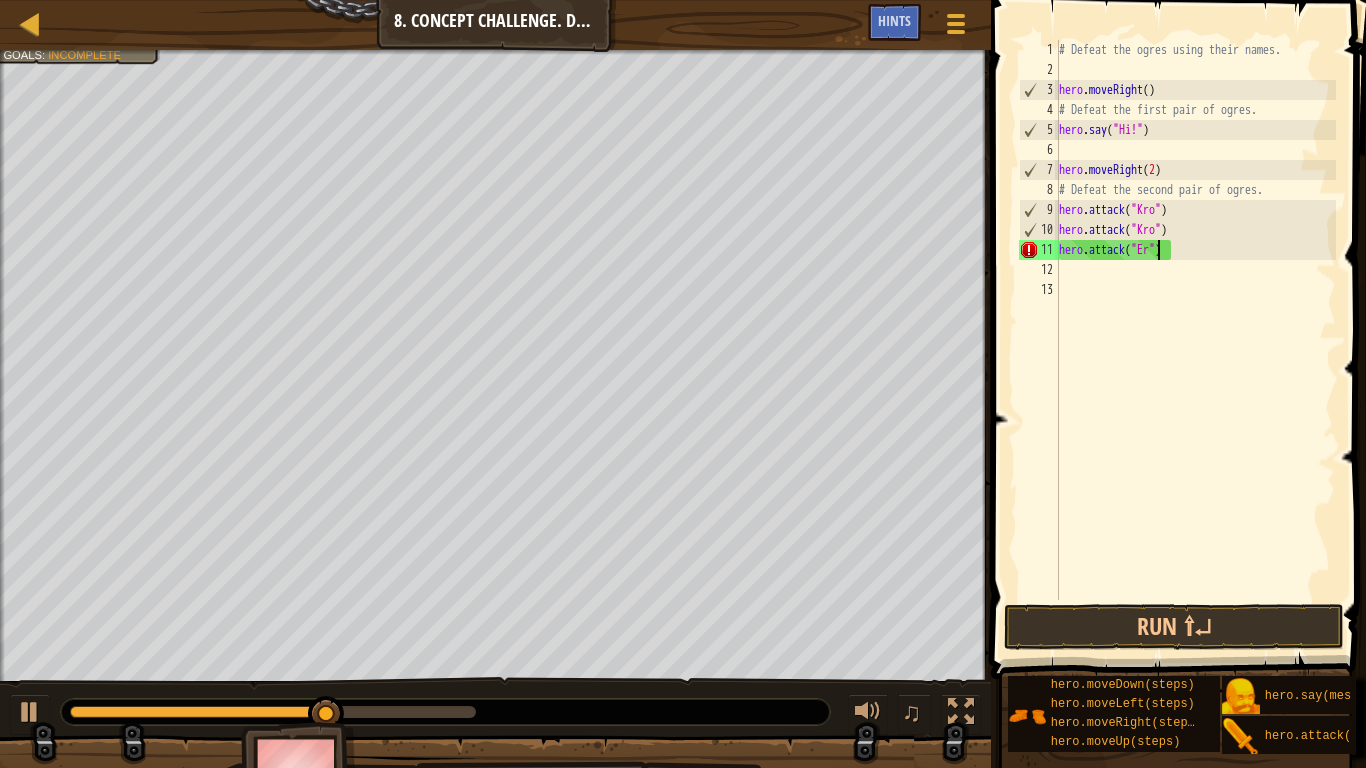 scroll, scrollTop: 9, scrollLeft: 9, axis: both 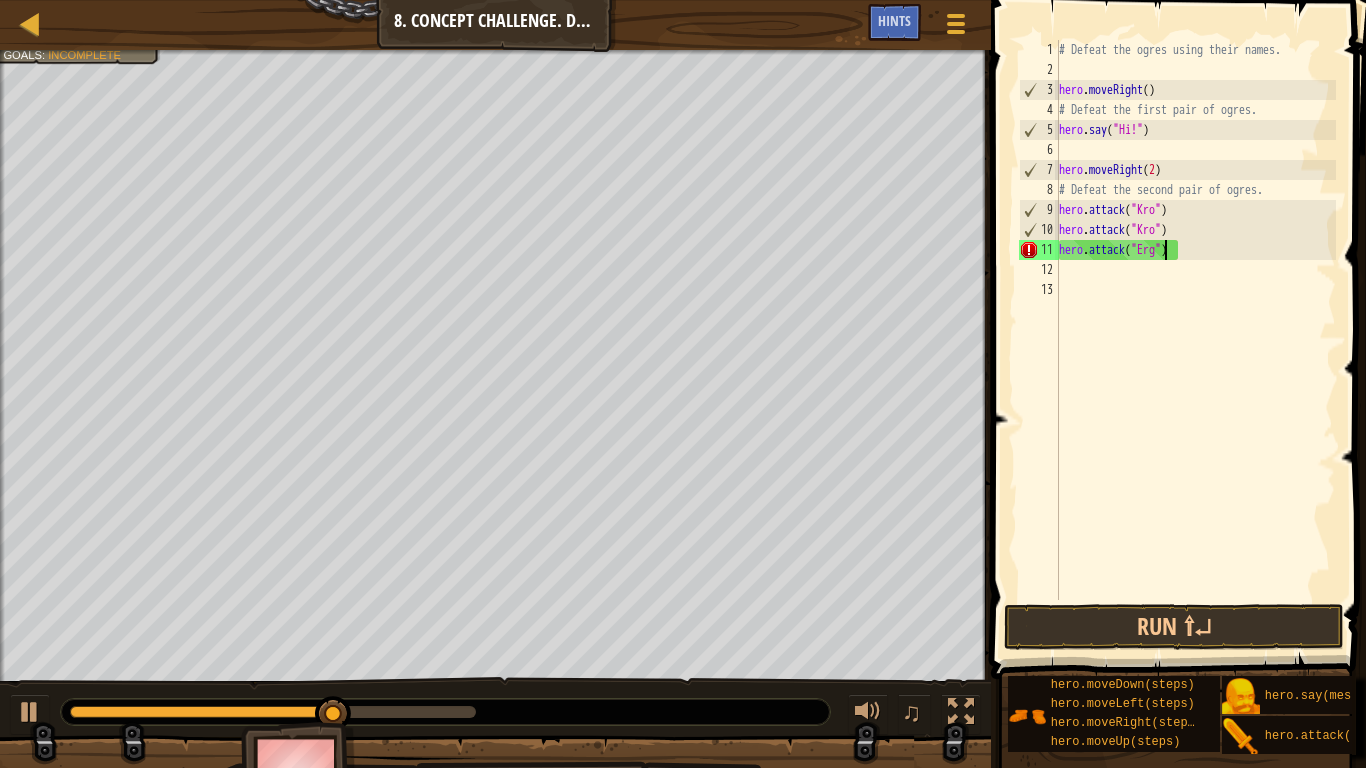 type on "hero.attack("Ergo")" 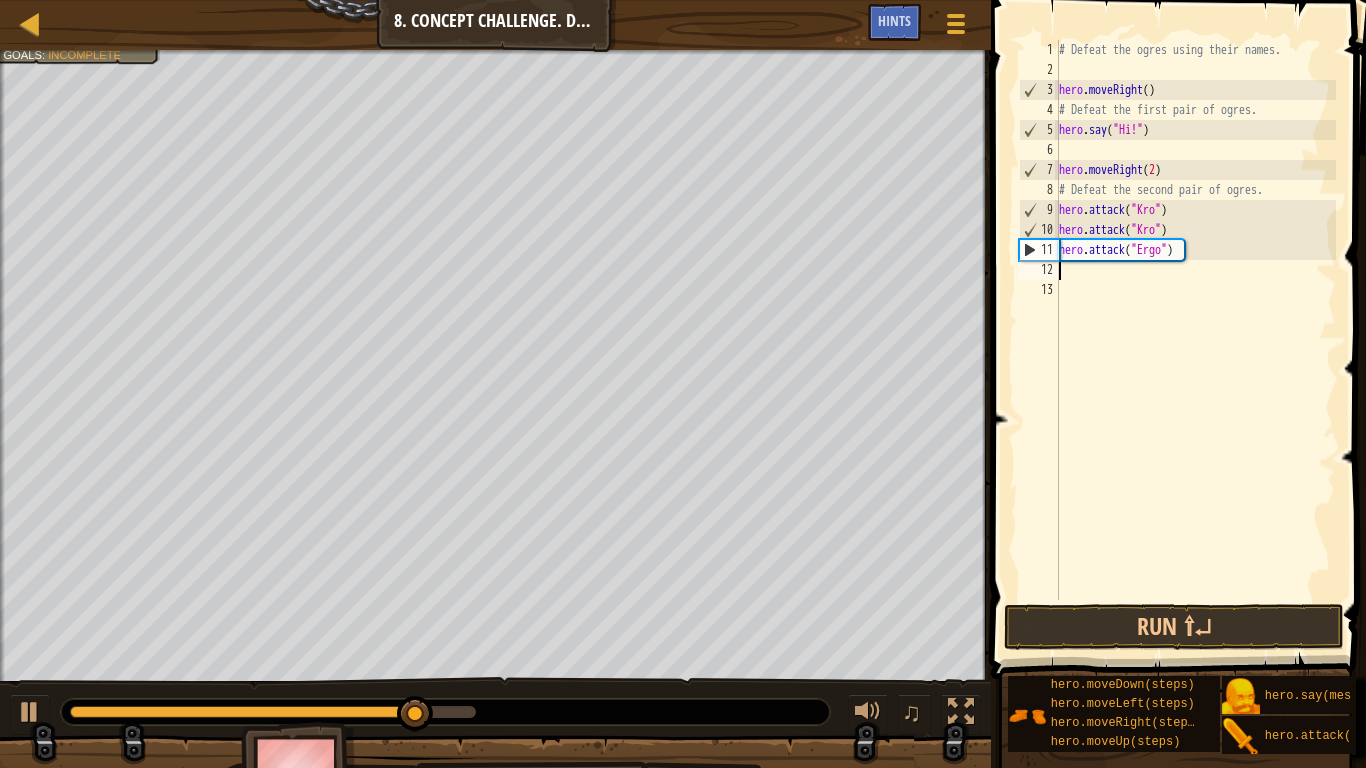 click on "# Defeat the ogres using their names. hero . moveRight ( ) # Defeat the first pair of ogres. hero . say ( "Hi!" ) hero . moveRight ( 2 ) # Defeat the second pair of ogres. hero . attack ( "Kro" ) hero . attack ( "Kro" ) hero . attack ( "Ergo" )" at bounding box center [1195, 340] 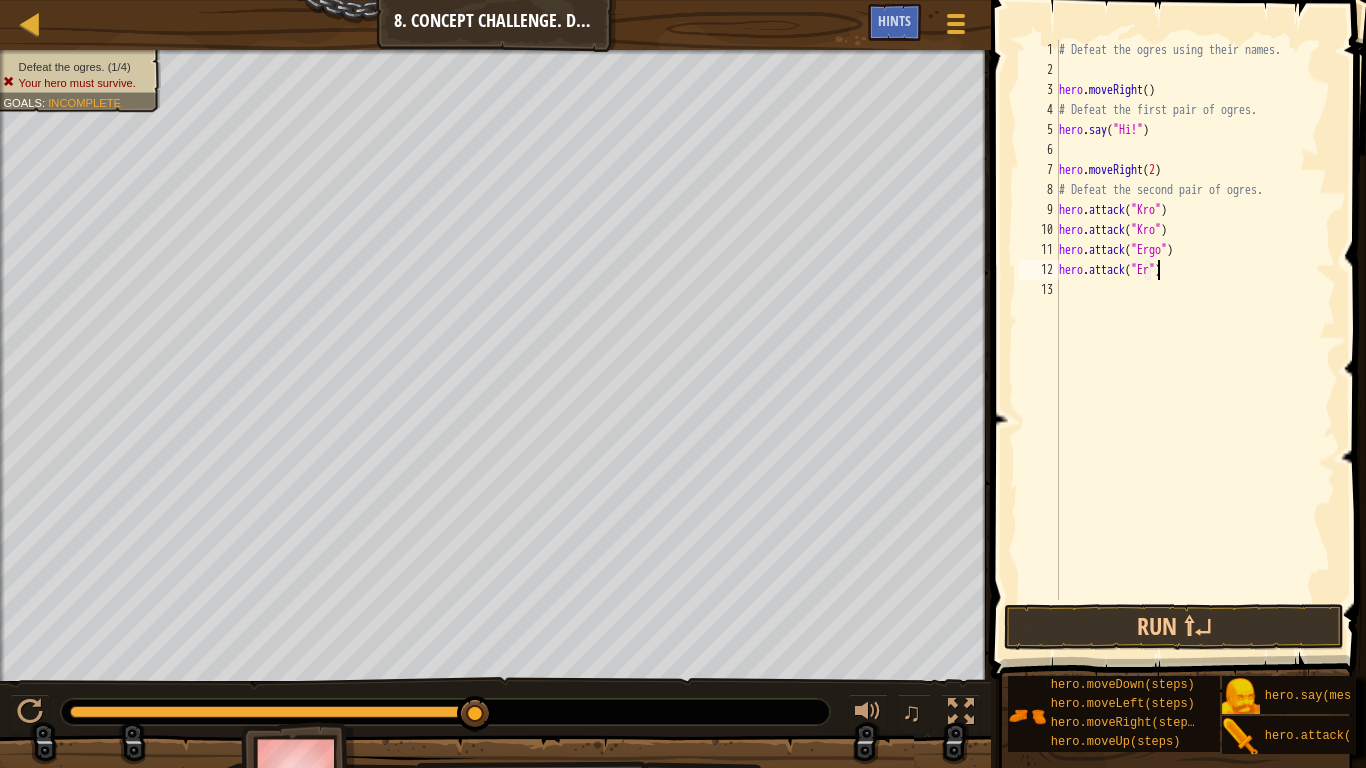 scroll, scrollTop: 9, scrollLeft: 9, axis: both 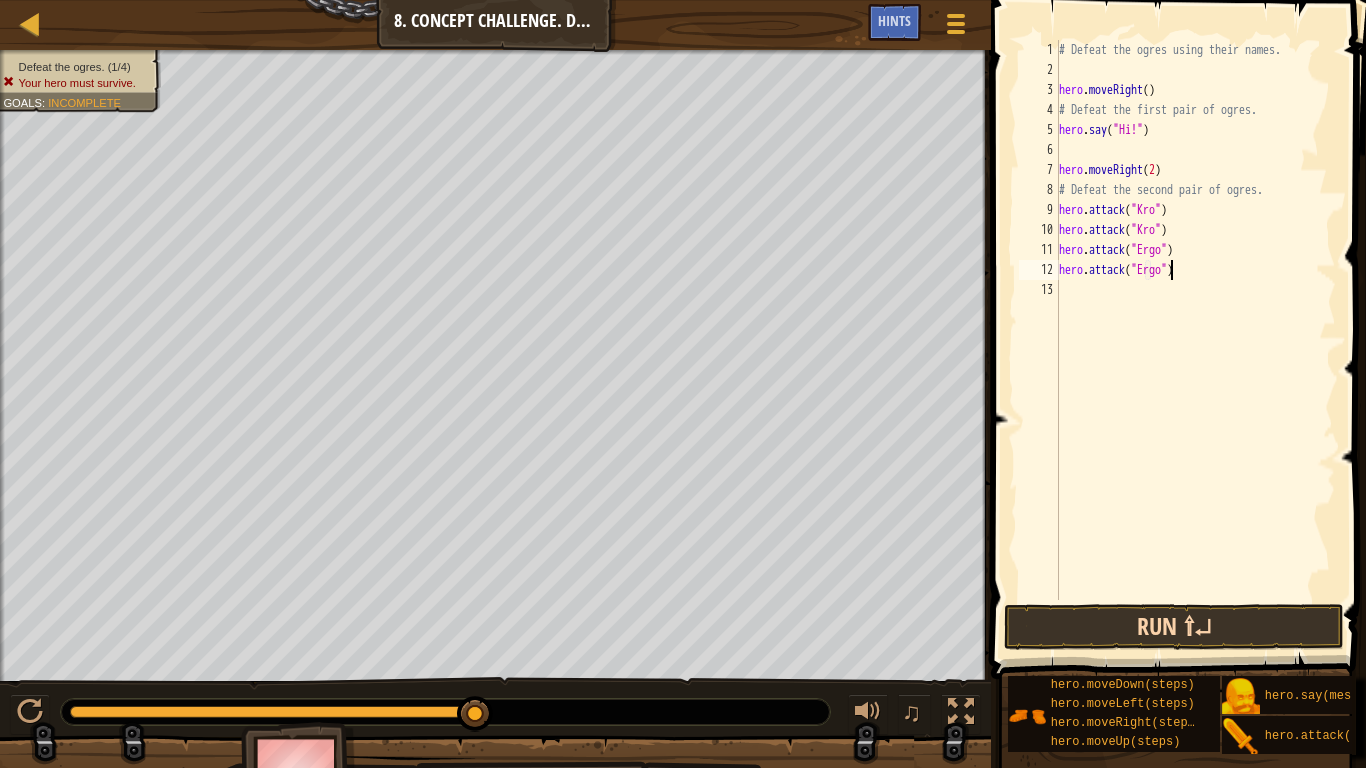 type on "hero.attack("Ergo")" 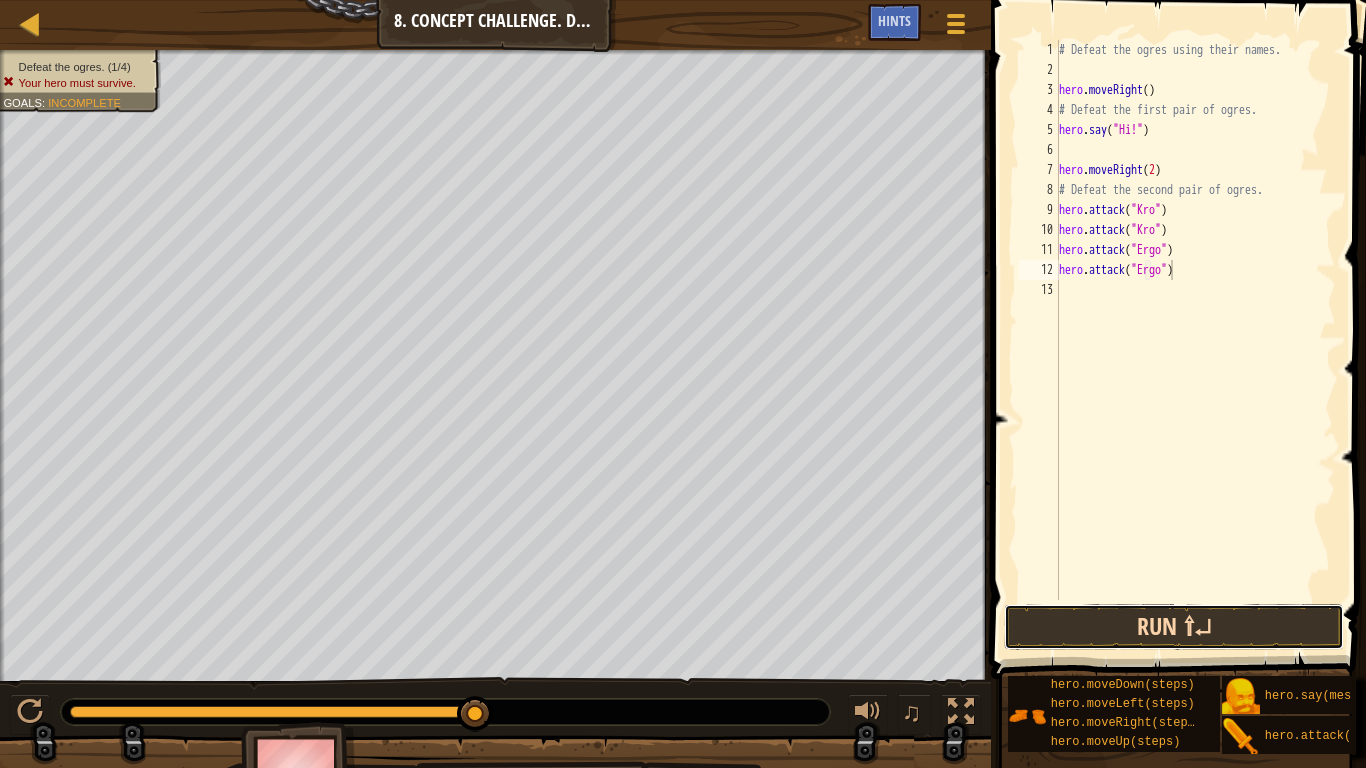 click on "Run ⇧↵" at bounding box center [1174, 627] 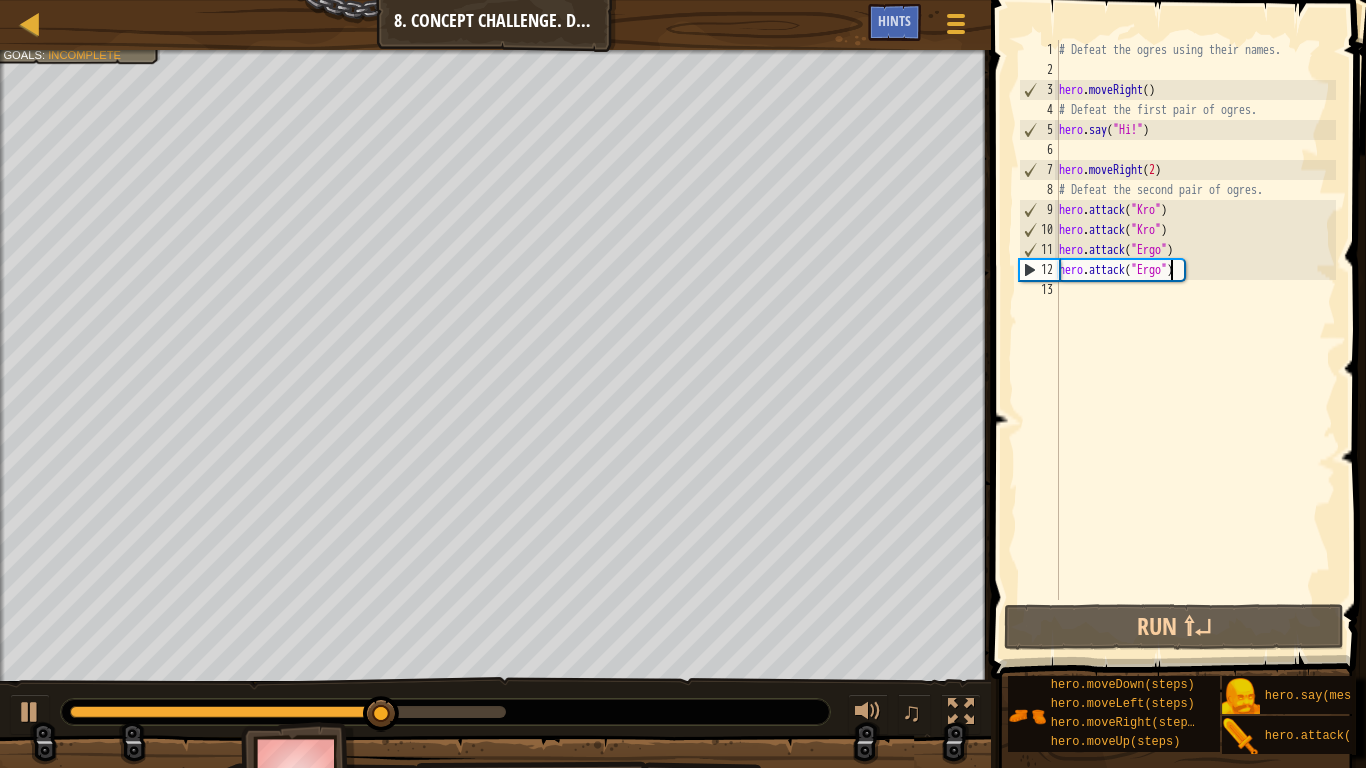 click on "# Defeat the ogres using their names. hero . moveRight ( ) # Defeat the first pair of ogres. hero . say ( "Hi!" ) hero . moveRight ( 2 ) # Defeat the second pair of ogres. hero . attack ( "Kro" ) hero . attack ( "Kro" ) hero . attack ( "Ergo" ) hero . attack ( "Ergo" )" at bounding box center (1195, 340) 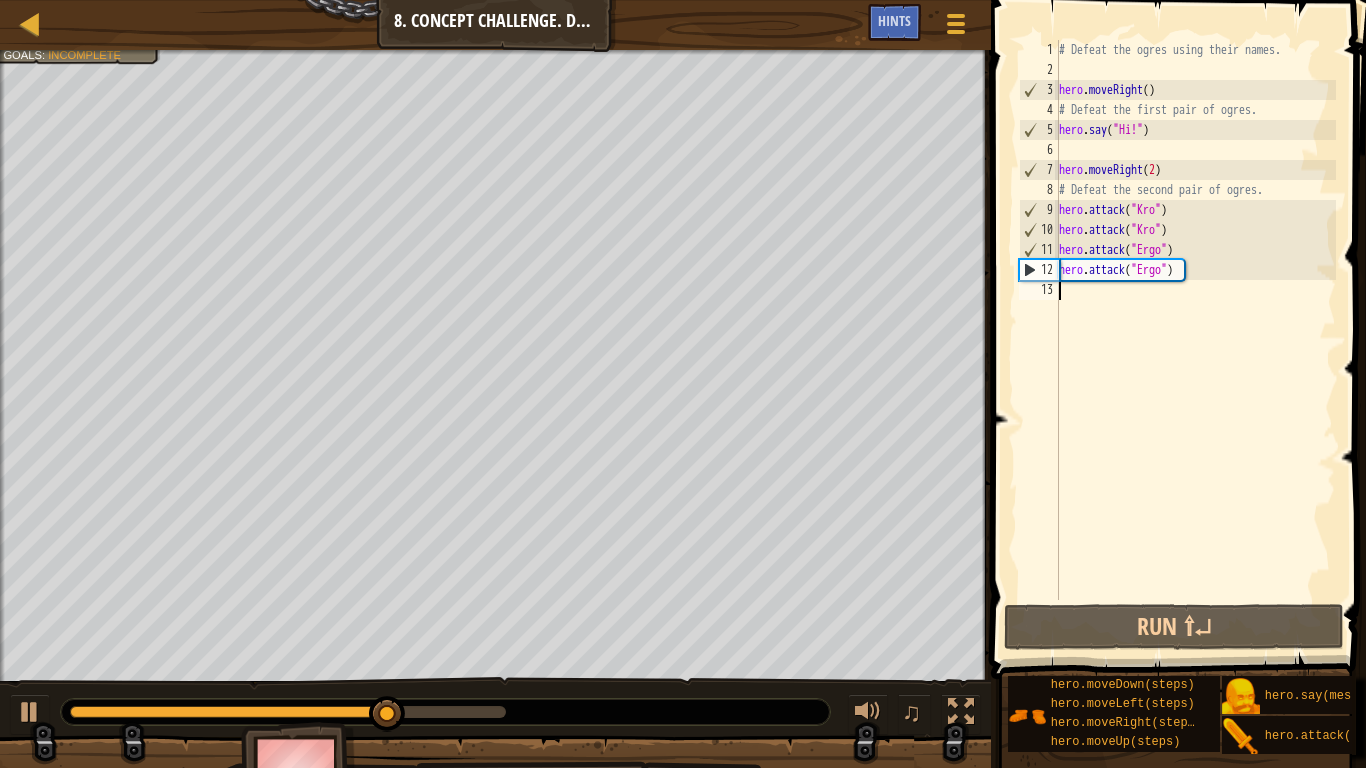 scroll, scrollTop: 9, scrollLeft: 0, axis: vertical 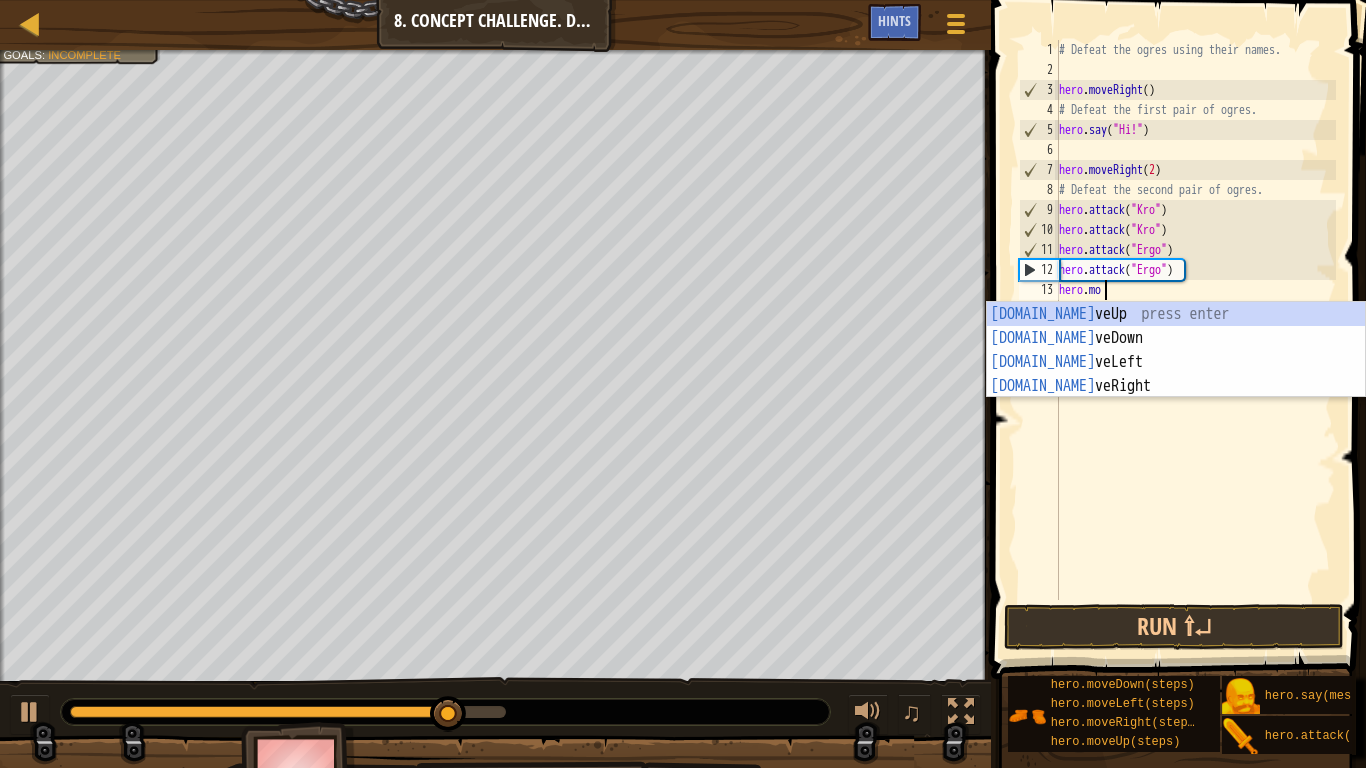 type on "hero.move" 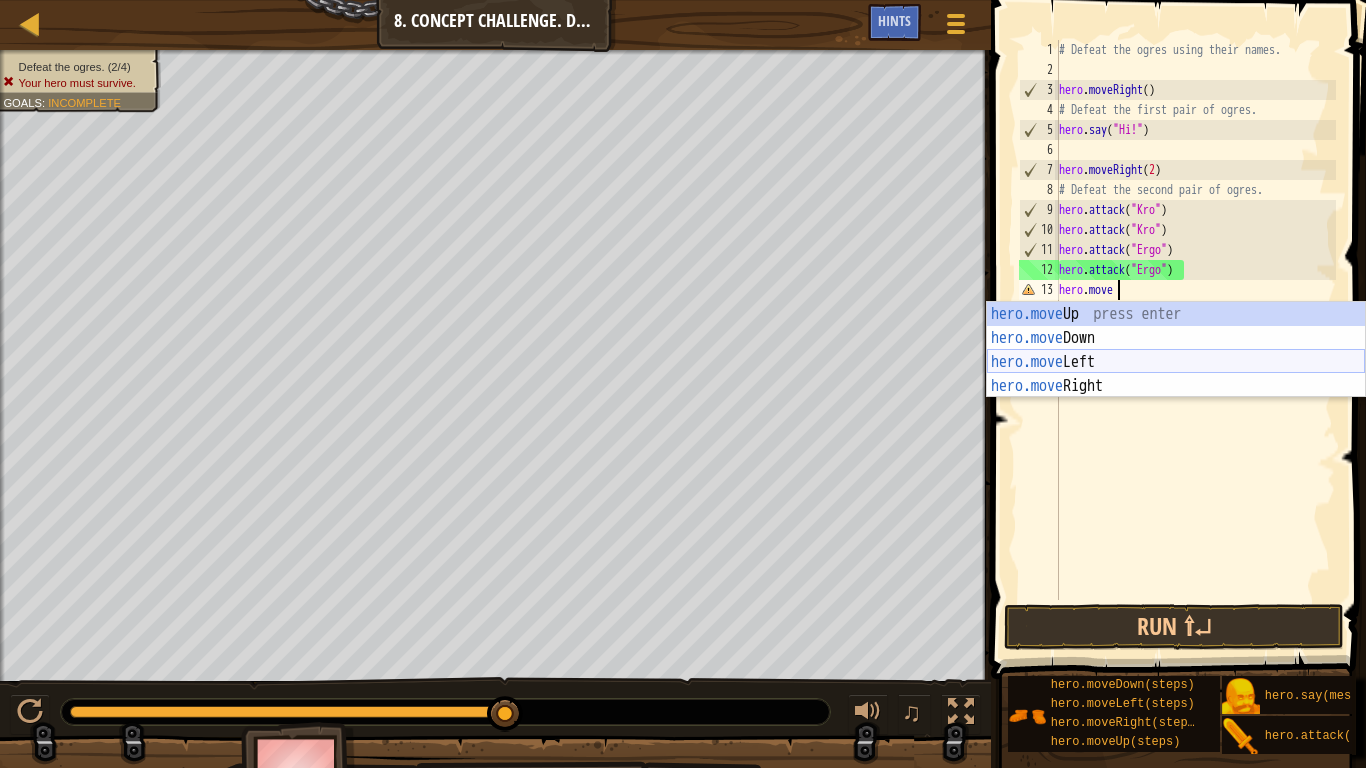 click on "hero.move Up press enter hero.move Down press enter hero.move Left press enter hero.move Right press enter" at bounding box center (1176, 374) 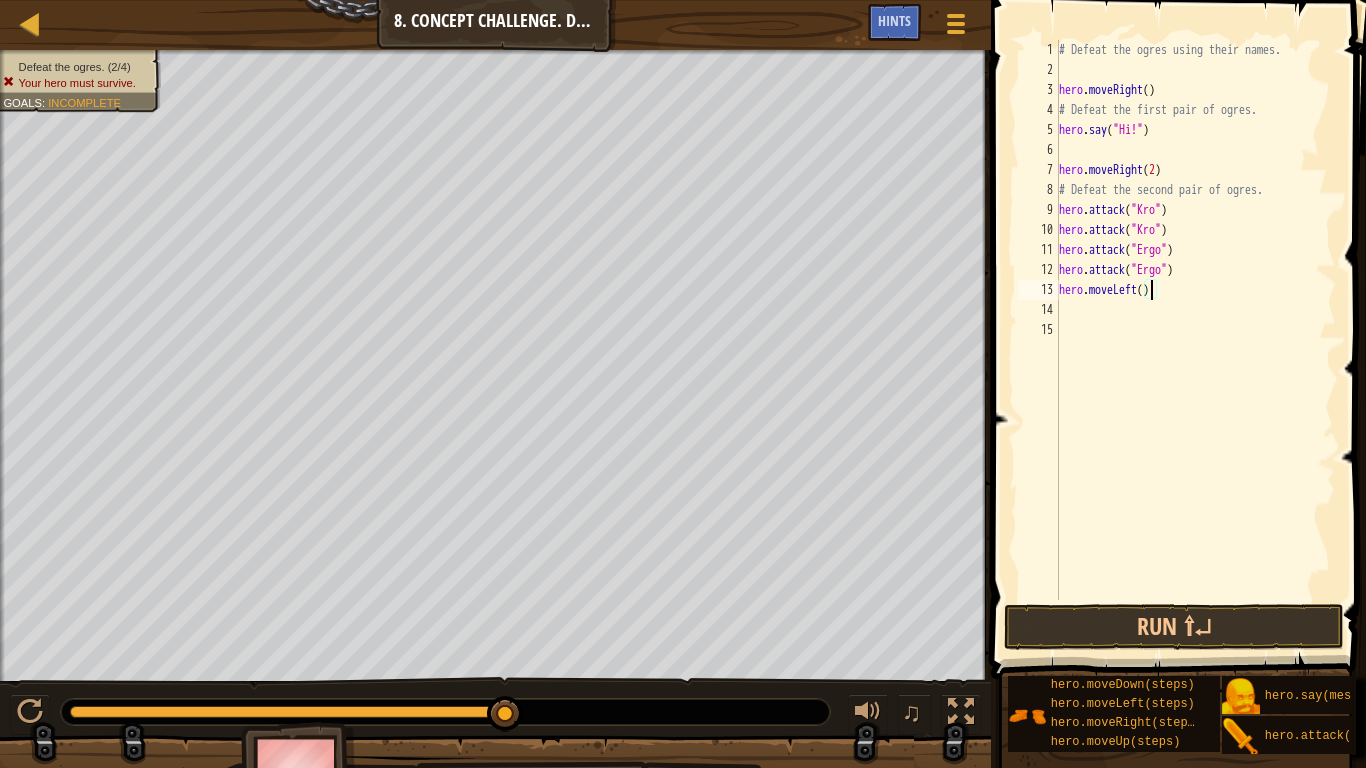 click on "# Defeat the ogres using their names. hero . moveRight ( ) # Defeat the first pair of ogres. hero . say ( "Hi!" ) hero . moveRight ( 2 ) # Defeat the second pair of ogres. hero . attack ( "Kro" ) hero . attack ( "Kro" ) hero . attack ( "Ergo" ) hero . attack ( "Ergo" ) hero . moveLeft ( )" at bounding box center [1195, 340] 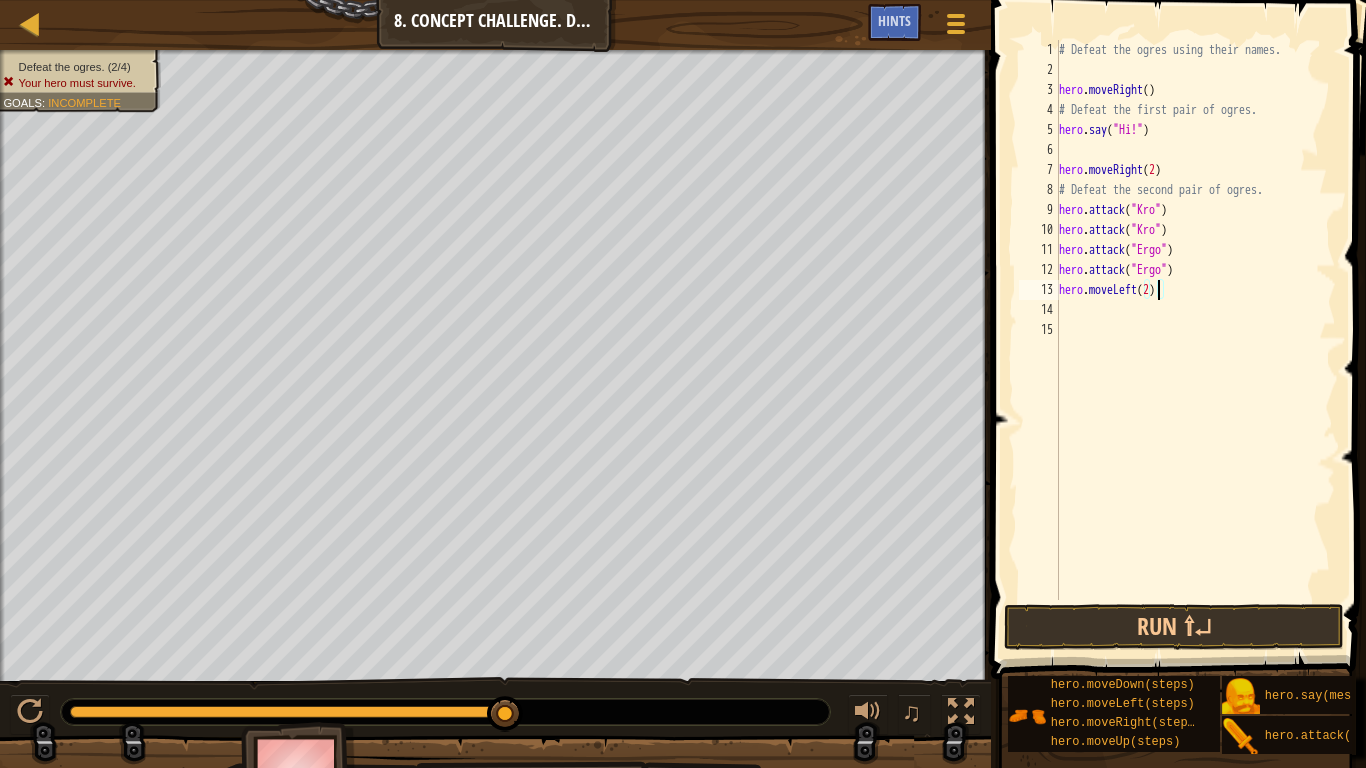 scroll, scrollTop: 9, scrollLeft: 8, axis: both 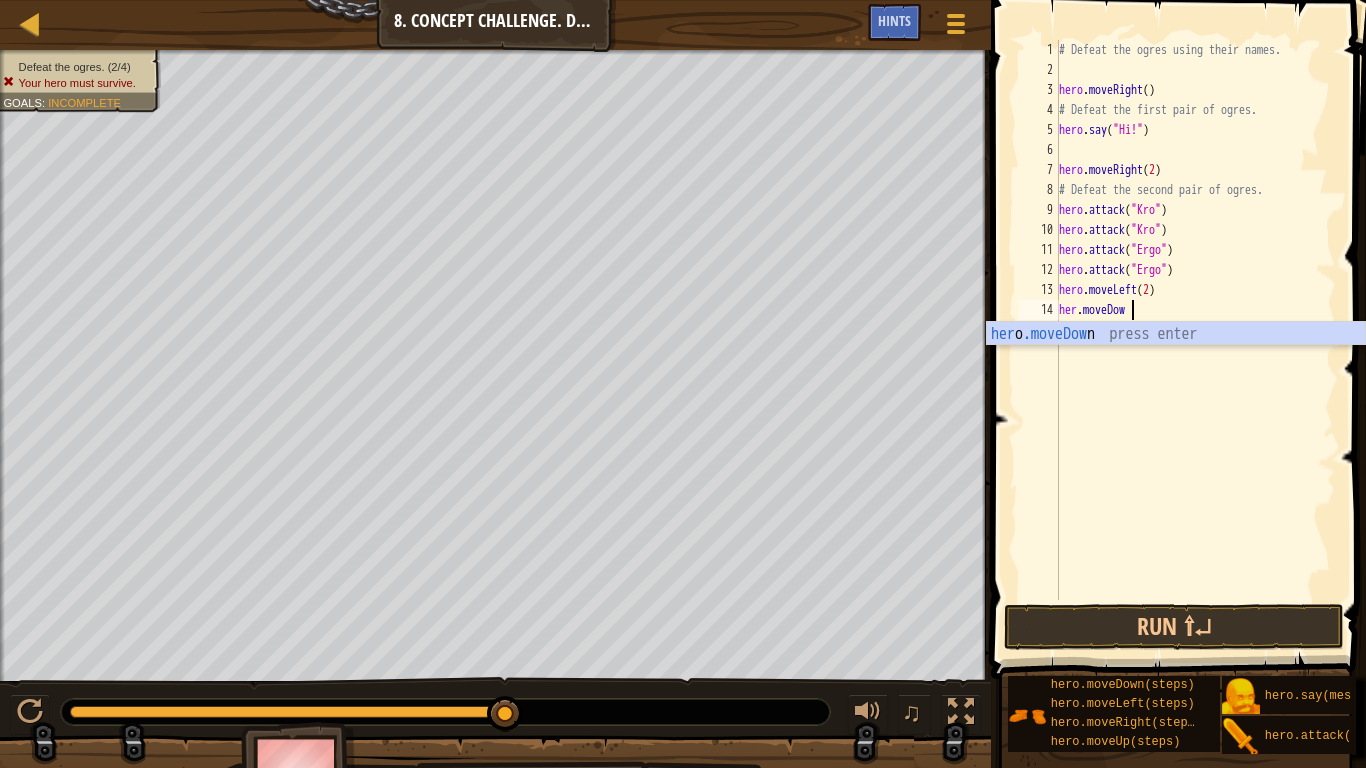 type on "her.moveDown" 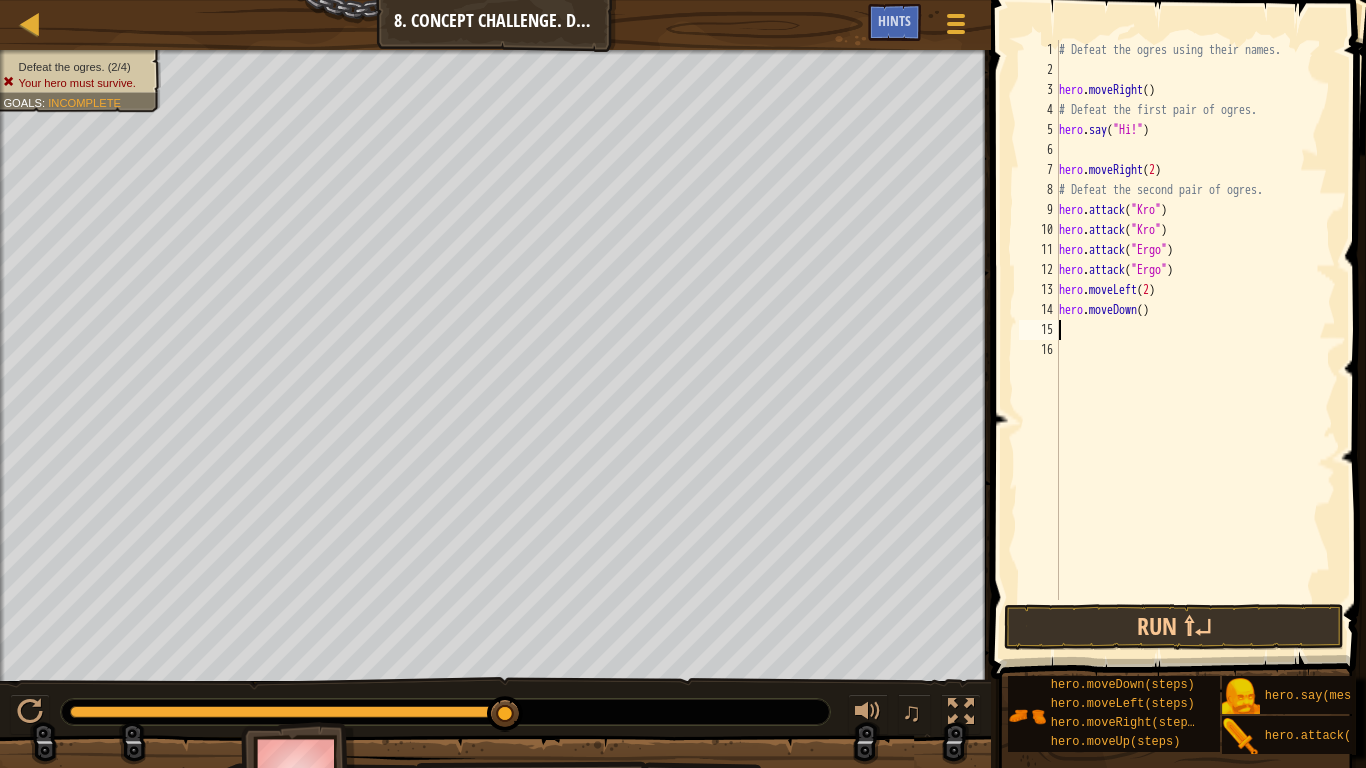 scroll, scrollTop: 9, scrollLeft: 0, axis: vertical 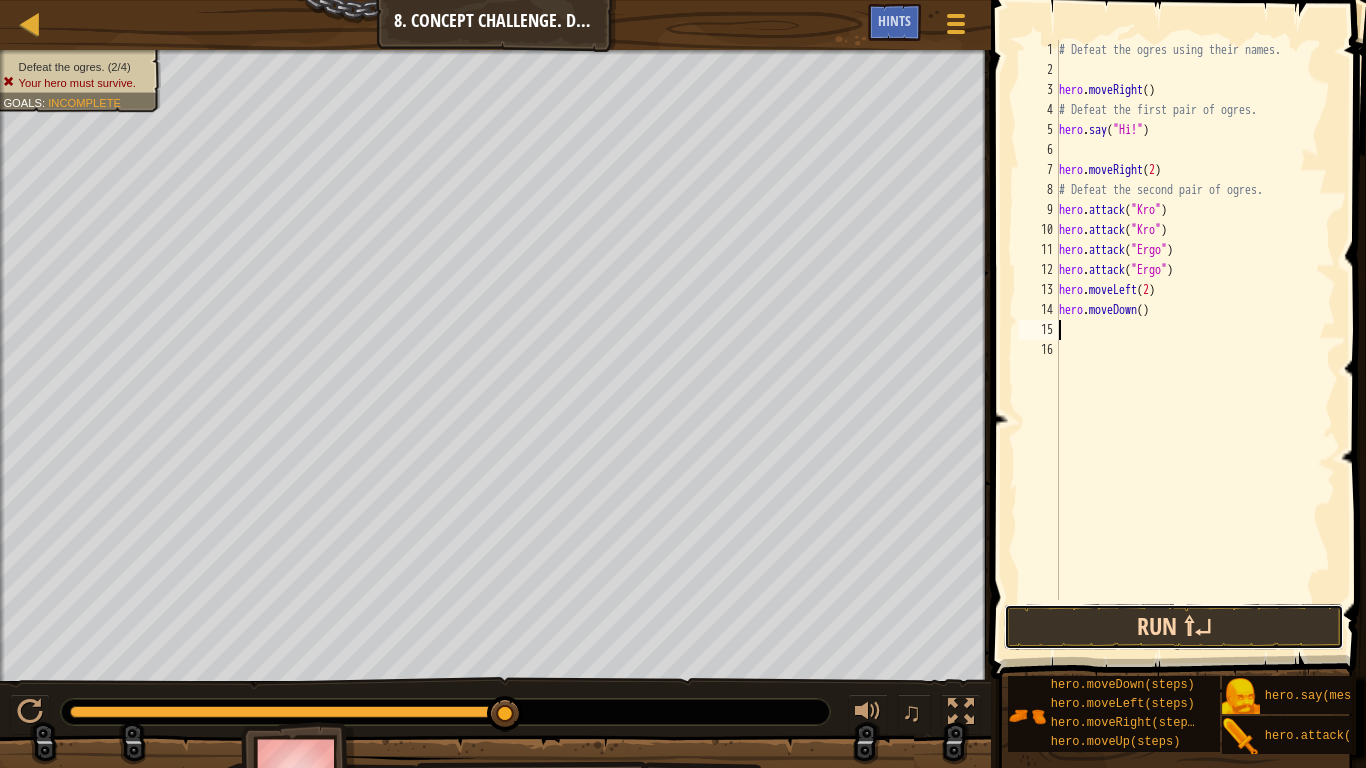 click on "Run ⇧↵" at bounding box center (1174, 627) 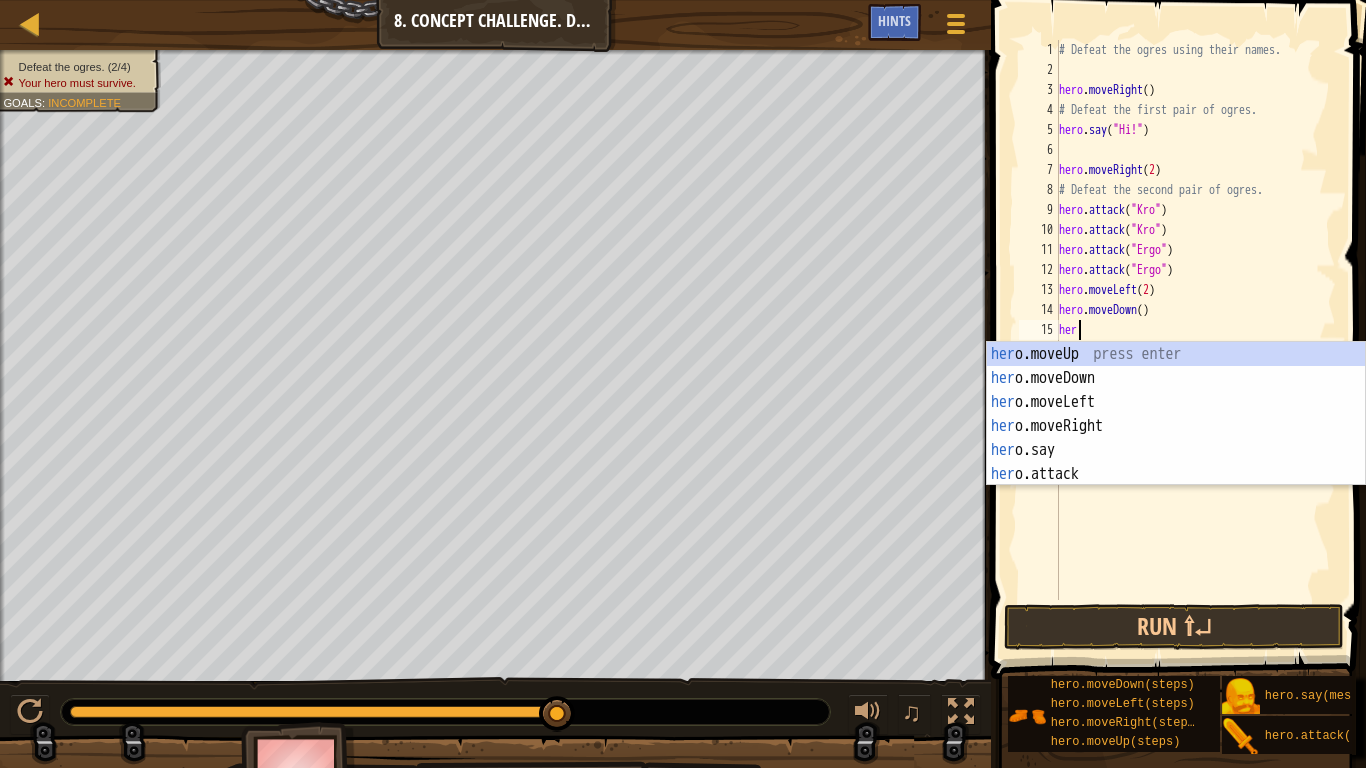 scroll, scrollTop: 9, scrollLeft: 0, axis: vertical 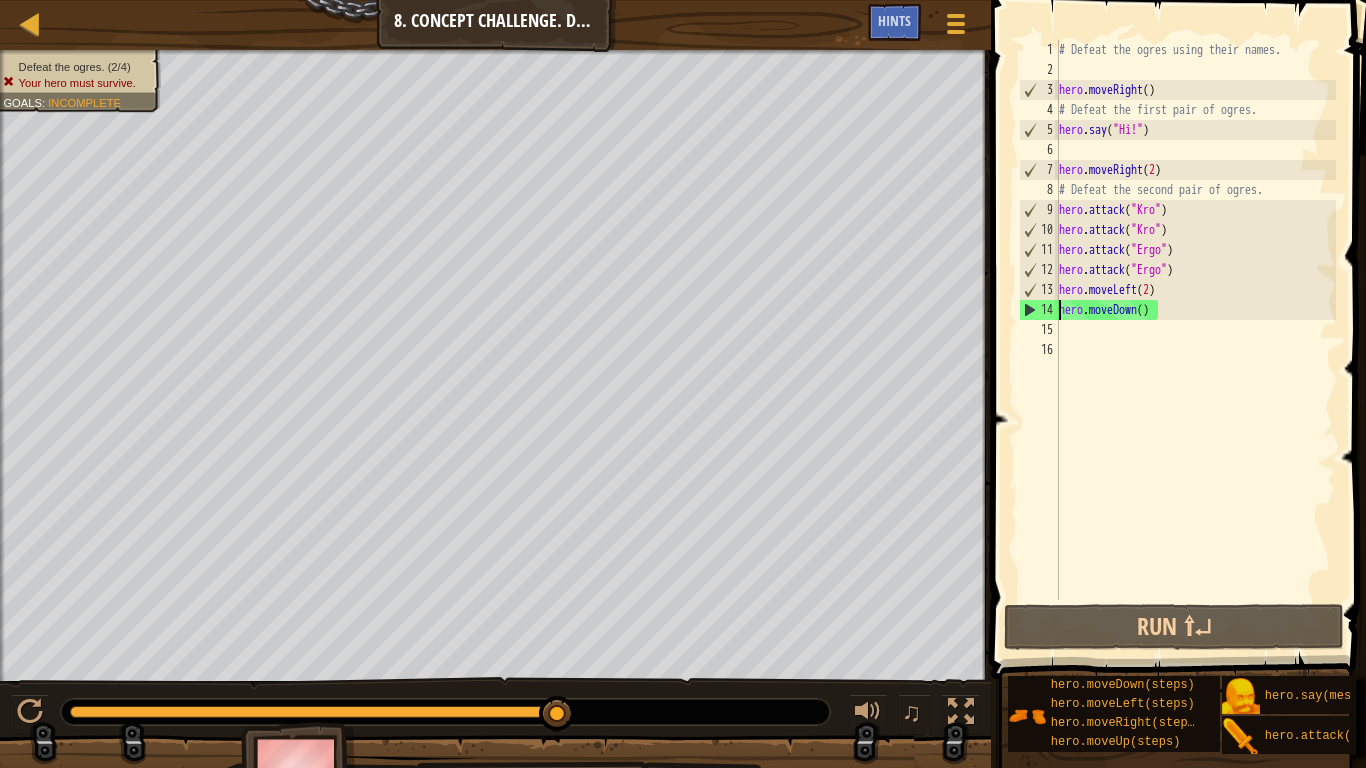click on "# Defeat the ogres using their names. hero . moveRight ( ) # Defeat the first pair of ogres. hero . say ( "Hi!" ) hero . moveRight ( 2 ) # Defeat the second pair of ogres. hero . attack ( "Kro" ) hero . attack ( "Kro" ) hero . attack ( "Ergo" ) hero . attack ( "Ergo" ) hero . moveLeft ( 2 ) hero . moveDown ( )" at bounding box center [1195, 340] 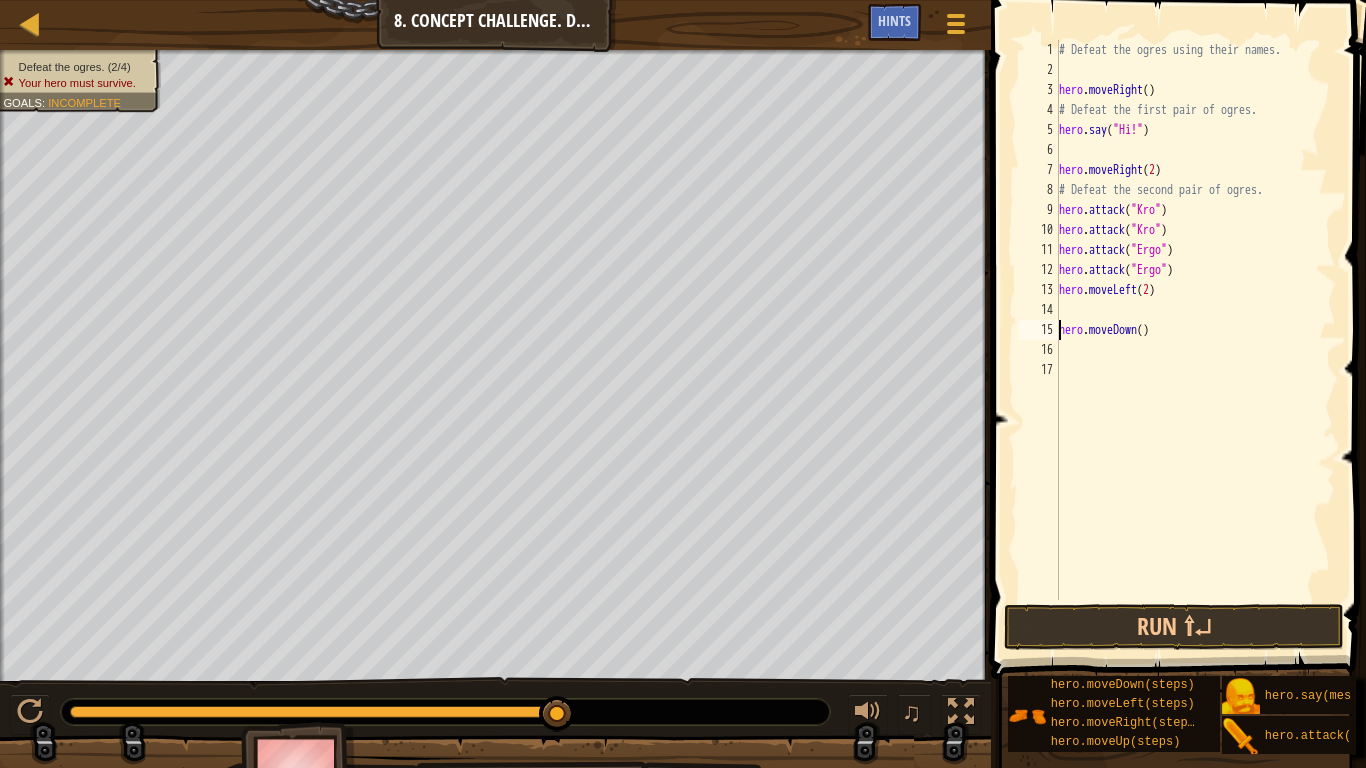 click on "# Defeat the ogres using their names. hero . moveRight ( ) # Defeat the first pair of ogres. hero . say ( "Hi!" ) hero . moveRight ( 2 ) # Defeat the second pair of ogres. hero . attack ( "Kro" ) hero . attack ( "Kro" ) hero . attack ( "Ergo" ) hero . attack ( "Ergo" ) hero . moveLeft ( 2 ) hero . moveDown ( )" at bounding box center [1195, 340] 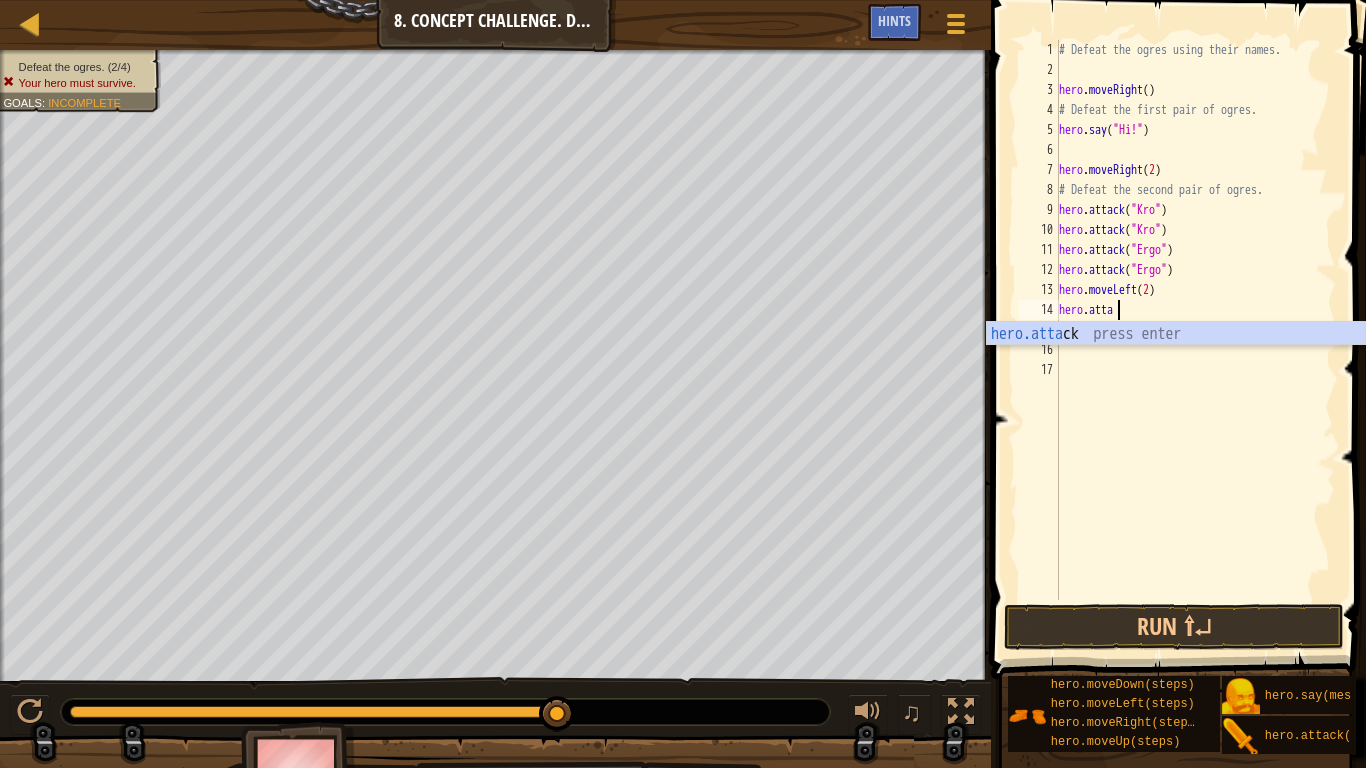 scroll, scrollTop: 9, scrollLeft: 5, axis: both 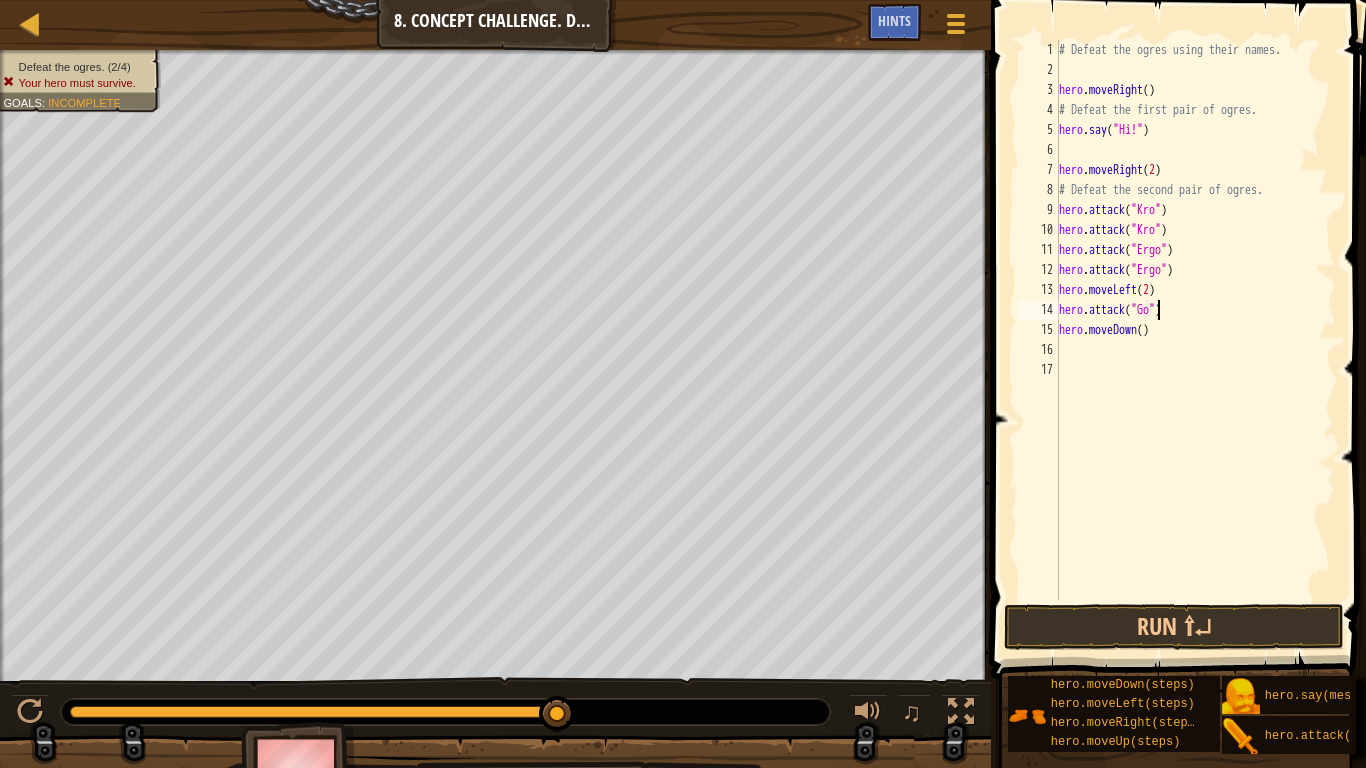 type on "hero.attack("Gos")" 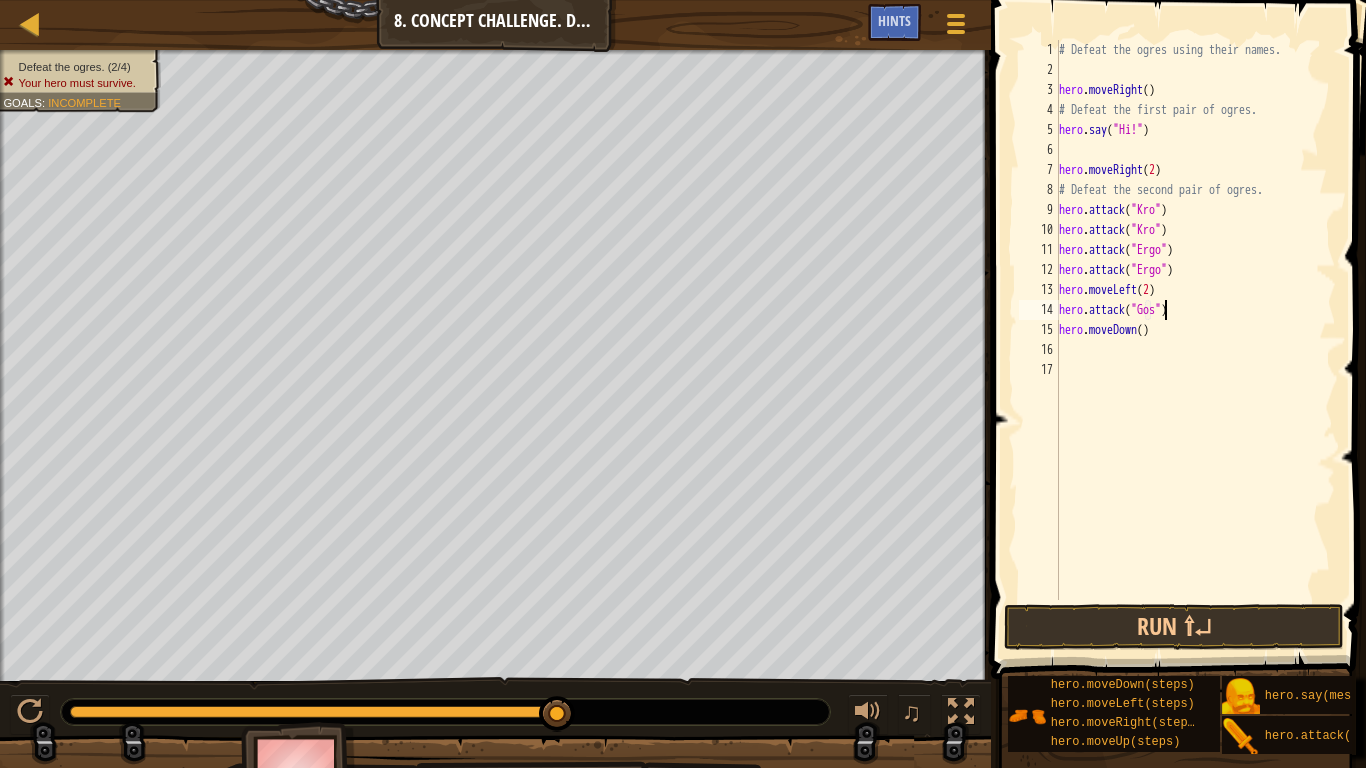 click on "# Defeat the ogres using their names. hero . moveRight ( ) # Defeat the first pair of ogres. hero . say ( "Hi!" ) hero . moveRight ( 2 ) # Defeat the second pair of ogres. hero . attack ( "Kro" ) hero . attack ( "Kro" ) hero . attack ( "Ergo" ) hero . attack ( "Ergo" ) hero . moveLeft ( 2 ) hero . attack ( "Gos" ) hero . moveDown ( )" at bounding box center [1195, 340] 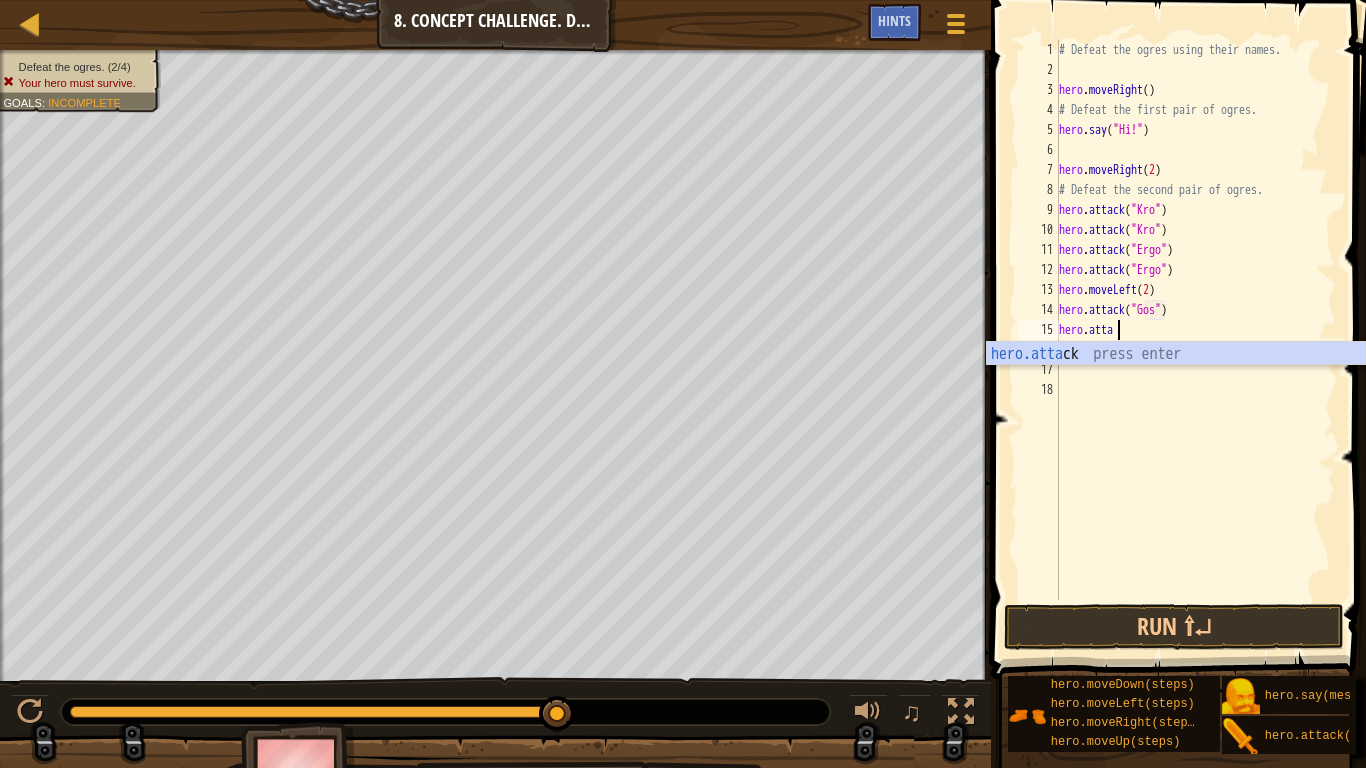 scroll, scrollTop: 9, scrollLeft: 5, axis: both 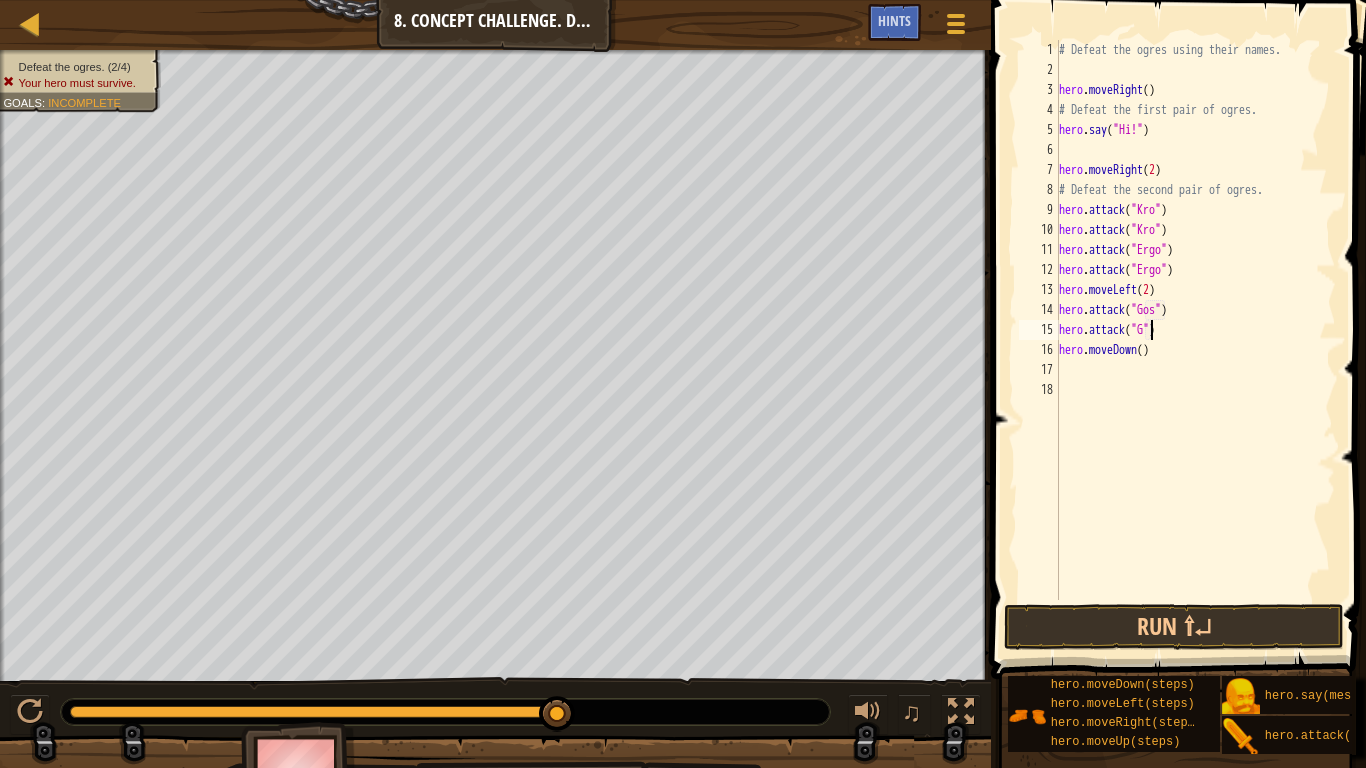 type on "hero.attack("Gos")" 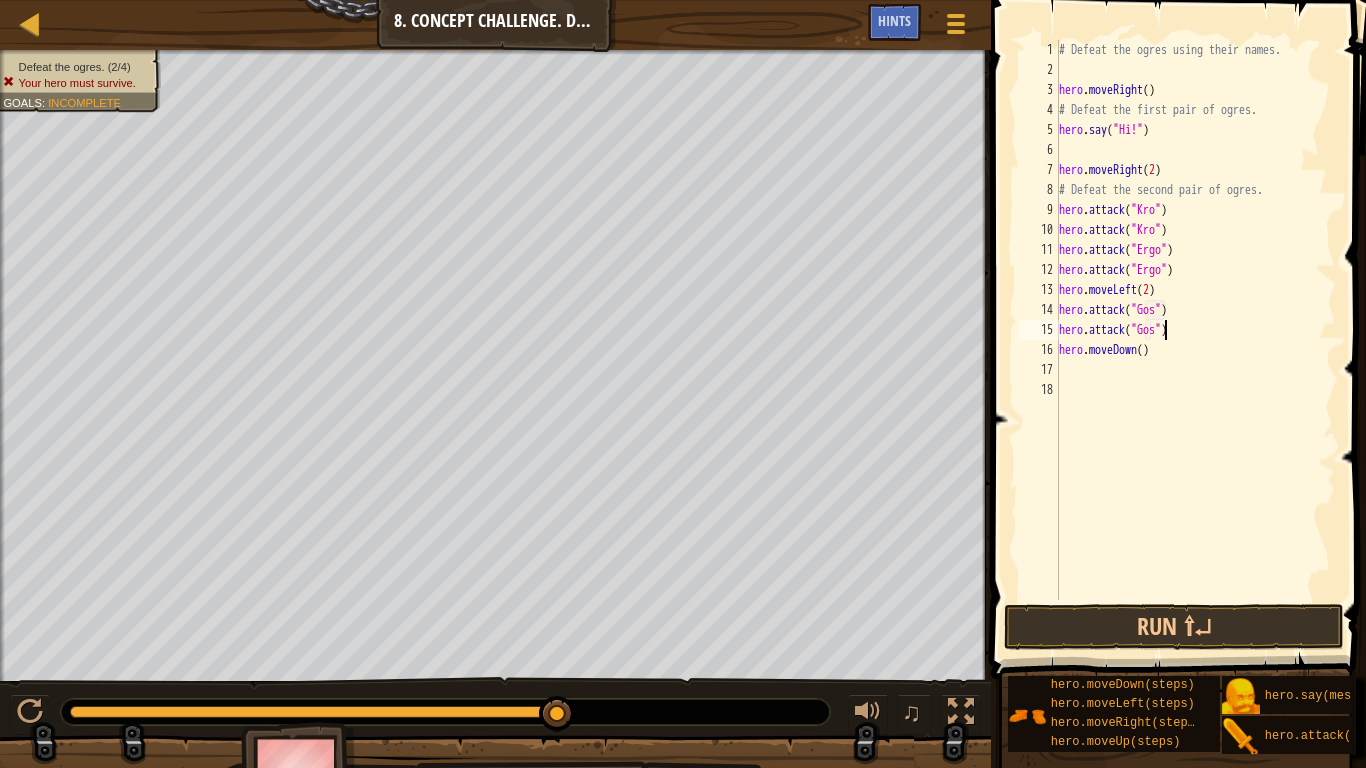 scroll, scrollTop: 9, scrollLeft: 9, axis: both 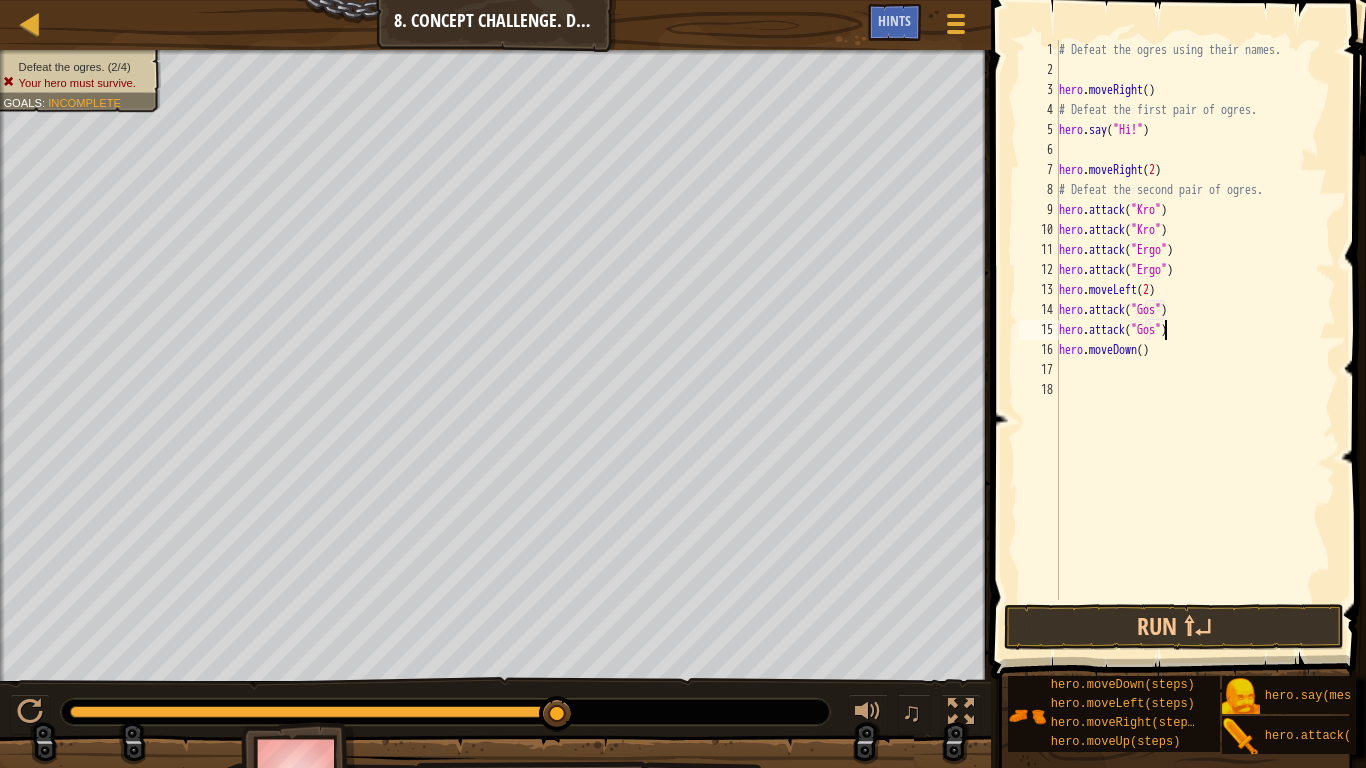 click on "# Defeat the ogres using their names. hero . moveRight ( ) # Defeat the first pair of ogres. hero . say ( "Hi!" ) hero . moveRight ( 2 ) # Defeat the second pair of ogres. hero . attack ( "Kro" ) hero . attack ( "Kro" ) hero . attack ( "Ergo" ) hero . attack ( "Ergo" ) hero . moveLeft ( 2 ) hero . attack ( "Gos" ) hero . attack ( "Gos" ) hero . moveDown ( )" at bounding box center [1195, 340] 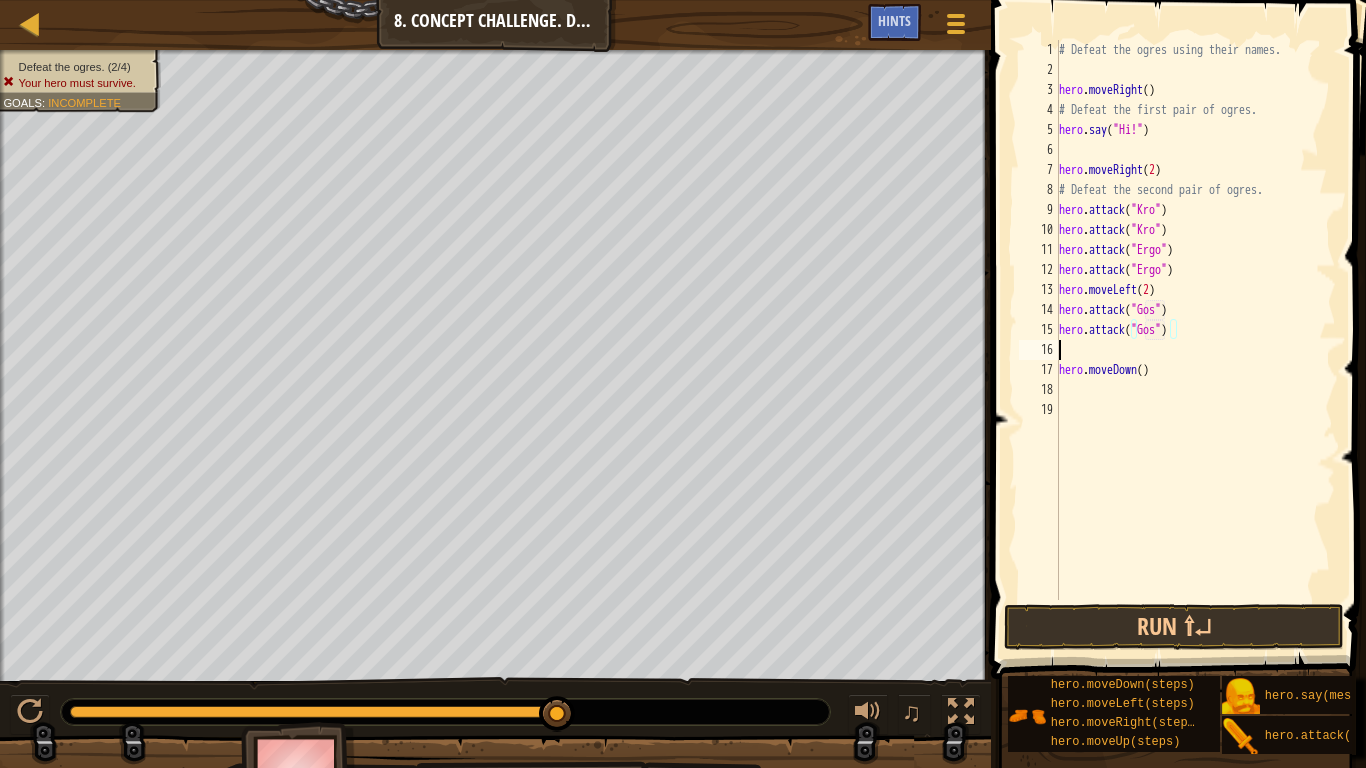scroll, scrollTop: 9, scrollLeft: 0, axis: vertical 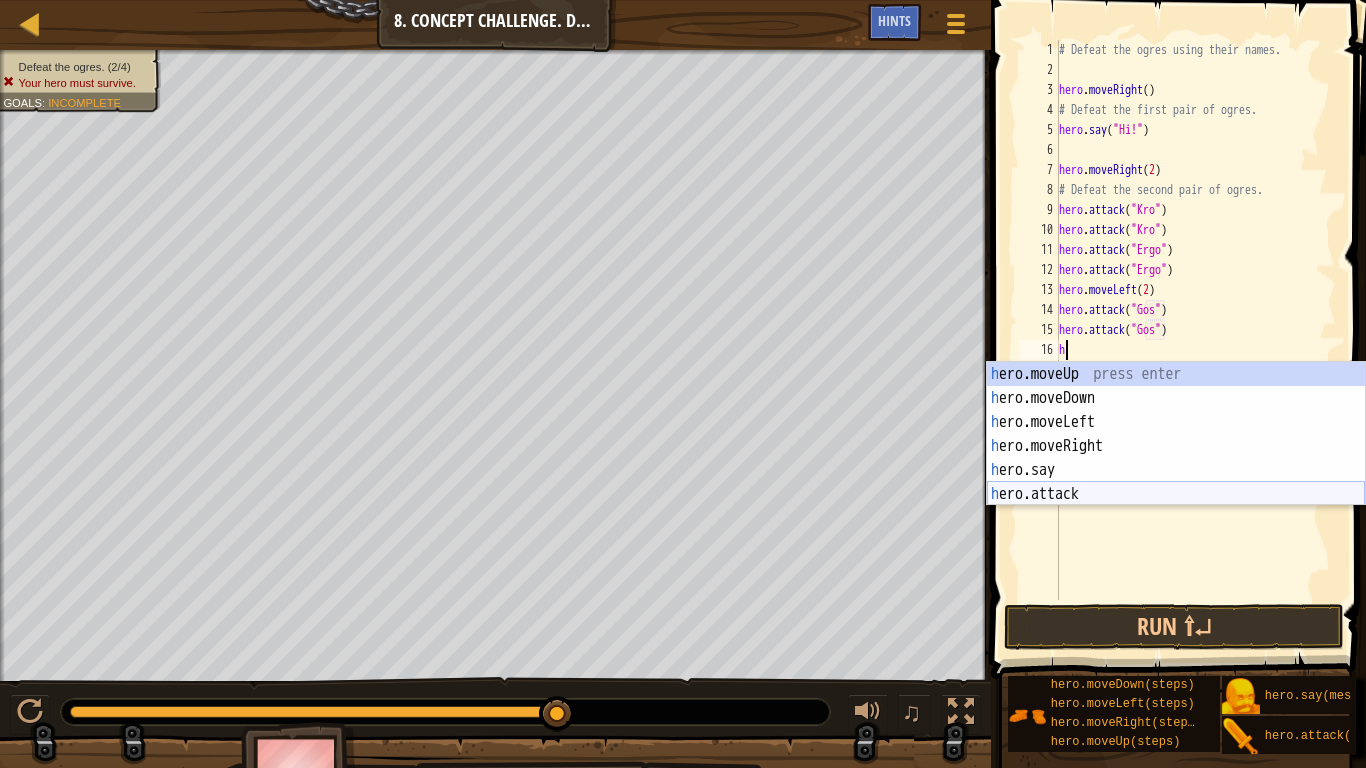 click on "h ero.moveUp press enter h ero.moveDown press enter h ero.moveLeft press enter h ero.moveRight press enter h ero.say press enter h ero.attack press enter" at bounding box center [1176, 458] 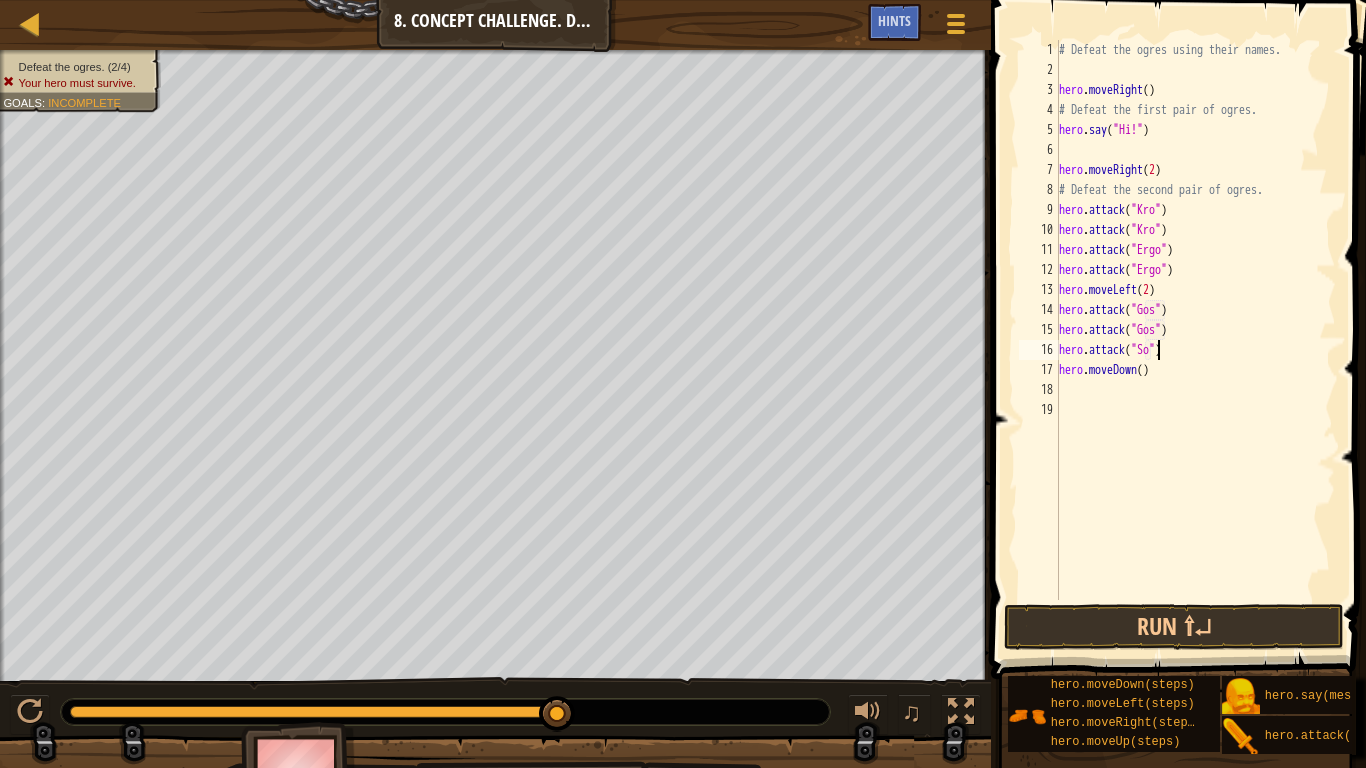 type on "hero.attack("Sog")" 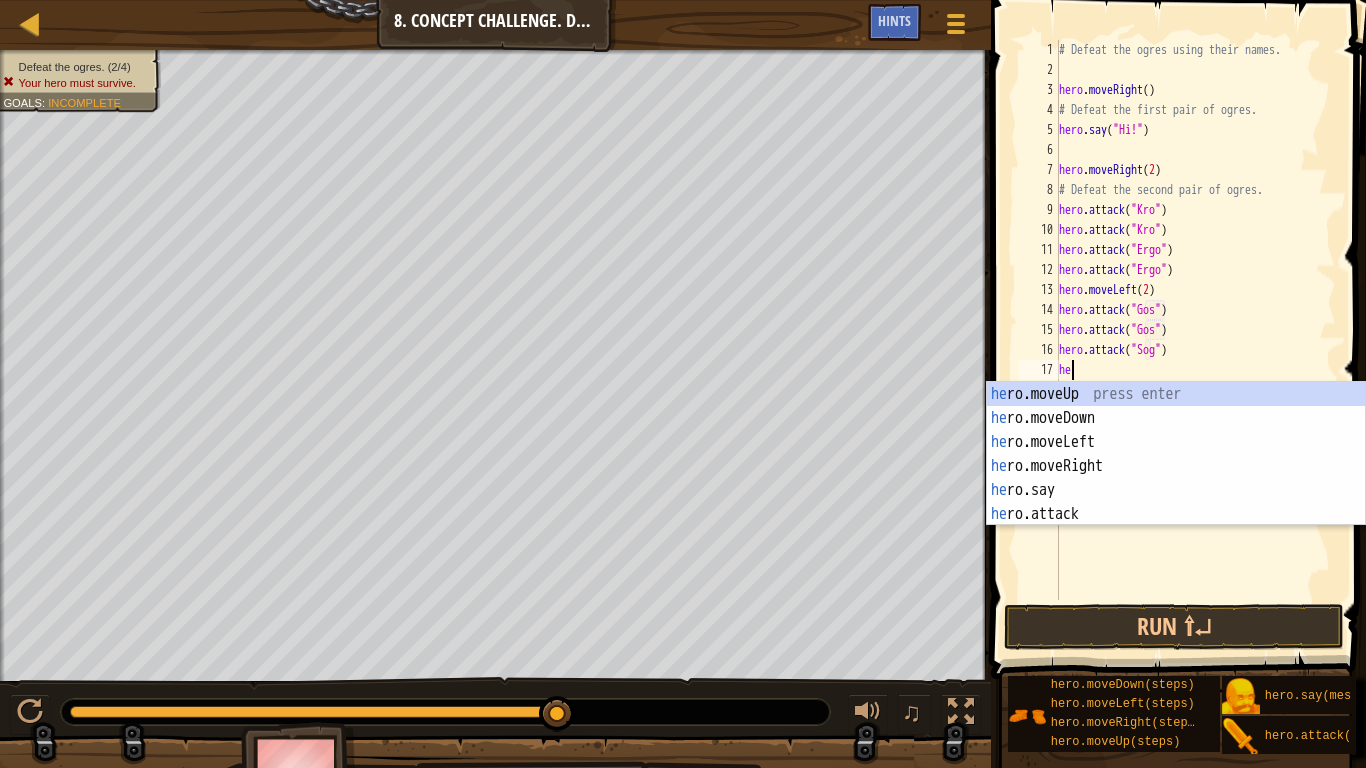 scroll, scrollTop: 9, scrollLeft: 1, axis: both 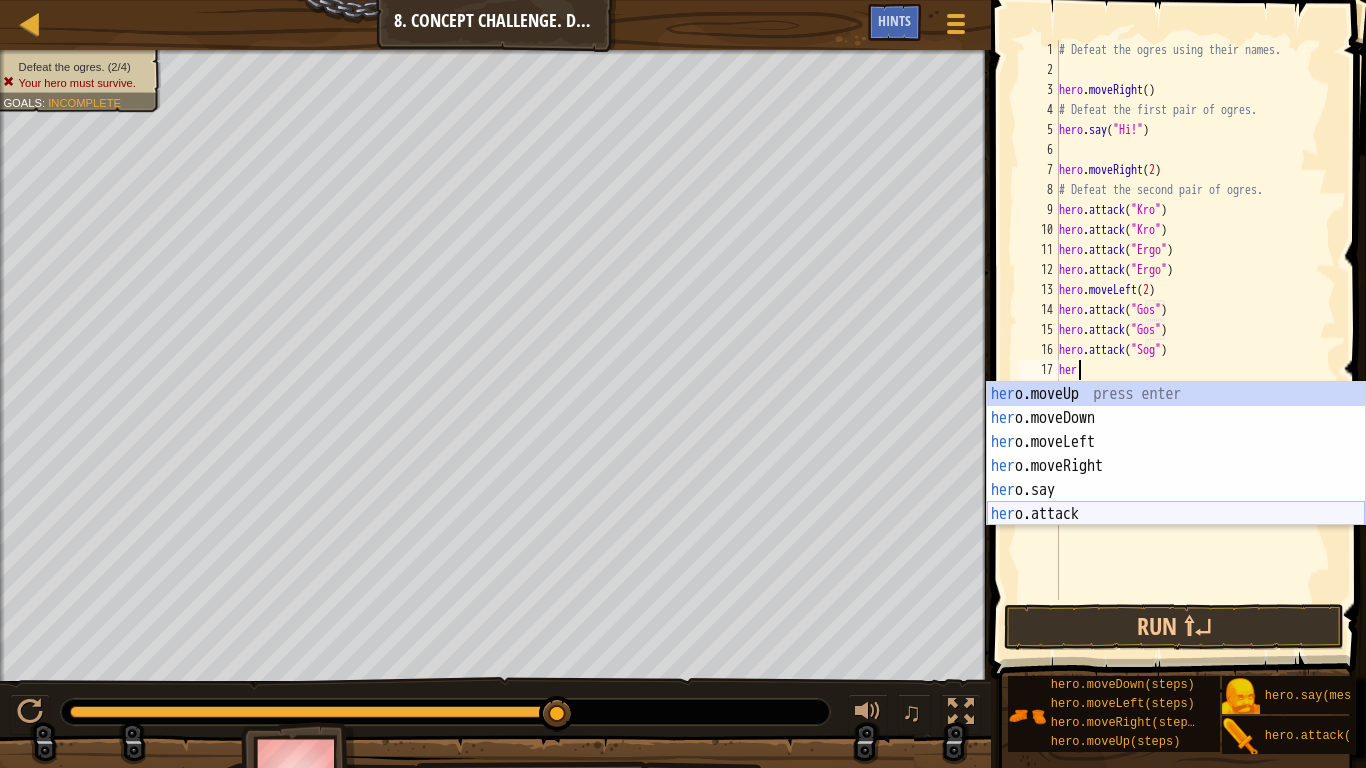 click on "her o.moveUp press enter her o.moveDown press enter her o.moveLeft press enter her o.moveRight press enter her o.say press enter her o.attack press enter" at bounding box center [1176, 478] 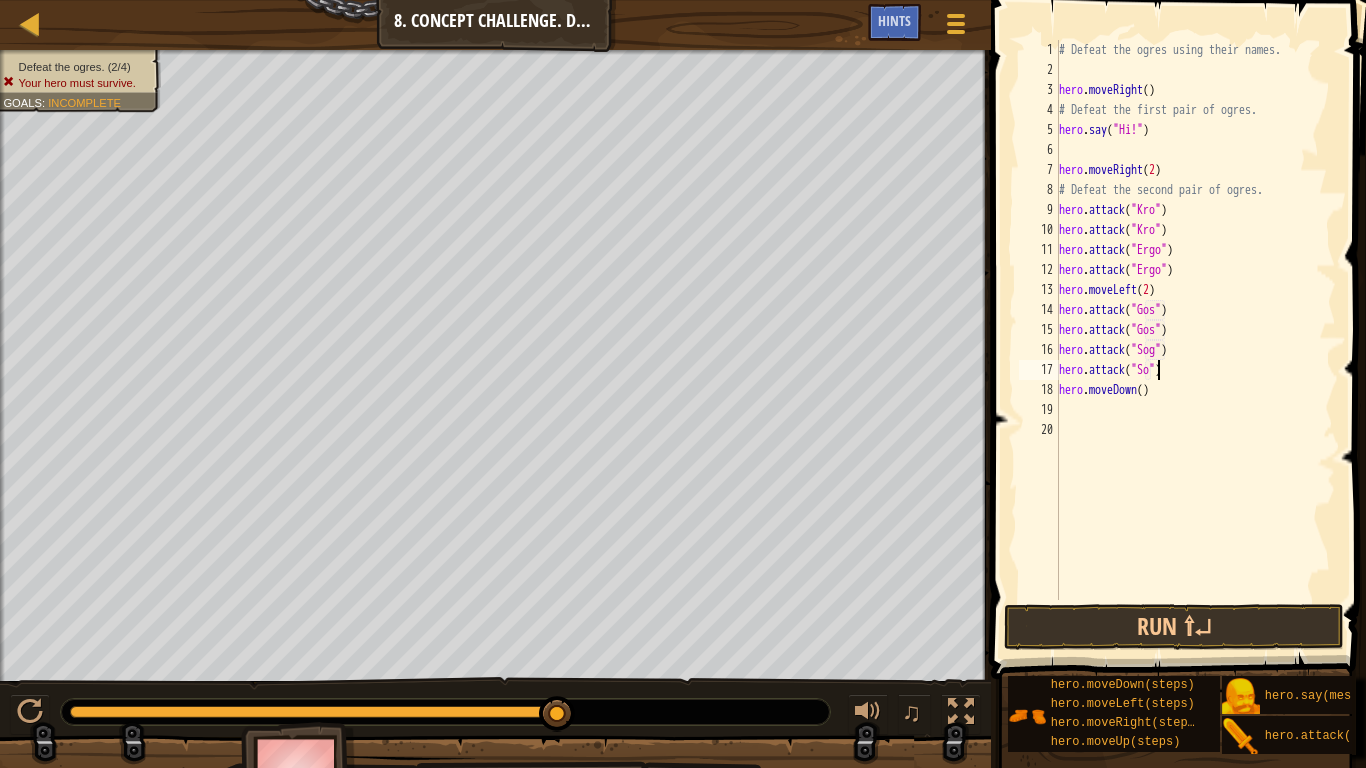scroll, scrollTop: 9, scrollLeft: 9, axis: both 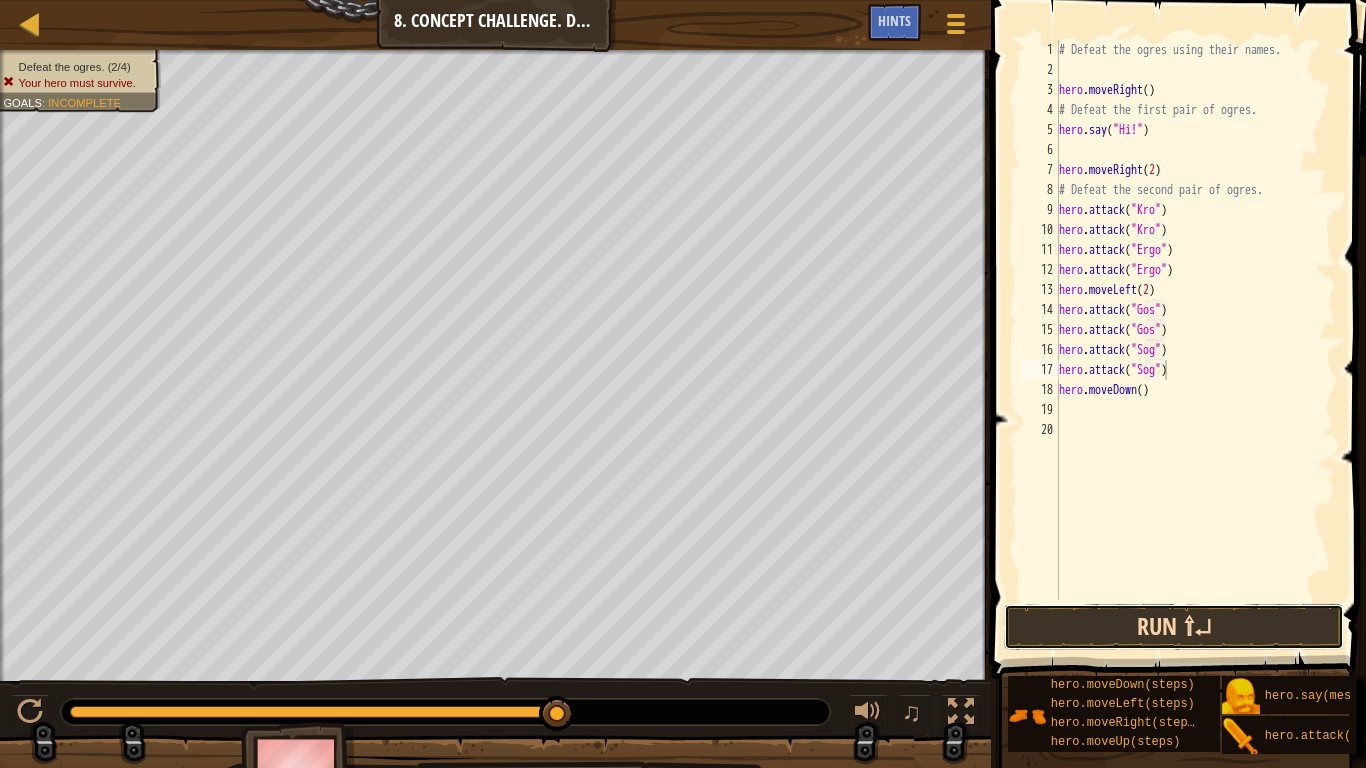 click on "Run ⇧↵" at bounding box center (1174, 627) 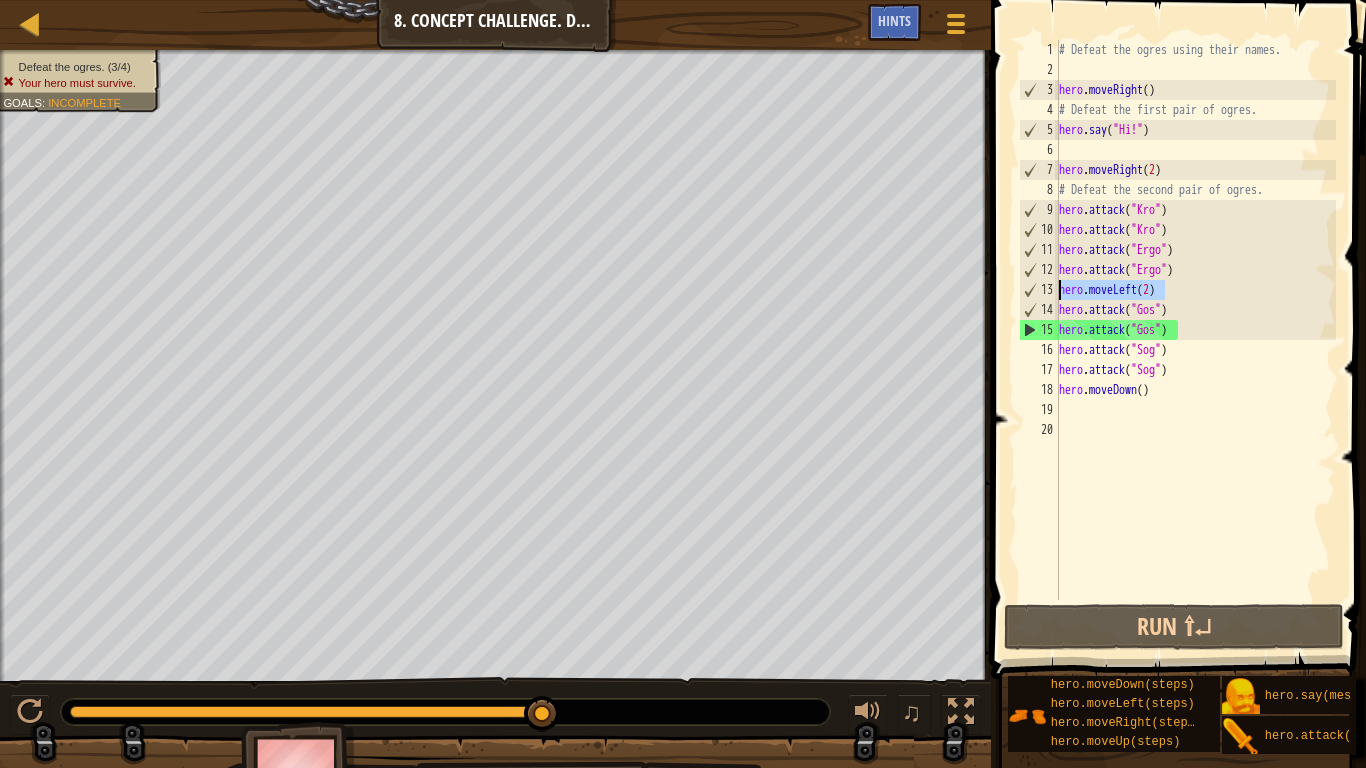 drag, startPoint x: 1171, startPoint y: 292, endPoint x: 1056, endPoint y: 291, distance: 115.00435 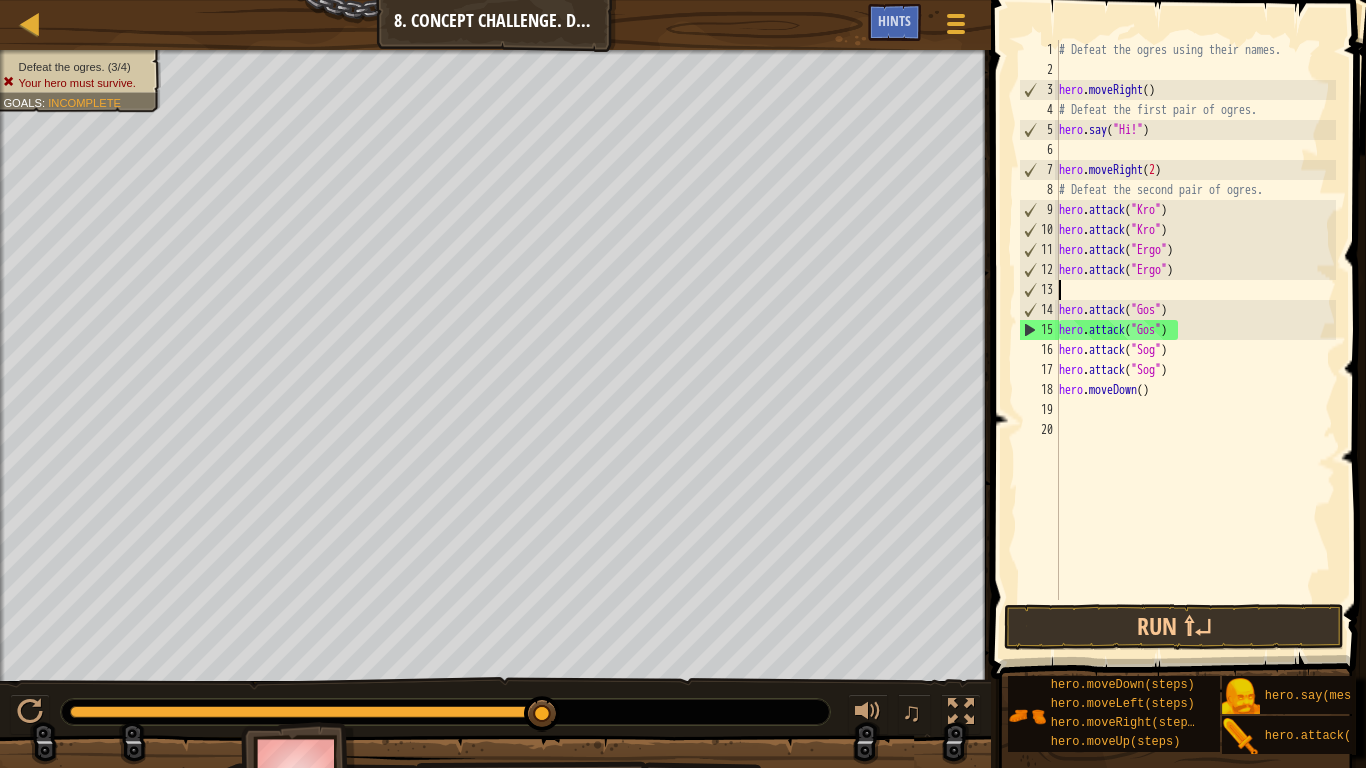 scroll, scrollTop: 9, scrollLeft: 0, axis: vertical 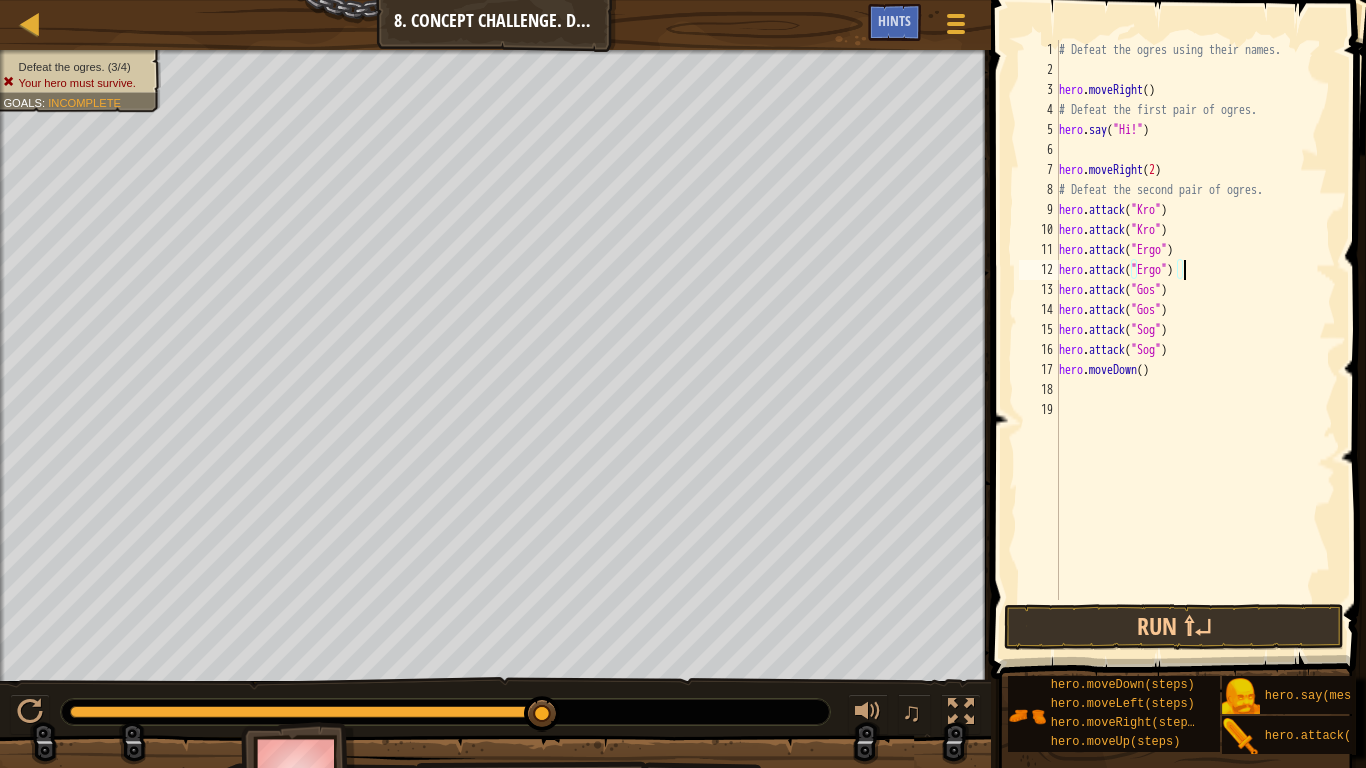 click on "17" at bounding box center [1039, 370] 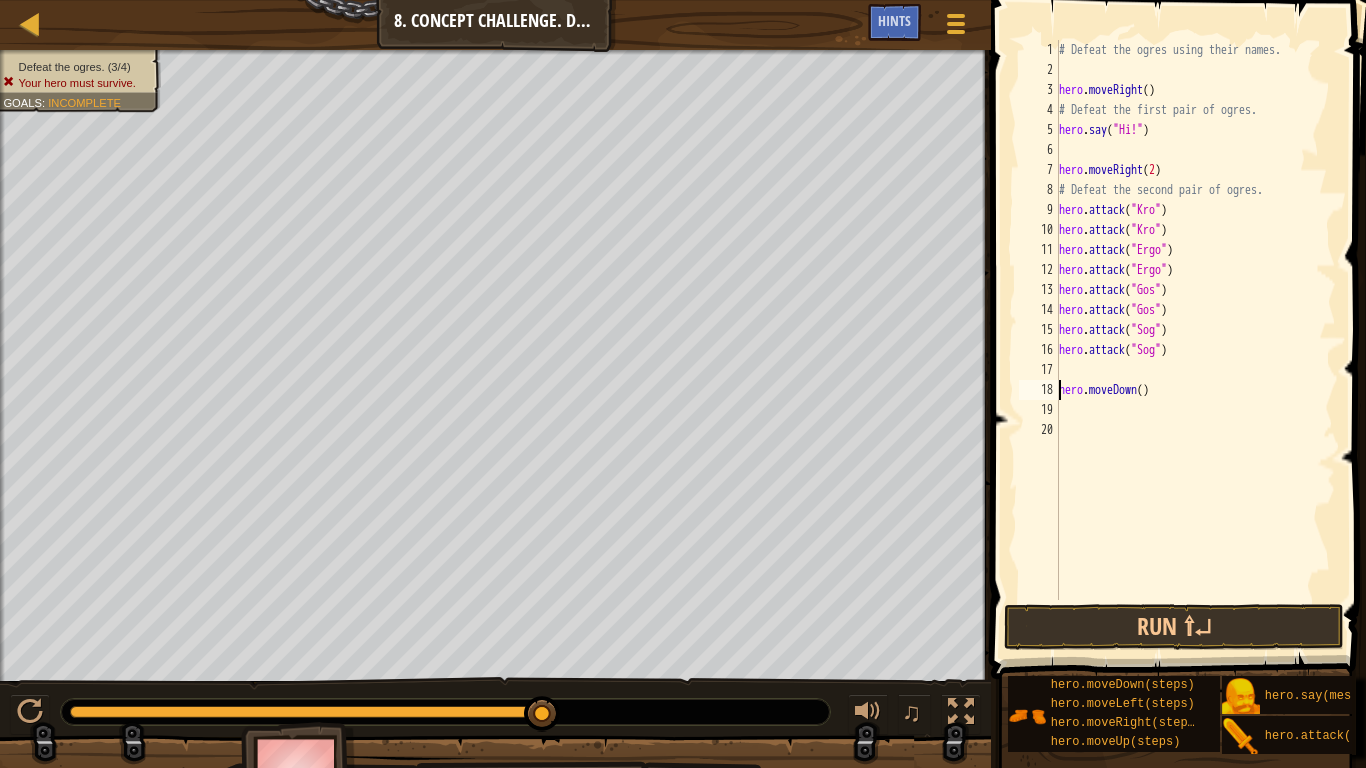 click on "# Defeat the ogres using their names. hero . moveRight ( ) # Defeat the first pair of ogres. hero . say ( "Hi!" ) hero . moveRight ( 2 ) # Defeat the second pair of ogres. hero . attack ( "Kro" ) hero . attack ( "Kro" ) hero . attack ( "Ergo" ) hero . attack ( "Ergo" ) hero . attack ( "Gos" ) hero . attack ( "Gos" ) hero . attack ( "Sog" ) hero . attack ( "Sog" ) hero . moveDown ( )" at bounding box center [1195, 340] 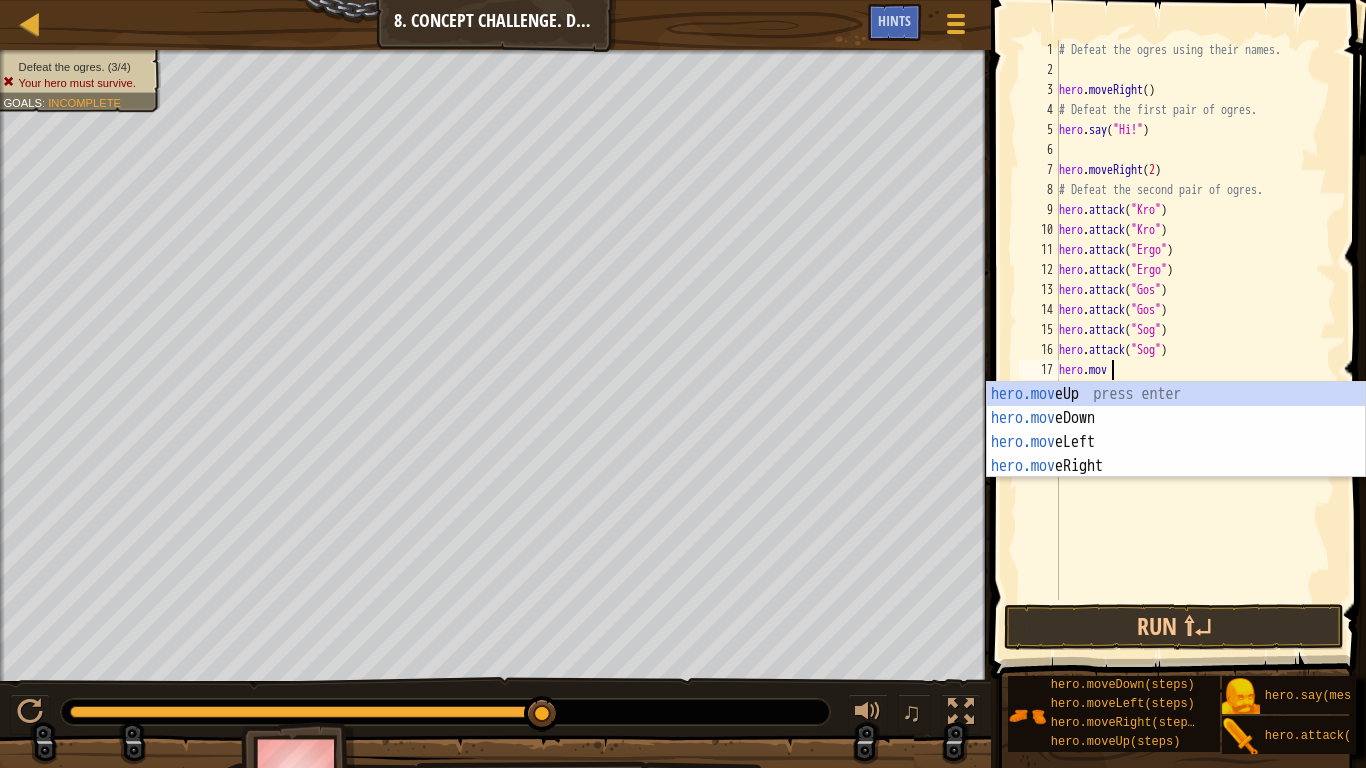type on "hero.move" 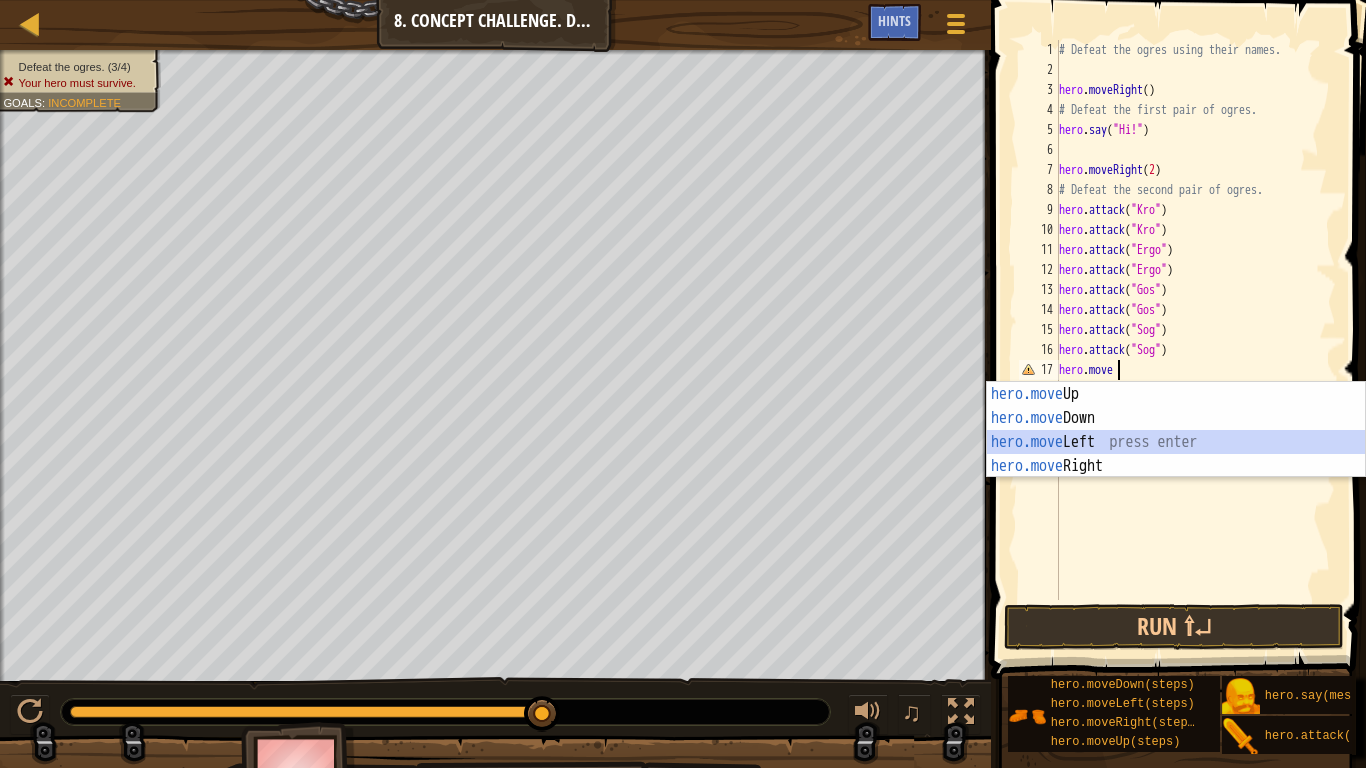 click on "hero.move Up press enter hero.move Down press enter hero.move Left press enter hero.move Right press enter" at bounding box center (1176, 454) 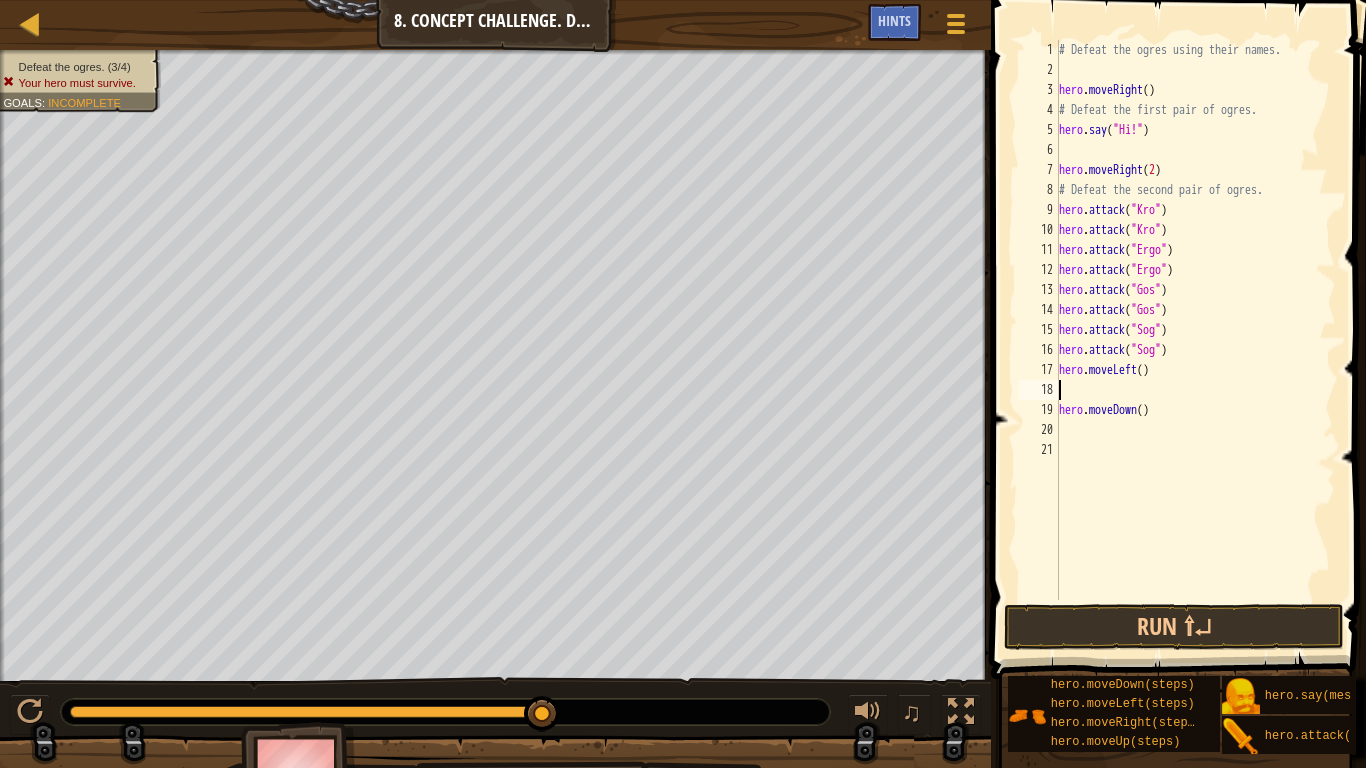 scroll, scrollTop: 9, scrollLeft: 0, axis: vertical 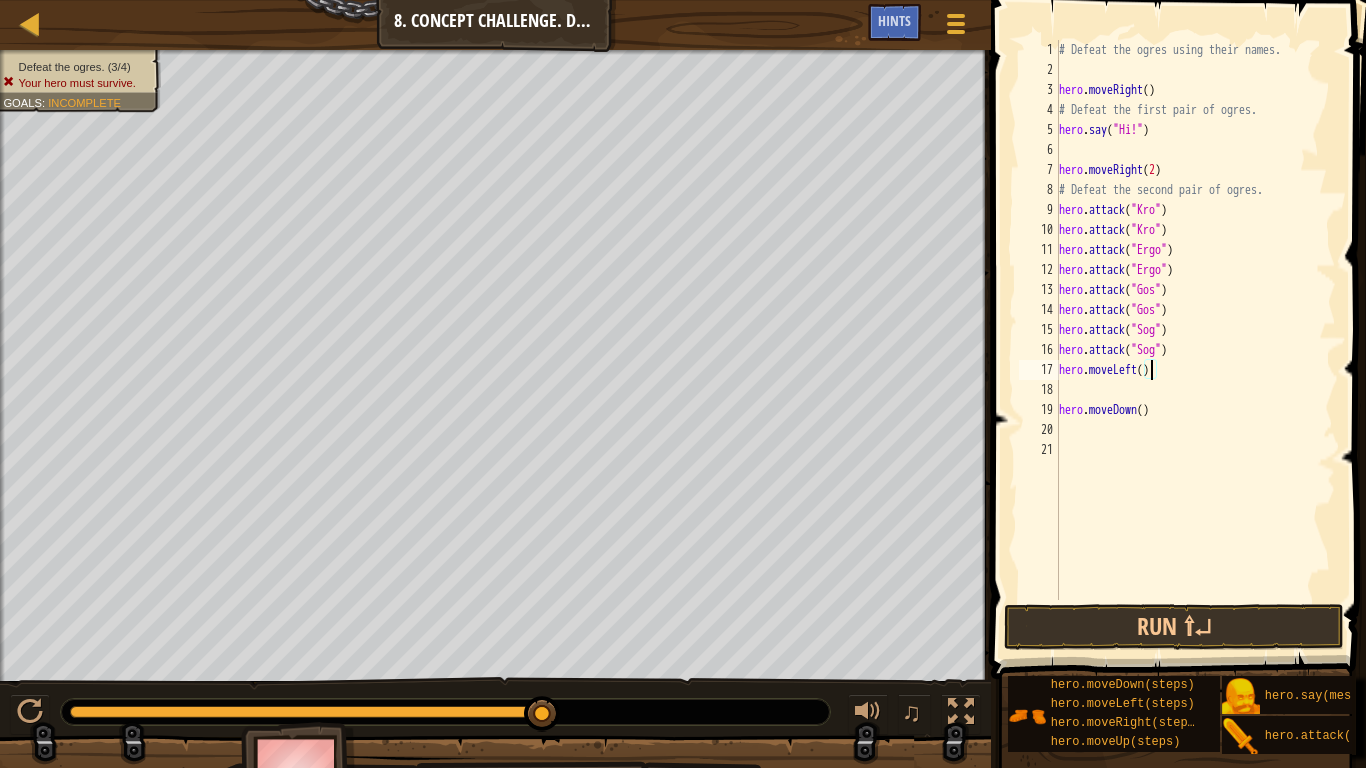 click on "# Defeat the ogres using their names. hero . moveRight ( ) # Defeat the first pair of ogres. hero . say ( "Hi!" ) hero . moveRight ( 2 ) # Defeat the second pair of ogres. hero . attack ( "Kro" ) hero . attack ( "Kro" ) hero . attack ( "Ergo" ) hero . attack ( "Ergo" ) hero . attack ( "Gos" ) hero . attack ( "Gos" ) hero . attack ( "Sog" ) hero . attack ( "Sog" ) hero . moveLeft ( ) hero . moveDown ( )" at bounding box center [1195, 340] 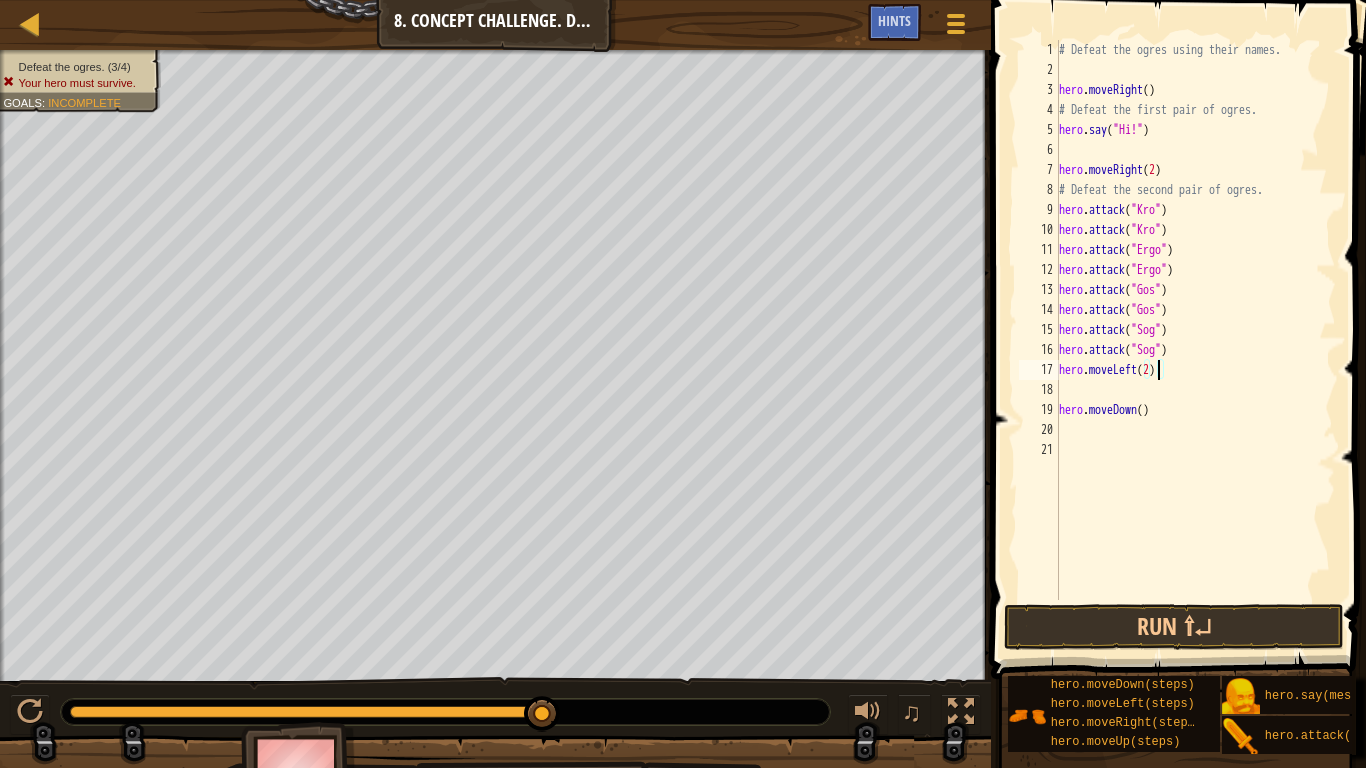 click on "# Defeat the ogres using their names. hero . moveRight ( ) # Defeat the first pair of ogres. hero . say ( "Hi!" ) hero . moveRight ( 2 ) # Defeat the second pair of ogres. hero . attack ( "Kro" ) hero . attack ( "Kro" ) hero . attack ( "Ergo" ) hero . attack ( "Ergo" ) hero . attack ( "Gos" ) hero . attack ( "Gos" ) hero . attack ( "Sog" ) hero . attack ( "Sog" ) hero . moveLeft ( 2 ) hero . moveDown ( )" at bounding box center [1195, 340] 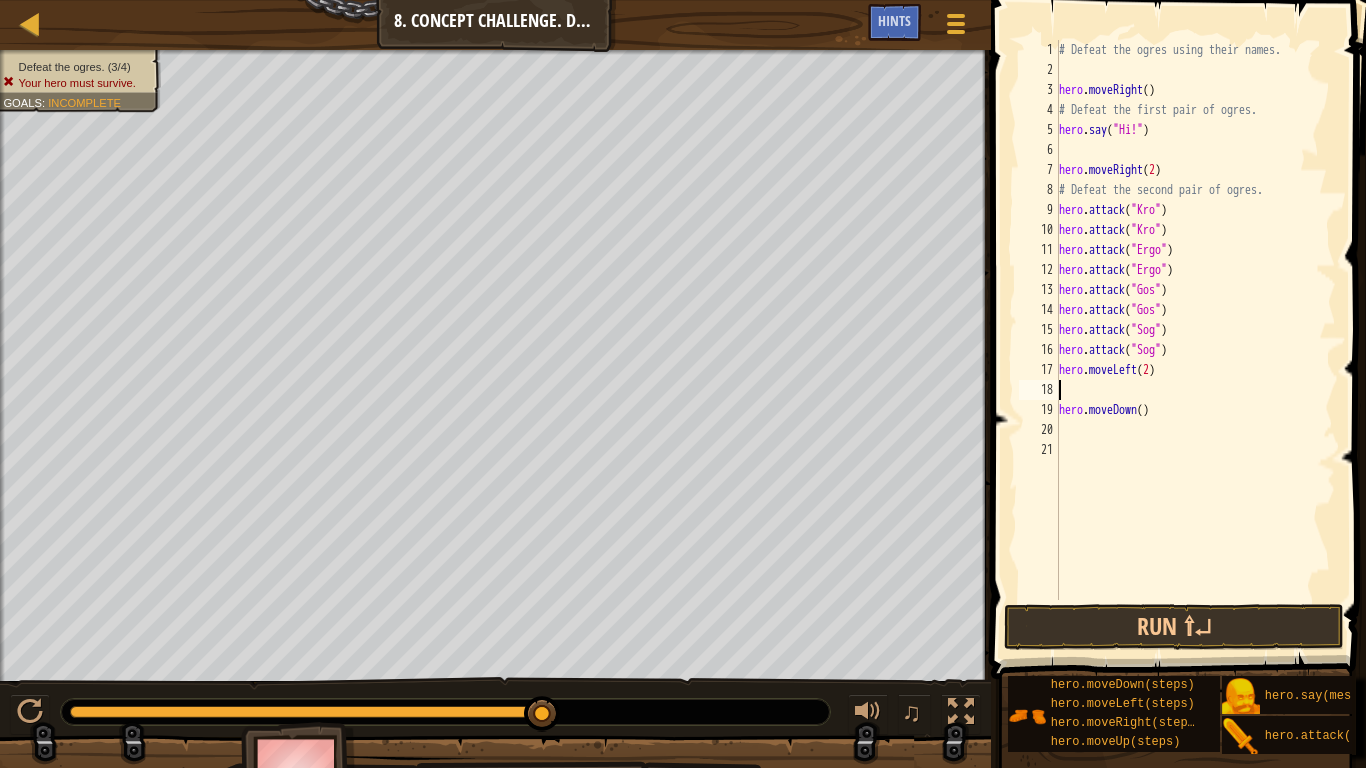 scroll, scrollTop: 9, scrollLeft: 0, axis: vertical 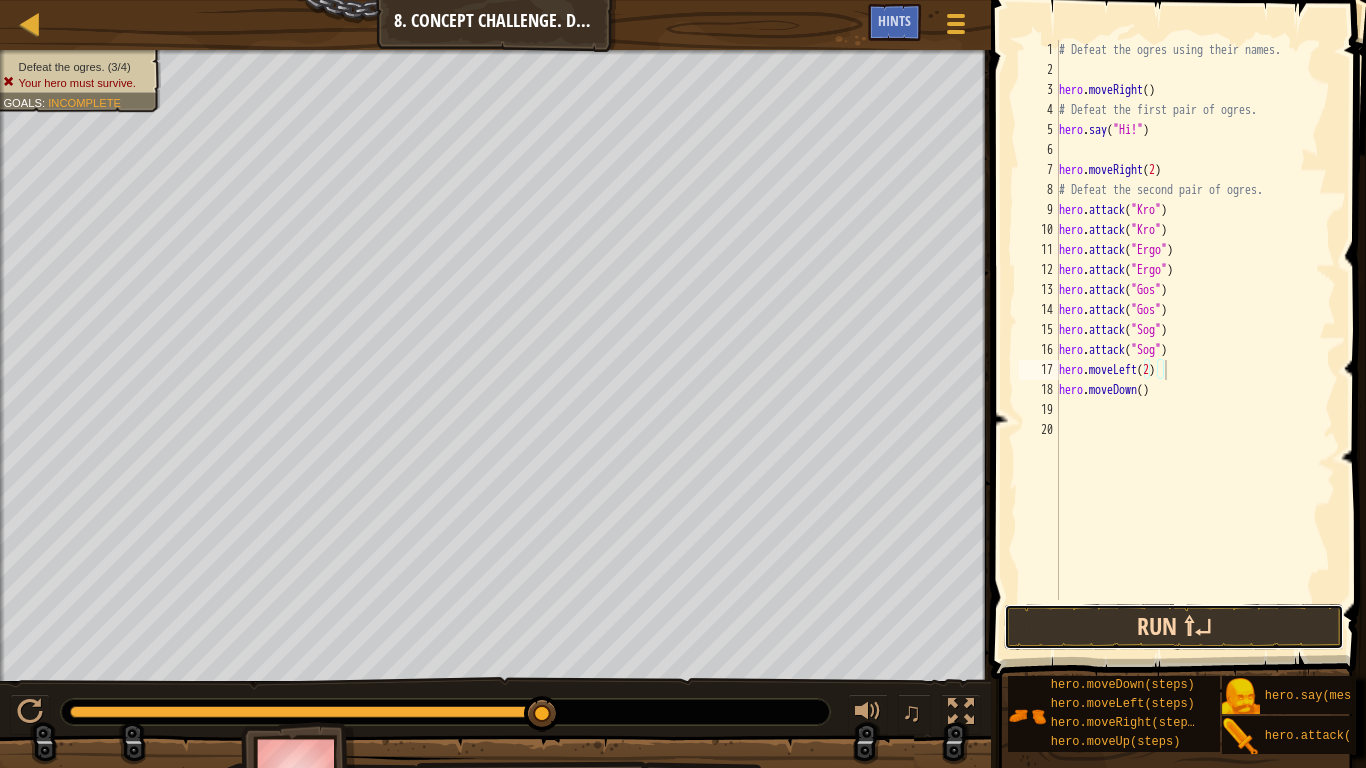 click on "Run ⇧↵" at bounding box center [1174, 627] 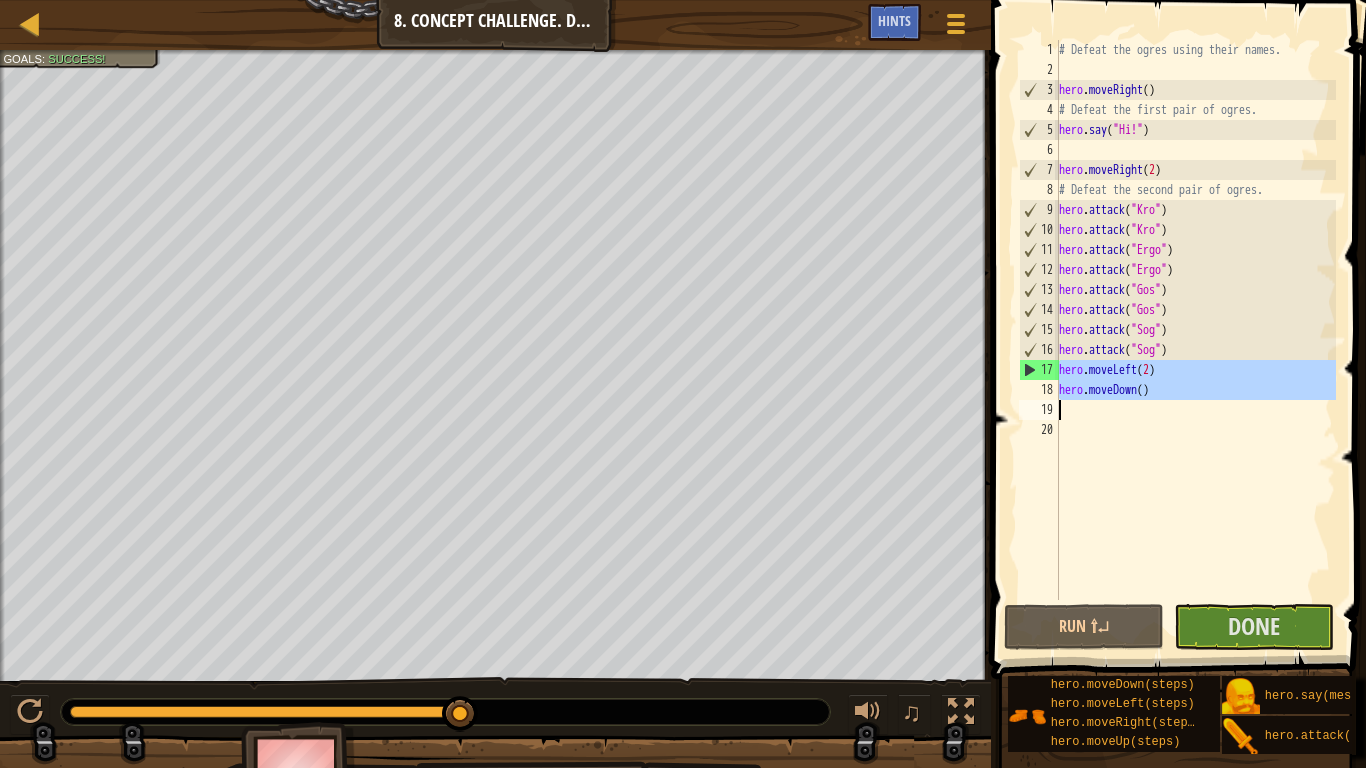 drag, startPoint x: 1062, startPoint y: 375, endPoint x: 1173, endPoint y: 394, distance: 112.61439 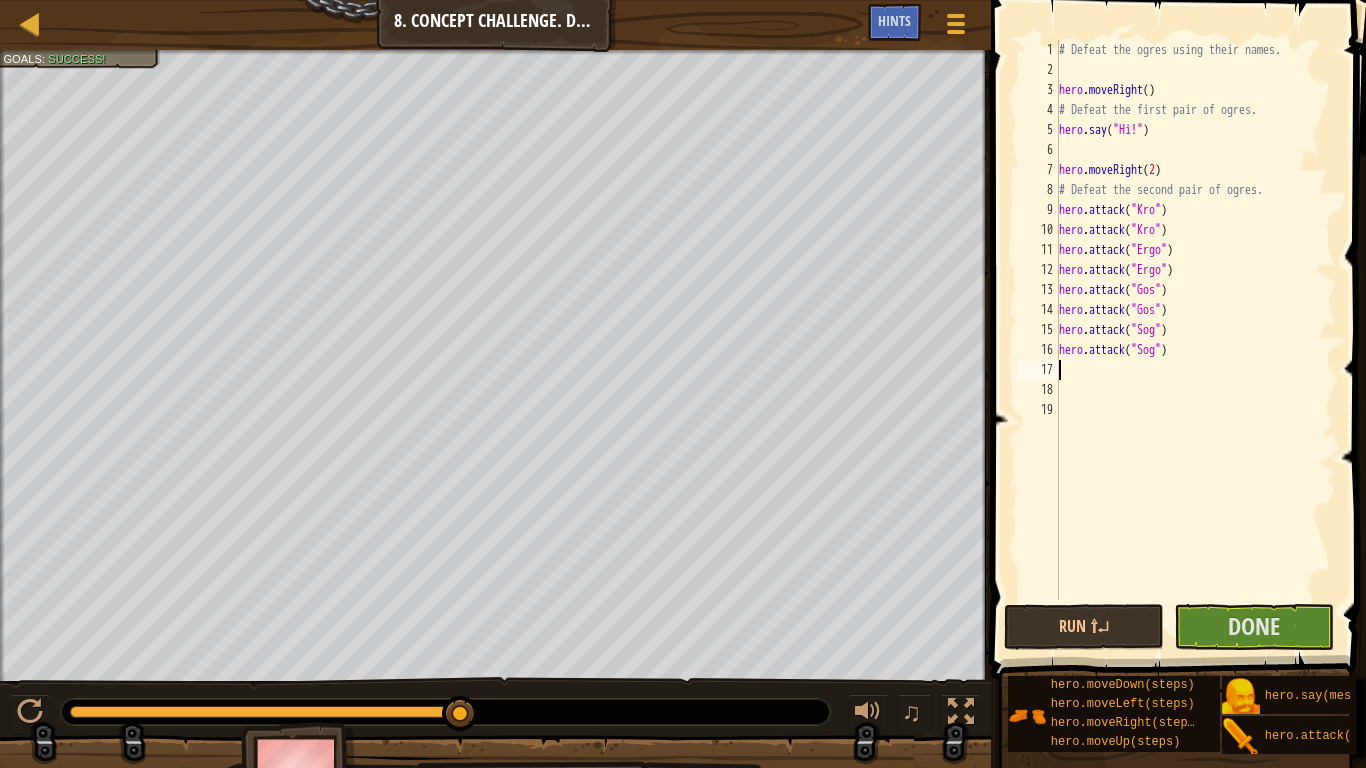 click on "# Defeat the ogres using their names. hero . moveRight ( ) # Defeat the first pair of ogres. hero . say ( "Hi!" ) hero . moveRight ( 2 ) # Defeat the second pair of ogres. hero . attack ( "Kro" ) hero . attack ( "Kro" ) hero . attack ( "Ergo" ) hero . attack ( "Ergo" ) hero . attack ( "Gos" ) hero . attack ( "Gos" ) hero . attack ( "Sog" ) hero . attack ( "Sog" )" at bounding box center [1195, 340] 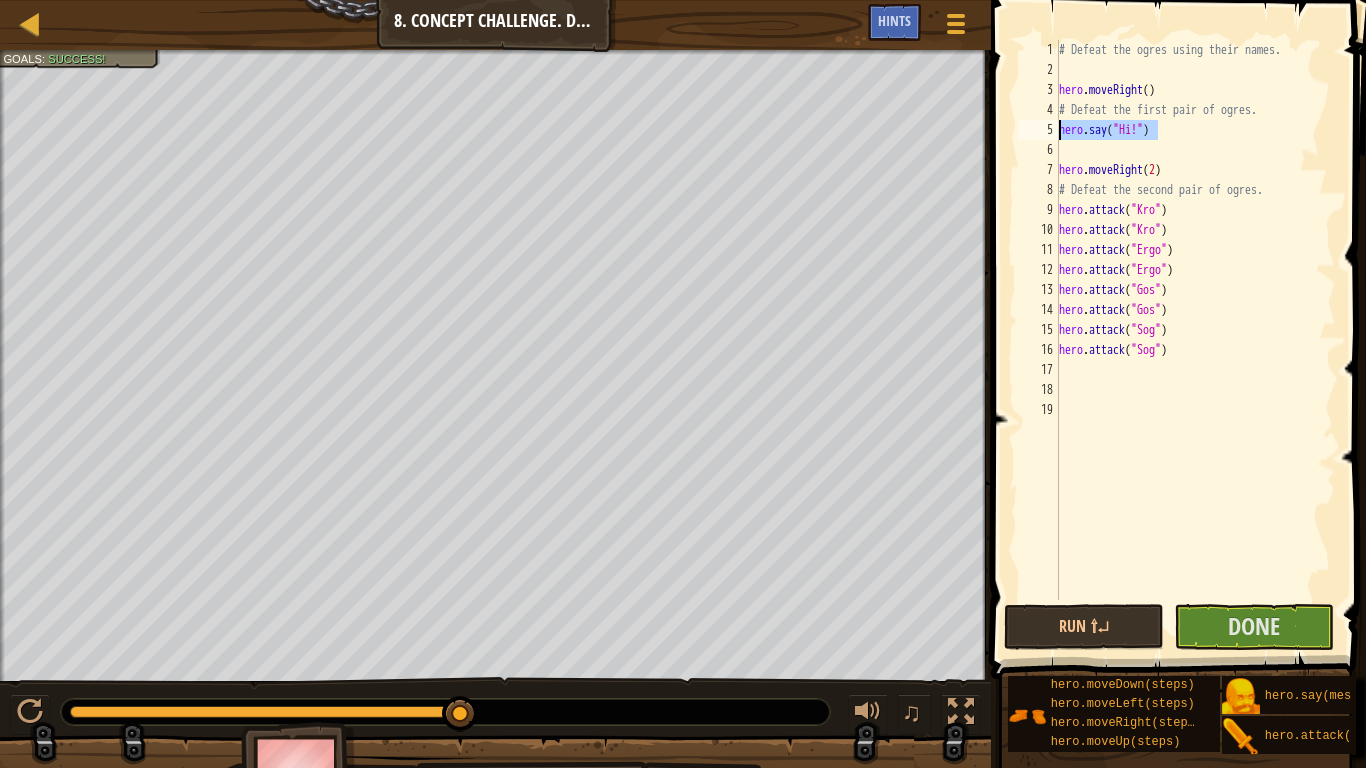 drag, startPoint x: 1161, startPoint y: 131, endPoint x: 1060, endPoint y: 136, distance: 101.12369 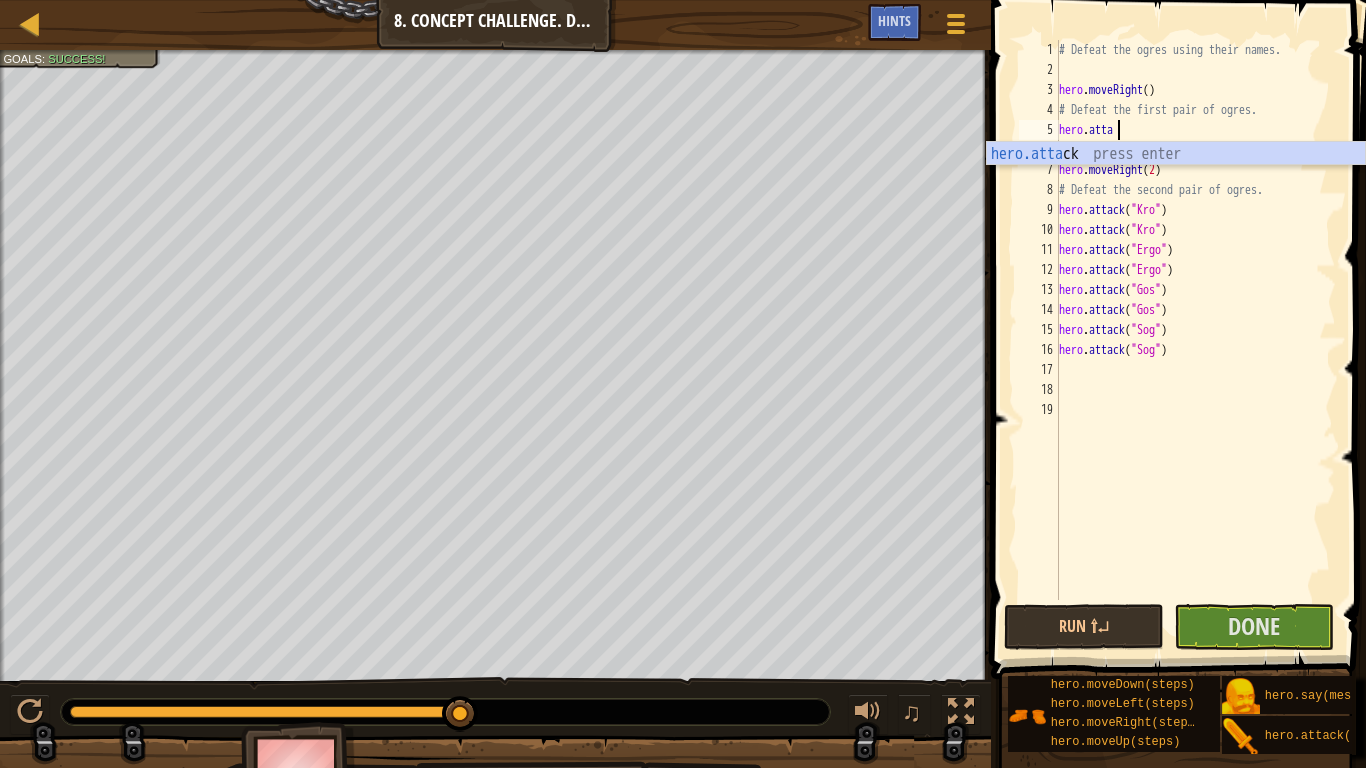 scroll, scrollTop: 9, scrollLeft: 5, axis: both 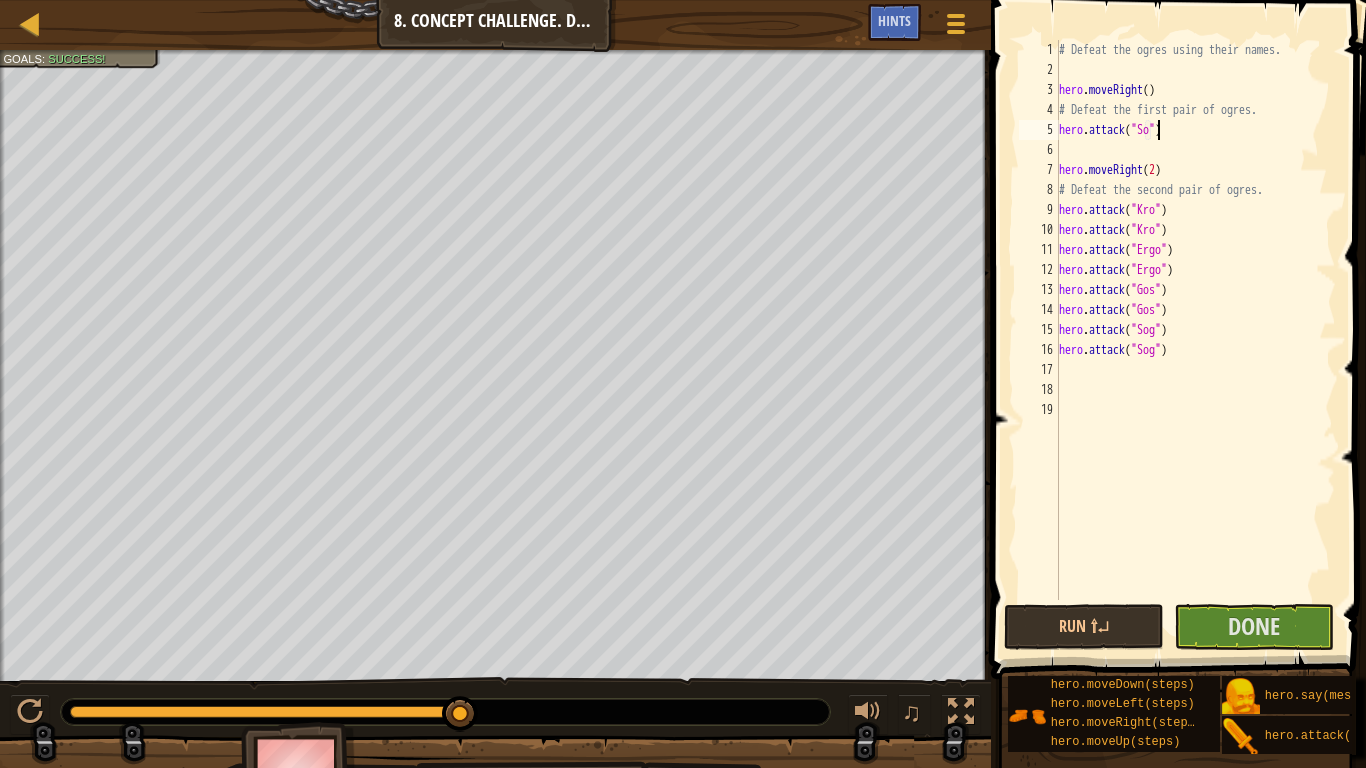 type on "hero.attack("Sog")" 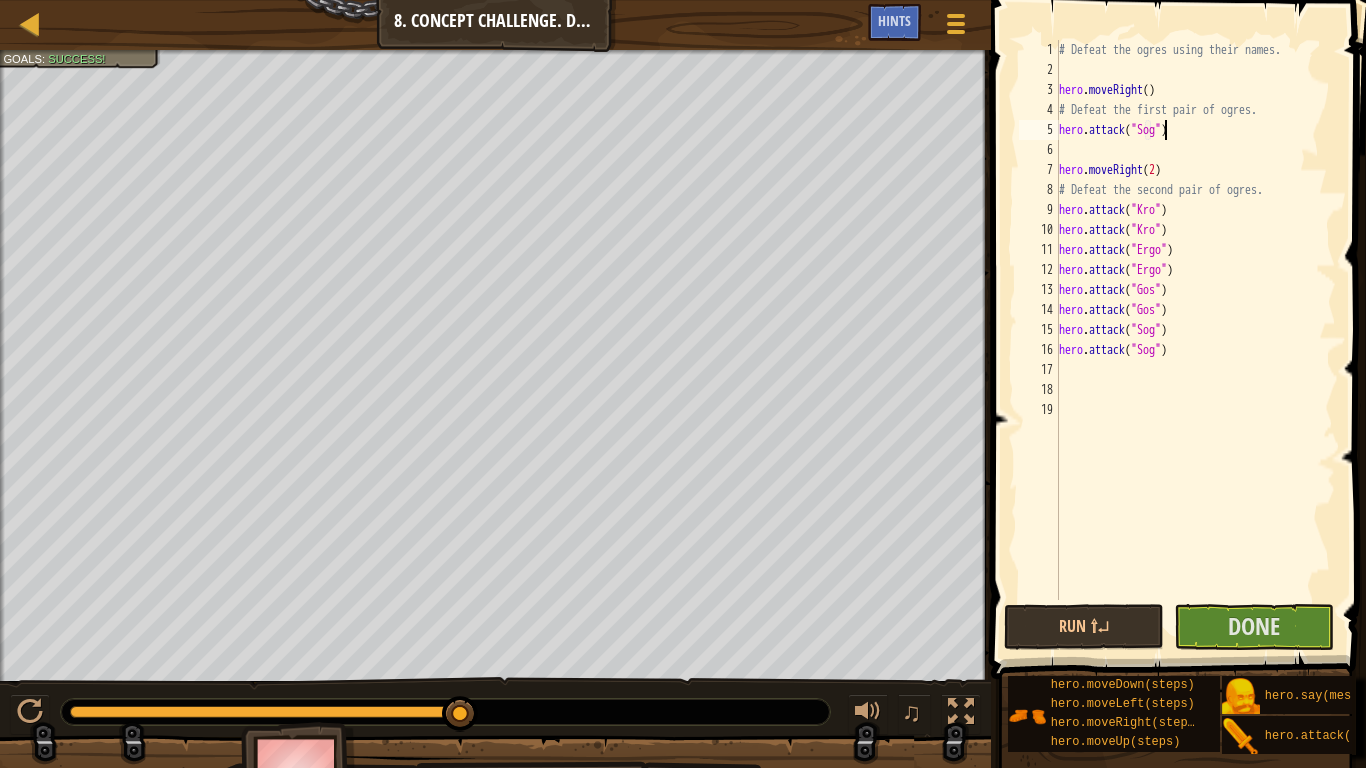 scroll, scrollTop: 9, scrollLeft: 9, axis: both 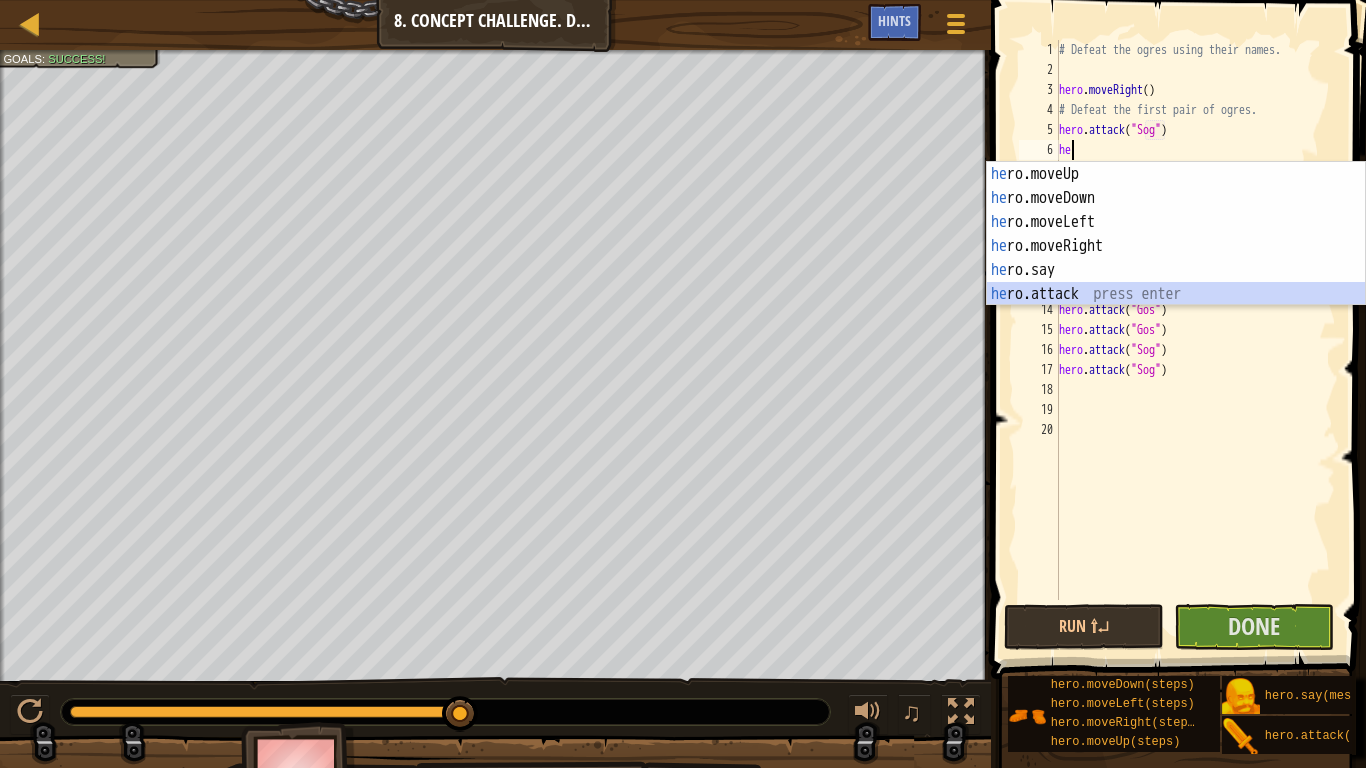 click on "he ro.moveUp press enter he ro.moveDown press enter he ro.moveLeft press enter he ro.moveRight press enter he ro.say press enter he ro.attack press enter" at bounding box center (1176, 258) 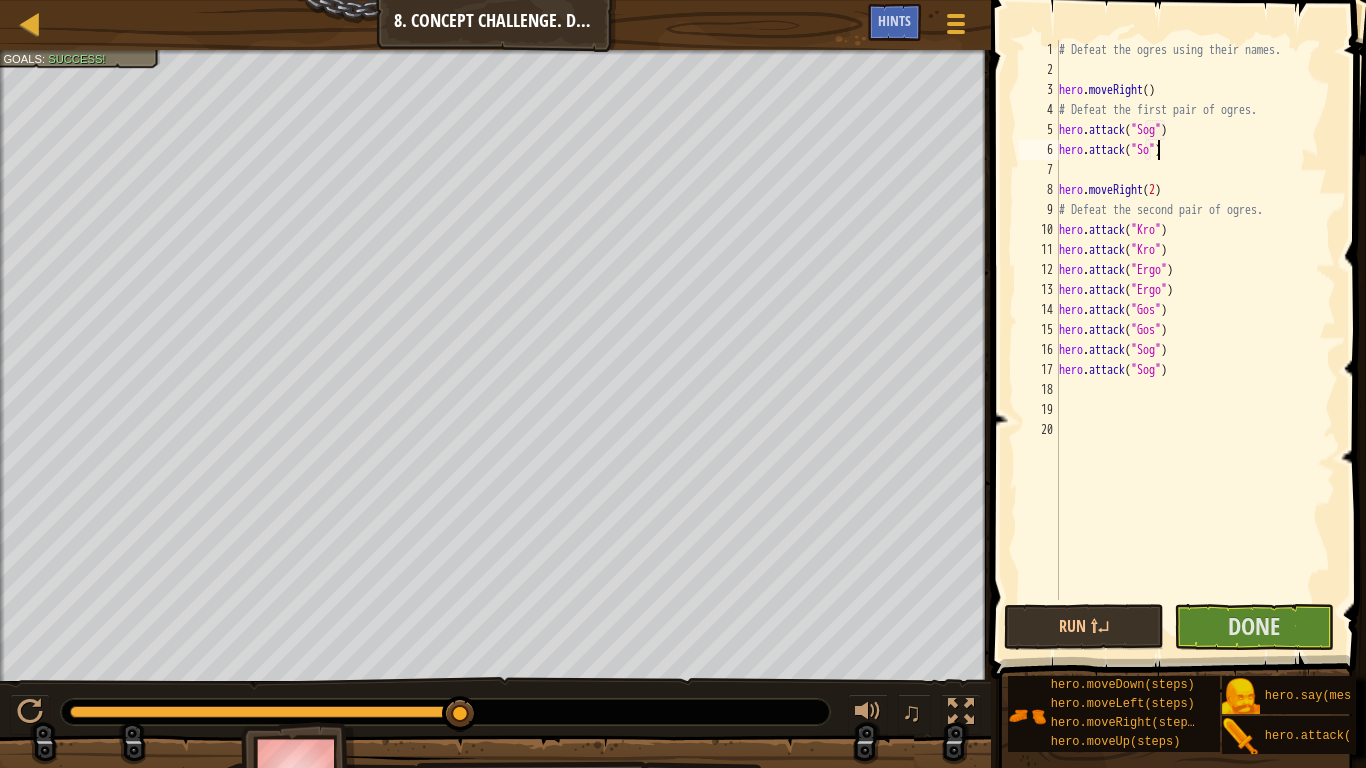 type on "hero.attack("Sog")" 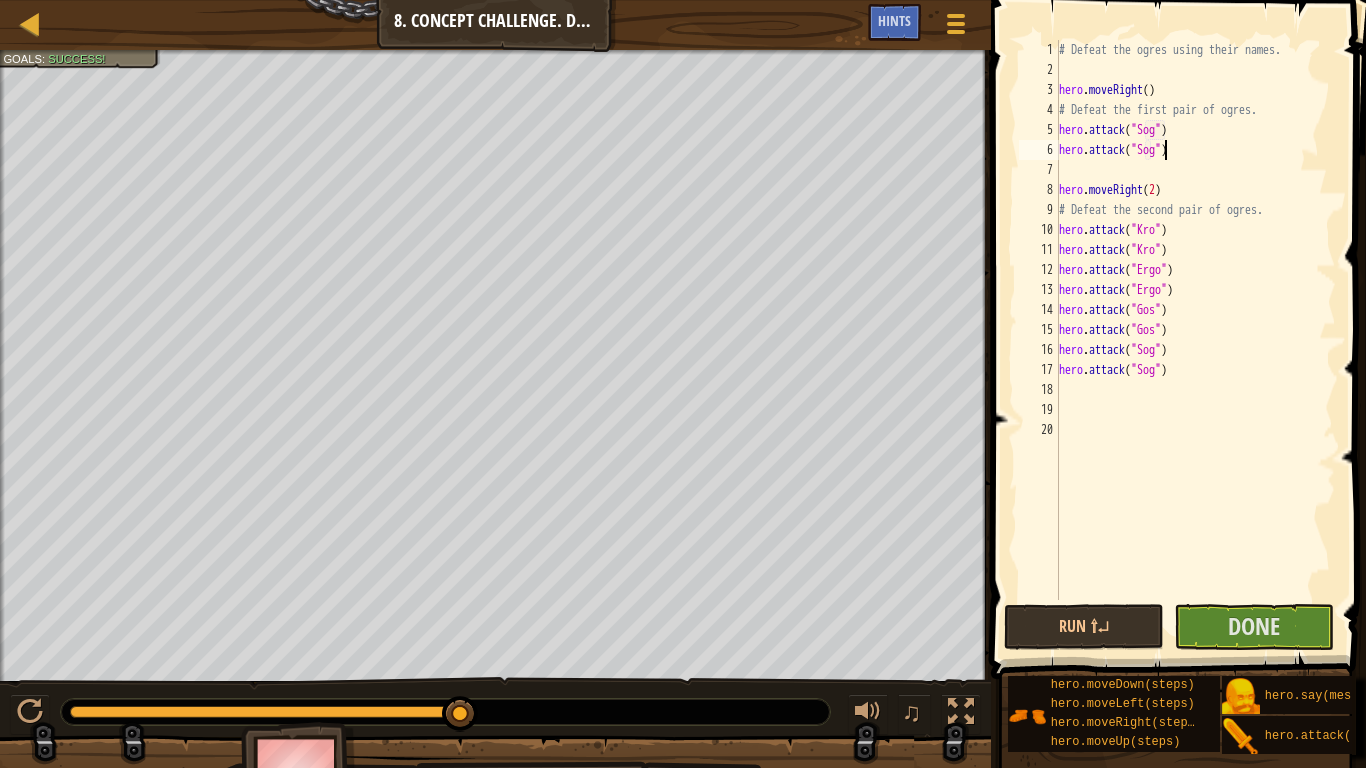 click on "# Defeat the ogres using their names. hero . moveRight ( ) # Defeat the first pair of ogres. hero . attack ( "Sog" ) hero . attack ( "Sog" ) hero . moveRight ( 2 ) # Defeat the second pair of ogres. hero . attack ( "Kro" ) hero . attack ( "Kro" ) hero . attack ( "Ergo" ) hero . attack ( "Ergo" ) hero . attack ( "Gos" ) hero . attack ( "Gos" ) hero . attack ( "Sog" ) hero . attack ( "Sog" )" at bounding box center (1195, 340) 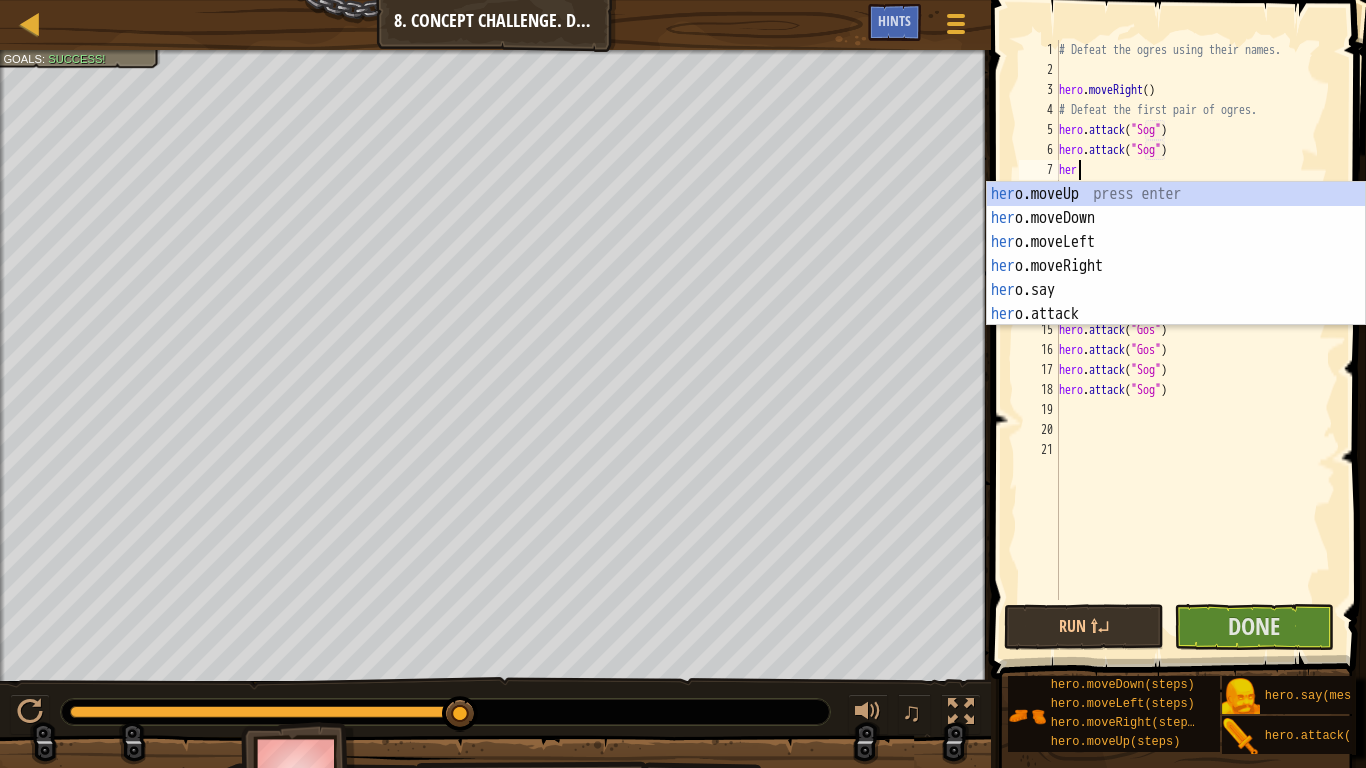 scroll, scrollTop: 9, scrollLeft: 1, axis: both 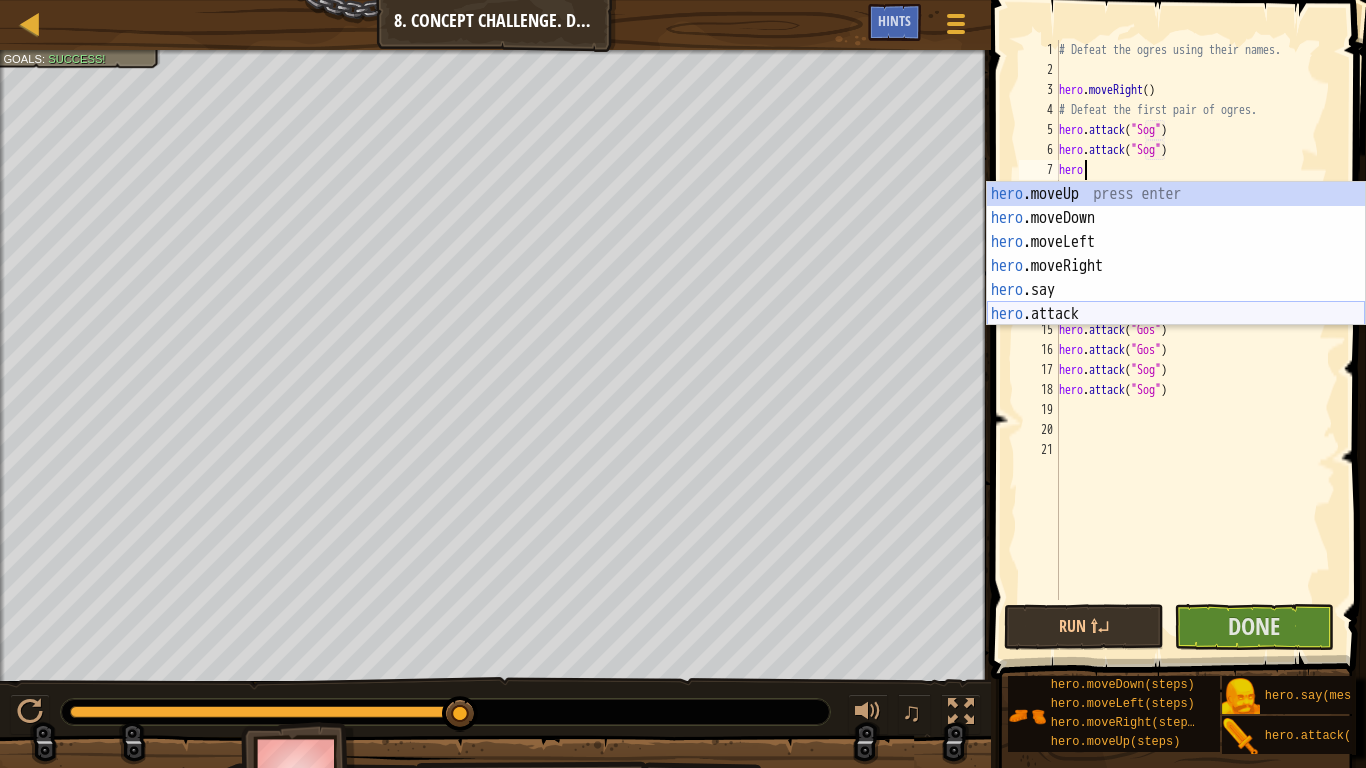 click on "hero .moveUp press enter hero .moveDown press enter hero .moveLeft press enter hero .moveRight press enter hero .say press enter hero .attack press enter" at bounding box center (1176, 278) 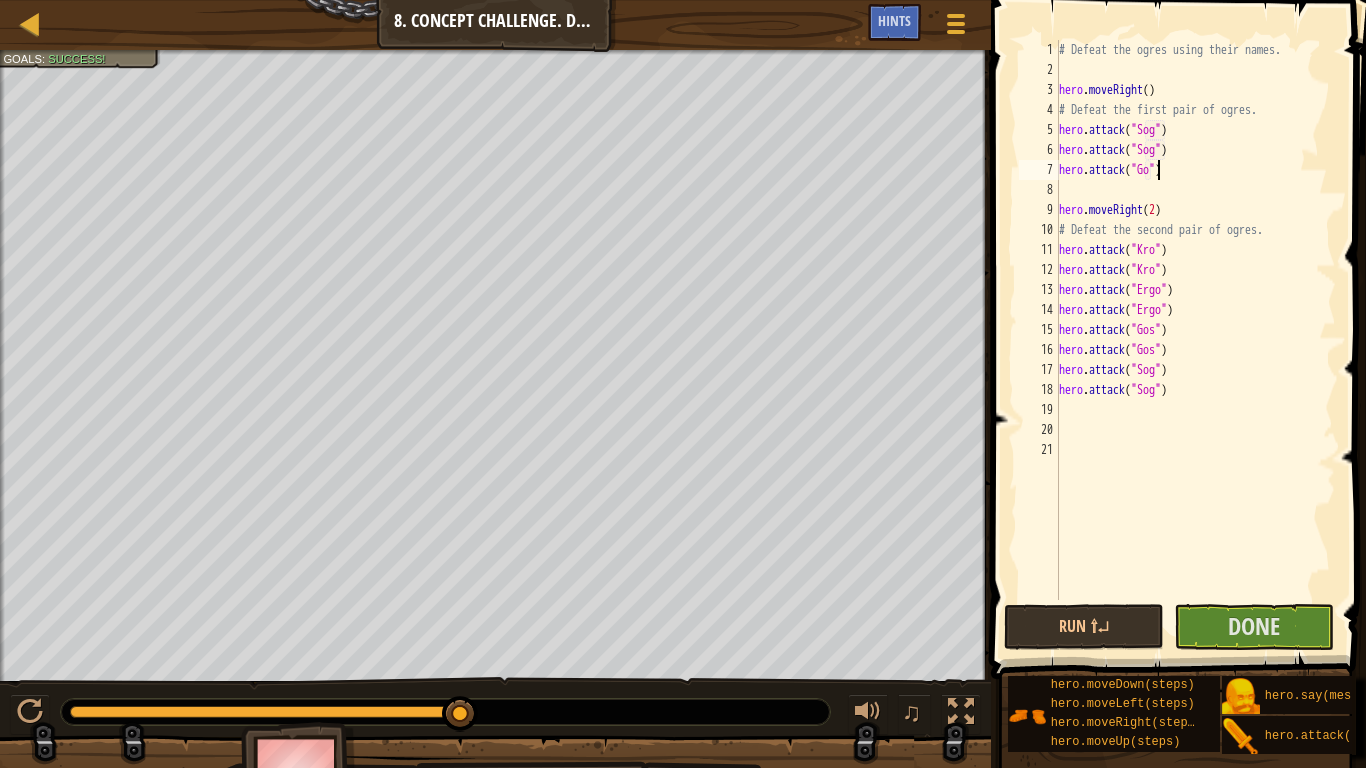 type on "hero.attack("Gos")" 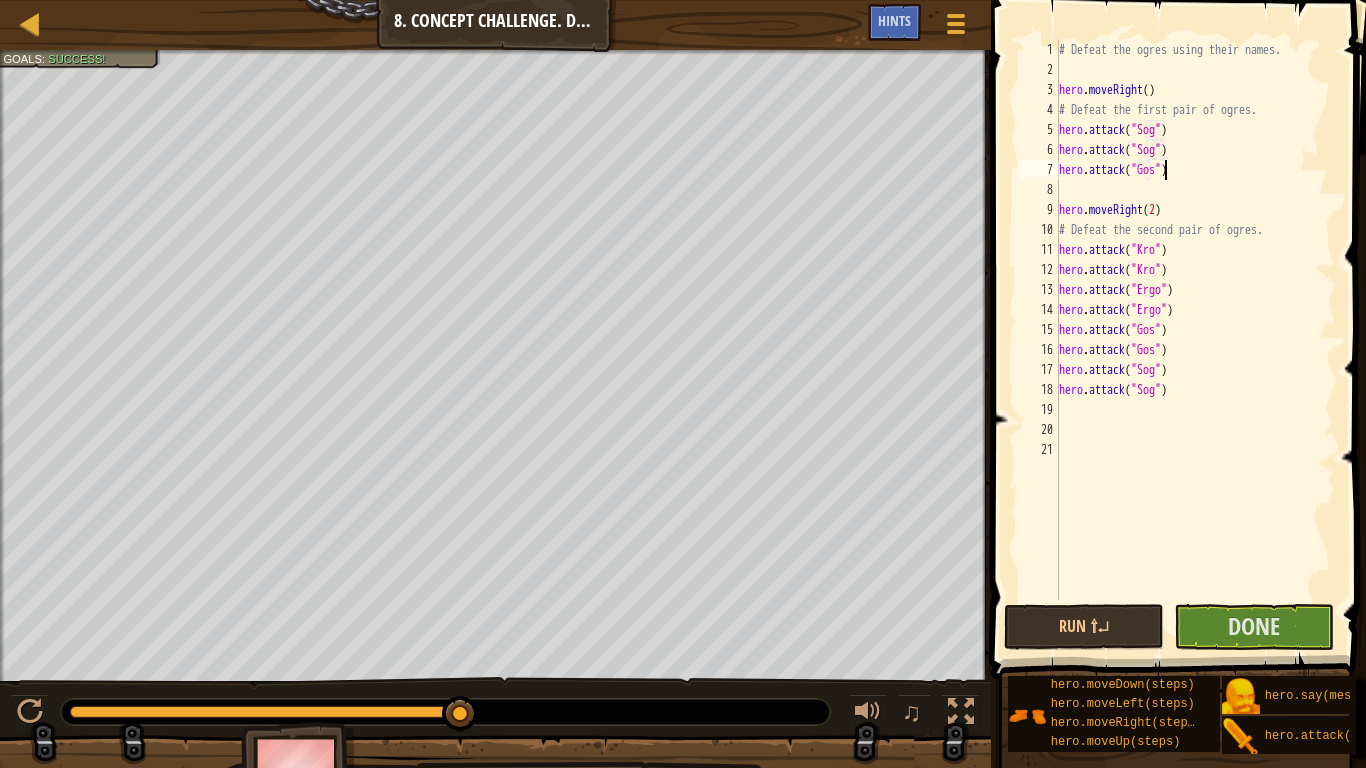 click on "# Defeat the ogres using their names. hero . moveRight ( ) # Defeat the first pair of ogres. hero . attack ( "Sog" ) hero . attack ( "Sog" ) hero . attack ( "Gos" ) hero . moveRight ( 2 ) # Defeat the second pair of ogres. hero . attack ( "Kro" ) hero . attack ( "Kro" ) hero . attack ( "Ergo" ) hero . attack ( "Ergo" ) hero . attack ( "Gos" ) hero . attack ( "Gos" ) hero . attack ( "Sog" ) hero . attack ( "Sog" )" at bounding box center [1195, 340] 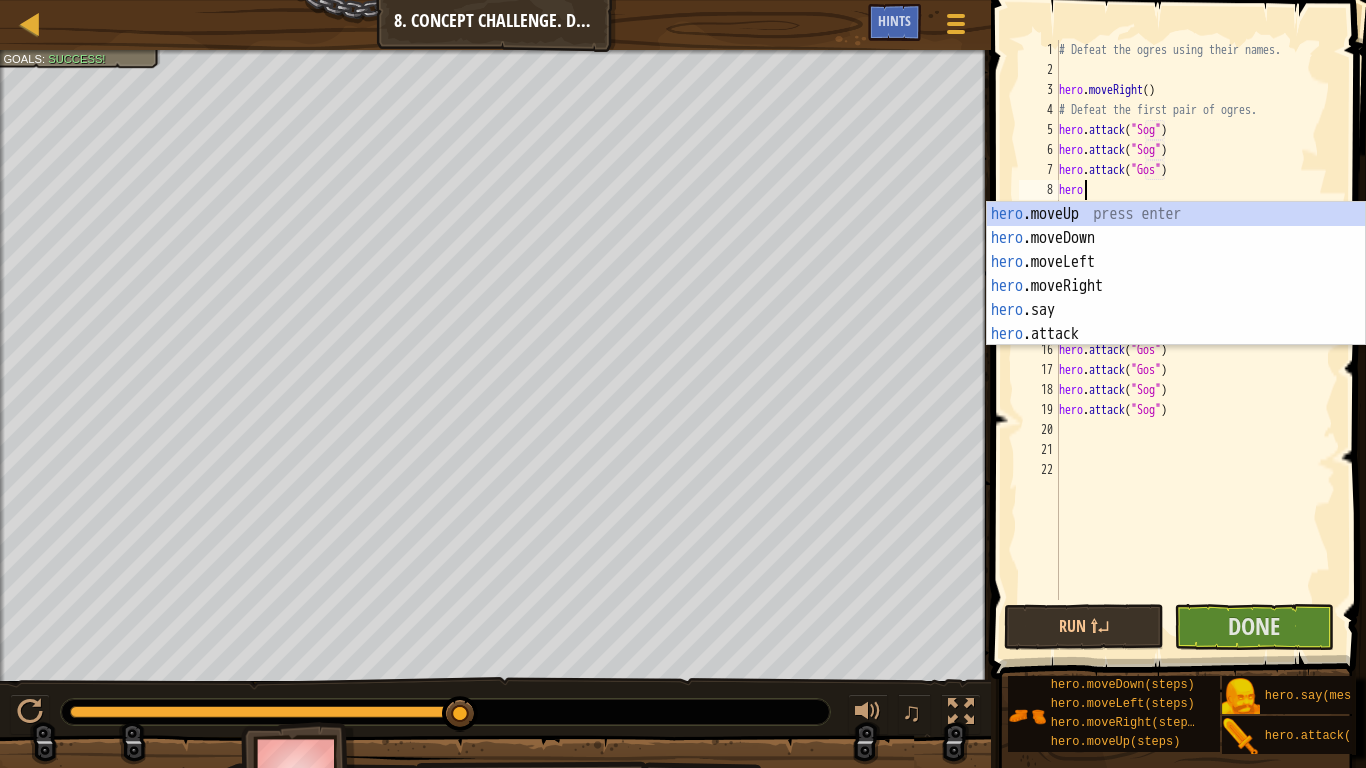 scroll, scrollTop: 9, scrollLeft: 2, axis: both 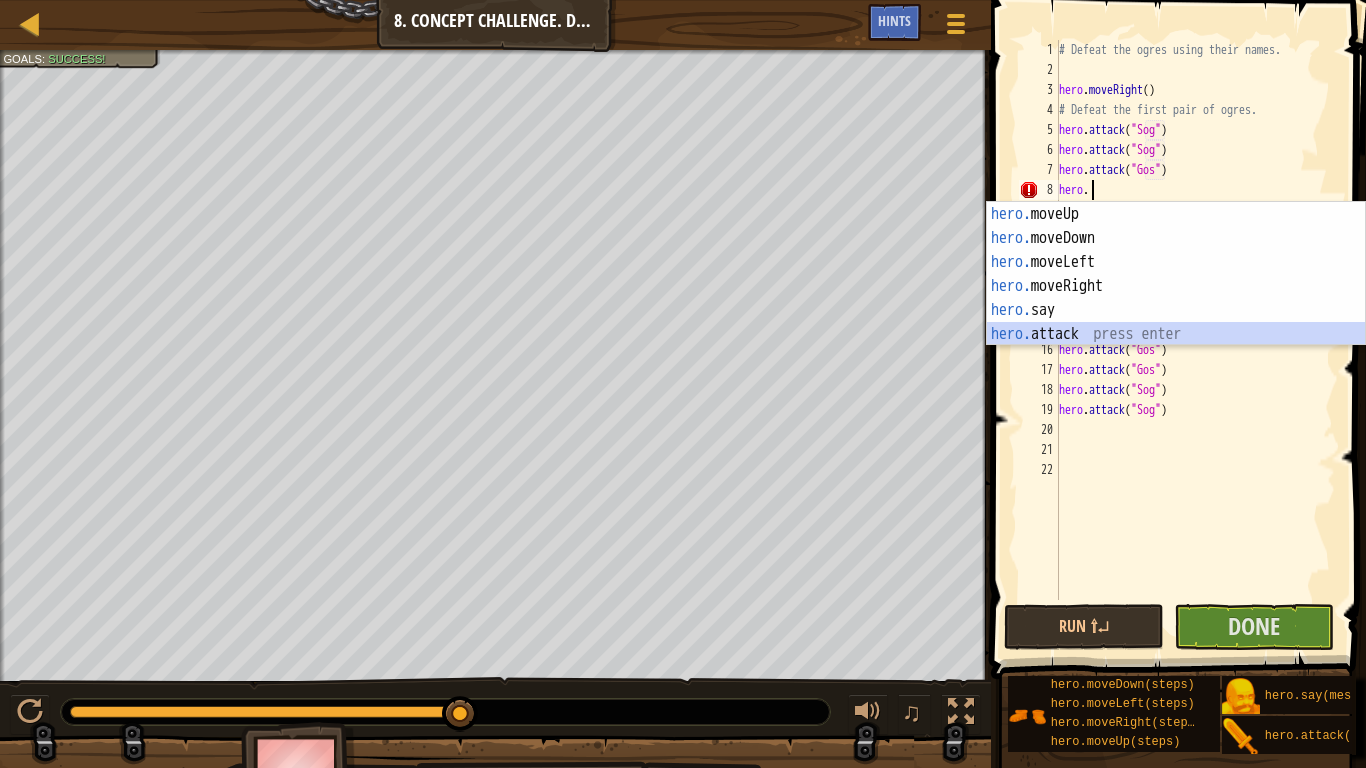 click on "hero. moveUp press enter hero. moveDown press enter hero. moveLeft press enter hero. moveRight press enter hero. say press enter hero. attack press enter" at bounding box center [1176, 298] 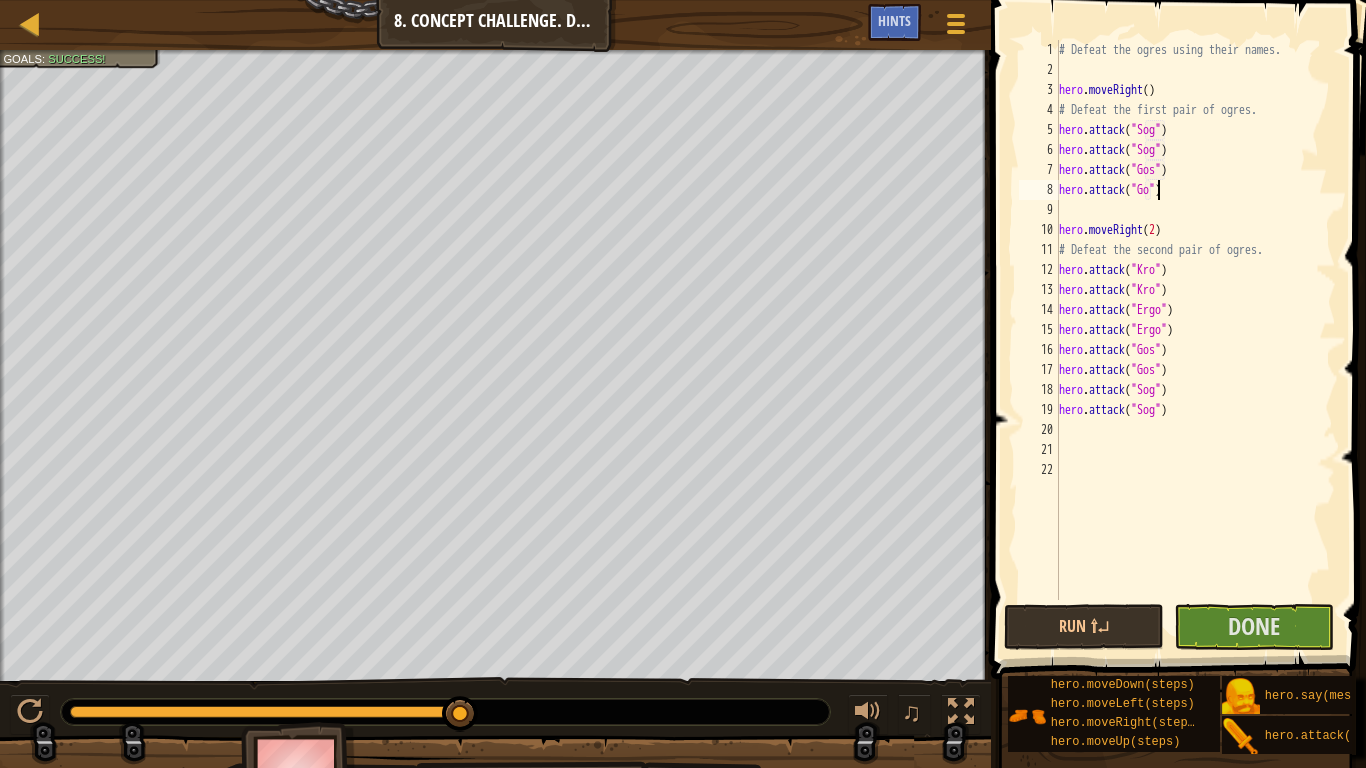 type on "hero.attack("Gos")" 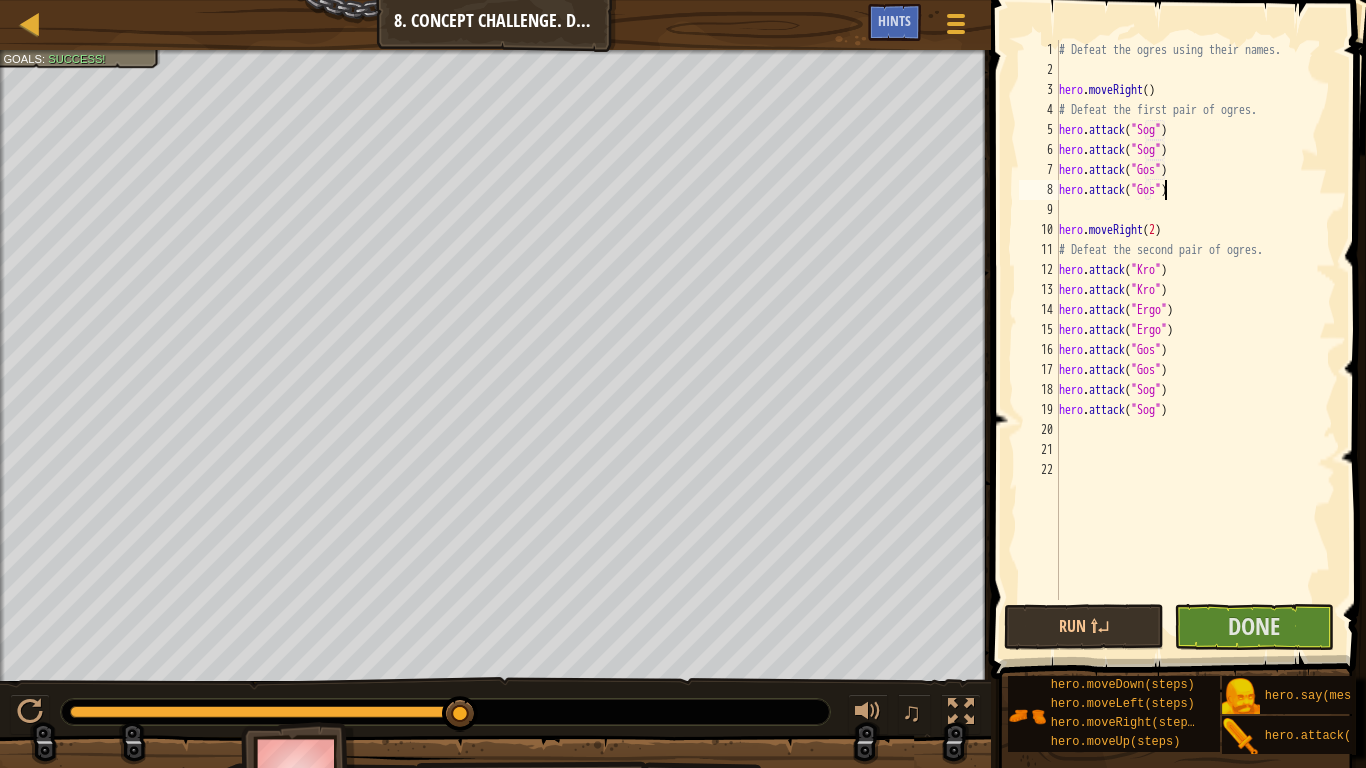 scroll, scrollTop: 9, scrollLeft: 9, axis: both 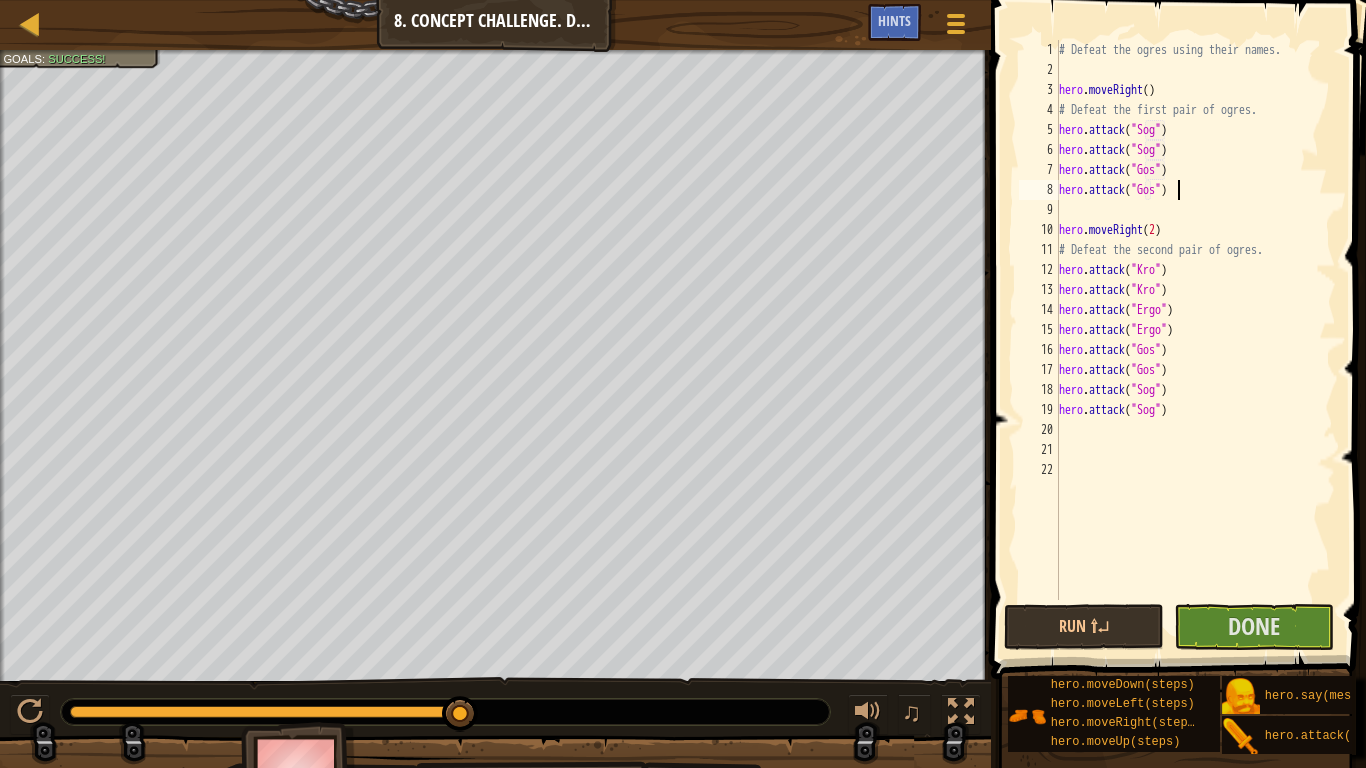 click on "# Defeat the ogres using their names. hero . moveRight ( ) # Defeat the first pair of ogres. hero . attack ( "Sog" ) hero . attack ( "Sog" ) hero . attack ( "Gos" ) hero . attack ( "Gos" ) hero . moveRight ( 2 ) # Defeat the second pair of ogres. hero . attack ( "Kro" ) hero . attack ( "Kro" ) hero . attack ( "Ergo" ) hero . attack ( "Ergo" ) hero . attack ( "Gos" ) hero . attack ( "Gos" ) hero . attack ( "Sog" ) hero . attack ( "Sog" )" at bounding box center [1195, 340] 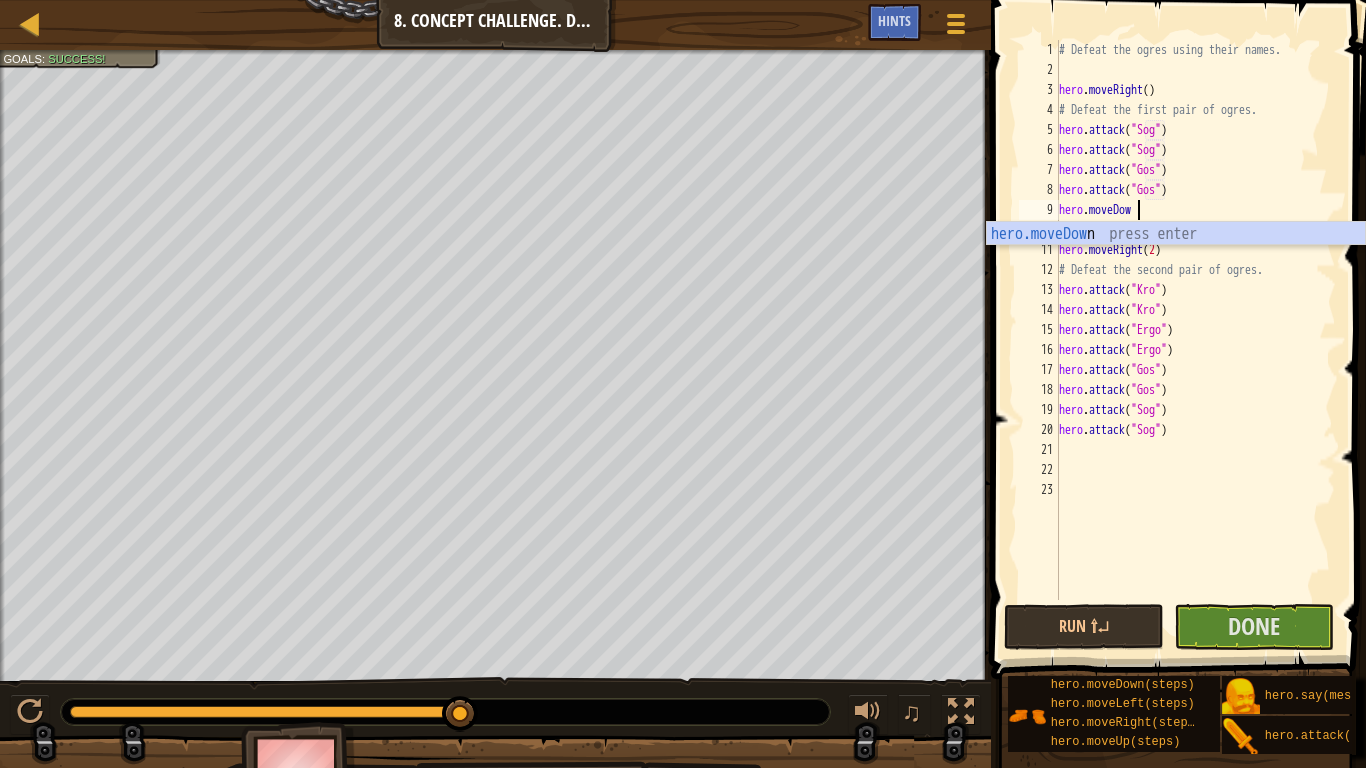 scroll, scrollTop: 9, scrollLeft: 6, axis: both 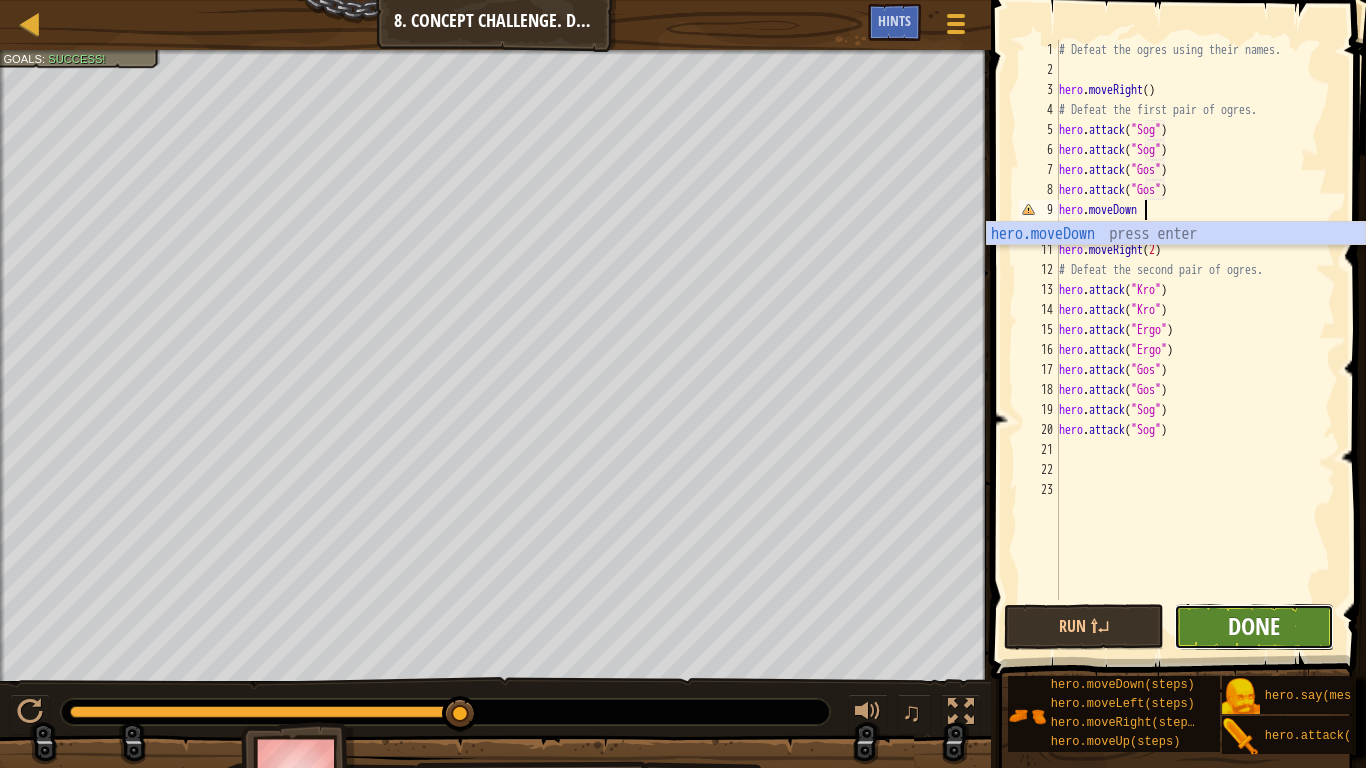 click on "Done" at bounding box center [1254, 626] 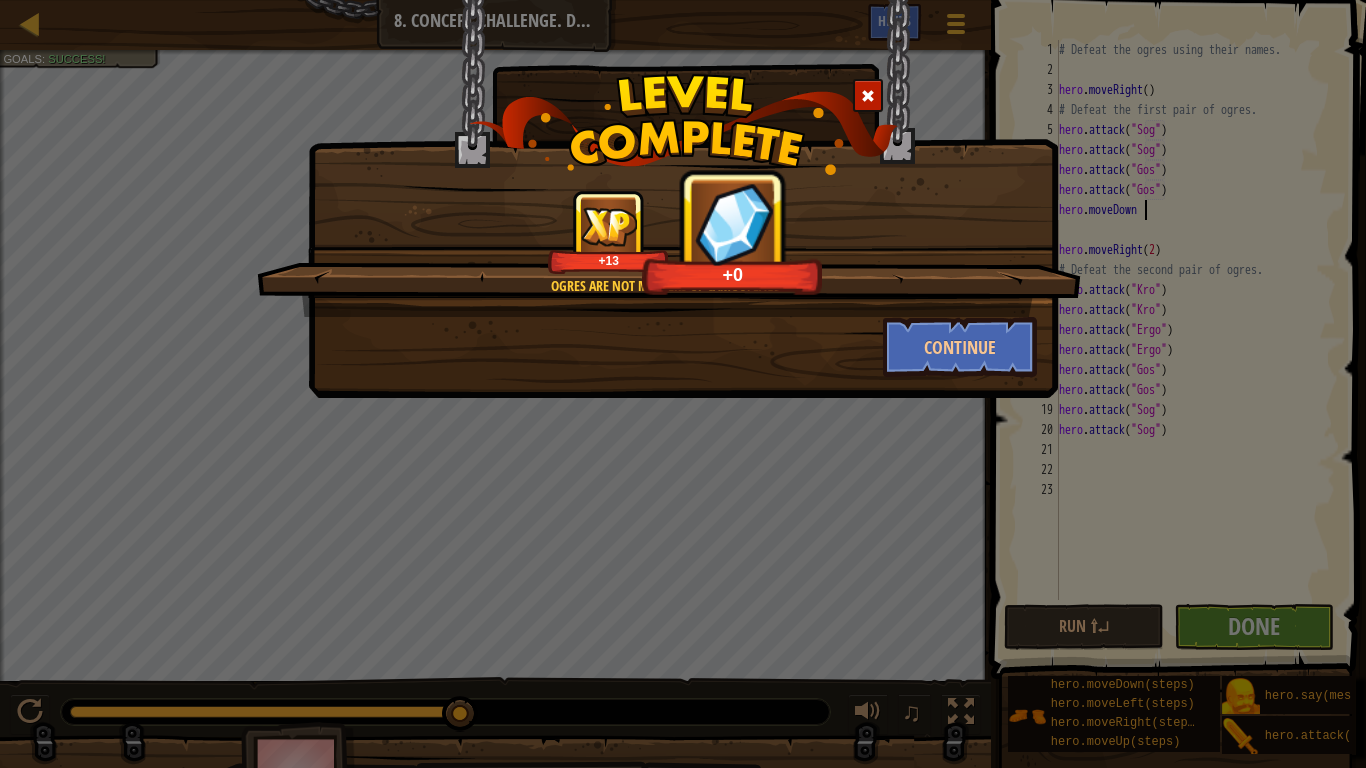 click at bounding box center (868, 96) 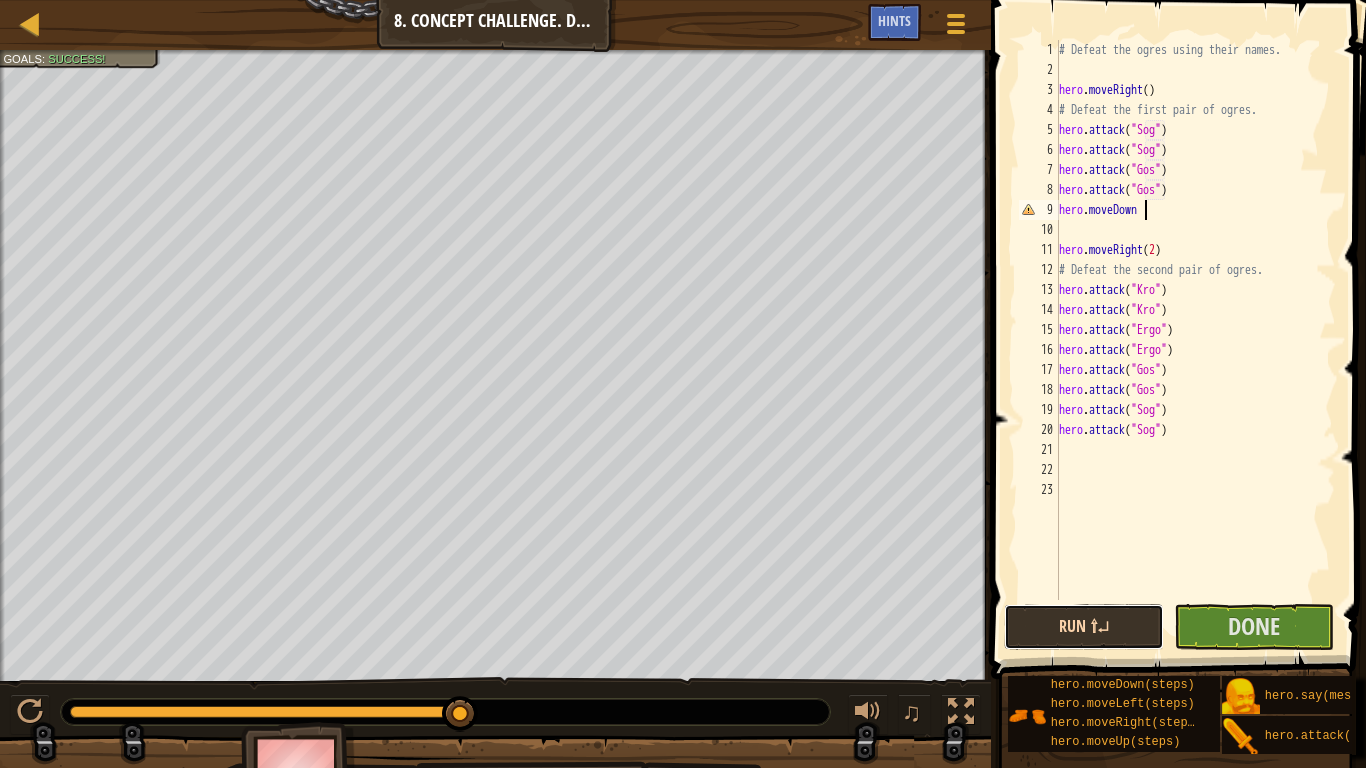 click on "Run ⇧↵" at bounding box center (1084, 627) 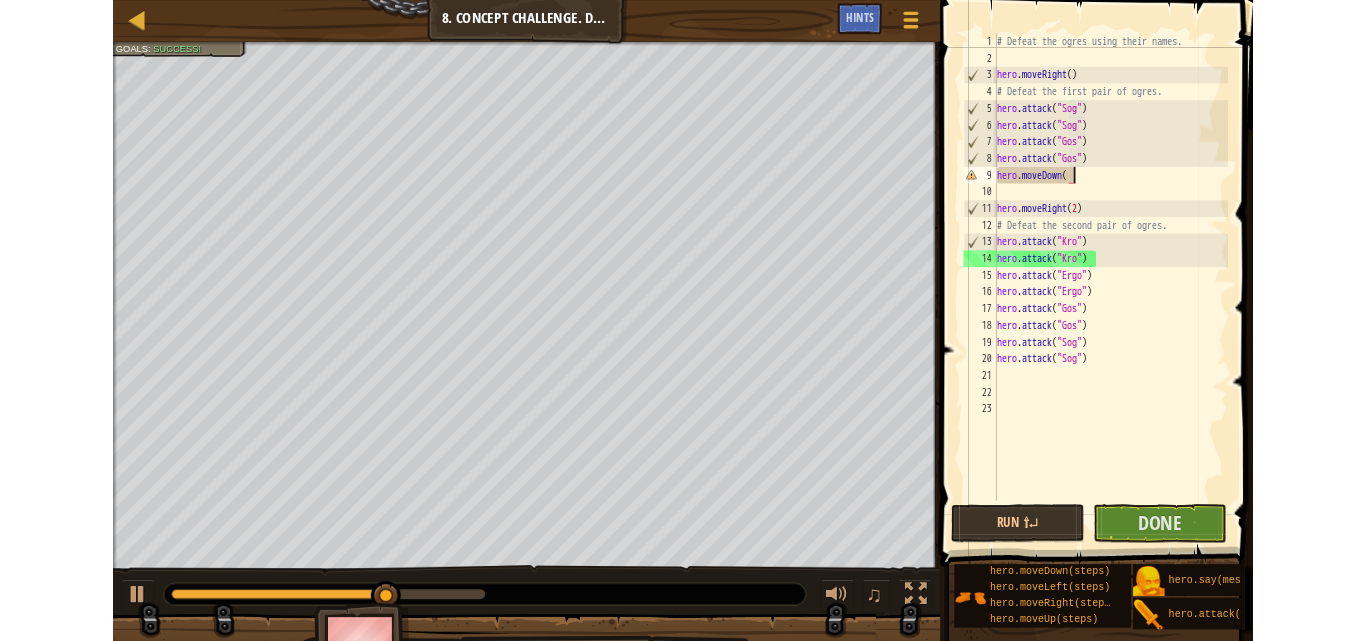 scroll, scrollTop: 9, scrollLeft: 7, axis: both 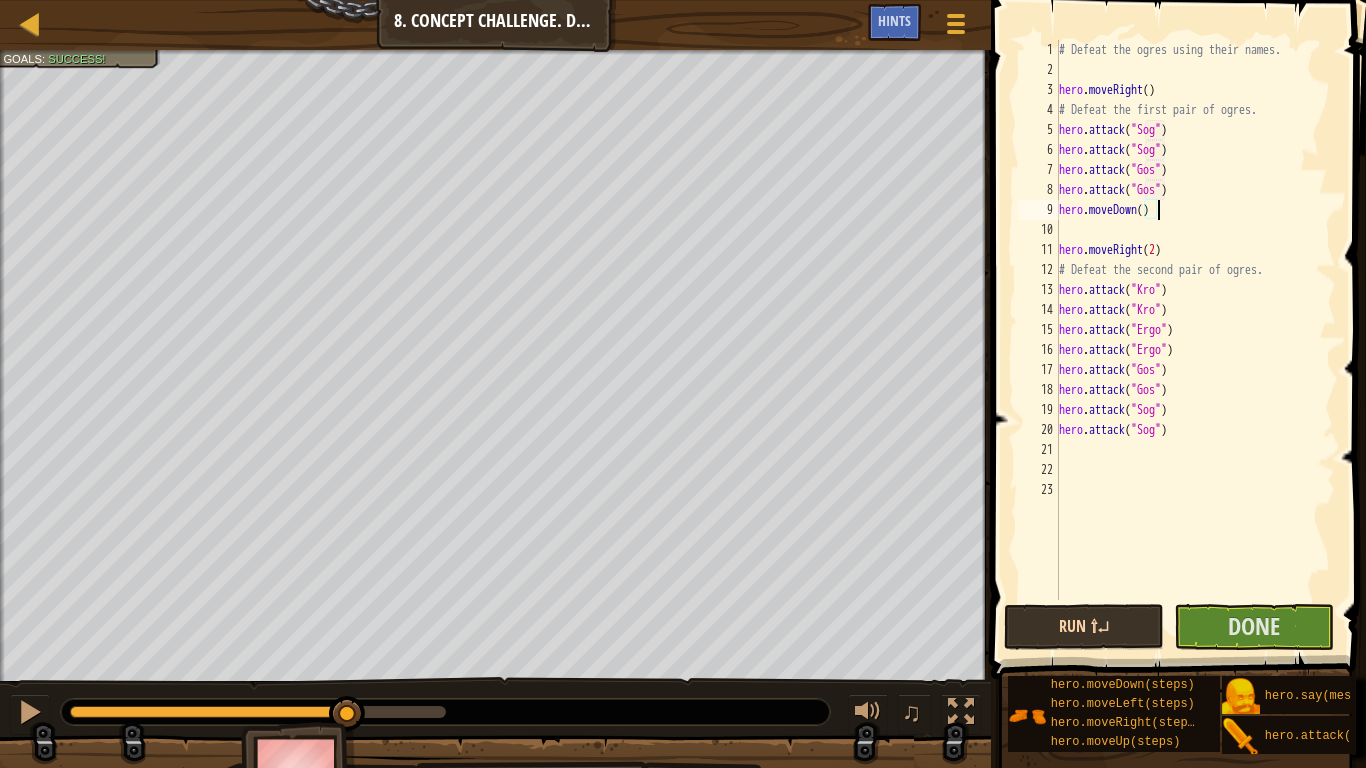 type on "hero.moveDown()" 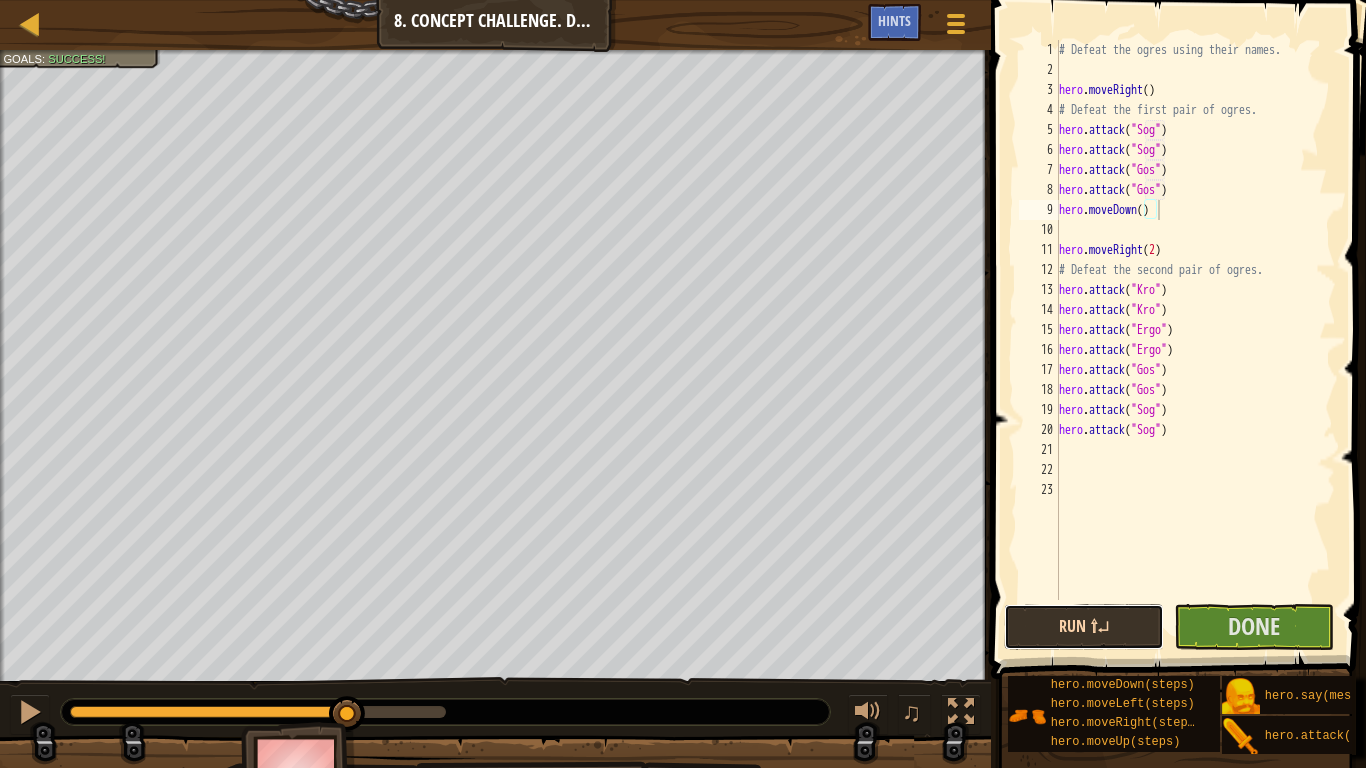 click on "Run ⇧↵" at bounding box center [1084, 627] 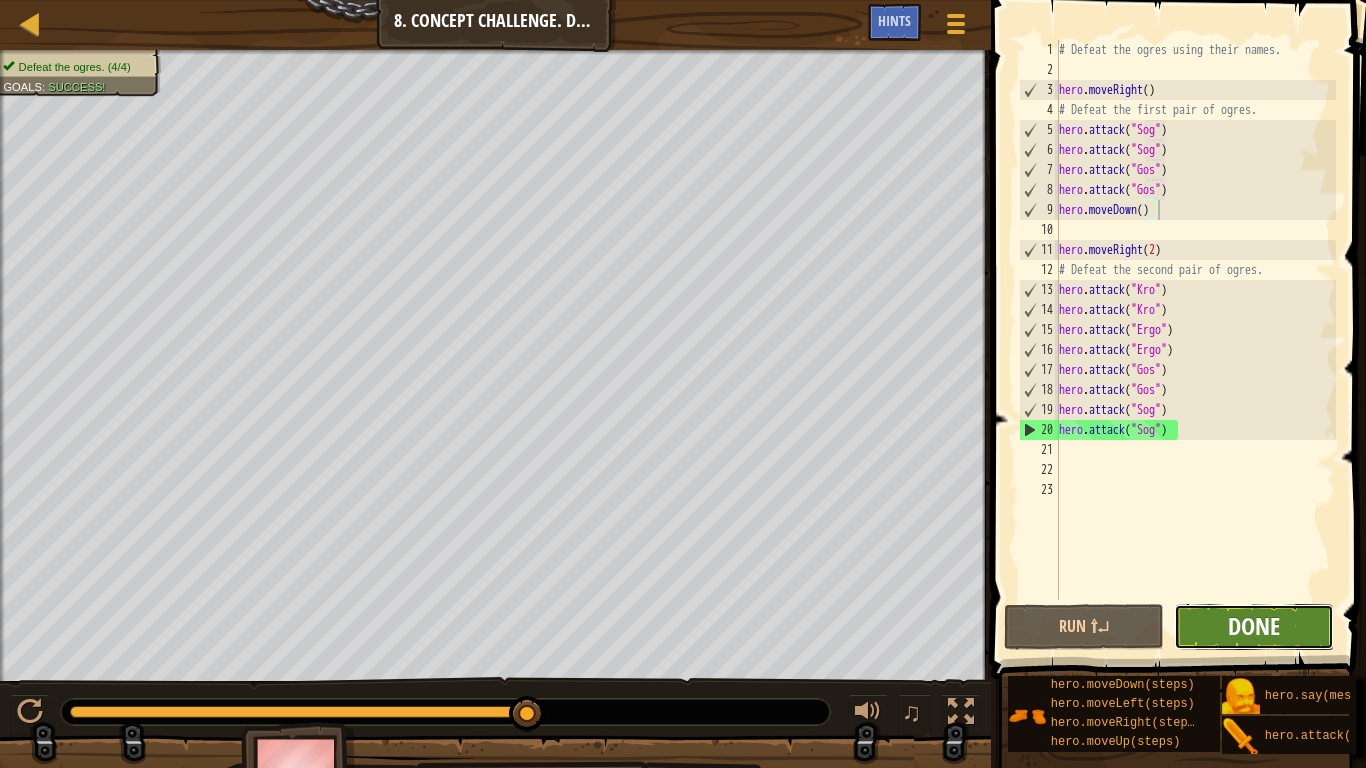 click on "Done" at bounding box center (1254, 626) 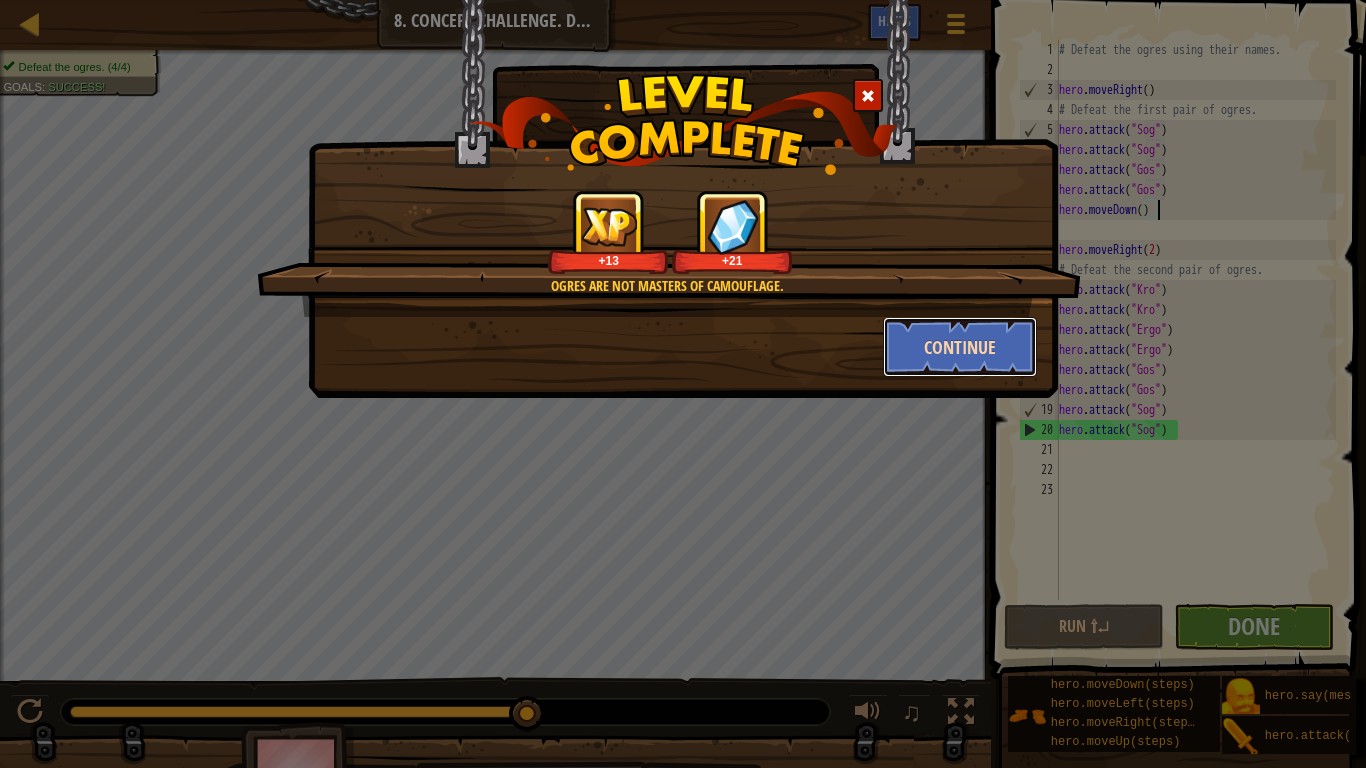 click on "Continue" at bounding box center [960, 347] 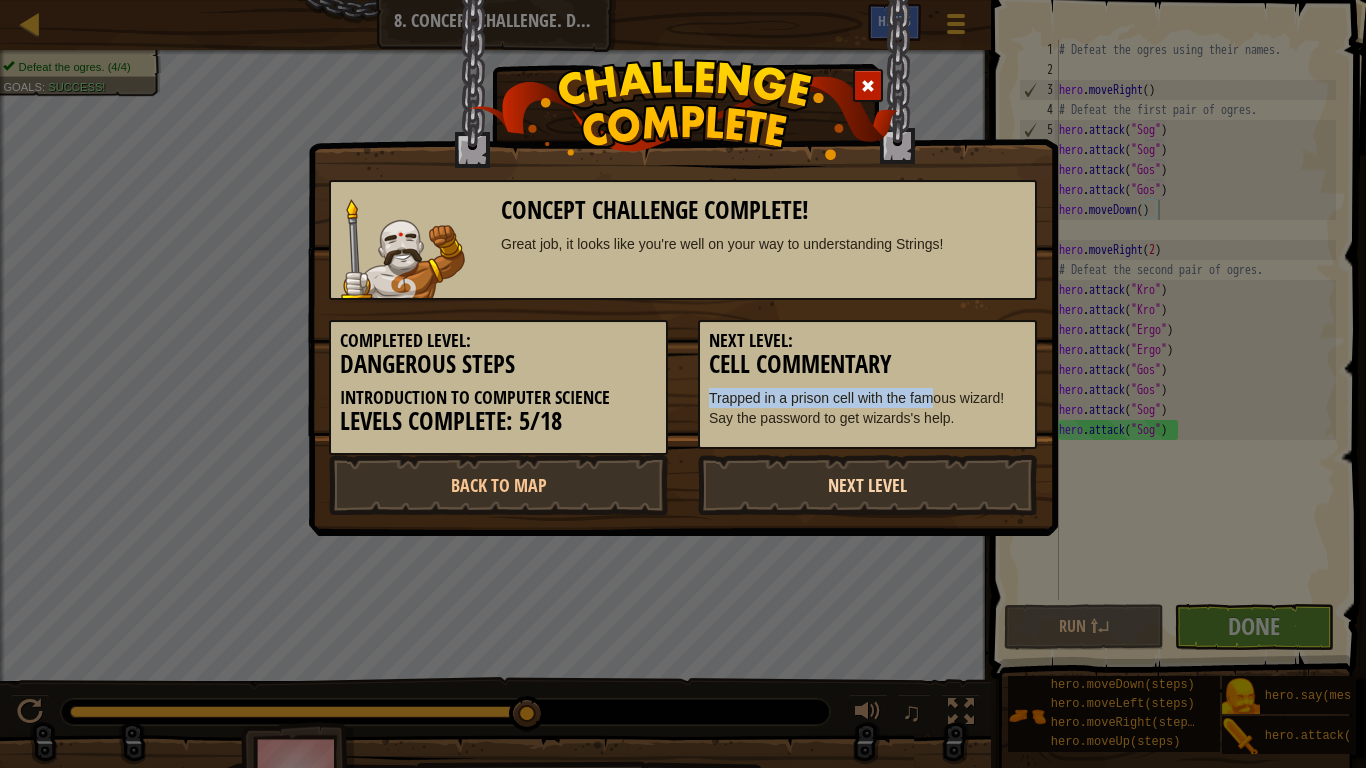 click on "Next Level" at bounding box center (867, 485) 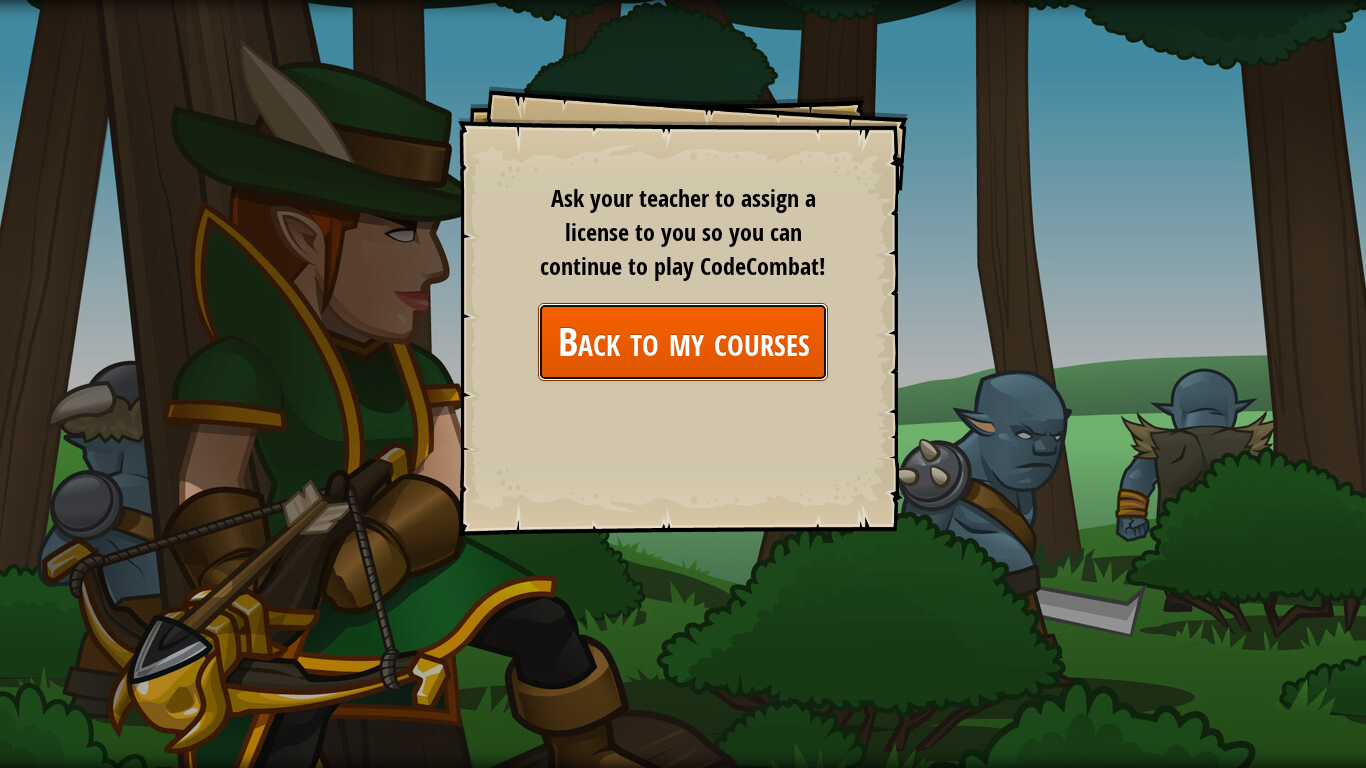click on "Back to my courses" at bounding box center (683, 341) 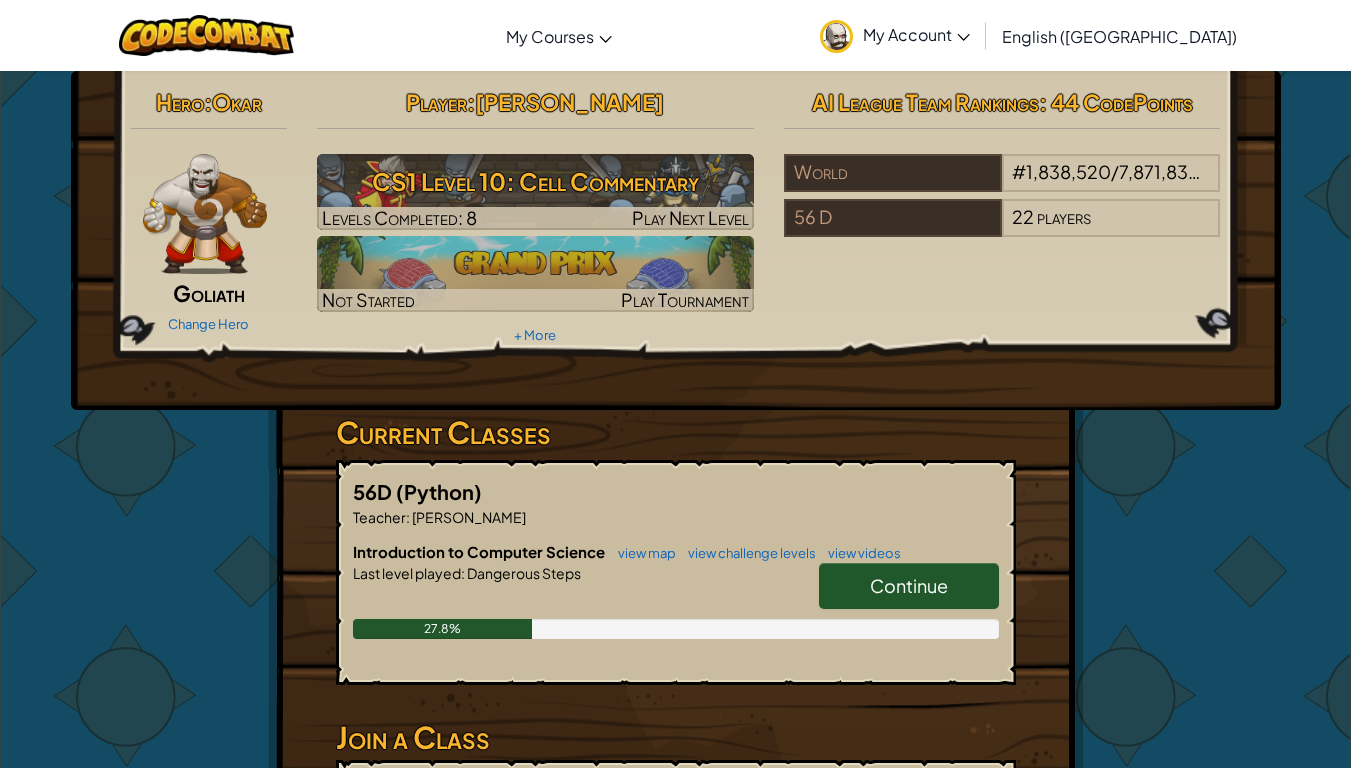 click on "Continue" at bounding box center [909, 585] 